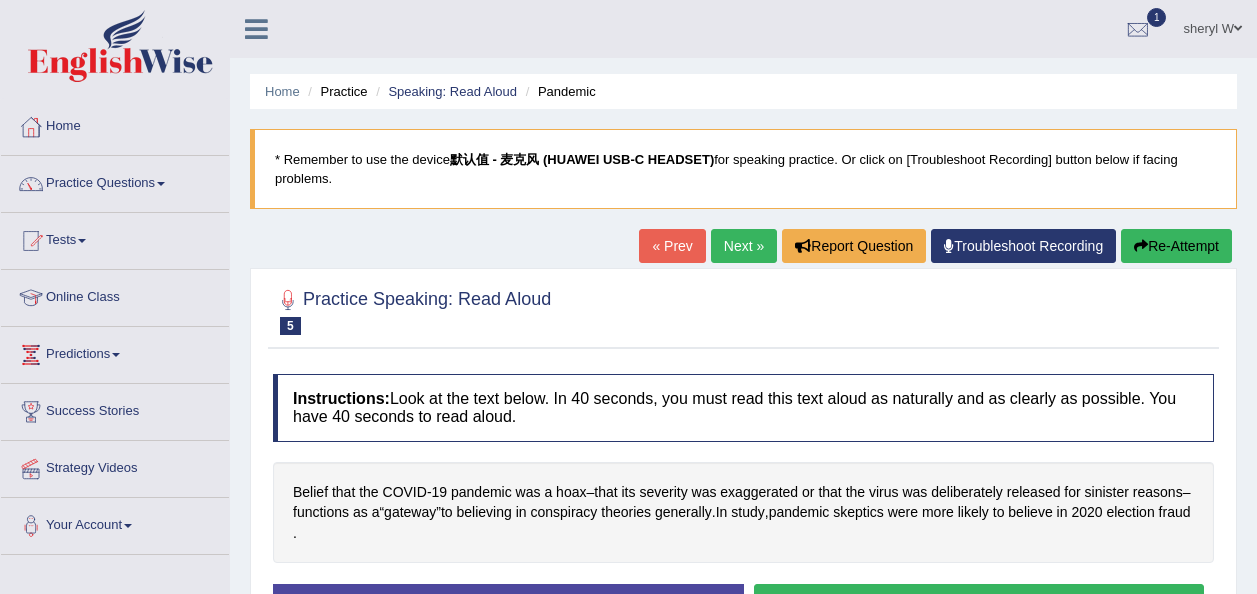 scroll, scrollTop: 200, scrollLeft: 0, axis: vertical 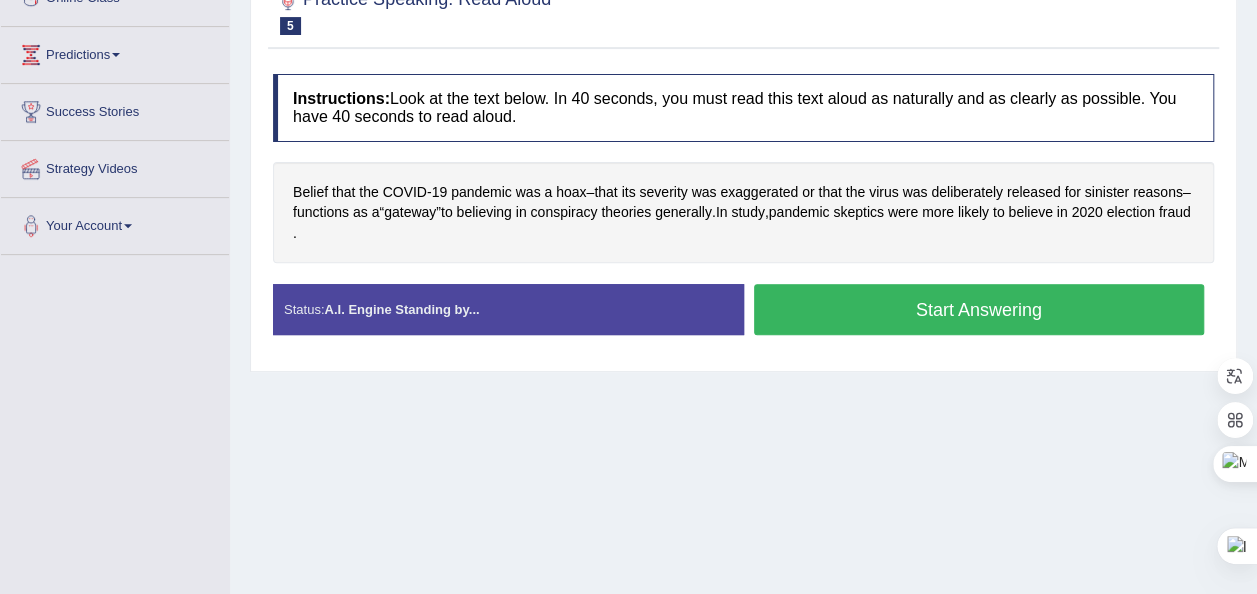 click on "Start Answering" at bounding box center (979, 309) 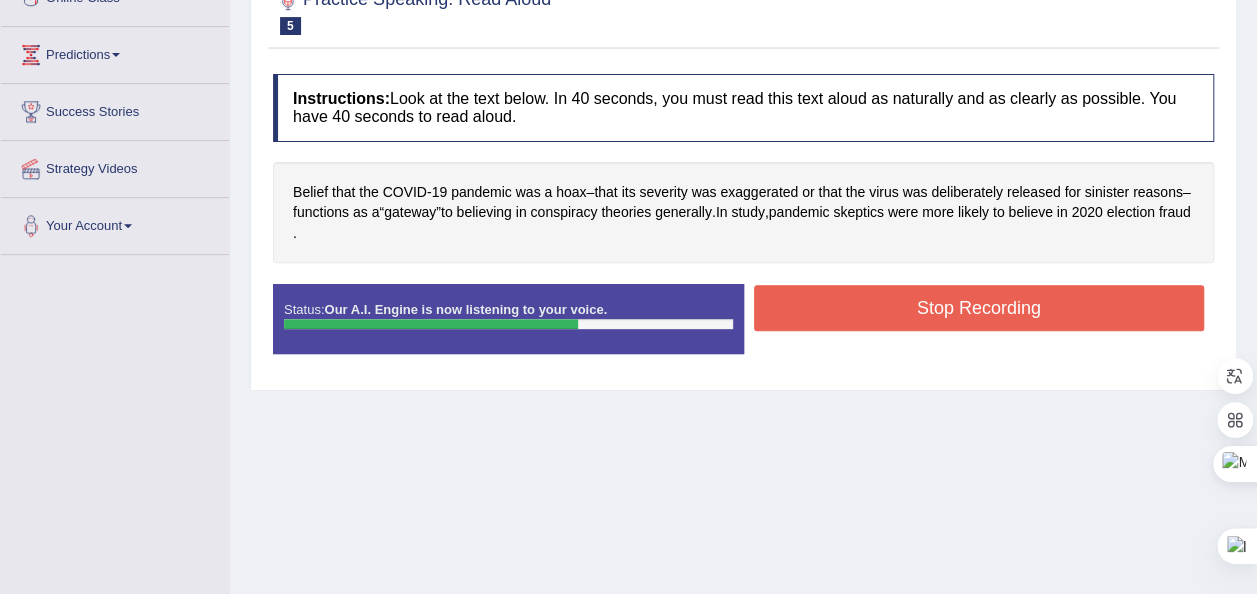 click on "Stop Recording" at bounding box center [979, 308] 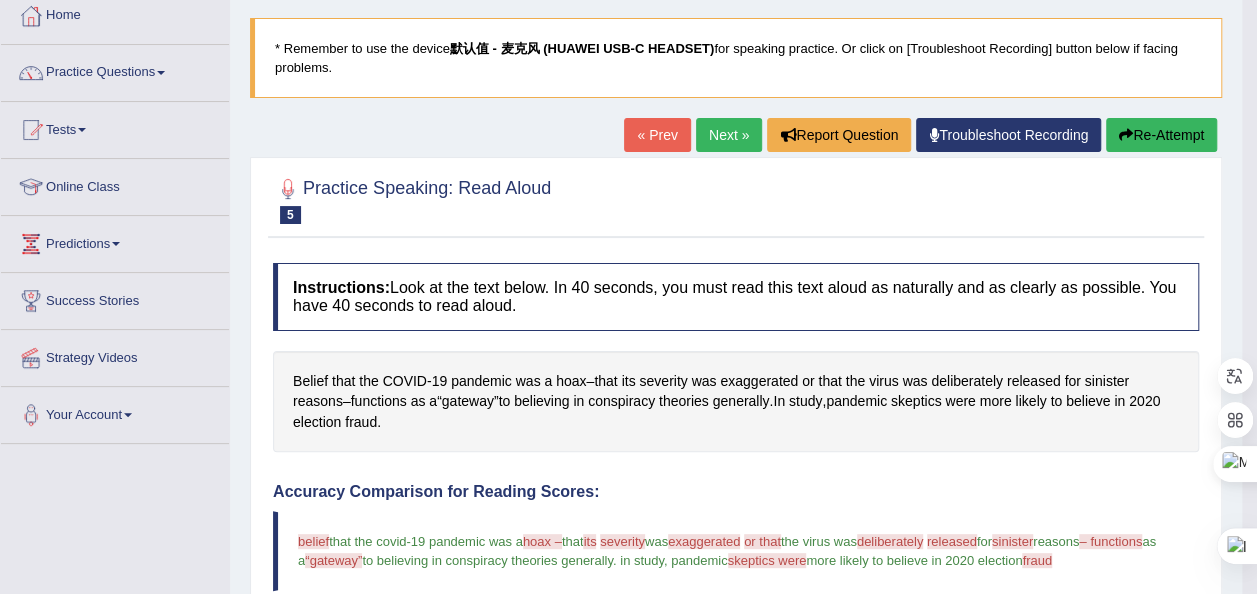 scroll, scrollTop: 66, scrollLeft: 0, axis: vertical 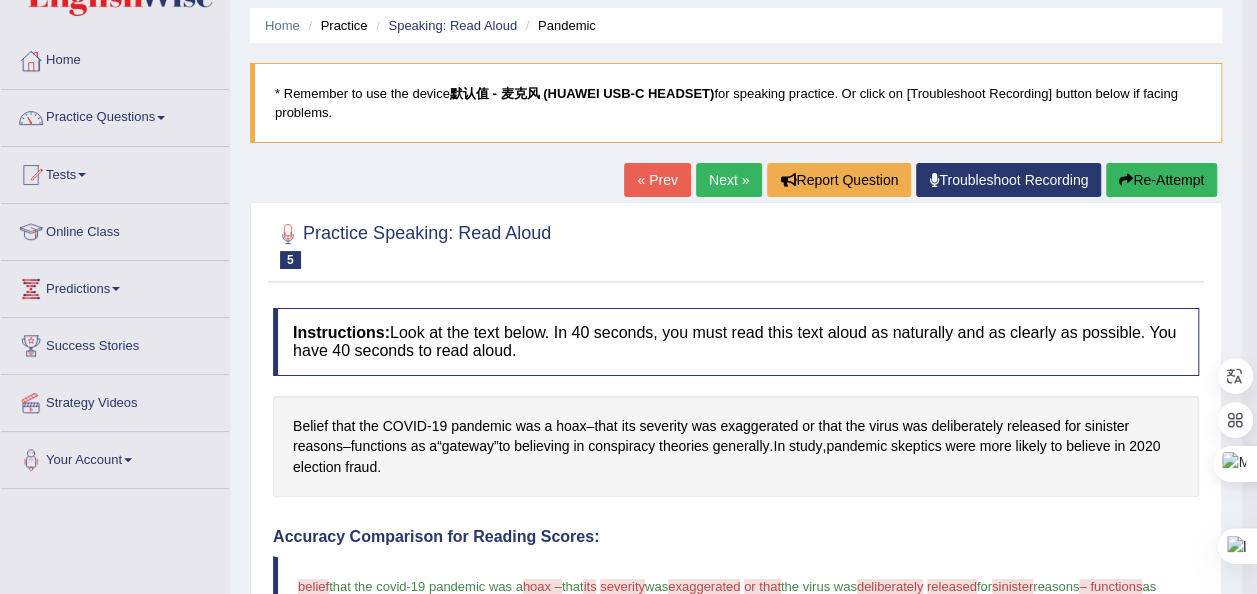 click on "Next »" at bounding box center (729, 180) 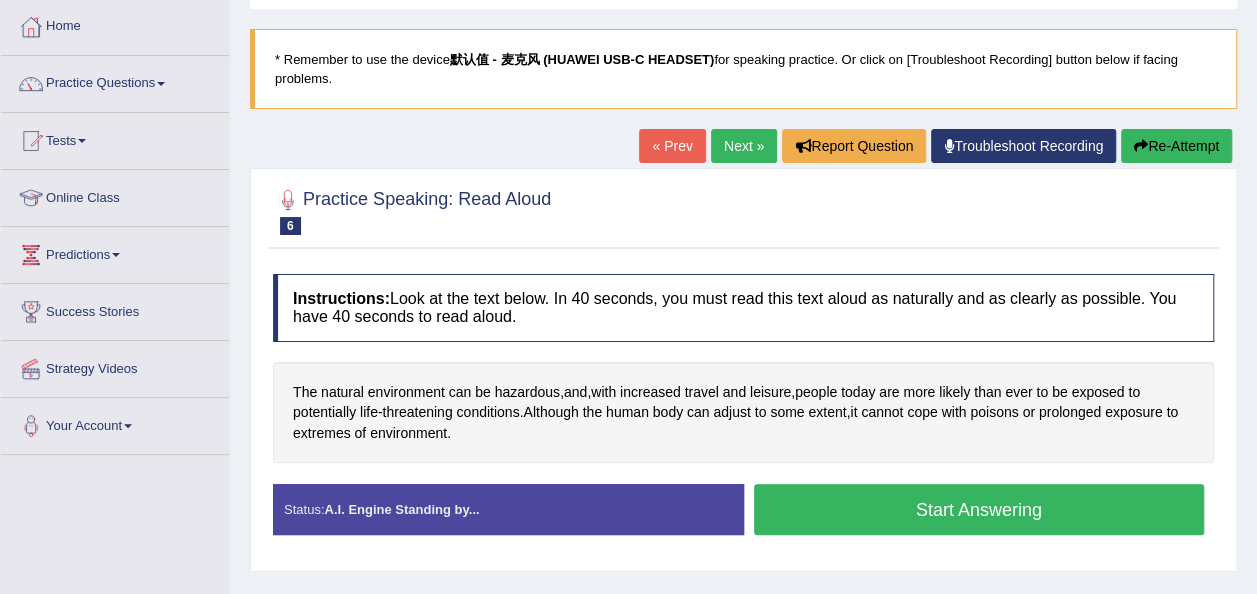 scroll, scrollTop: 0, scrollLeft: 0, axis: both 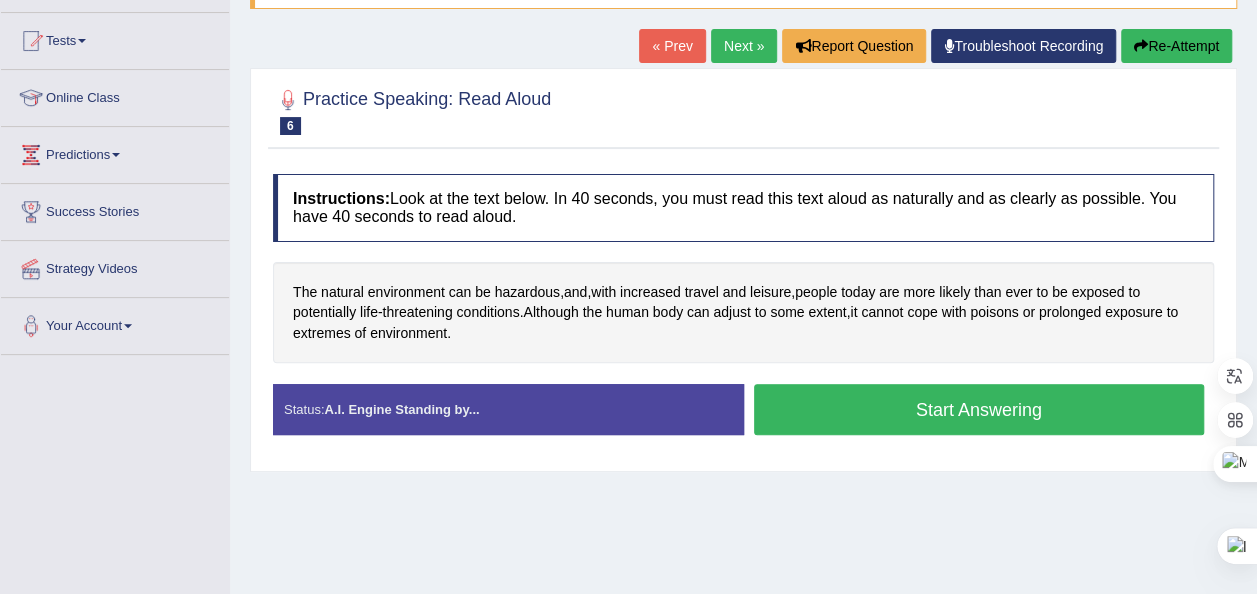 click on "Start Answering" at bounding box center [979, 409] 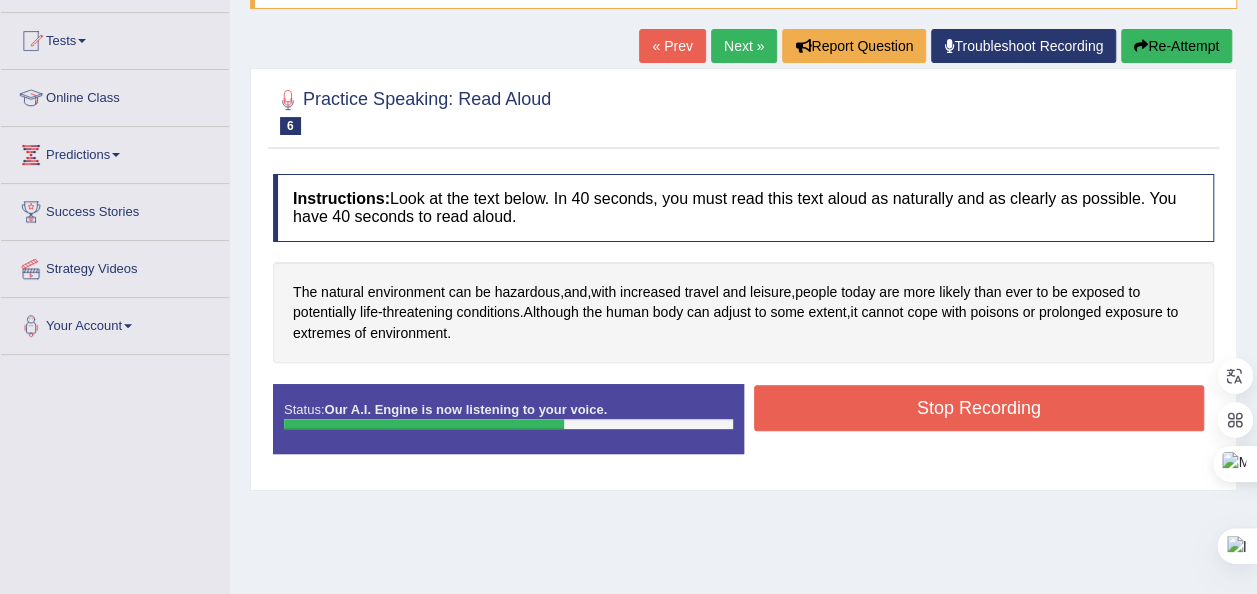 click on "Stop Recording" at bounding box center [979, 408] 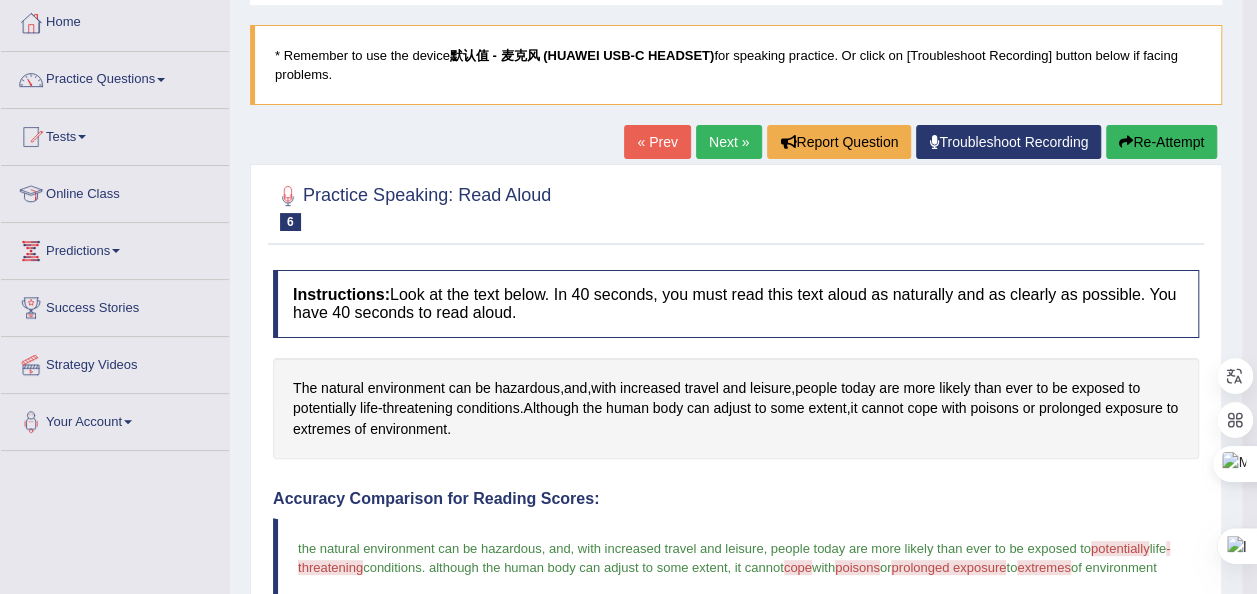 scroll, scrollTop: 0, scrollLeft: 0, axis: both 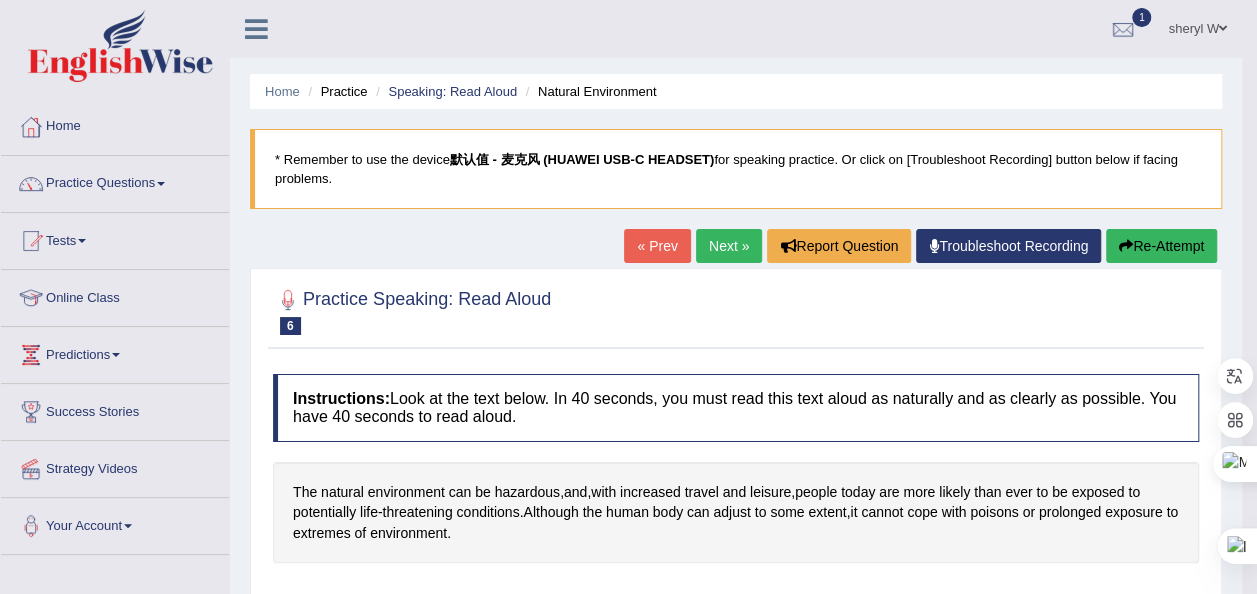 click on "Next »" at bounding box center [729, 246] 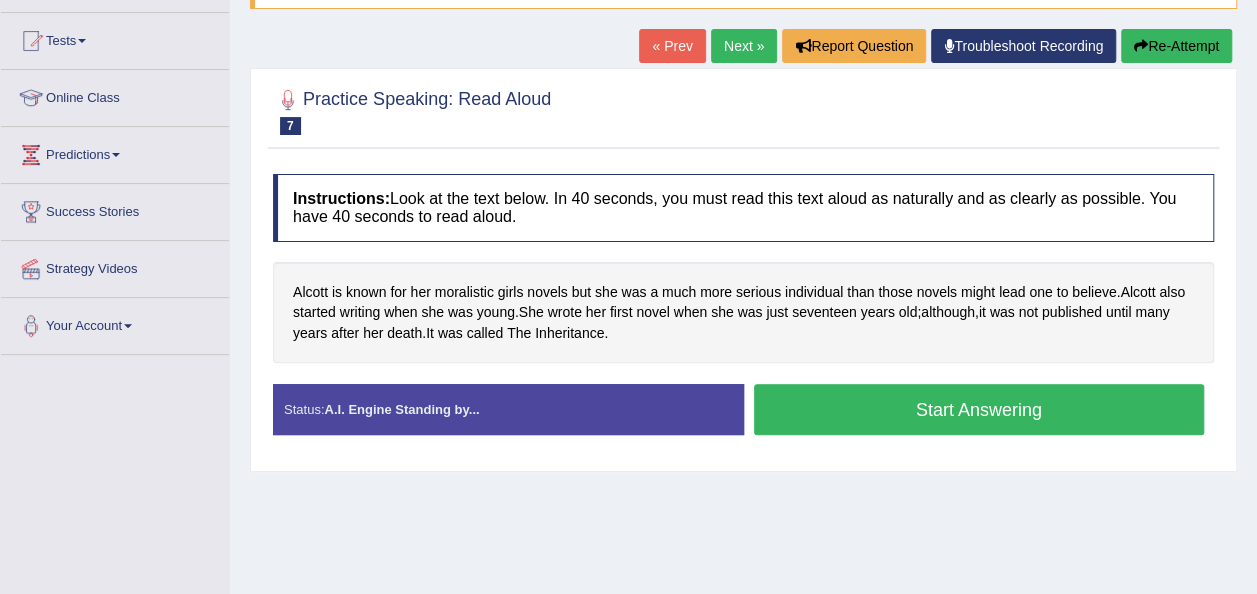 scroll, scrollTop: 200, scrollLeft: 0, axis: vertical 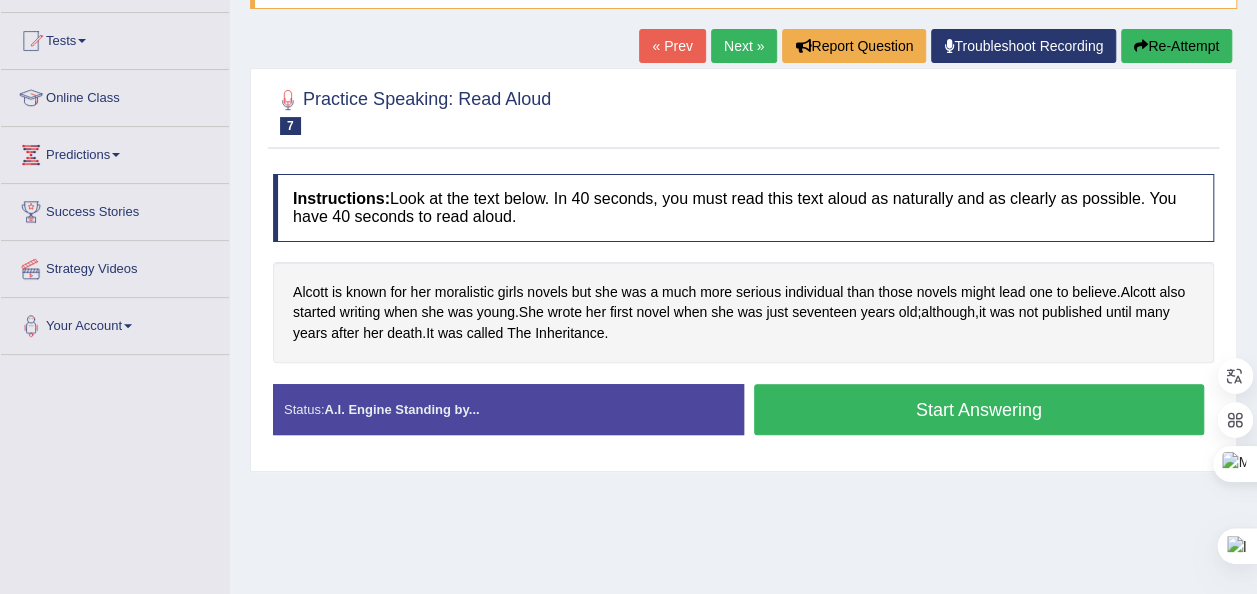 click on "Start Answering" at bounding box center (979, 409) 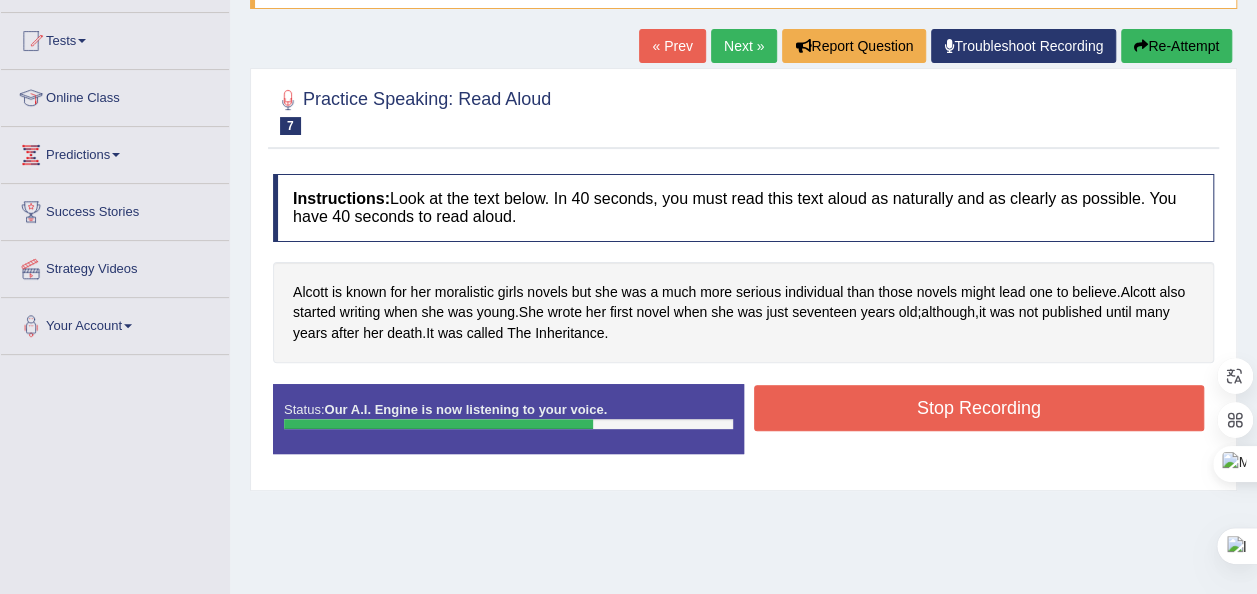 click on "Stop Recording" at bounding box center [979, 408] 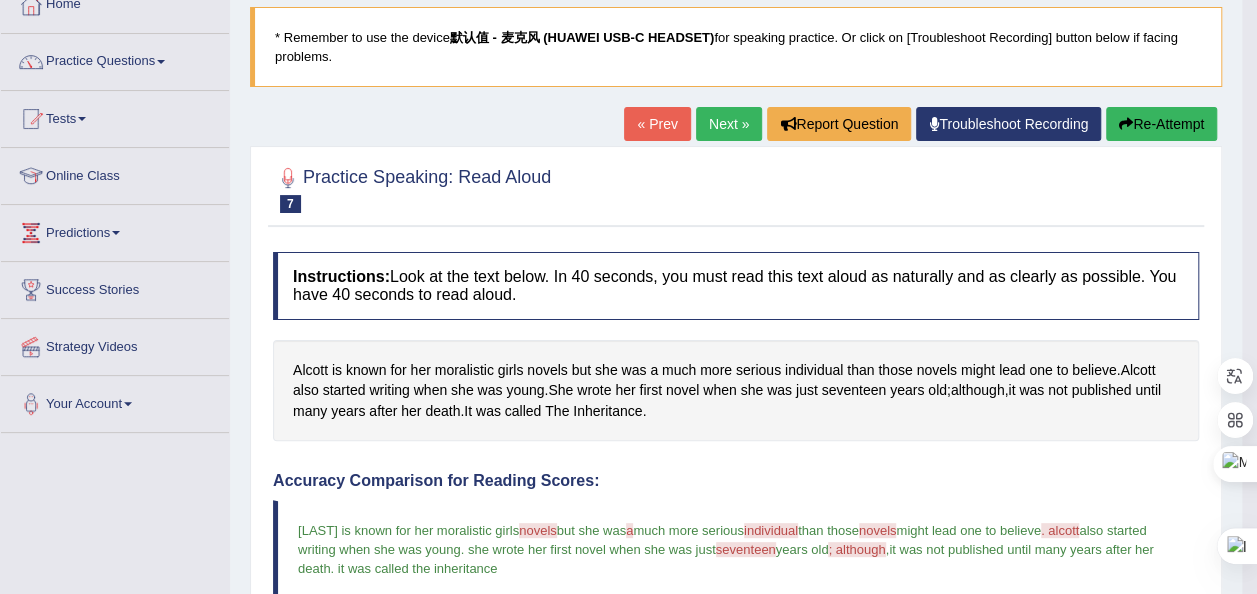 scroll, scrollTop: 85, scrollLeft: 0, axis: vertical 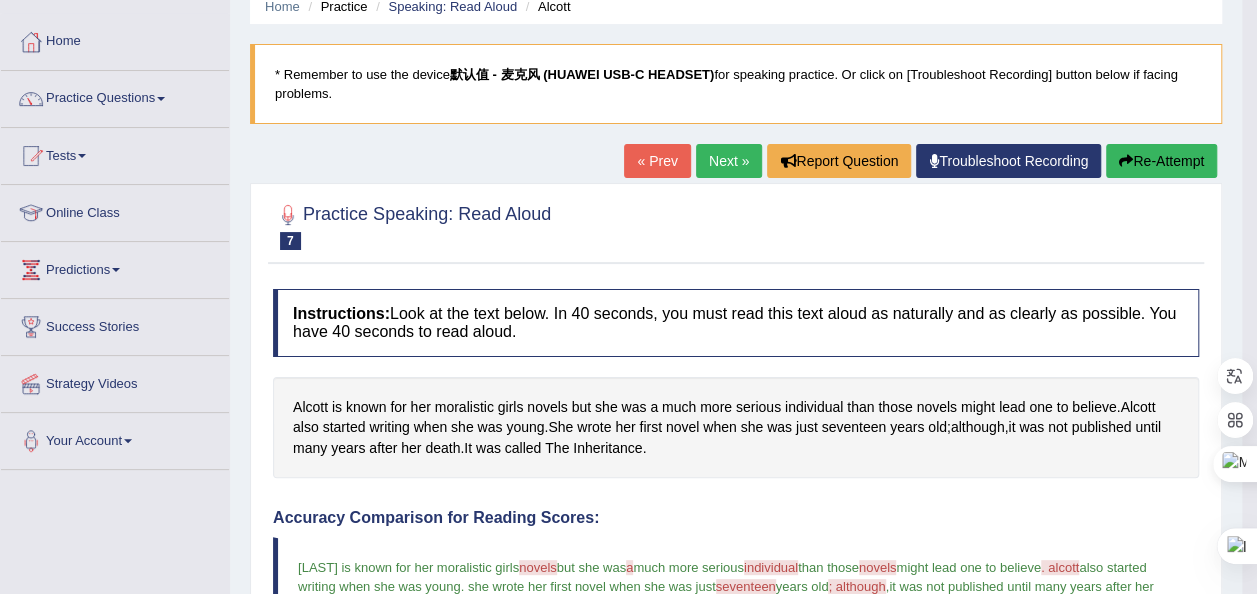 click on "Next »" at bounding box center (729, 161) 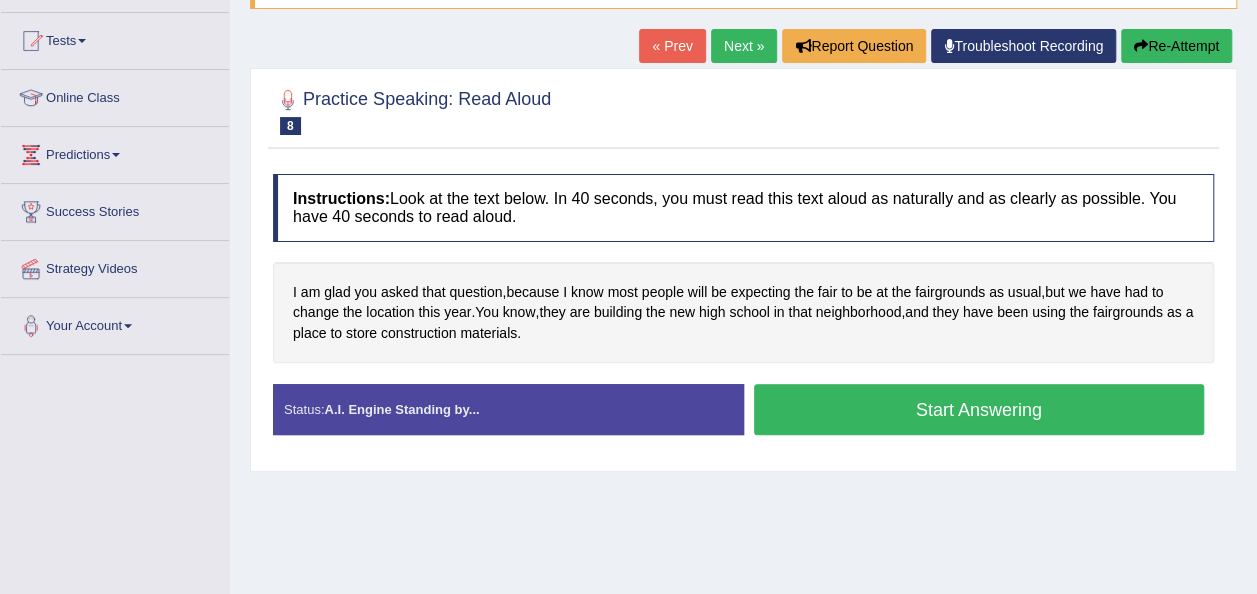 scroll, scrollTop: 200, scrollLeft: 0, axis: vertical 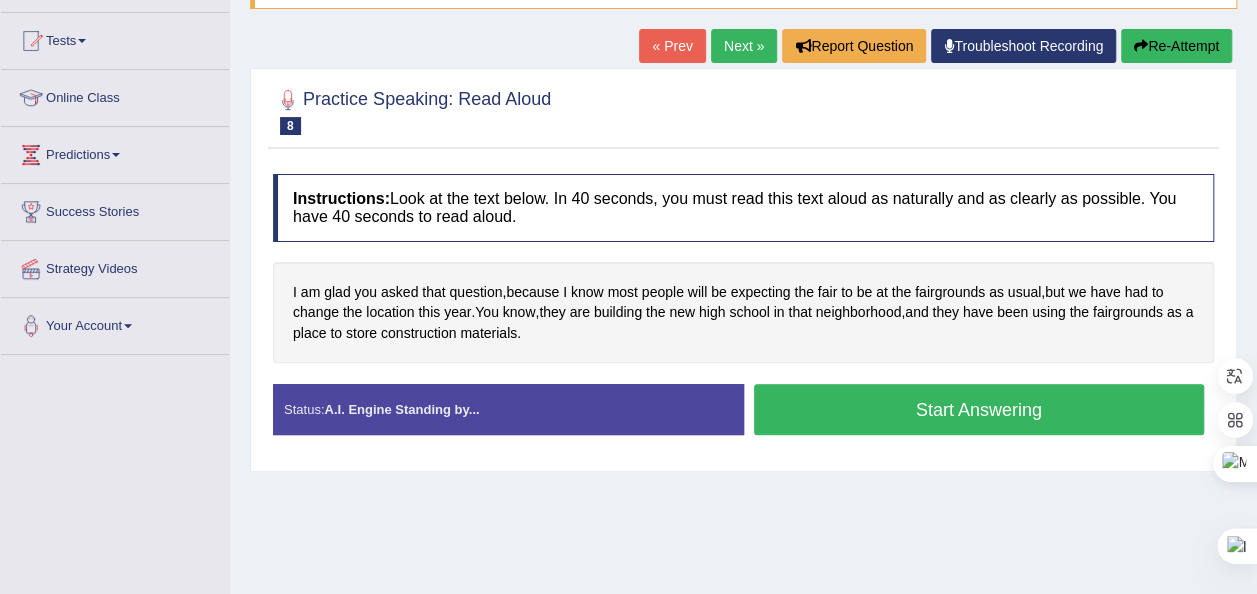 click on "Start Answering" at bounding box center [979, 409] 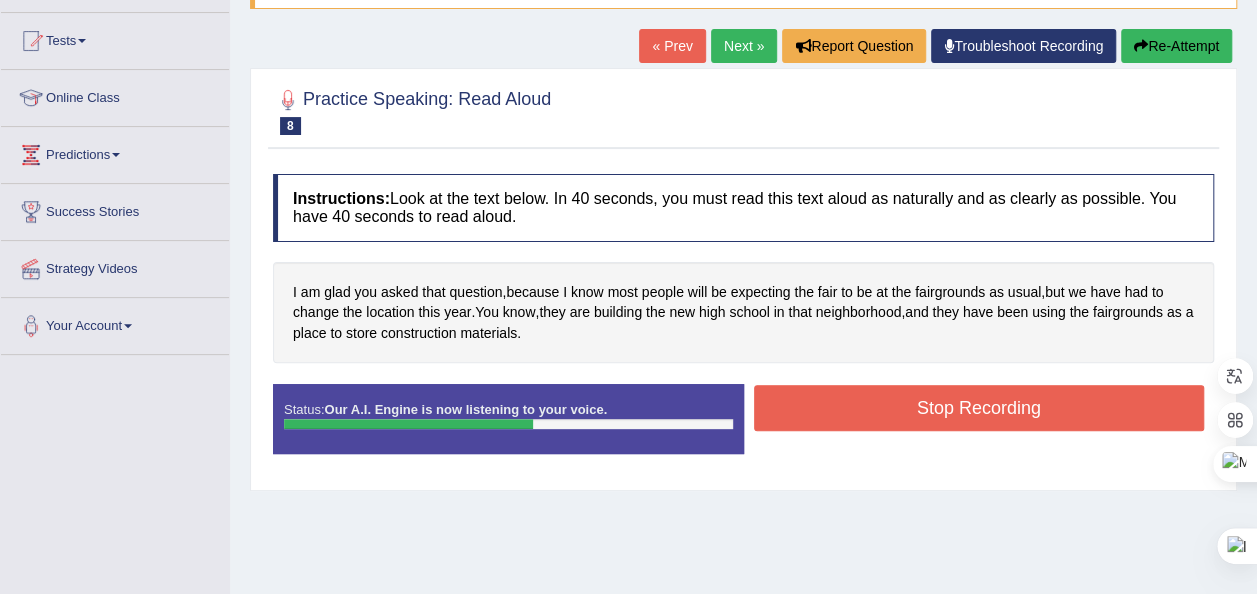 click on "Stop Recording" at bounding box center (979, 408) 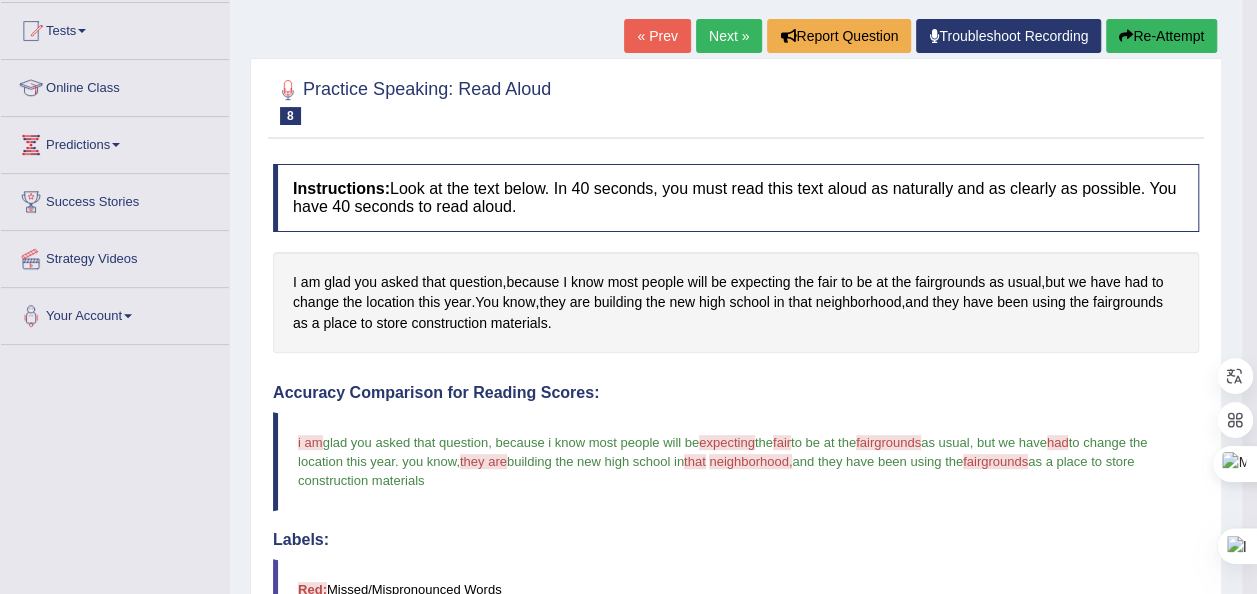 scroll, scrollTop: 85, scrollLeft: 0, axis: vertical 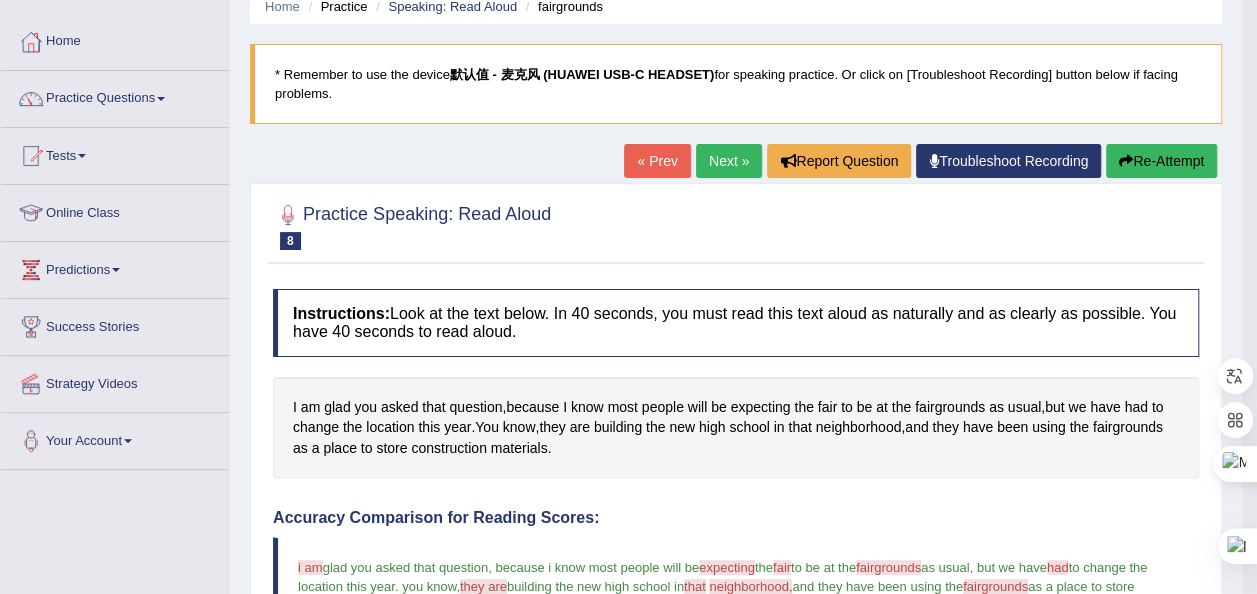 click on "Next »" at bounding box center (729, 161) 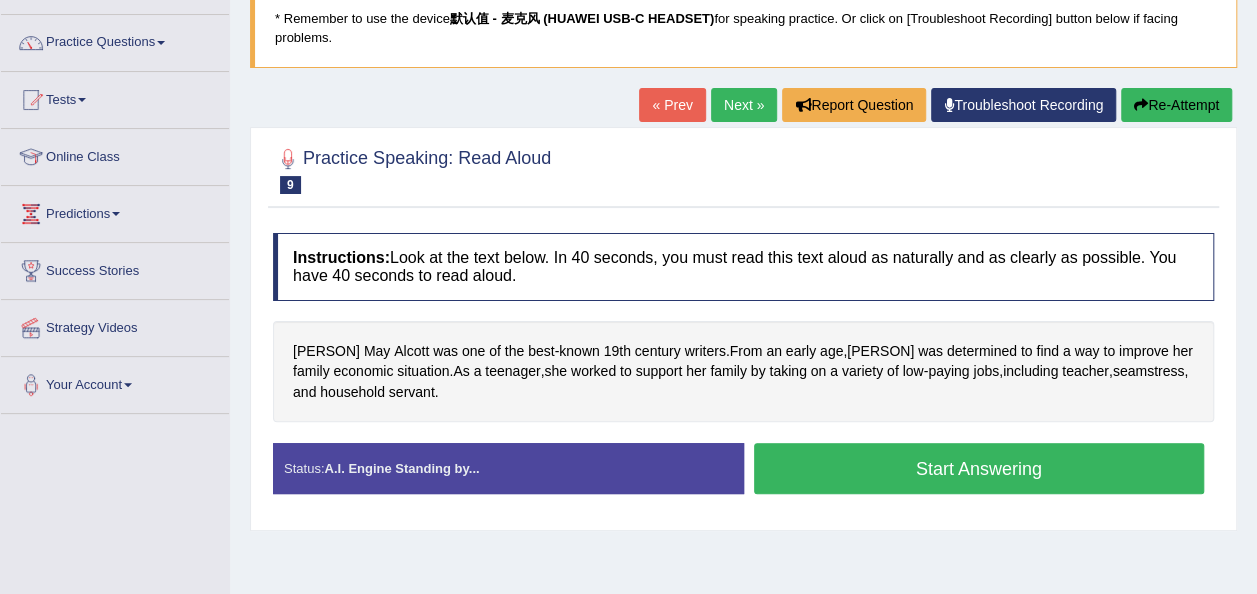 scroll, scrollTop: 200, scrollLeft: 0, axis: vertical 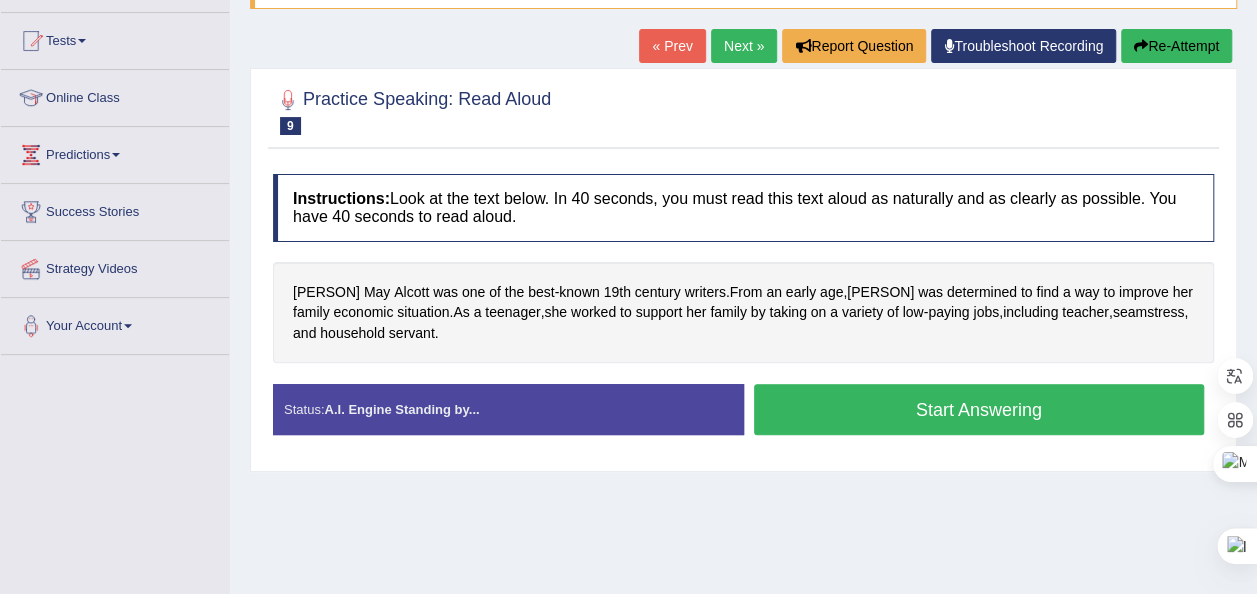 click on "Start Answering" at bounding box center (979, 409) 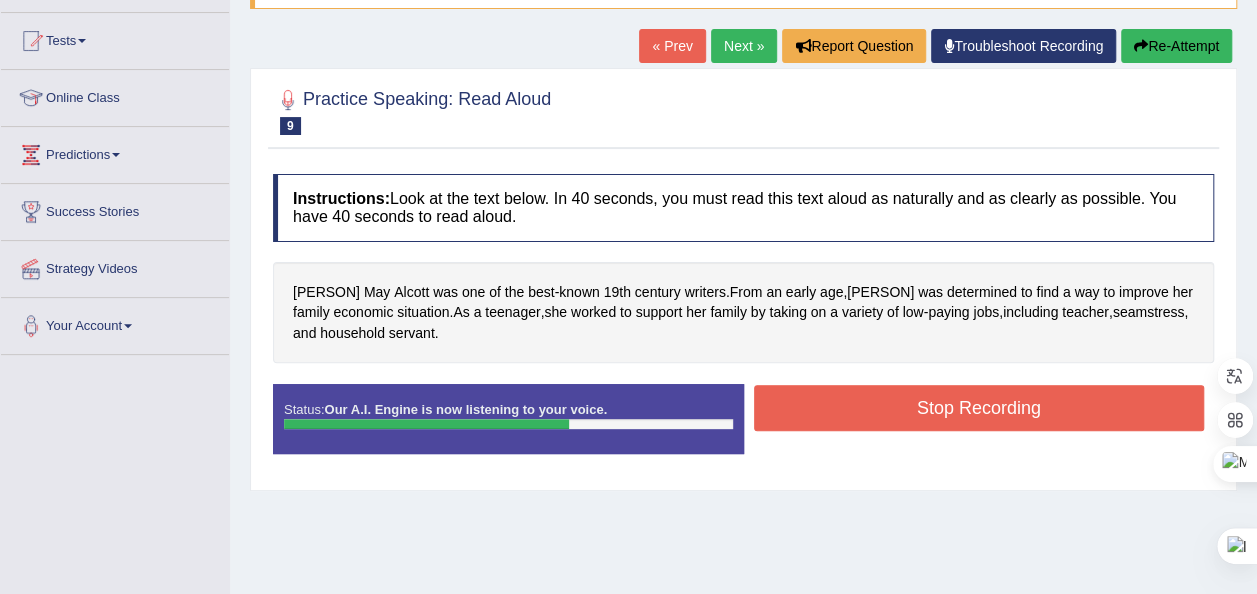 click on "Stop Recording" at bounding box center (979, 408) 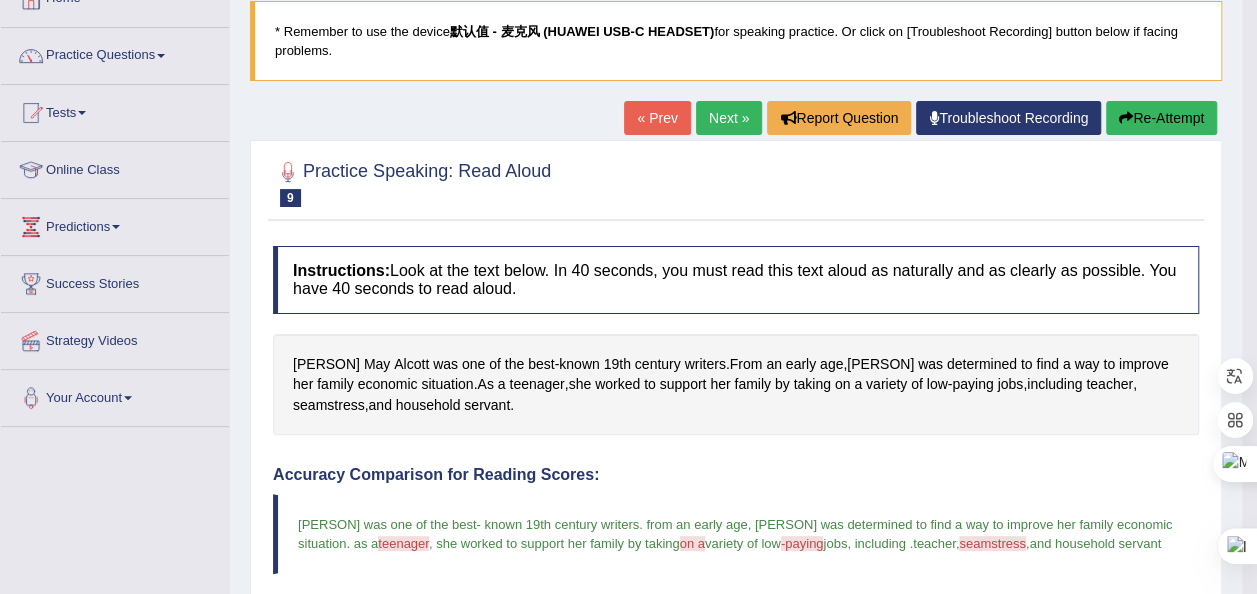 scroll, scrollTop: 85, scrollLeft: 0, axis: vertical 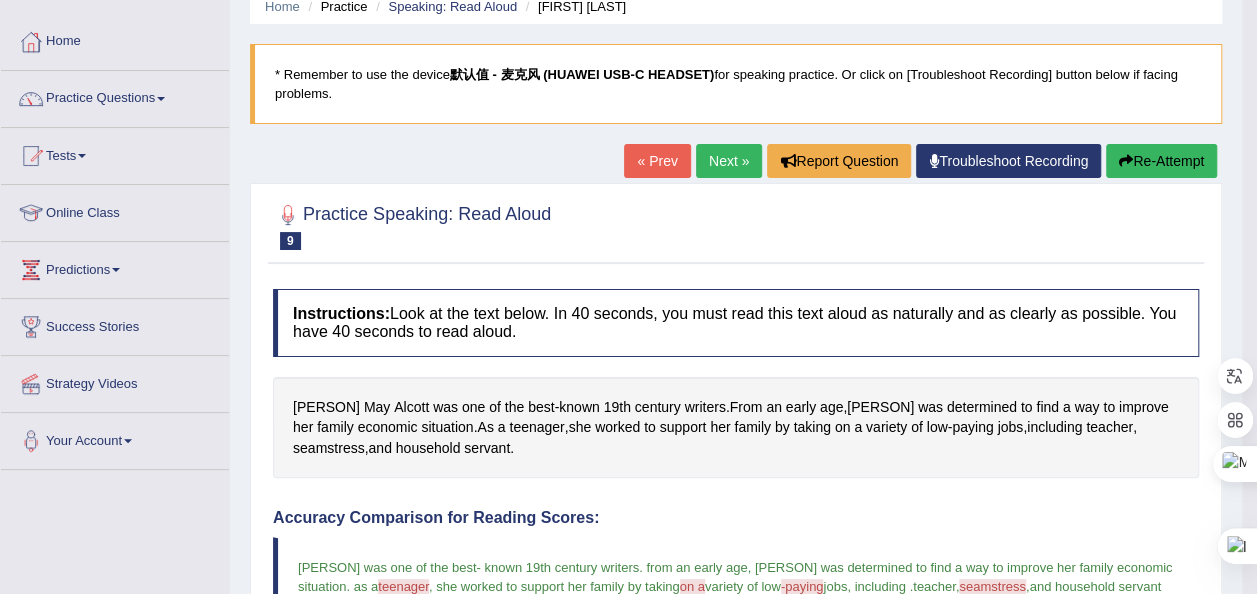 click on "Next »" at bounding box center (729, 161) 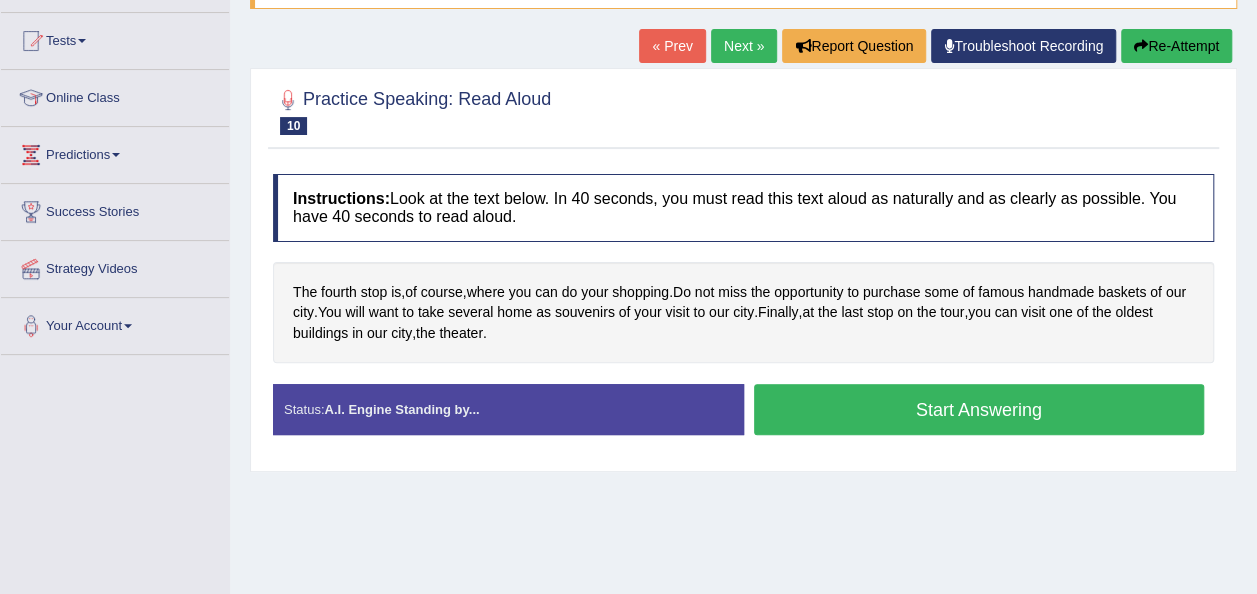scroll, scrollTop: 200, scrollLeft: 0, axis: vertical 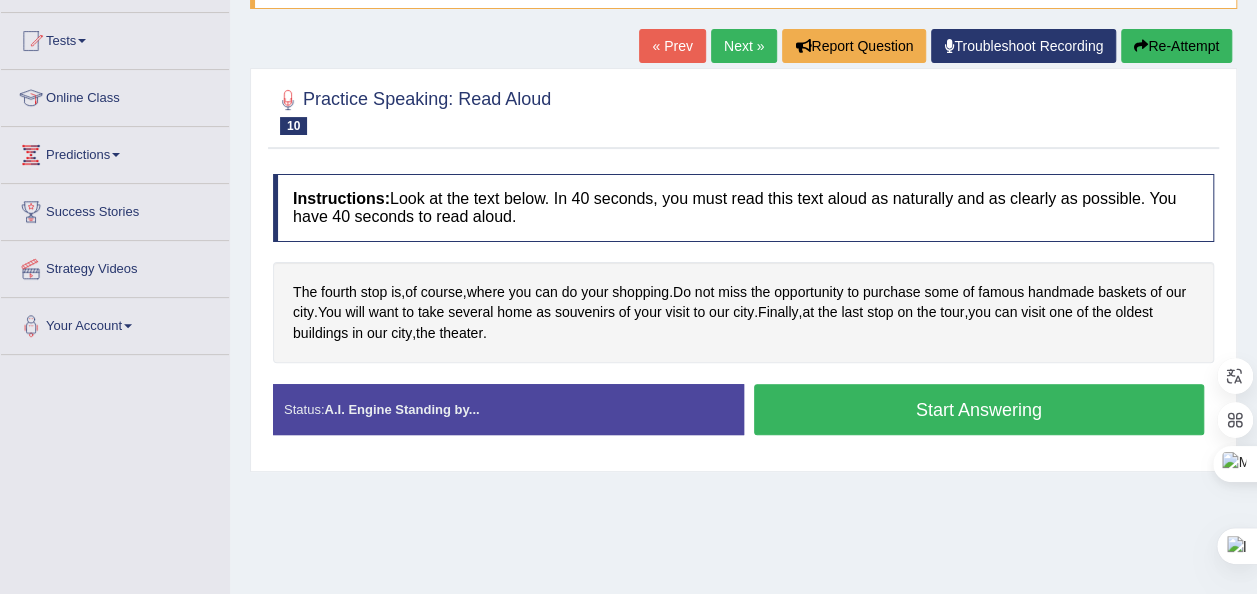 click on "Start Answering" at bounding box center (979, 409) 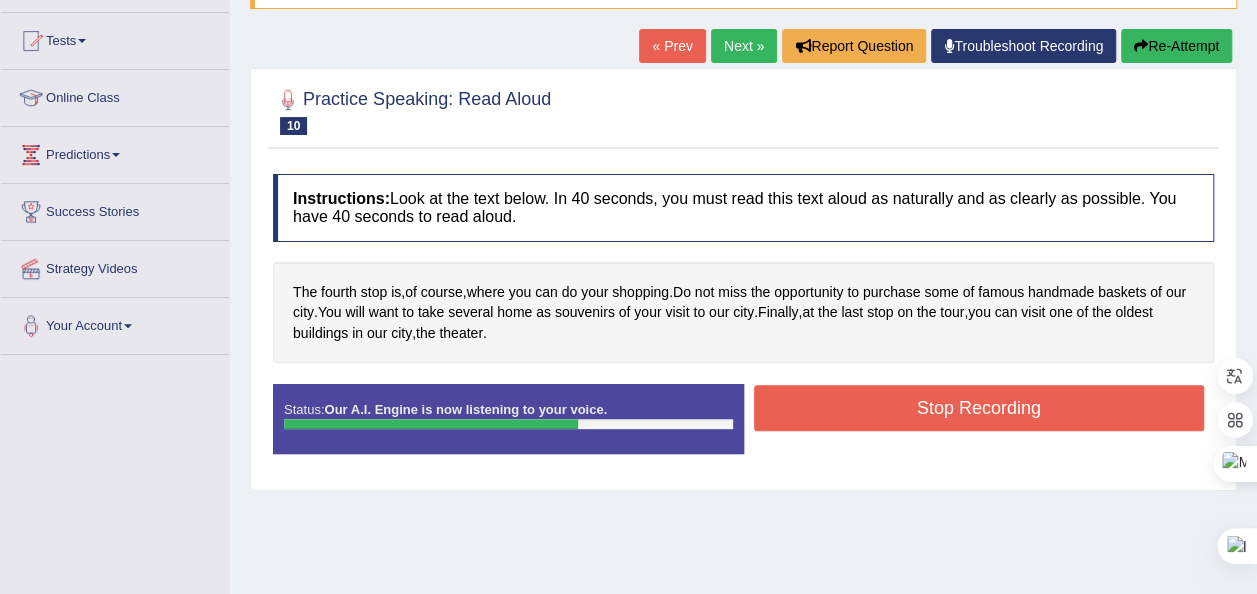 click on "Stop Recording" at bounding box center (979, 408) 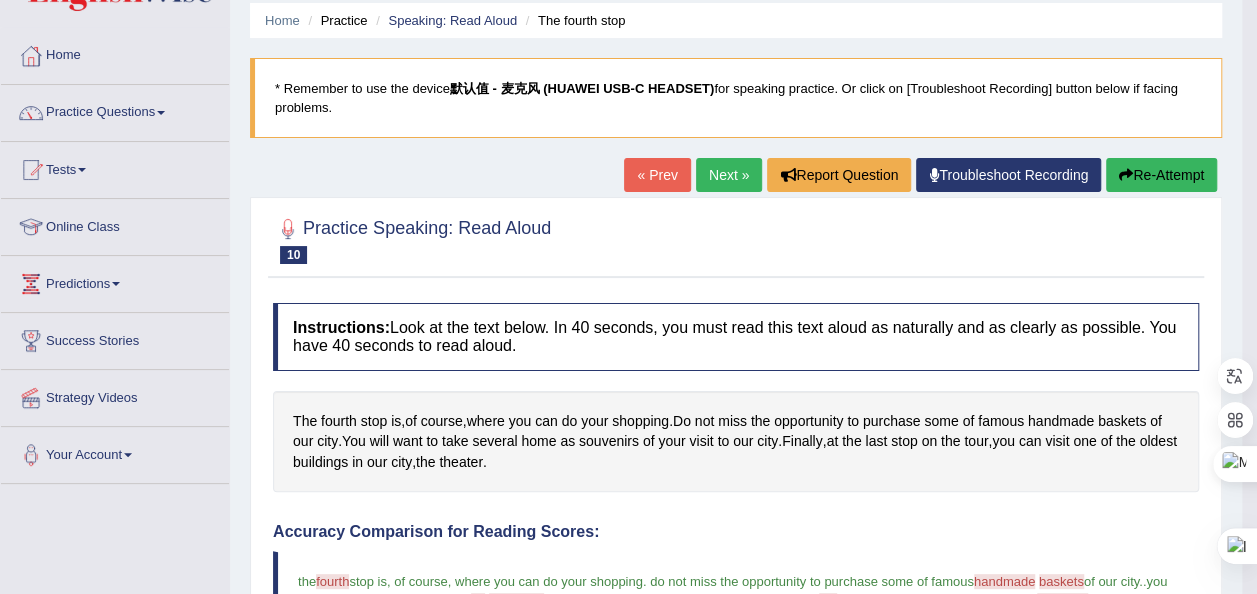 scroll, scrollTop: 0, scrollLeft: 0, axis: both 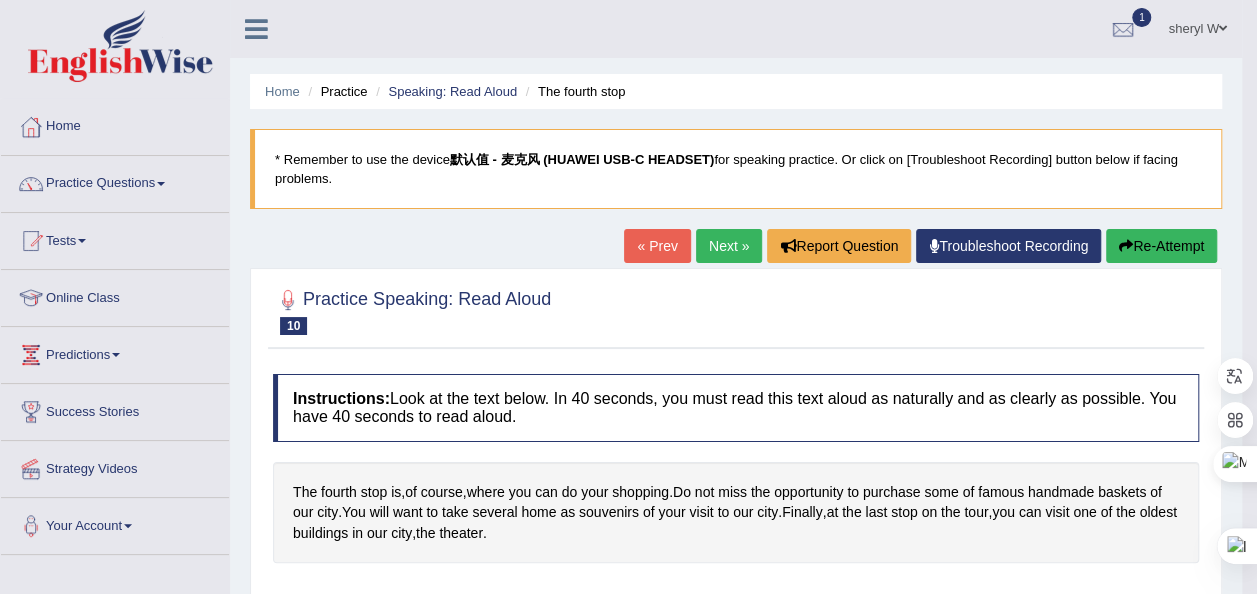 click on "Next »" at bounding box center (729, 246) 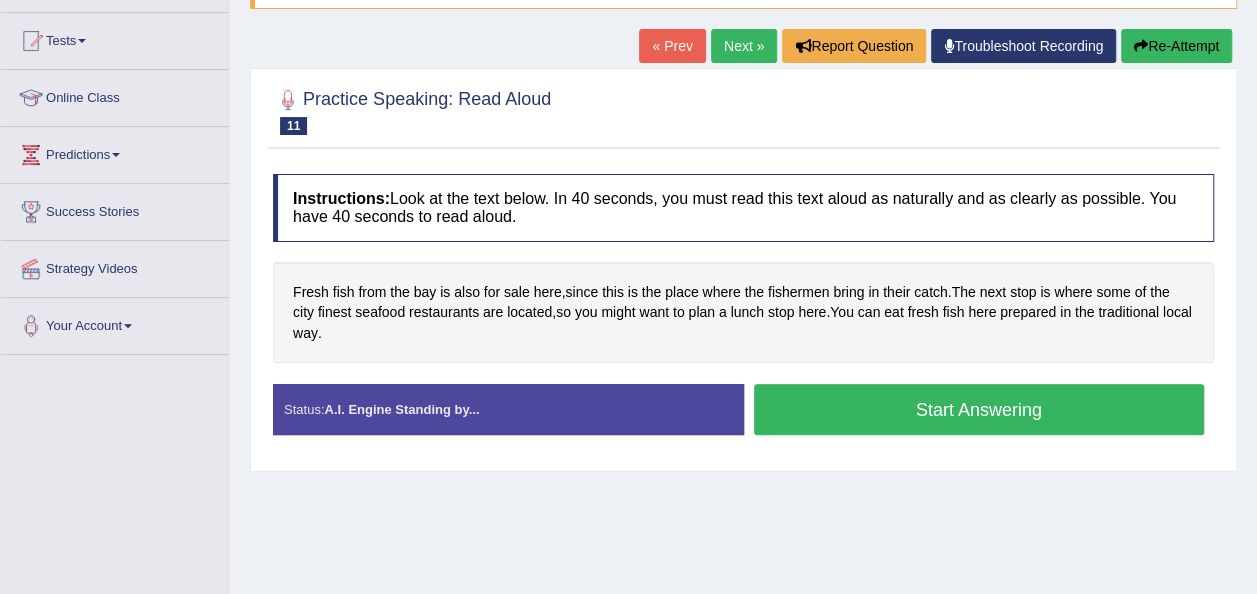 scroll, scrollTop: 200, scrollLeft: 0, axis: vertical 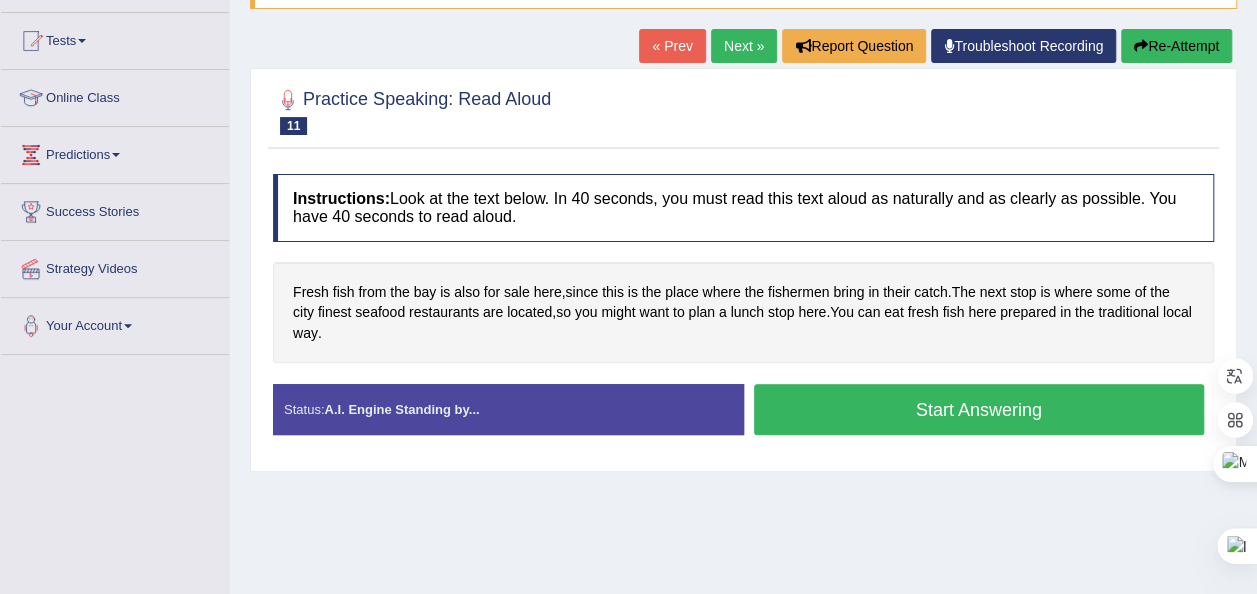 click on "Start Answering" at bounding box center (979, 409) 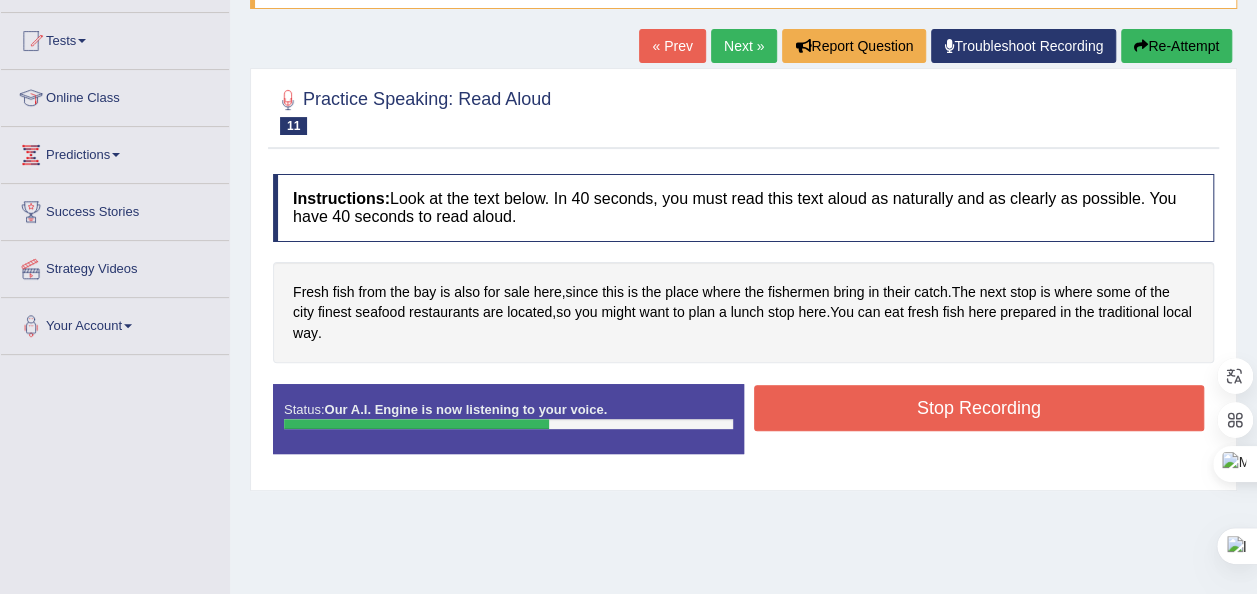 click on "Stop Recording" at bounding box center (979, 408) 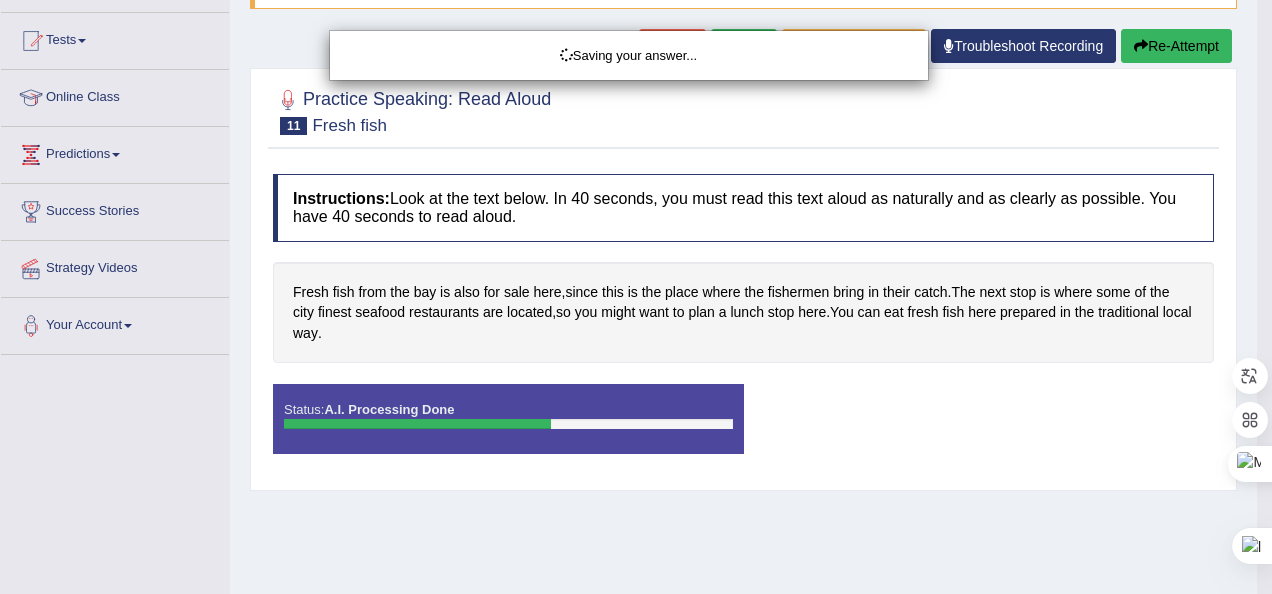 click on "Saving your answer..." at bounding box center (636, 297) 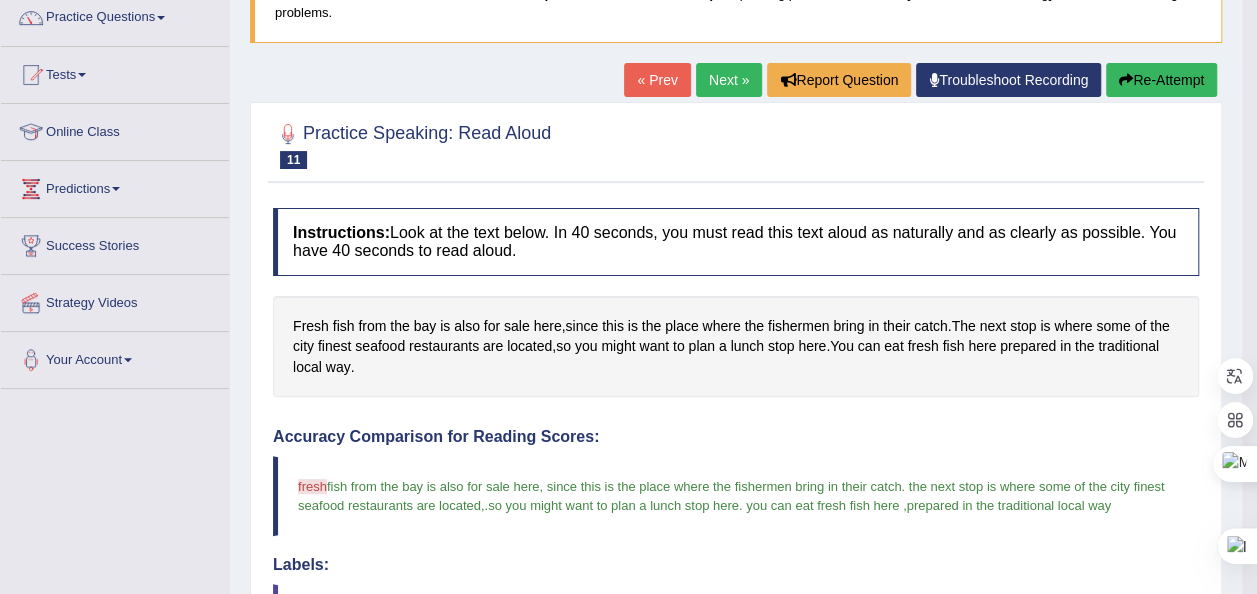 scroll, scrollTop: 0, scrollLeft: 0, axis: both 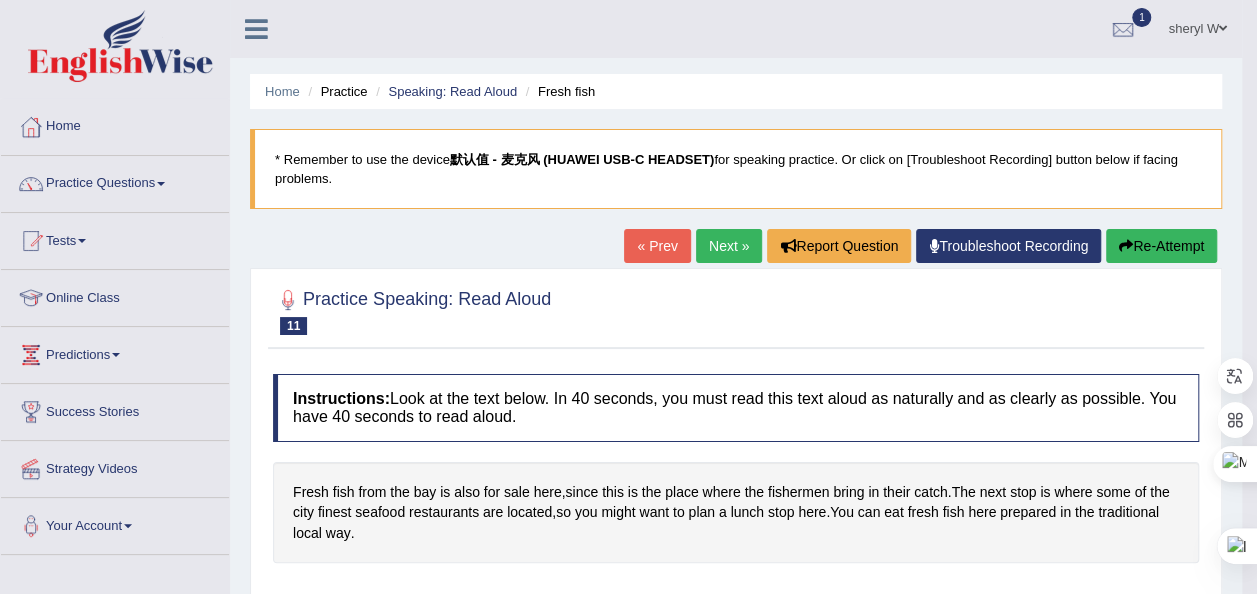 click on "Next »" at bounding box center (729, 246) 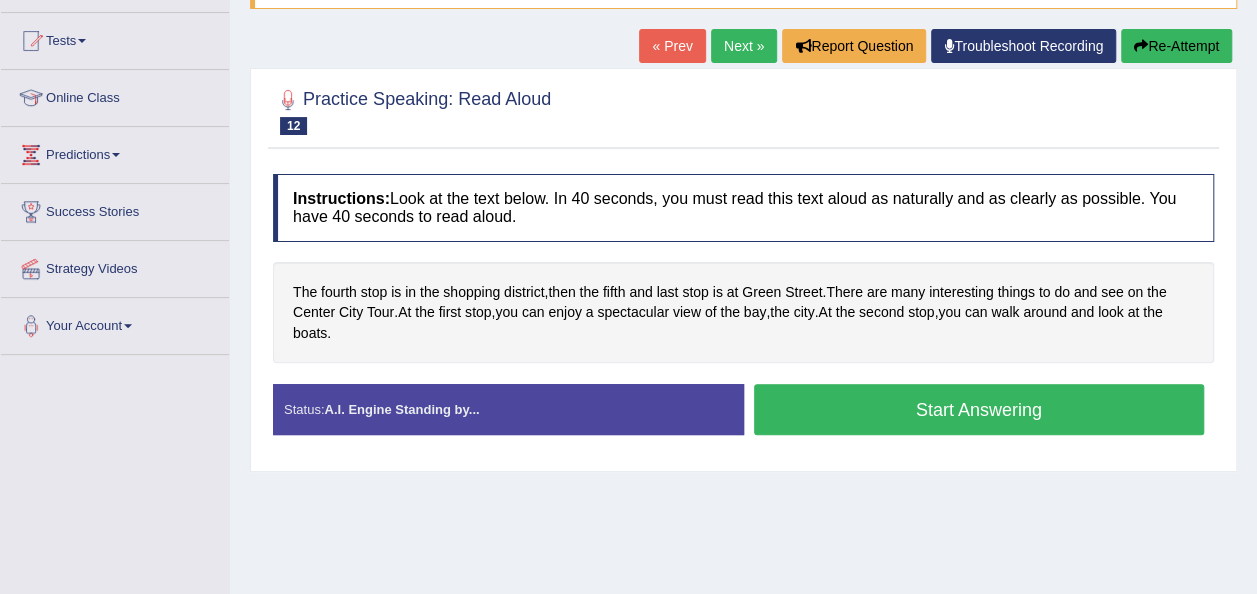 scroll, scrollTop: 200, scrollLeft: 0, axis: vertical 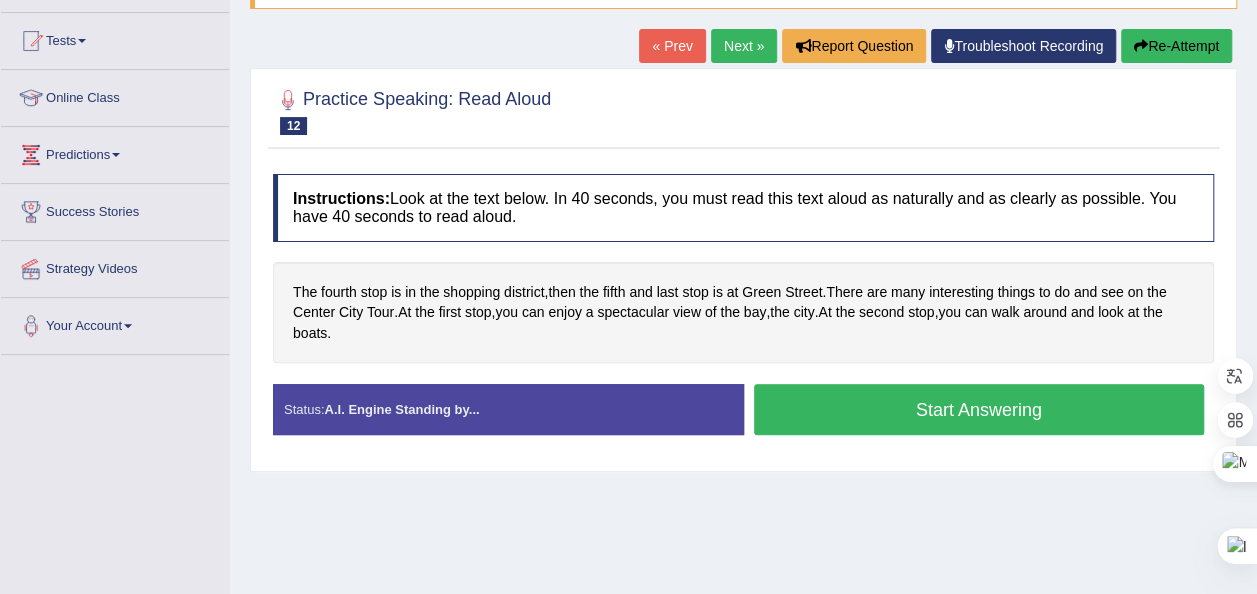 click on "Start Answering" at bounding box center (979, 409) 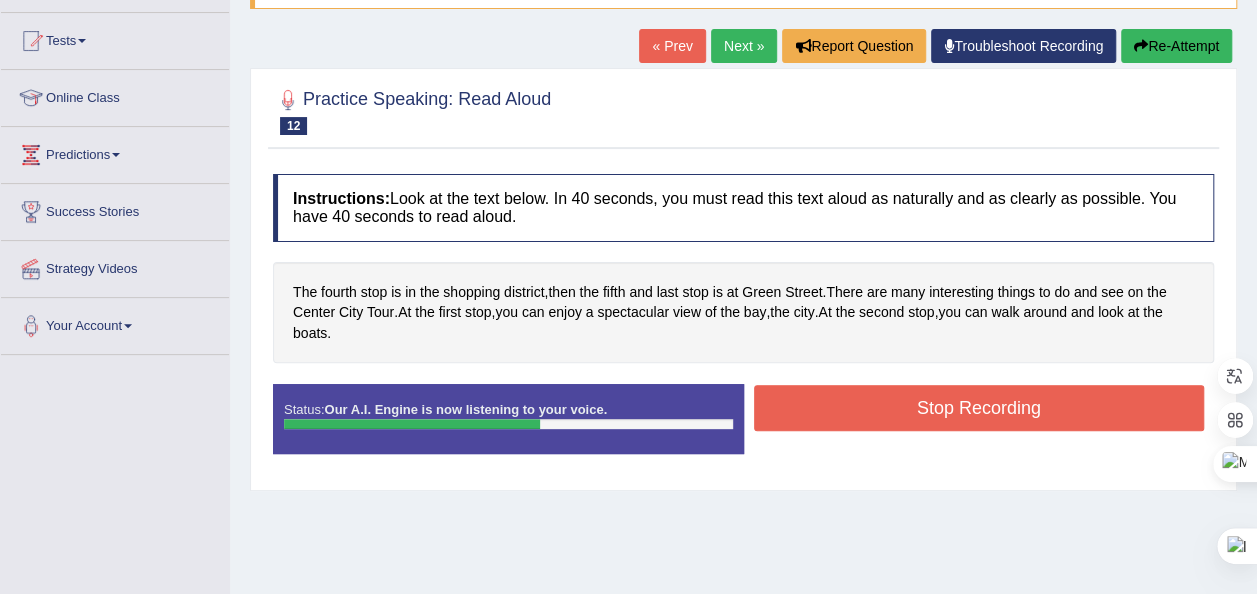 click on "Stop Recording" at bounding box center (979, 408) 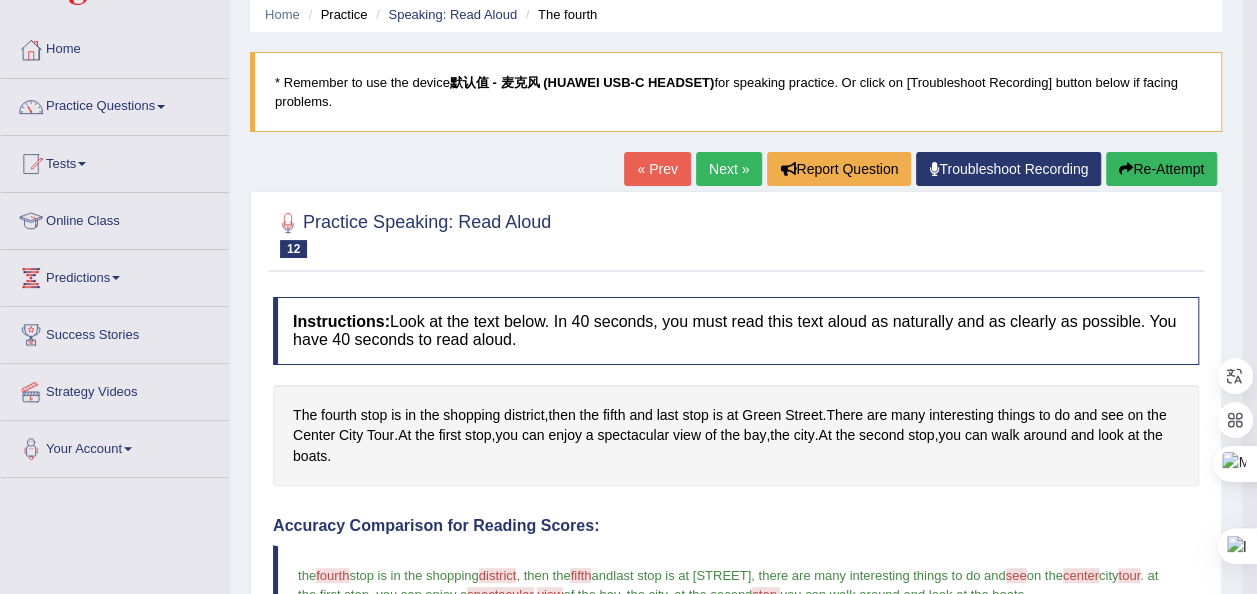 scroll, scrollTop: 0, scrollLeft: 0, axis: both 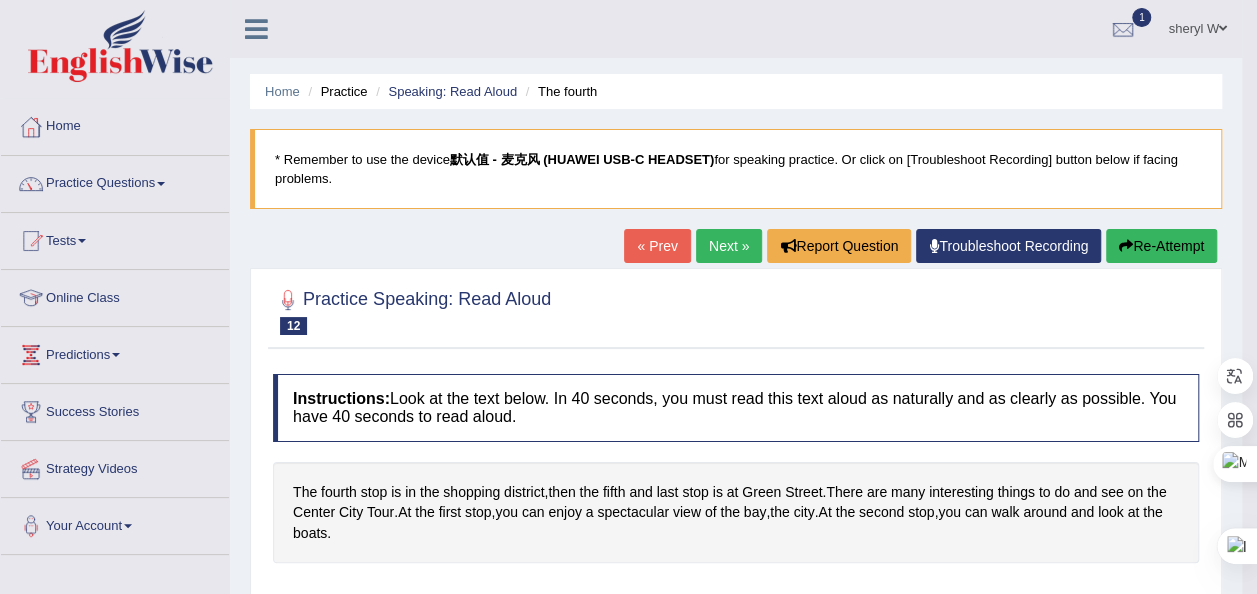 click on "Next »" at bounding box center (729, 246) 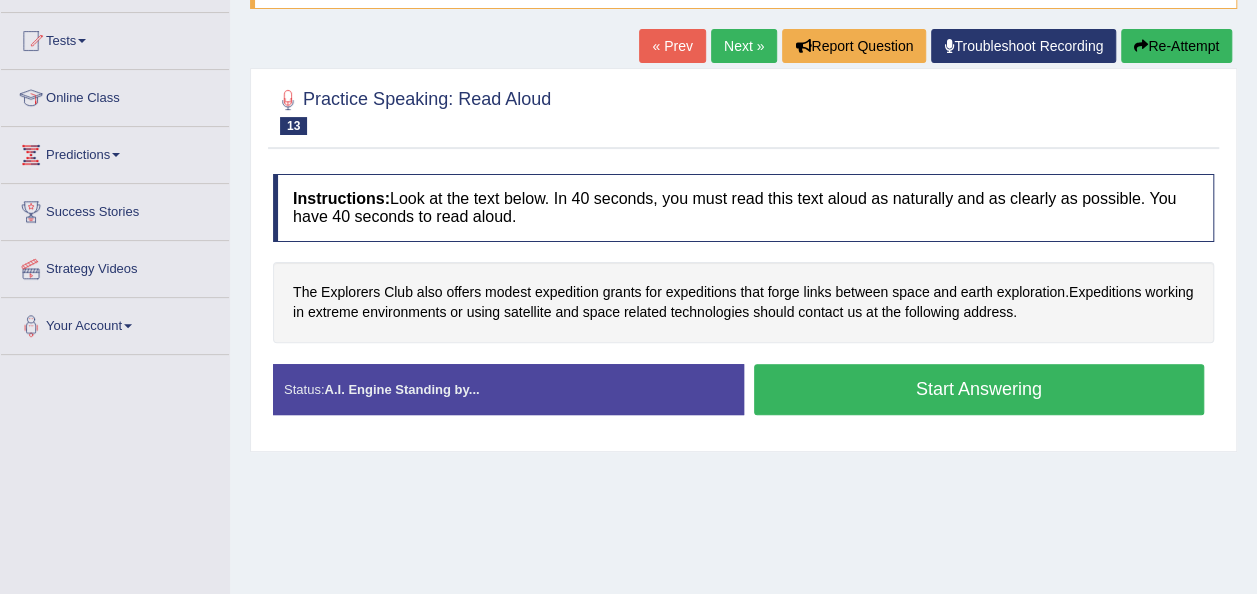 scroll, scrollTop: 200, scrollLeft: 0, axis: vertical 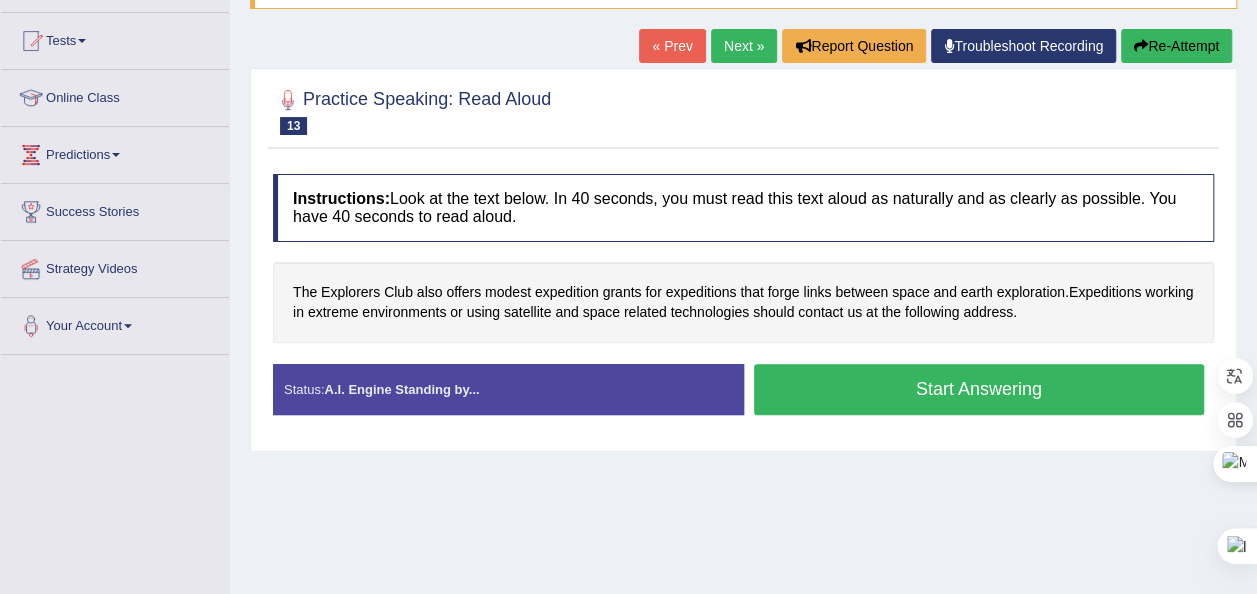 click on "Start Answering" at bounding box center [979, 389] 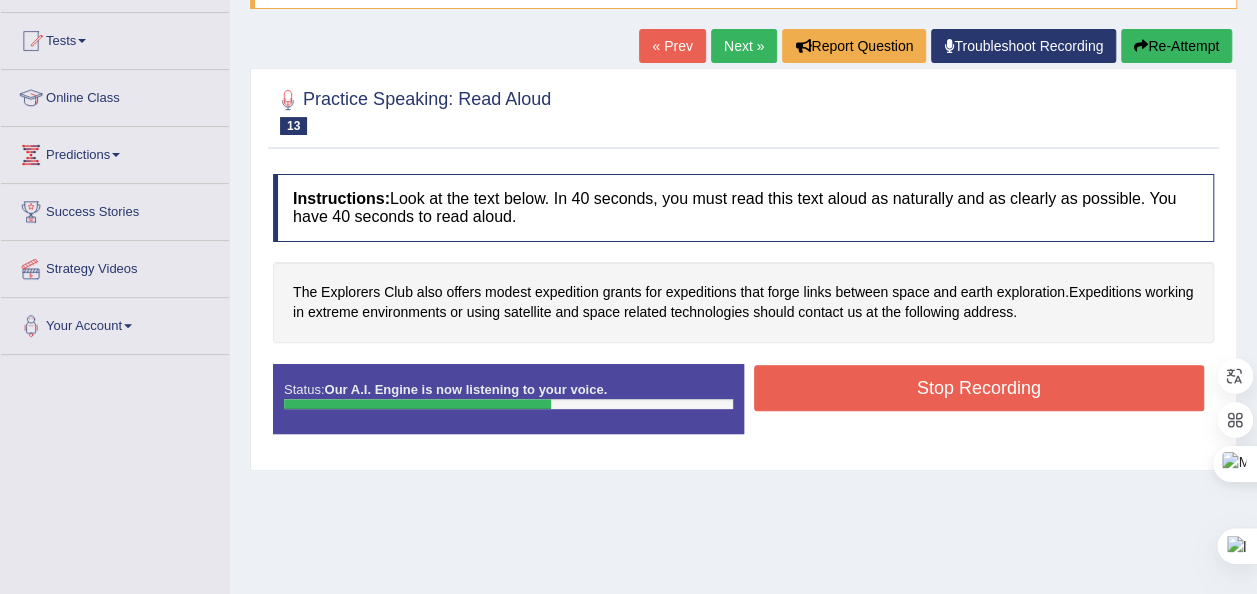 click on "Stop Recording" at bounding box center (979, 388) 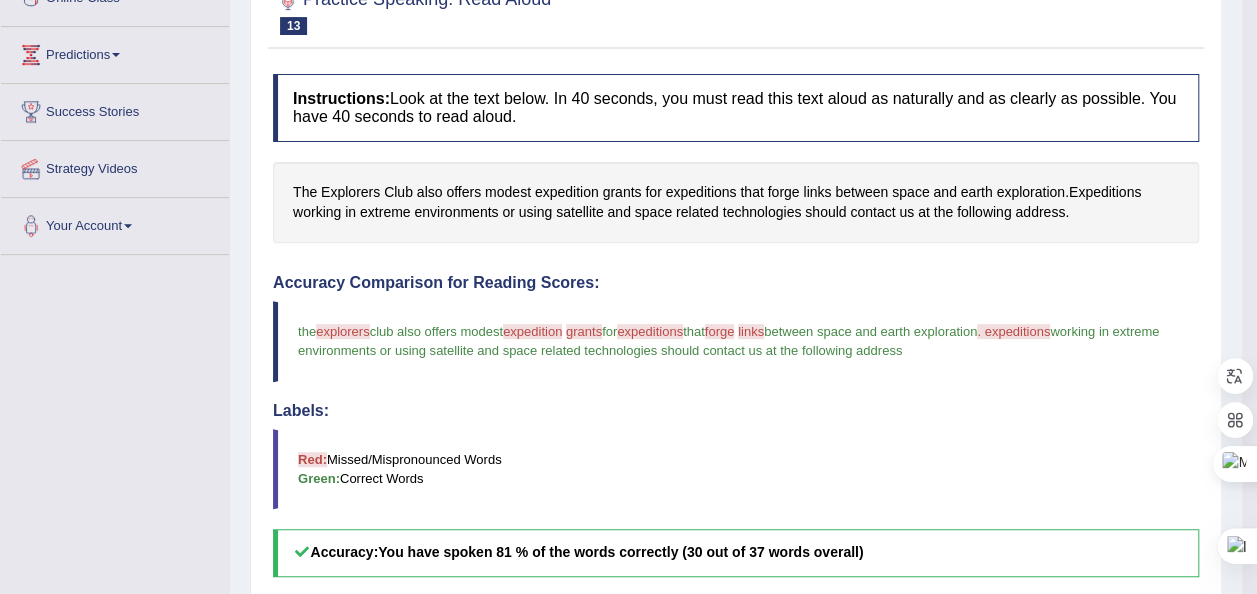 scroll, scrollTop: 100, scrollLeft: 0, axis: vertical 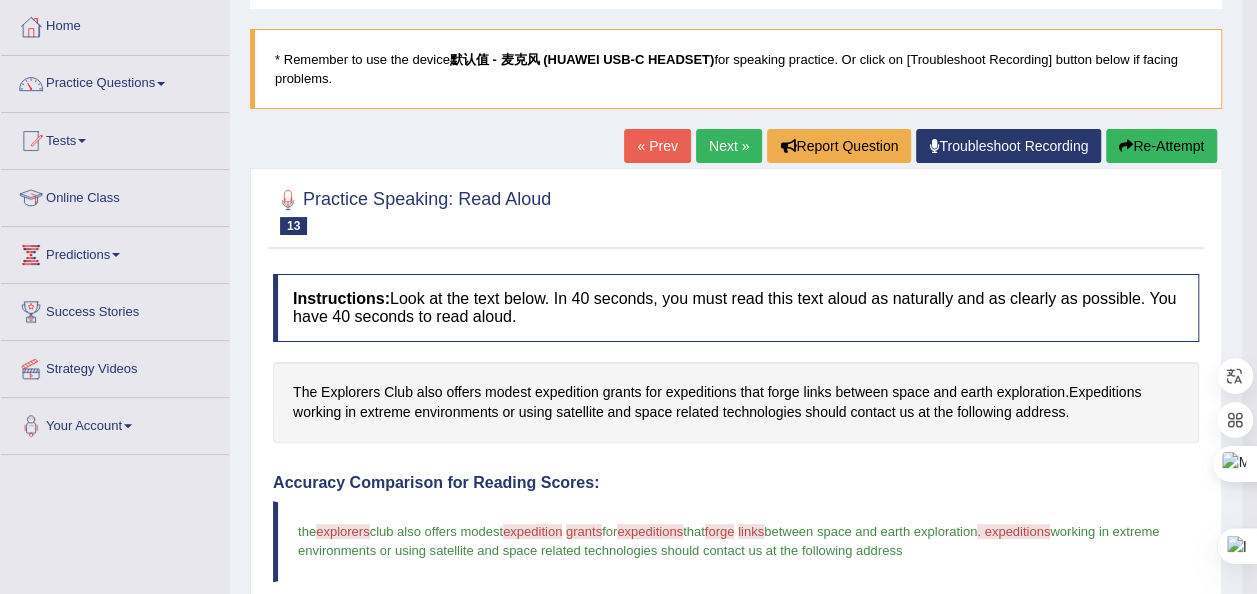 click on "Re-Attempt" at bounding box center (1161, 146) 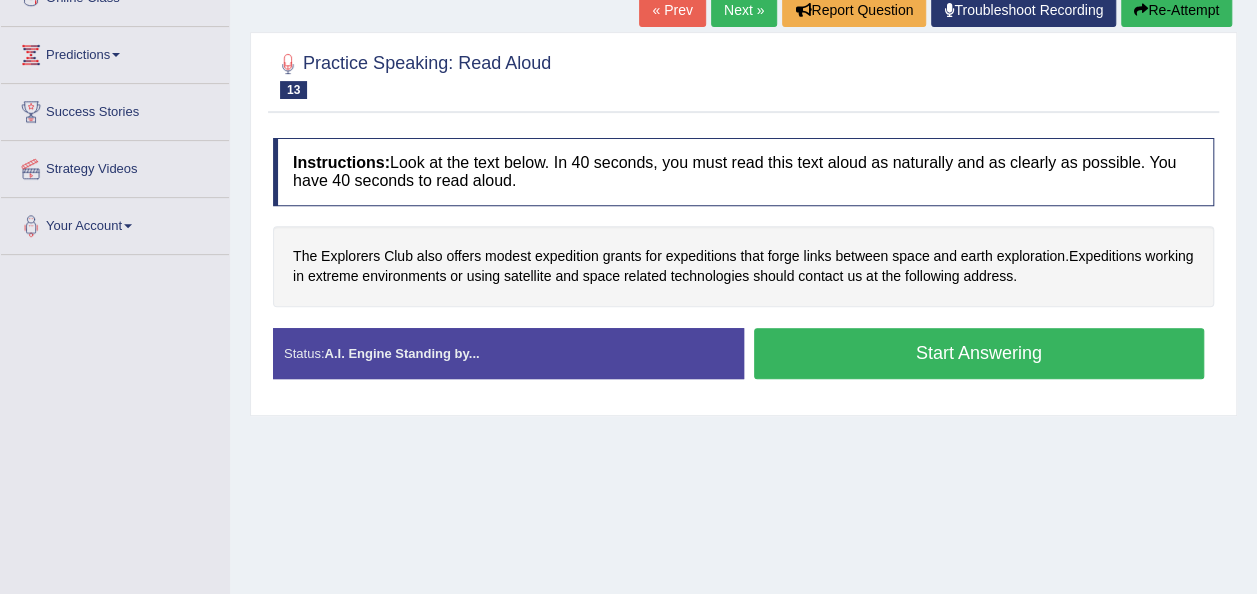 scroll, scrollTop: 300, scrollLeft: 0, axis: vertical 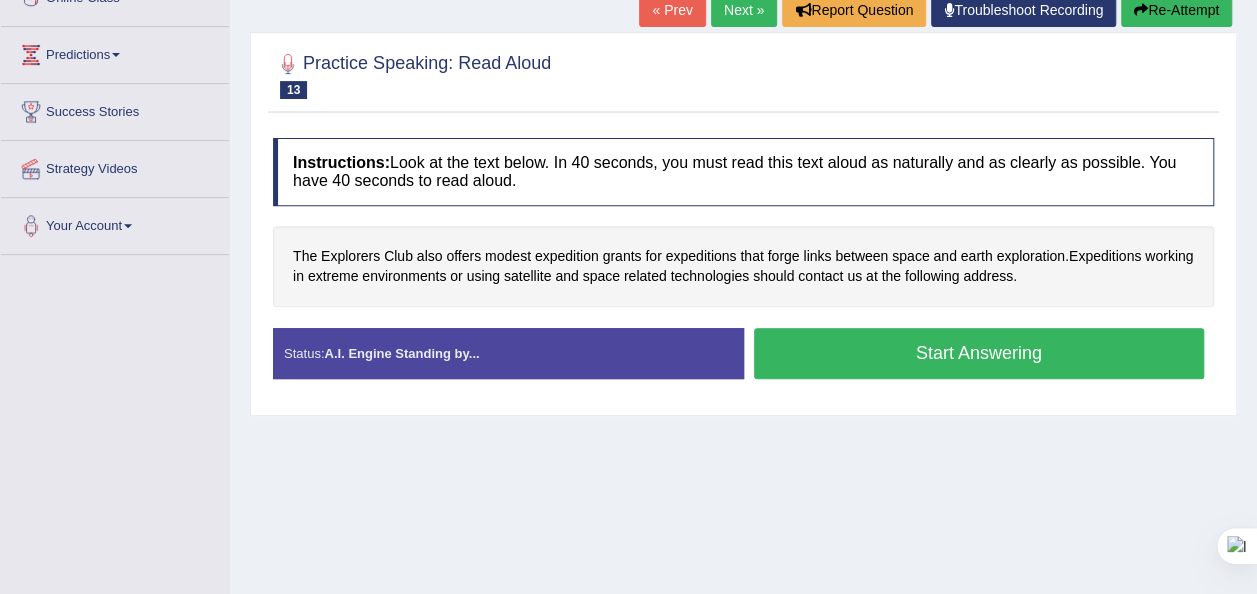 click on "Start Answering" at bounding box center [979, 353] 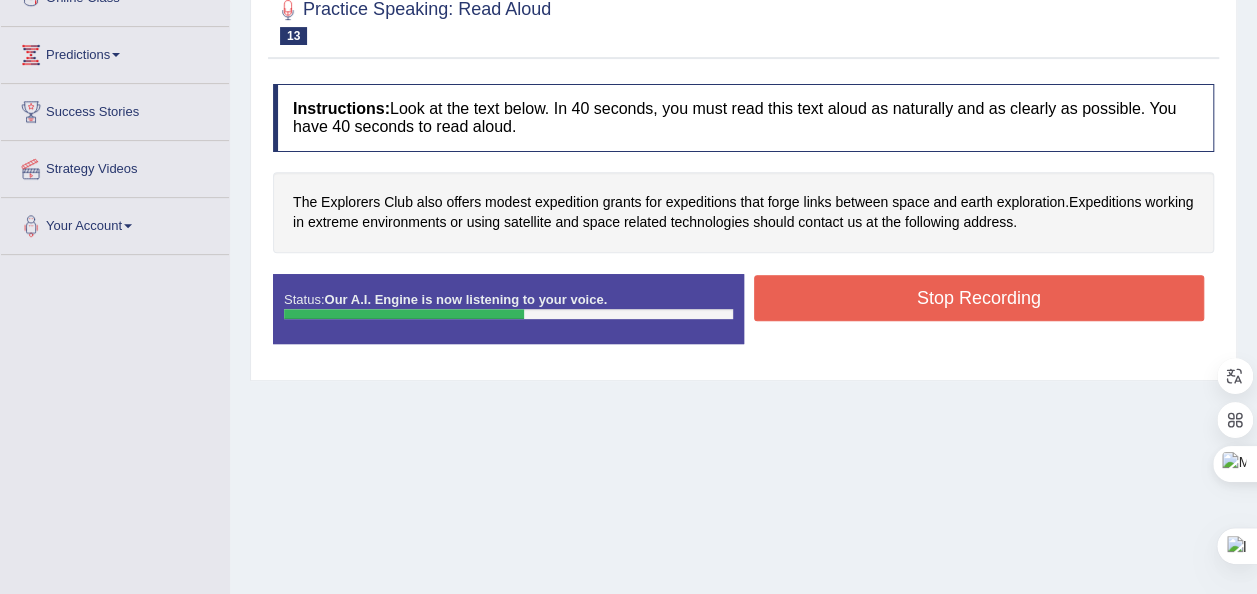 click on "Stop Recording" at bounding box center [979, 298] 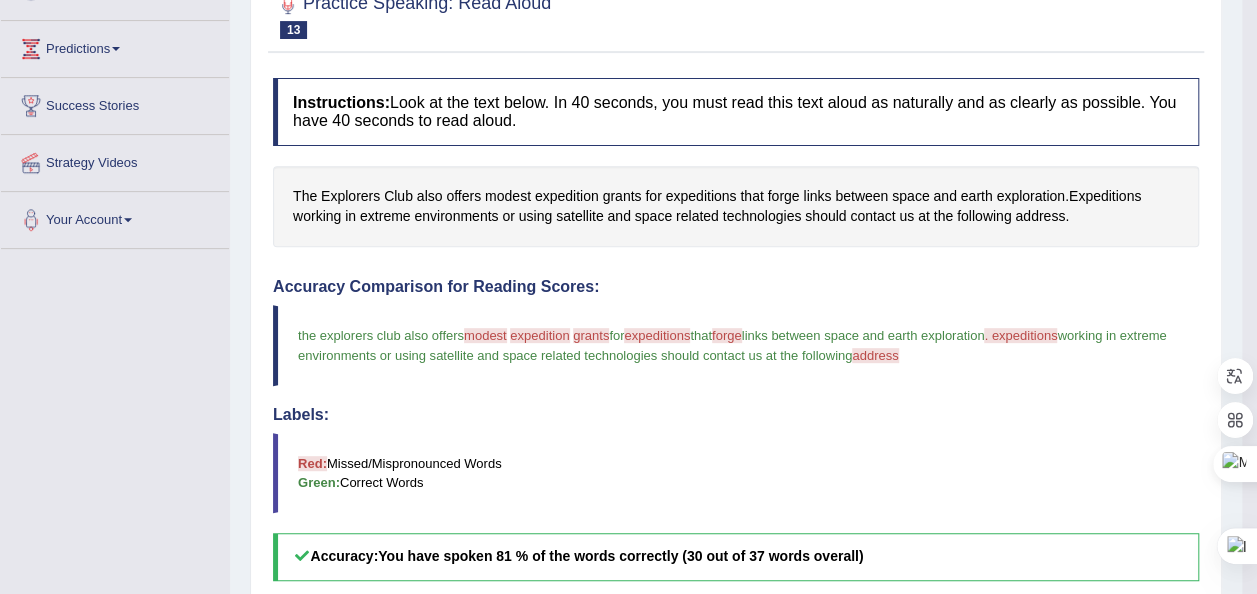 scroll, scrollTop: 200, scrollLeft: 0, axis: vertical 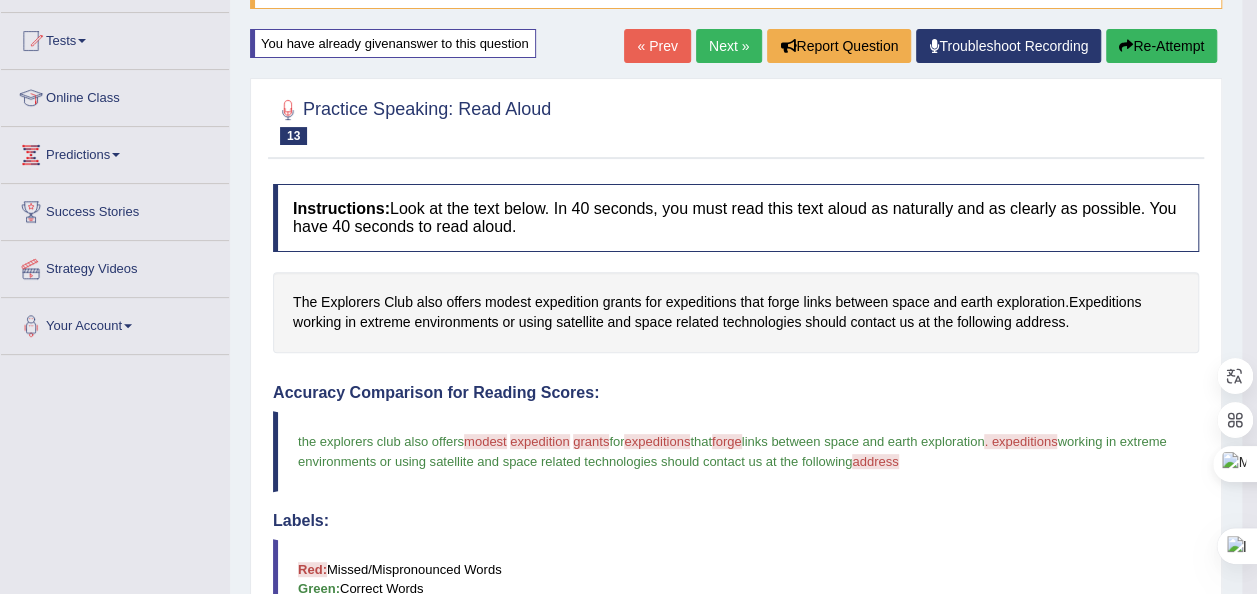 click on "Next »" at bounding box center (729, 46) 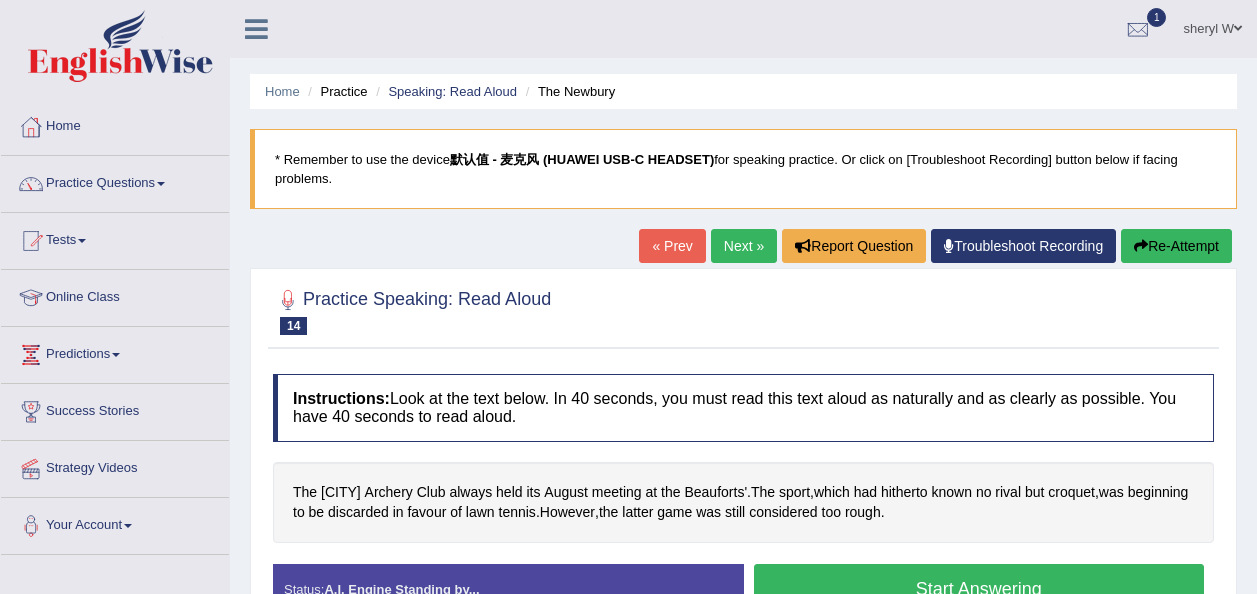 scroll, scrollTop: 0, scrollLeft: 0, axis: both 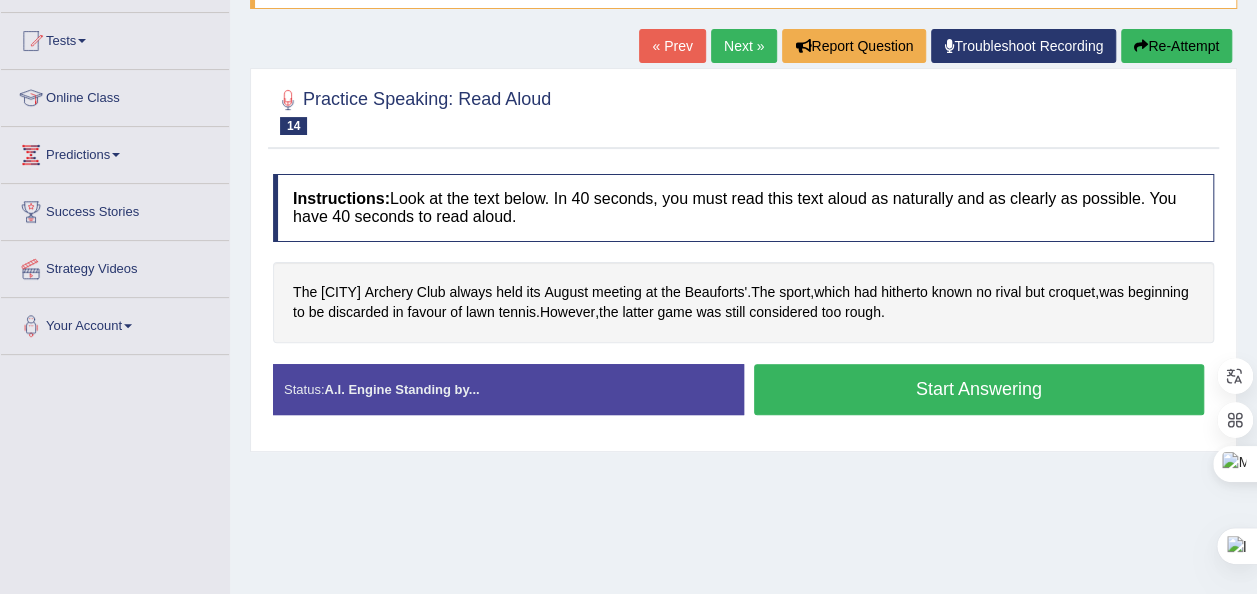 click on "Start Answering" at bounding box center (979, 389) 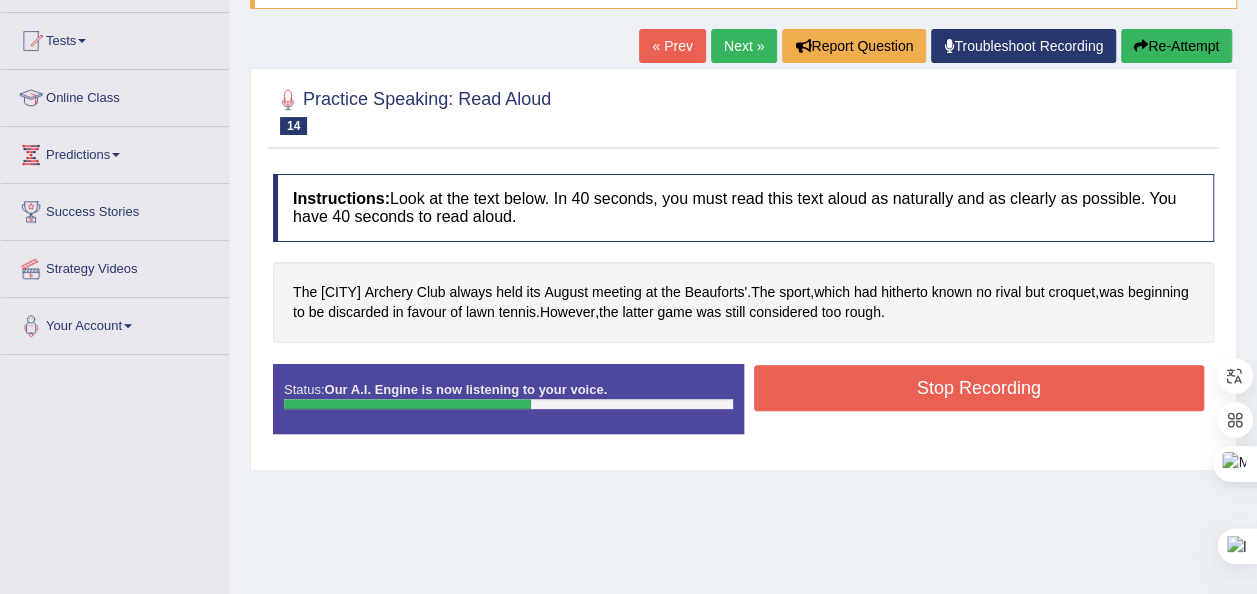 click on "Stop Recording" at bounding box center [979, 388] 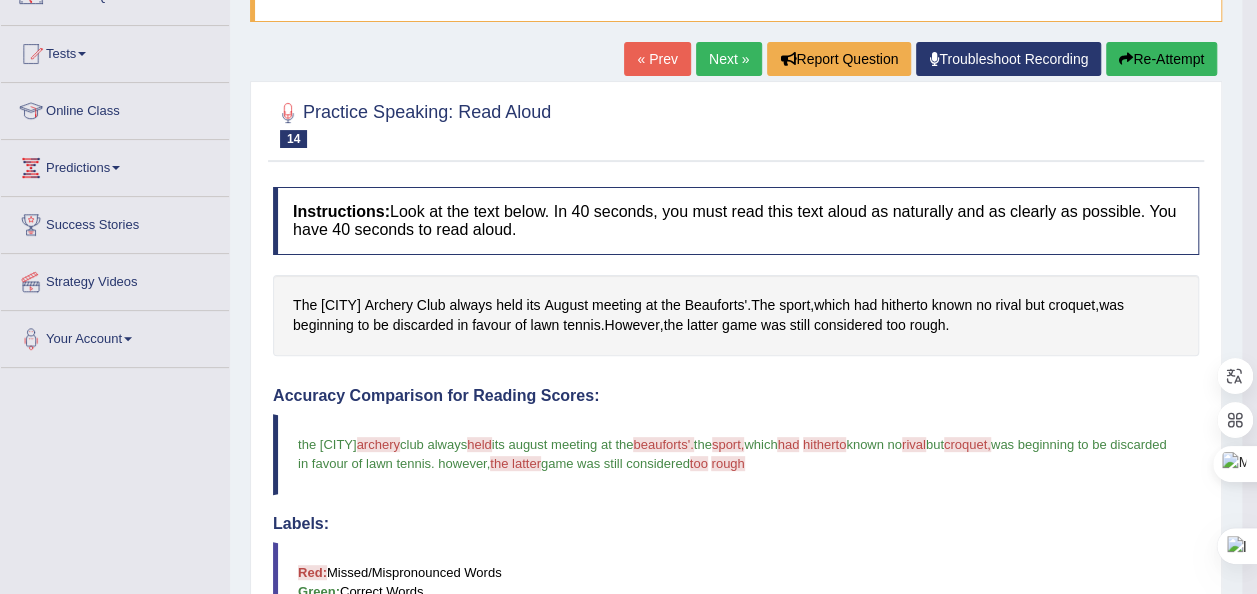 scroll, scrollTop: 0, scrollLeft: 0, axis: both 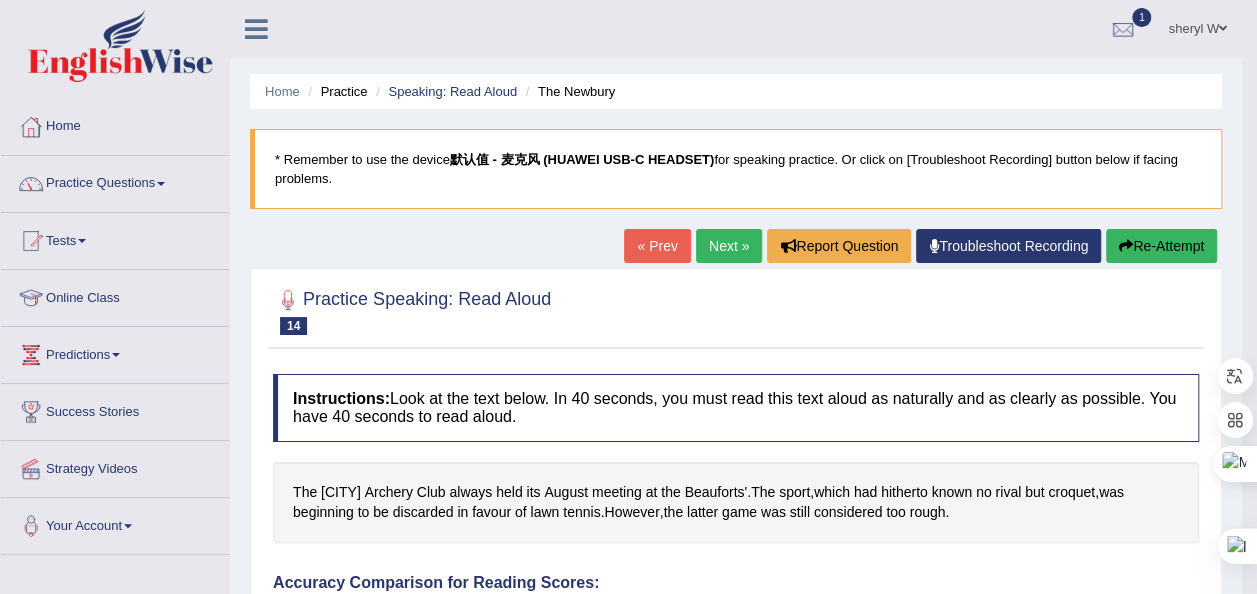 click on "Next »" at bounding box center [729, 246] 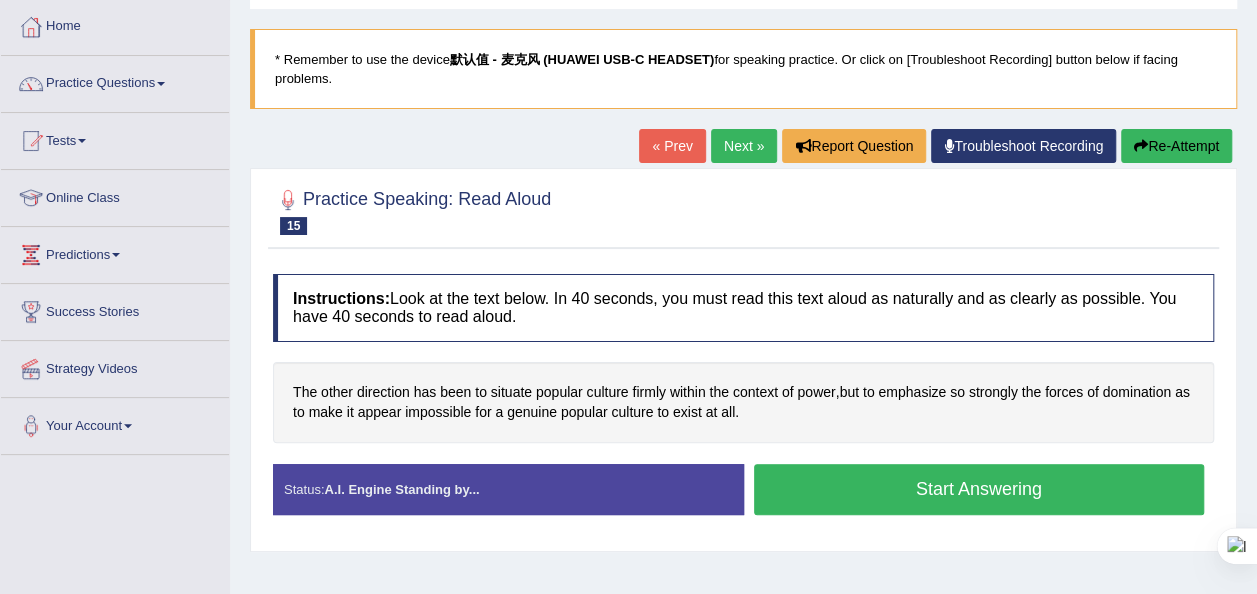 scroll, scrollTop: 100, scrollLeft: 0, axis: vertical 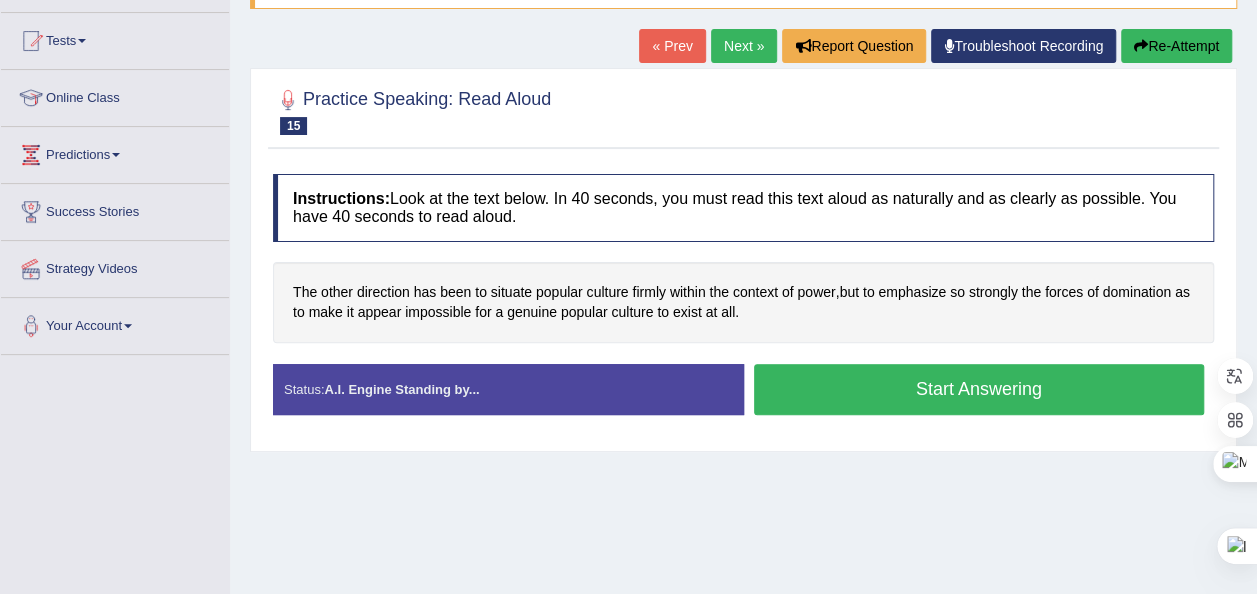 click on "Start Answering" at bounding box center [979, 389] 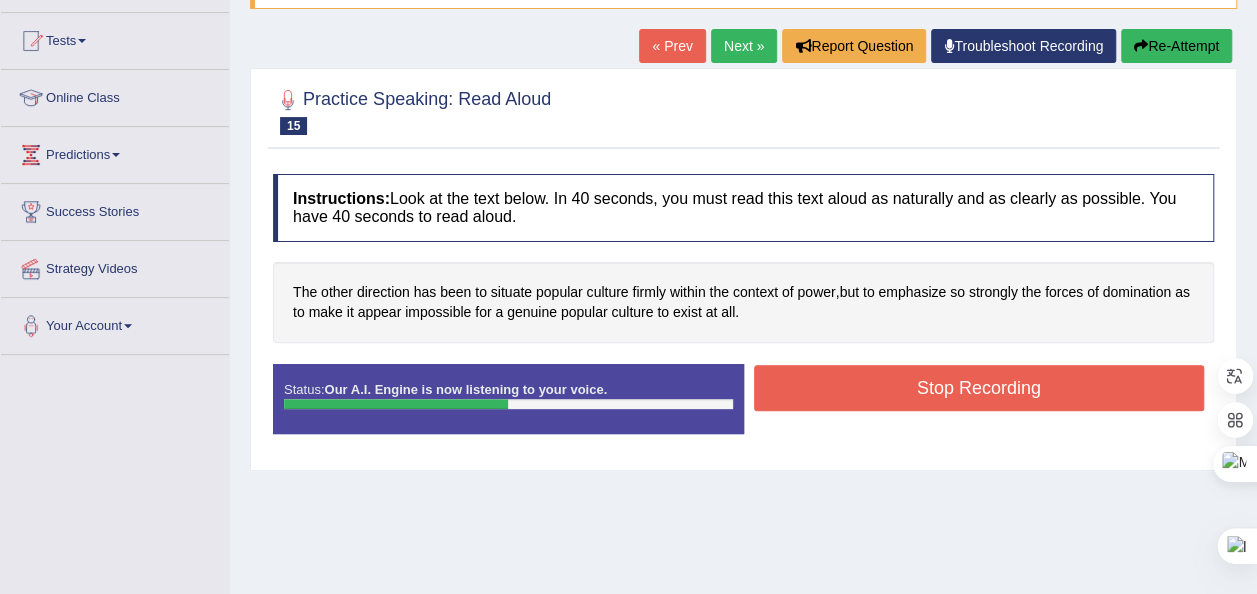 click on "Stop Recording" at bounding box center [979, 388] 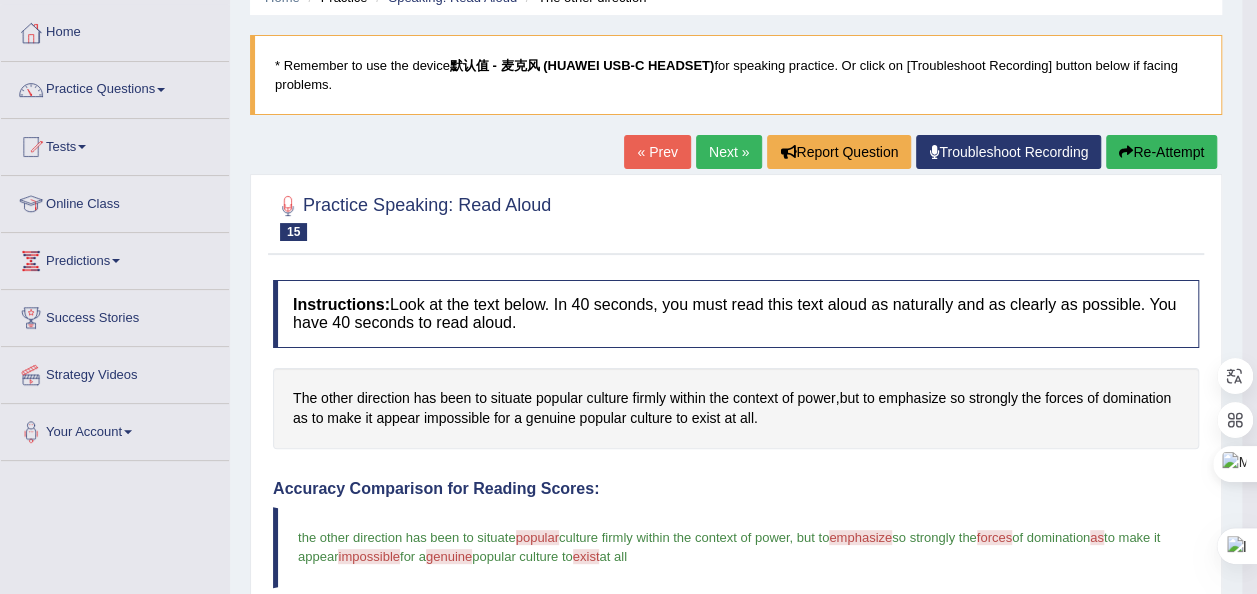 scroll, scrollTop: 0, scrollLeft: 0, axis: both 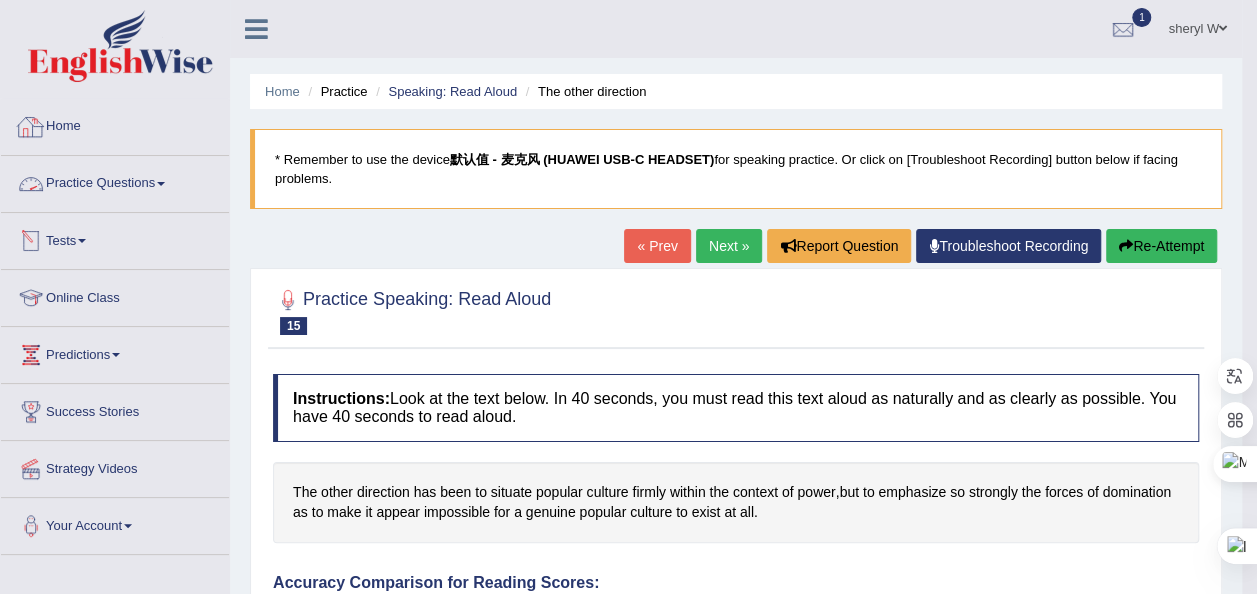 click on "Practice Questions" at bounding box center [115, 181] 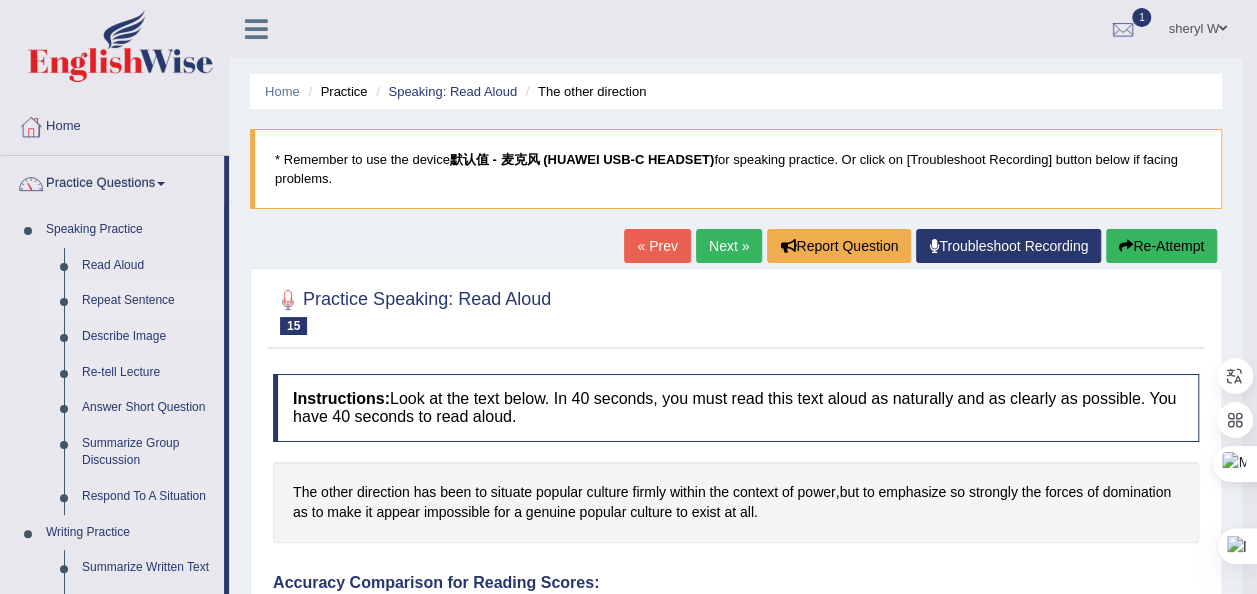 click on "Repeat Sentence" at bounding box center [148, 301] 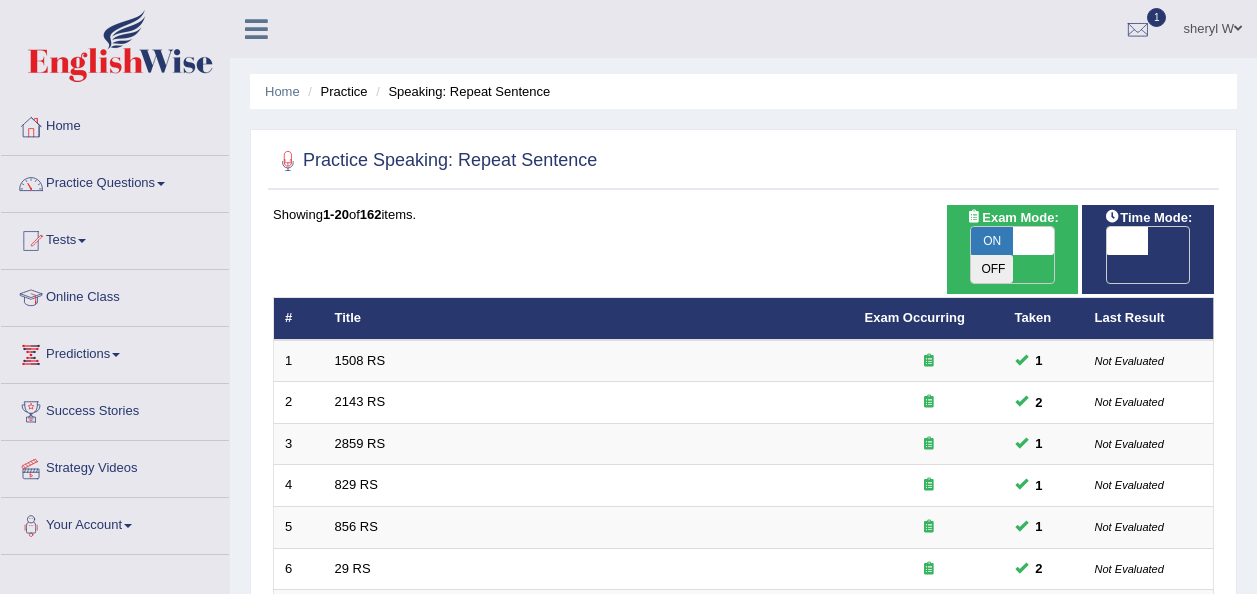 scroll, scrollTop: 700, scrollLeft: 0, axis: vertical 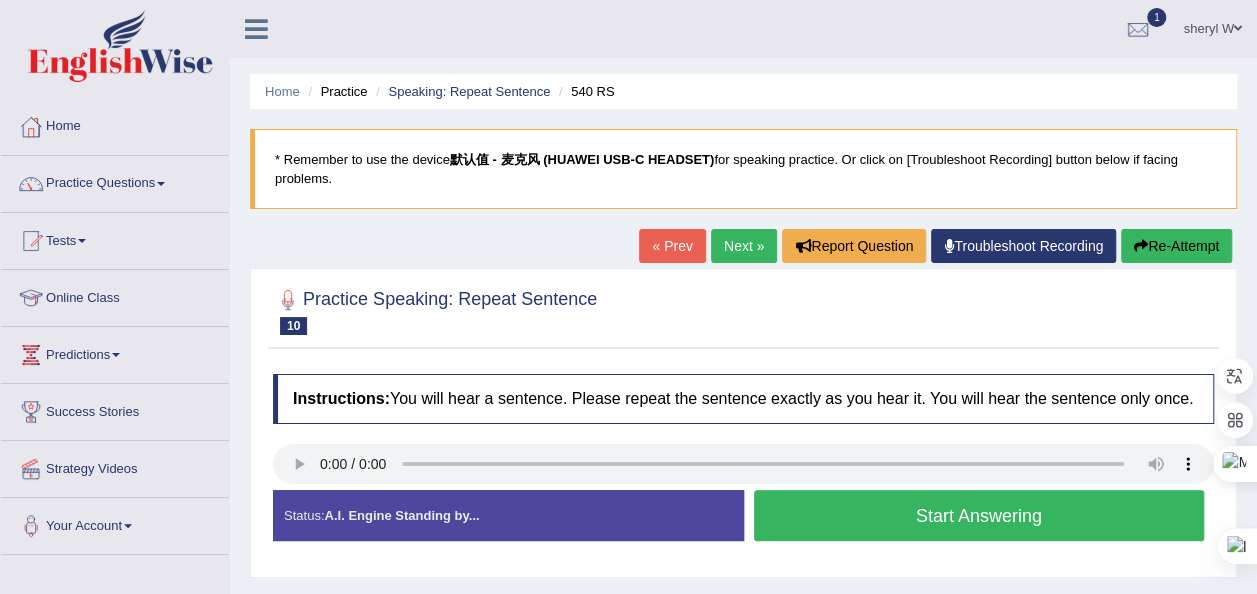 click on "Start Answering" at bounding box center [979, 515] 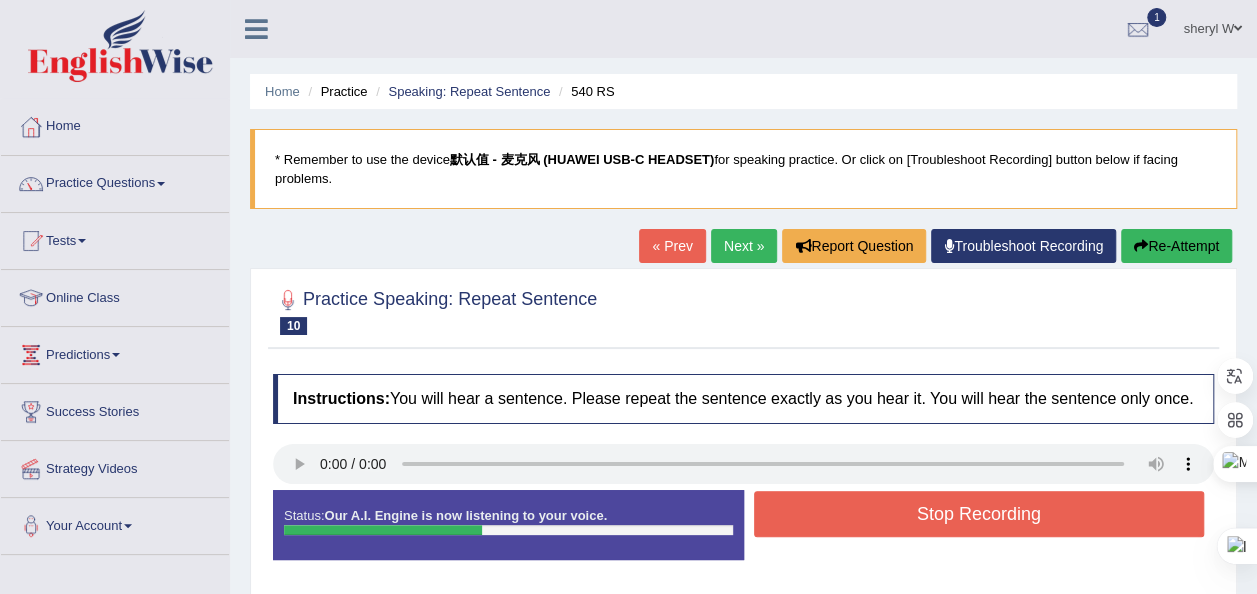 click on "Stop Recording" at bounding box center [979, 514] 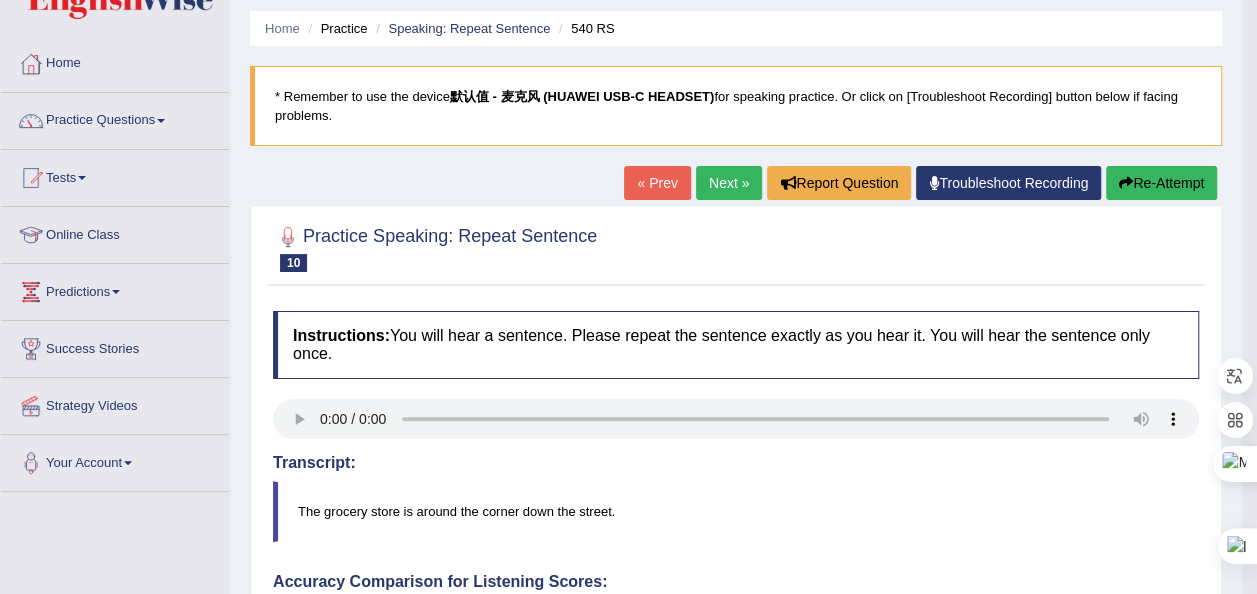 scroll, scrollTop: 0, scrollLeft: 0, axis: both 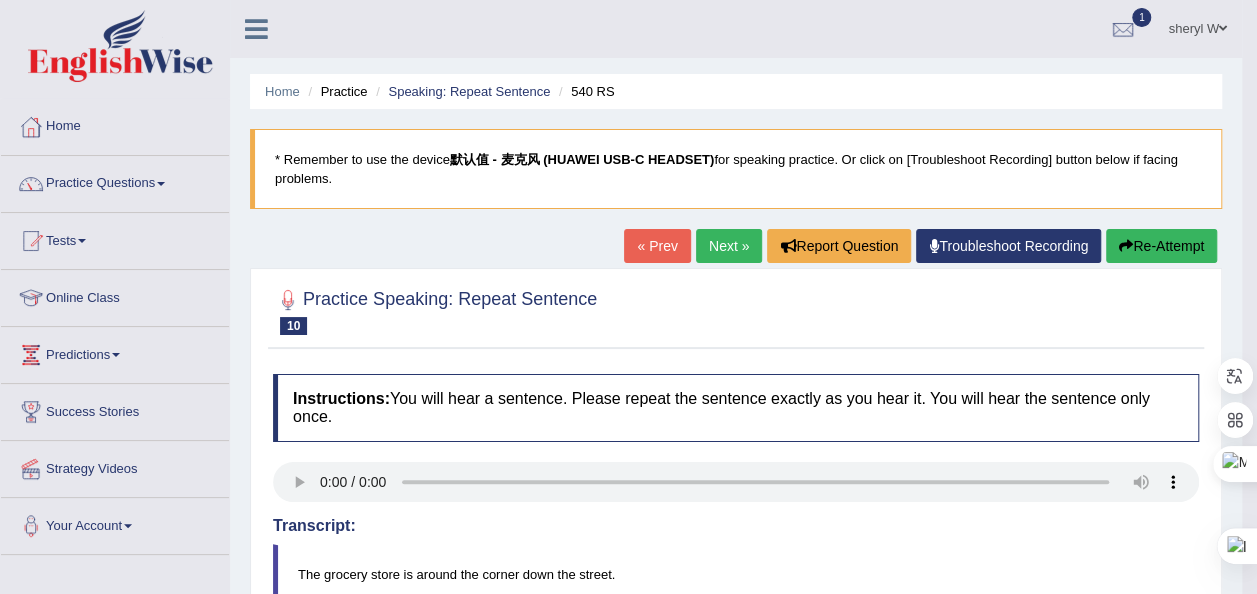 click on "Next »" at bounding box center (729, 246) 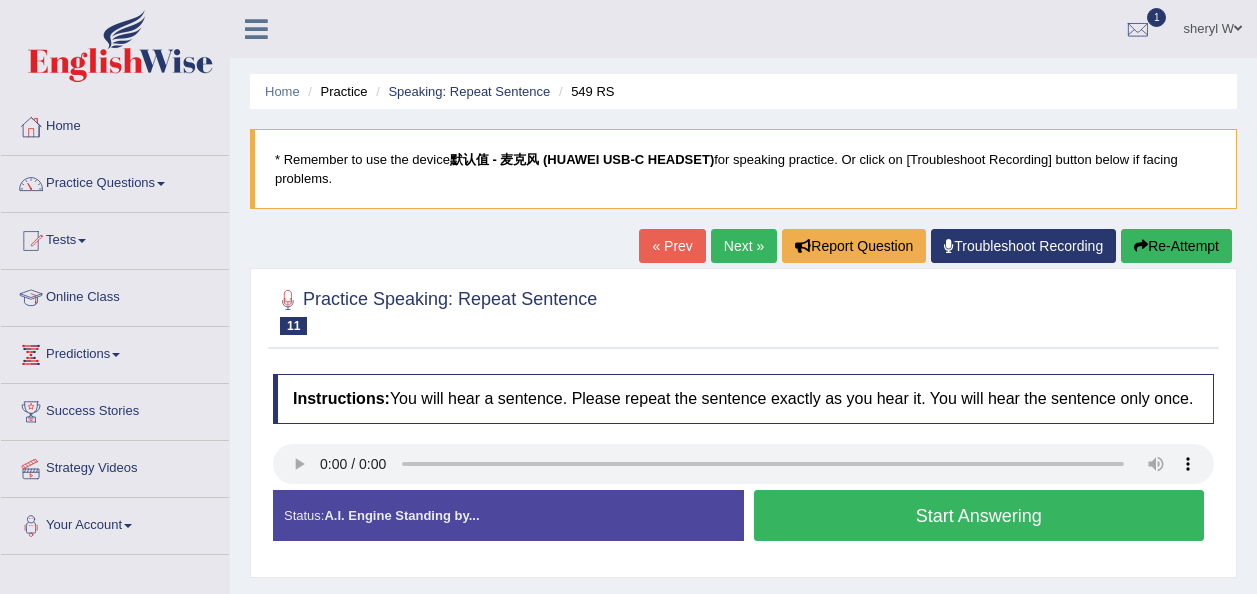 scroll, scrollTop: 0, scrollLeft: 0, axis: both 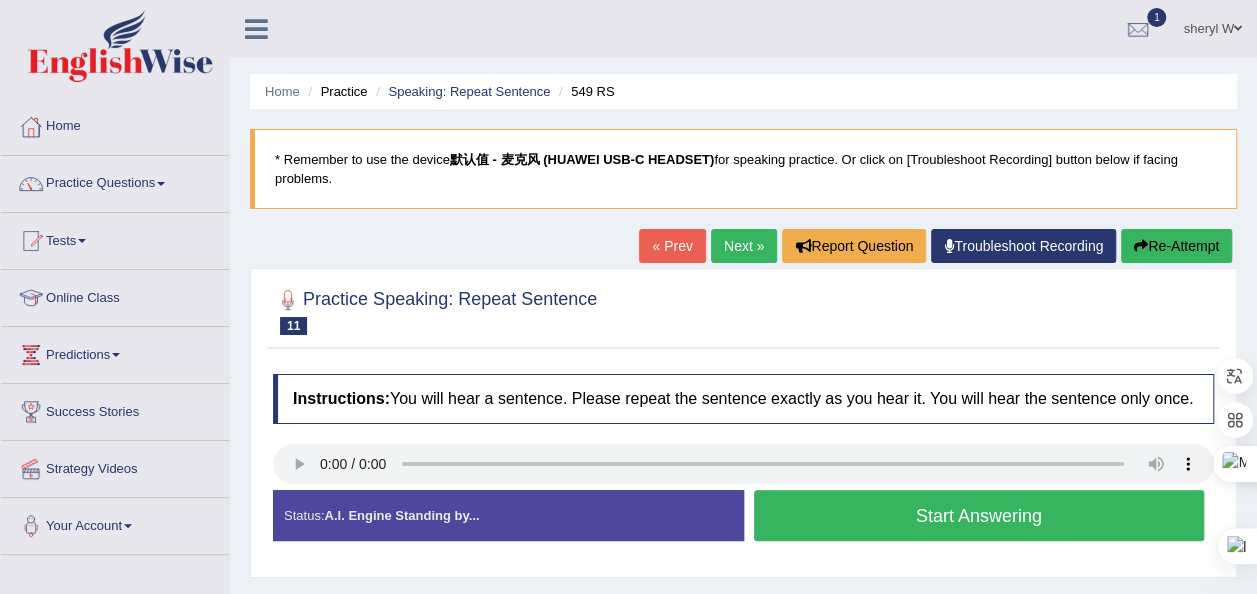 click on "Start Answering" at bounding box center (979, 515) 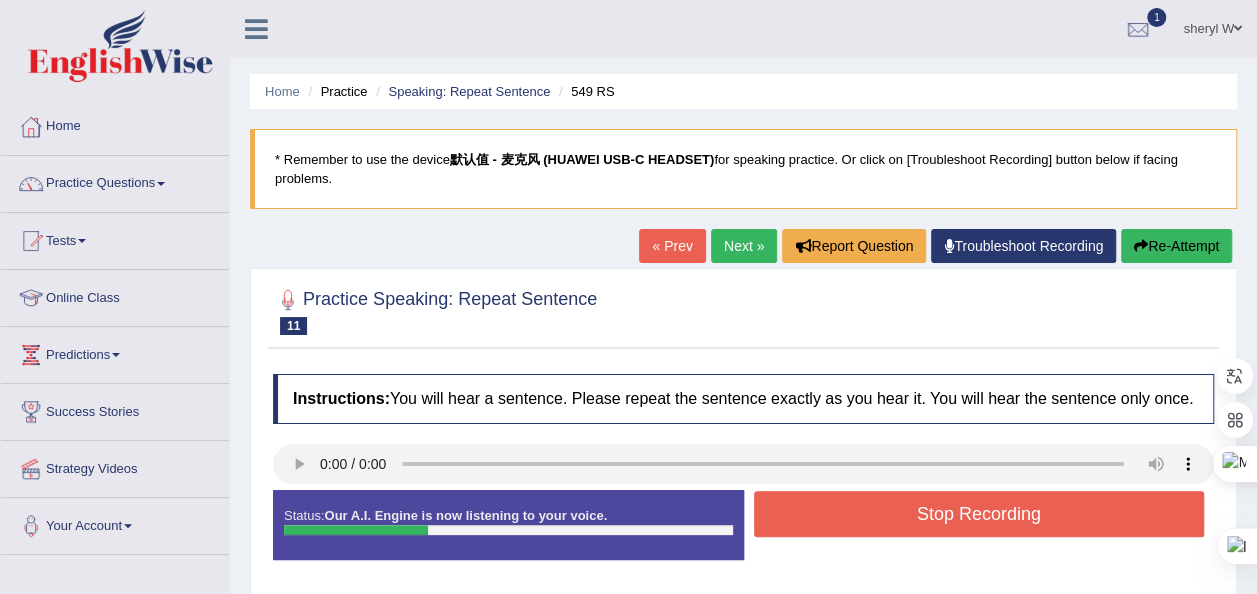 click on "Stop Recording" at bounding box center (979, 514) 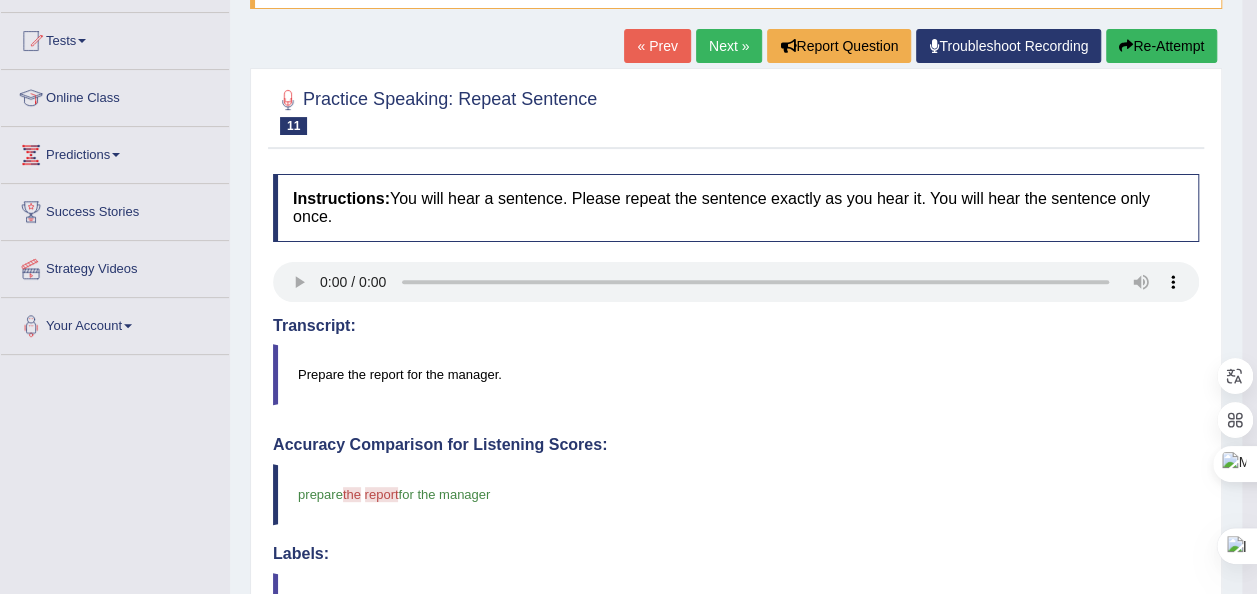 scroll, scrollTop: 0, scrollLeft: 0, axis: both 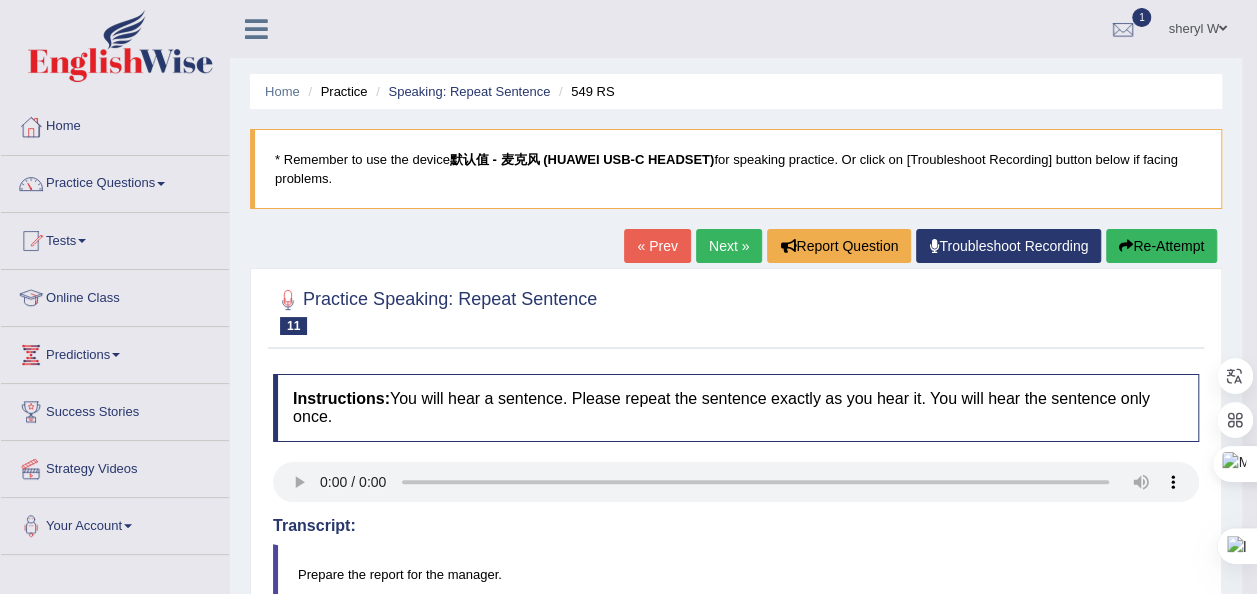 click at bounding box center (1126, 246) 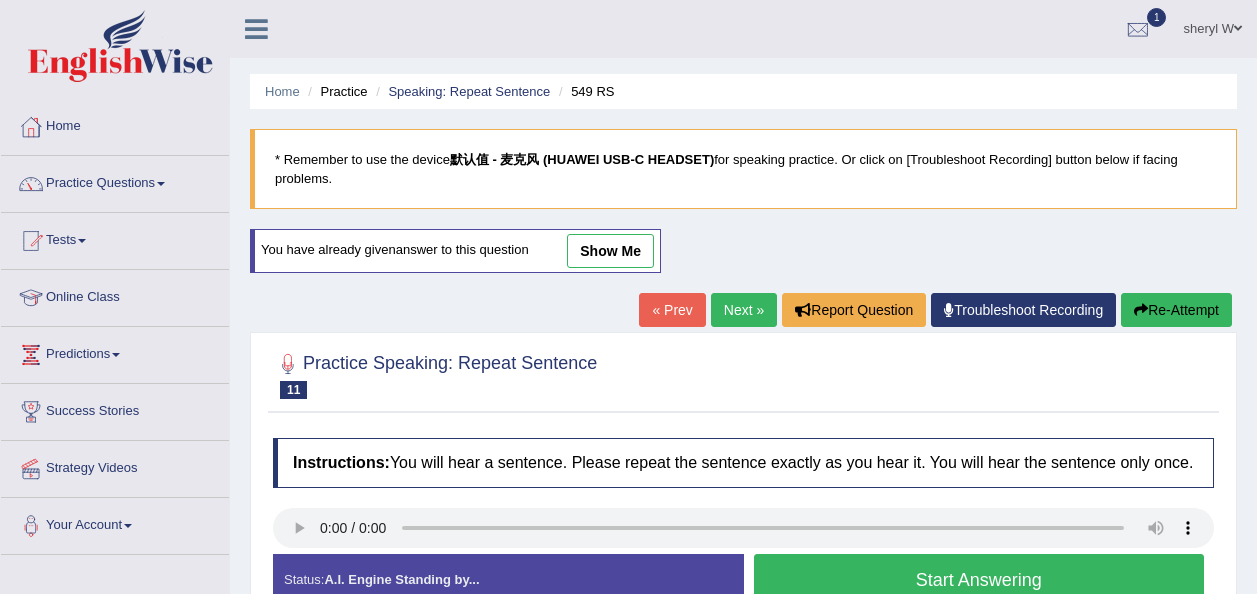 scroll, scrollTop: 0, scrollLeft: 0, axis: both 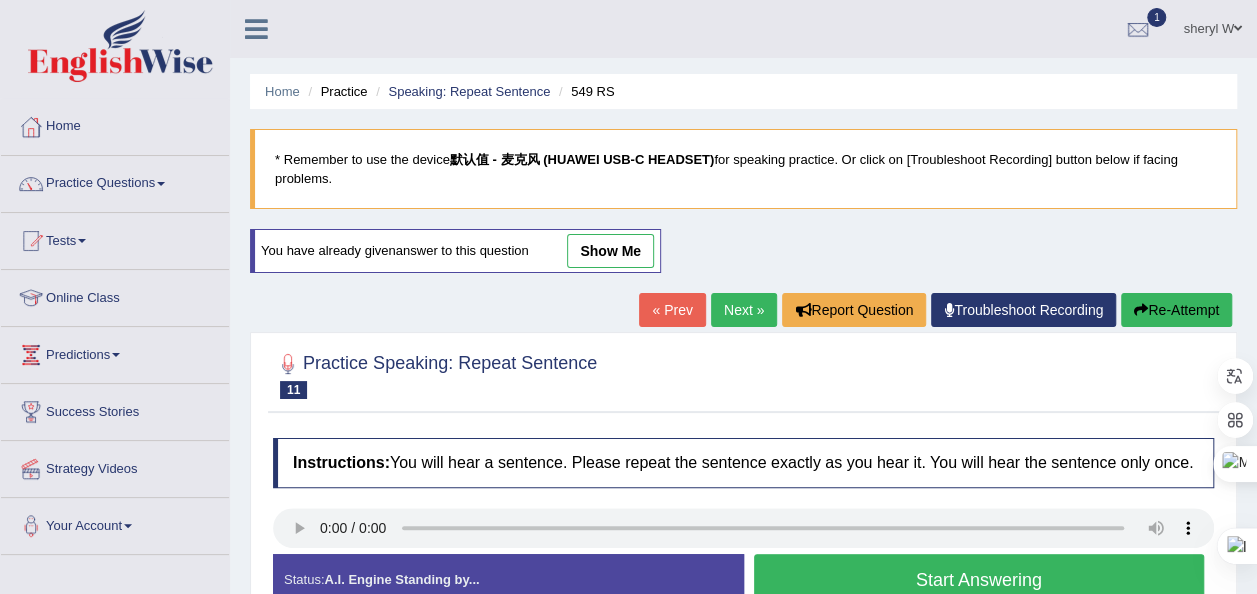 click on "Start Answering" at bounding box center [979, 579] 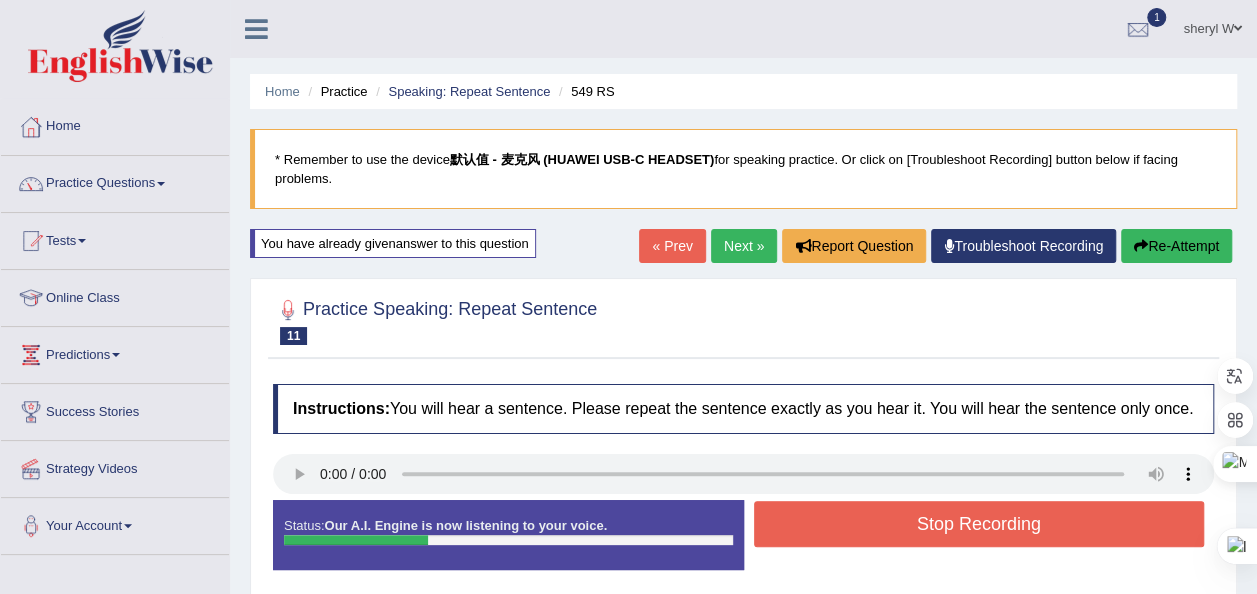 click on "Stop Recording" at bounding box center (979, 524) 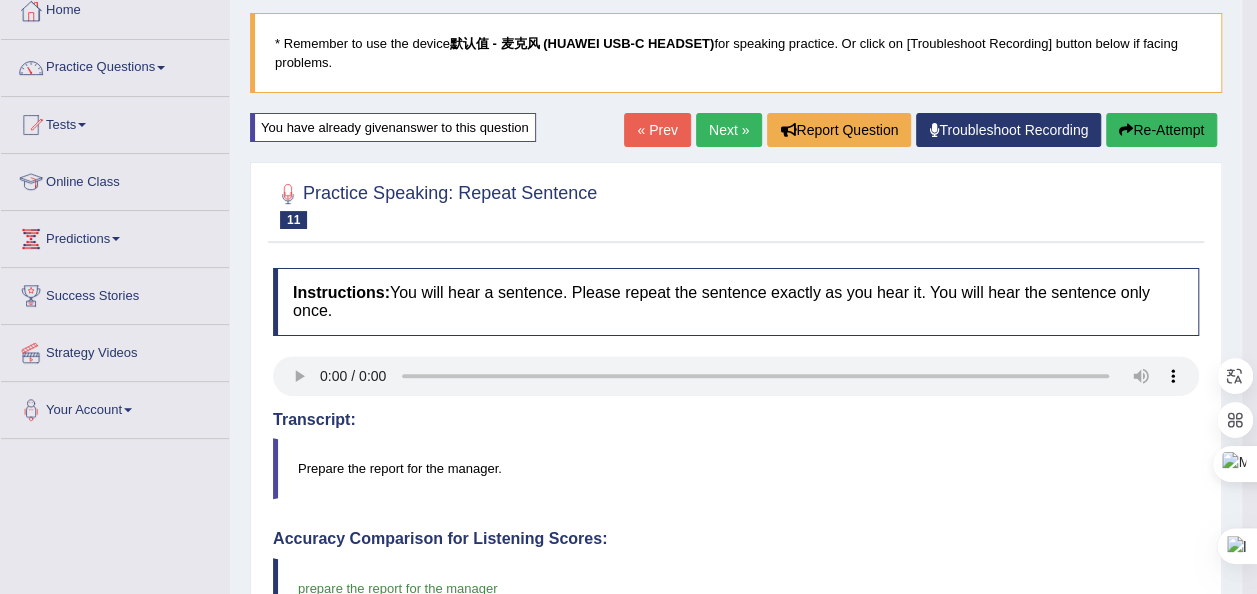 scroll, scrollTop: 0, scrollLeft: 0, axis: both 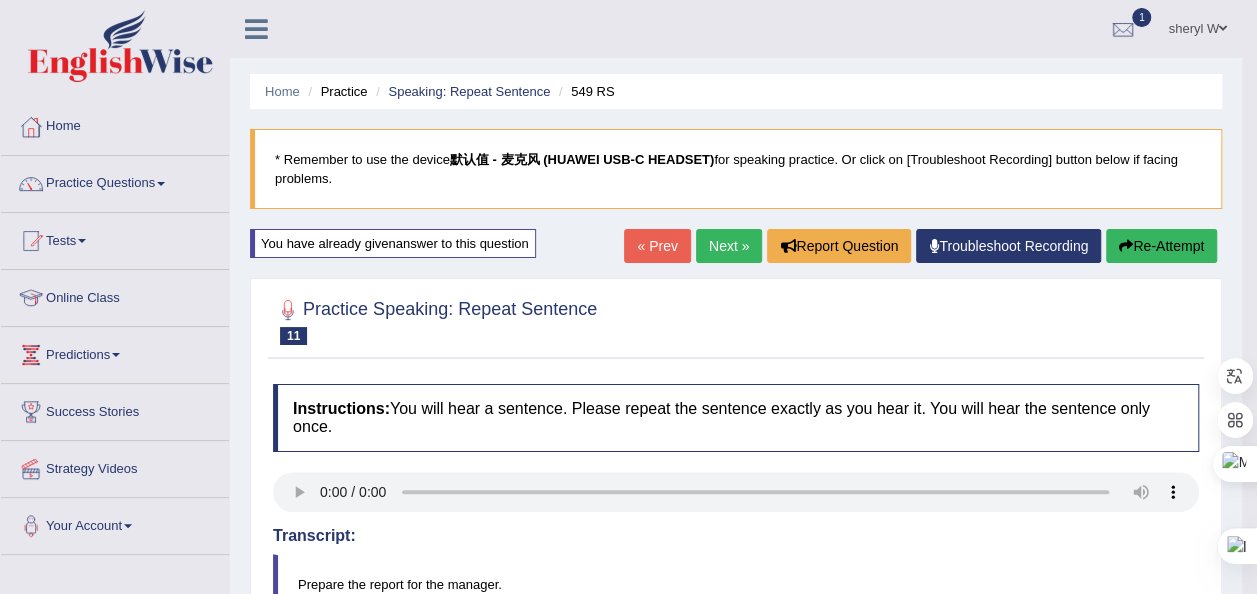 click on "Re-Attempt" at bounding box center (1161, 246) 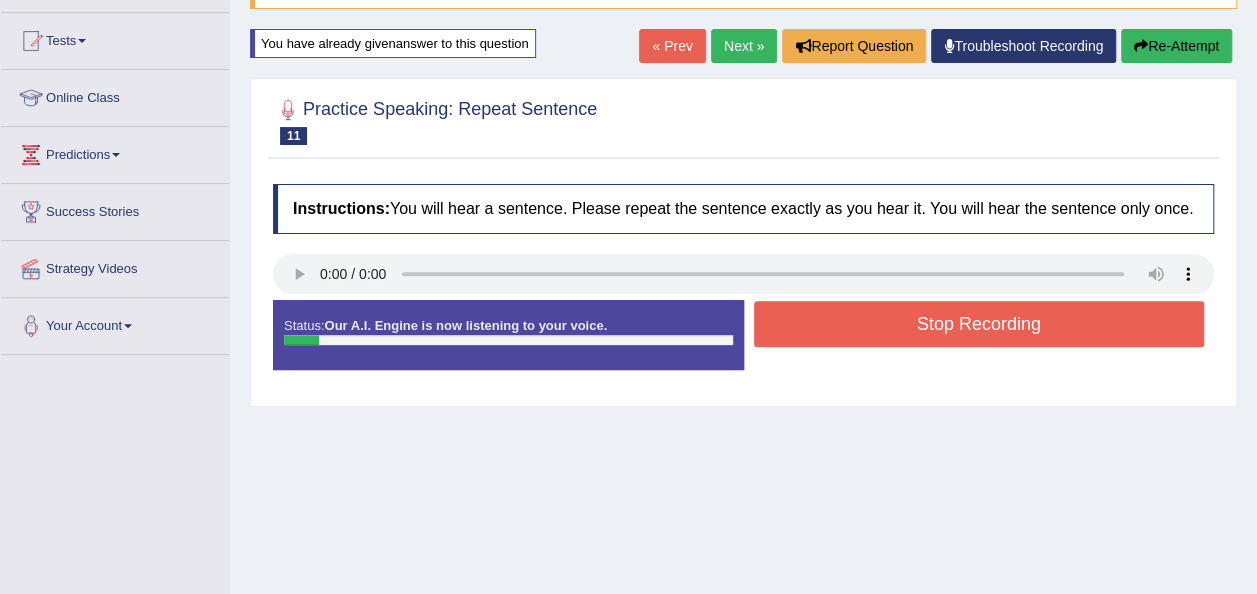 scroll, scrollTop: 200, scrollLeft: 0, axis: vertical 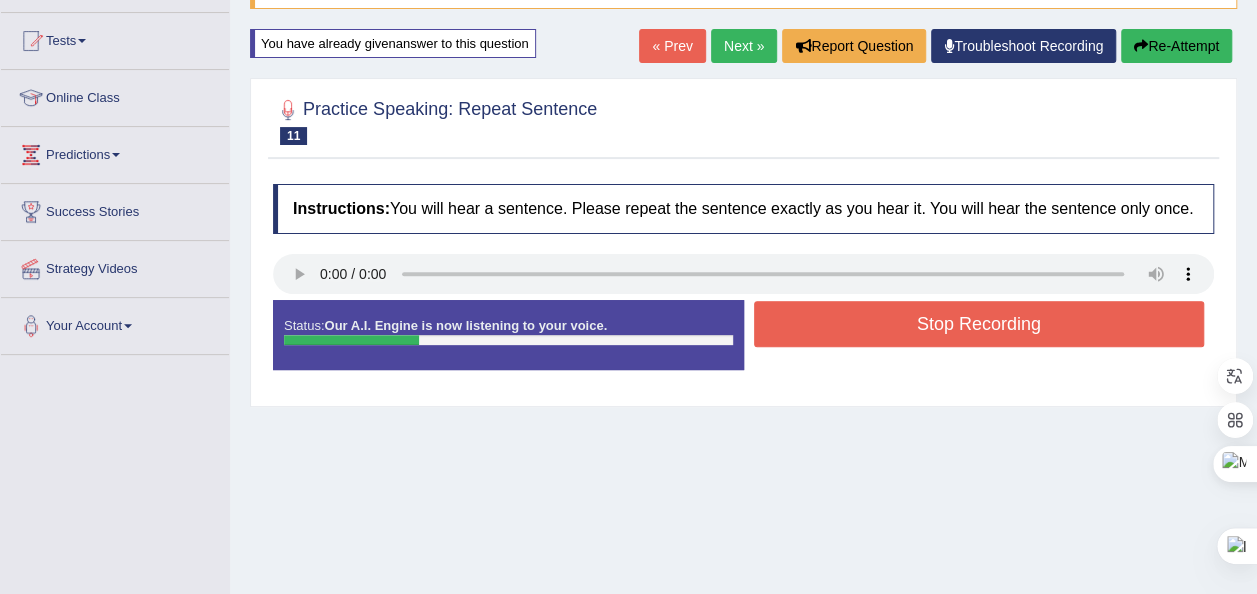 click on "Stop Recording" at bounding box center [979, 324] 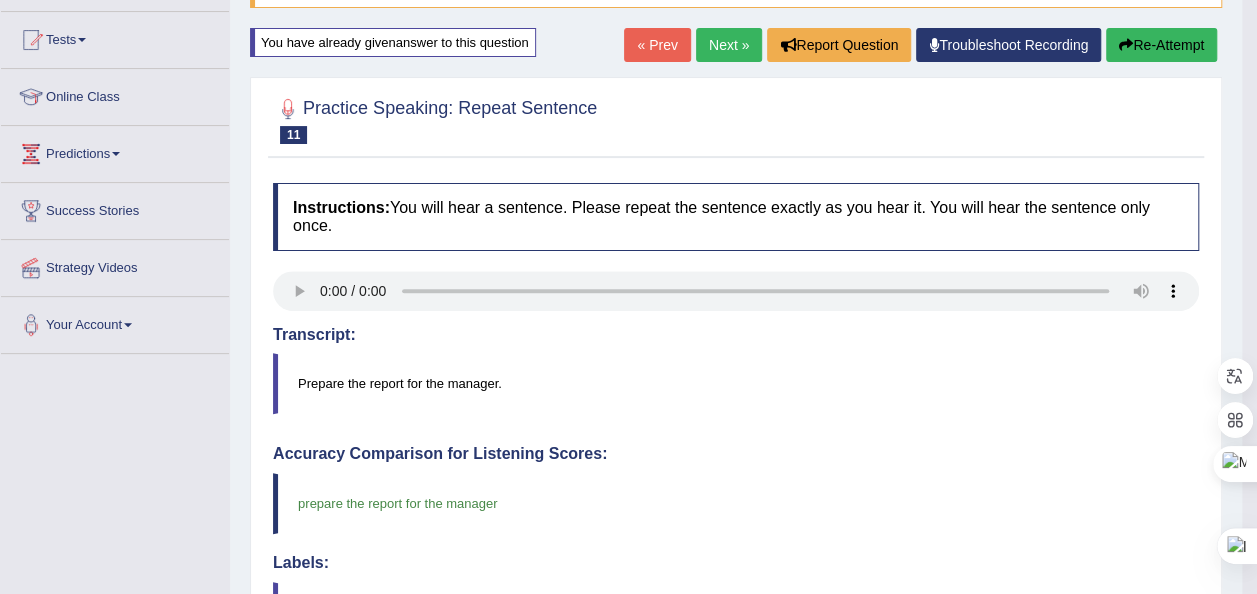 scroll, scrollTop: 100, scrollLeft: 0, axis: vertical 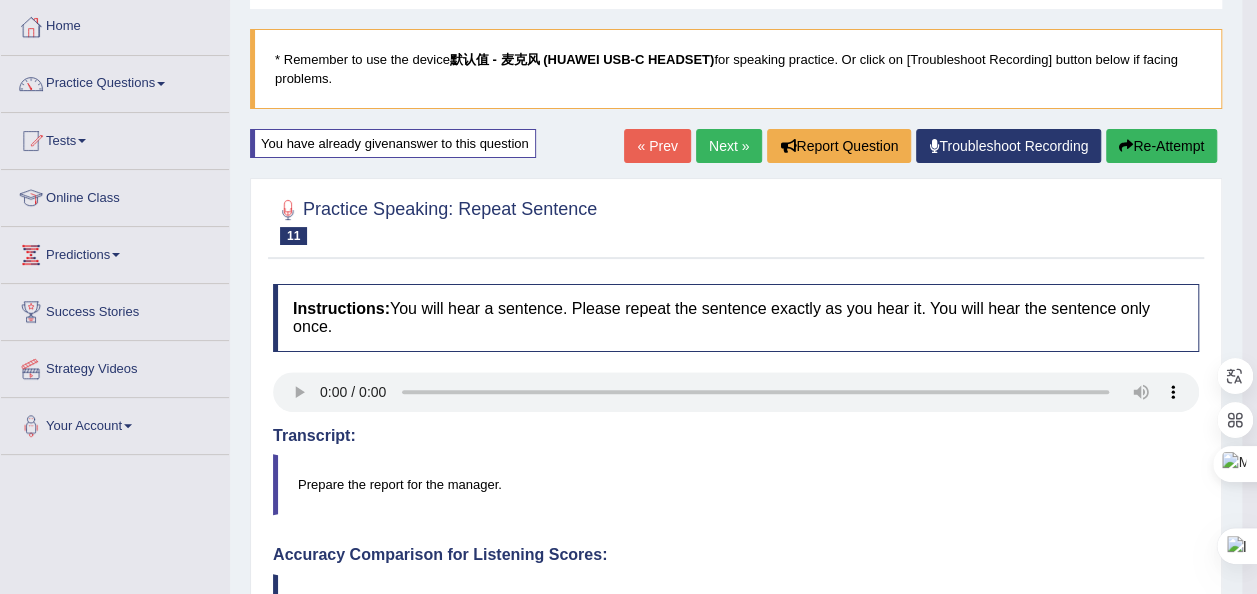 click on "Next »" at bounding box center [729, 146] 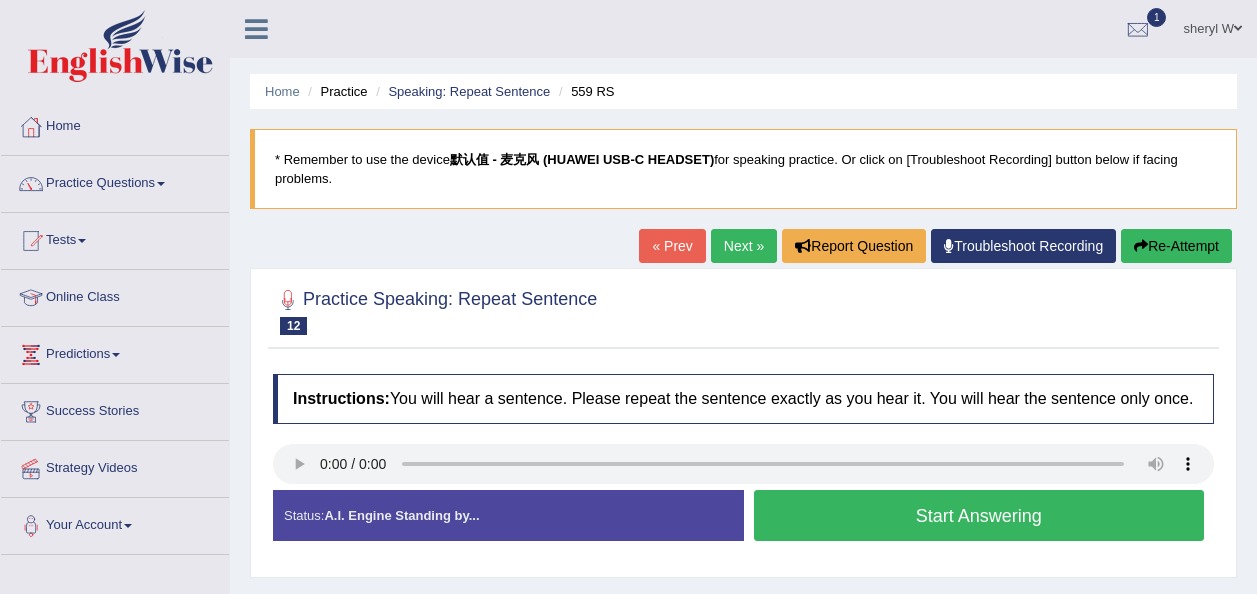 scroll, scrollTop: 0, scrollLeft: 0, axis: both 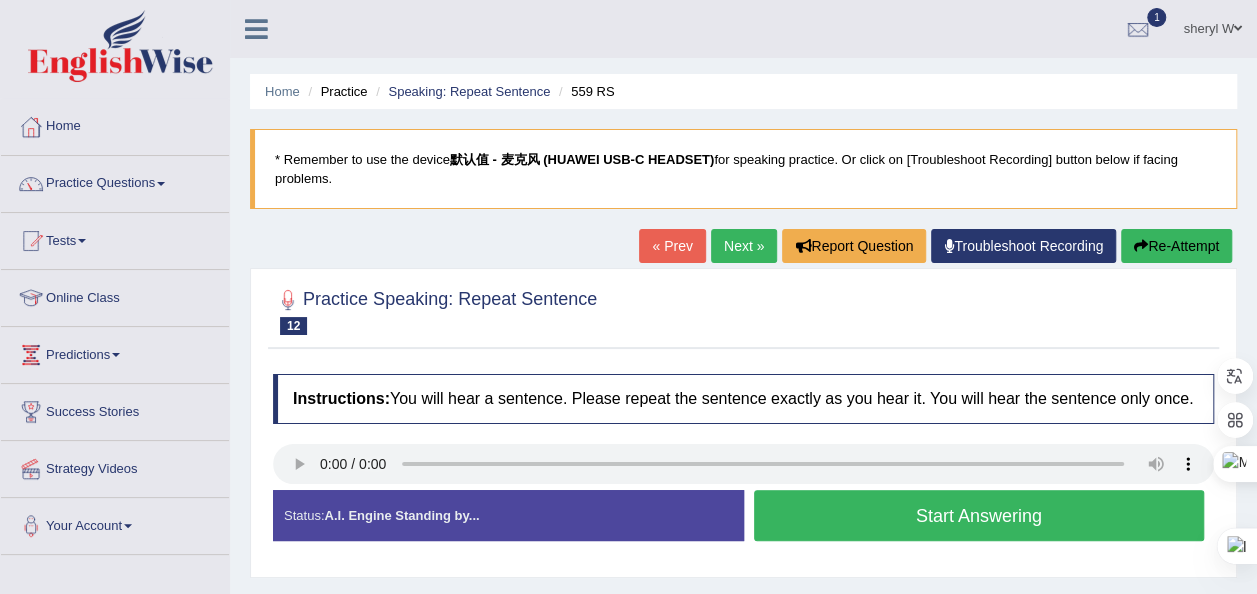 click on "Start Answering" at bounding box center (979, 515) 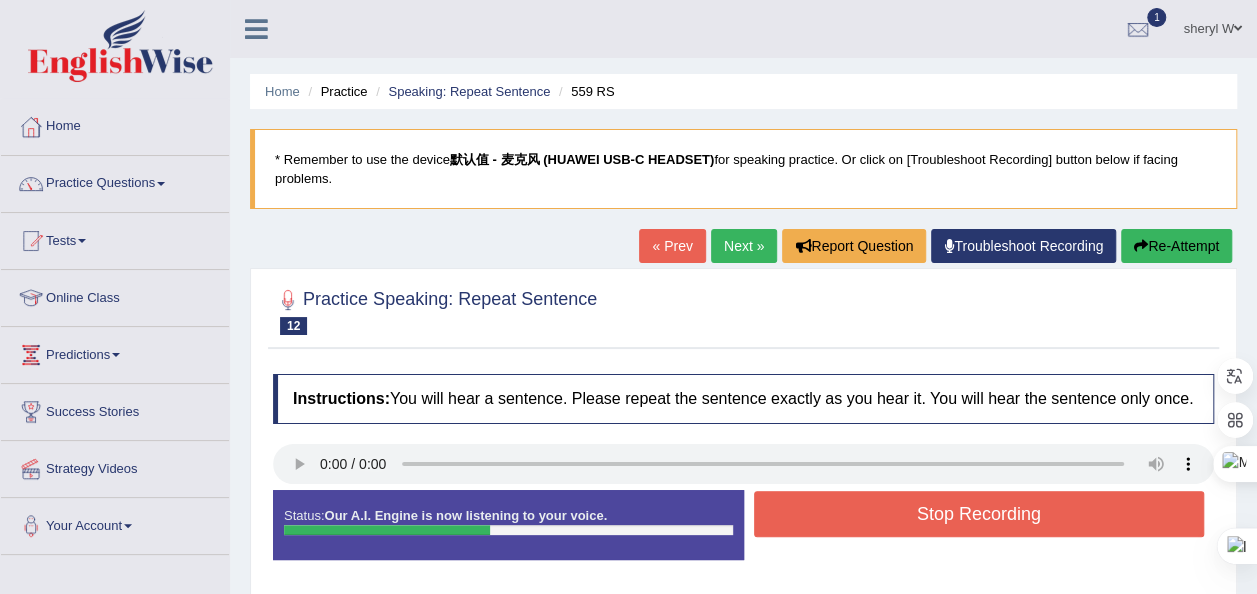 click on "Stop Recording" at bounding box center (979, 514) 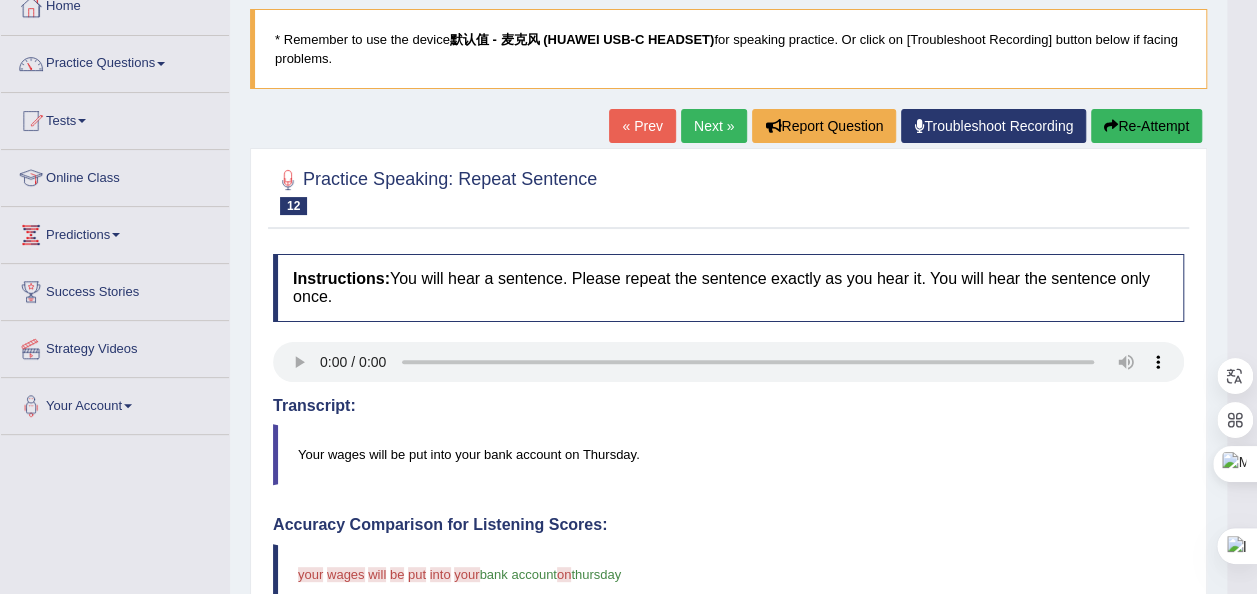 scroll, scrollTop: 200, scrollLeft: 0, axis: vertical 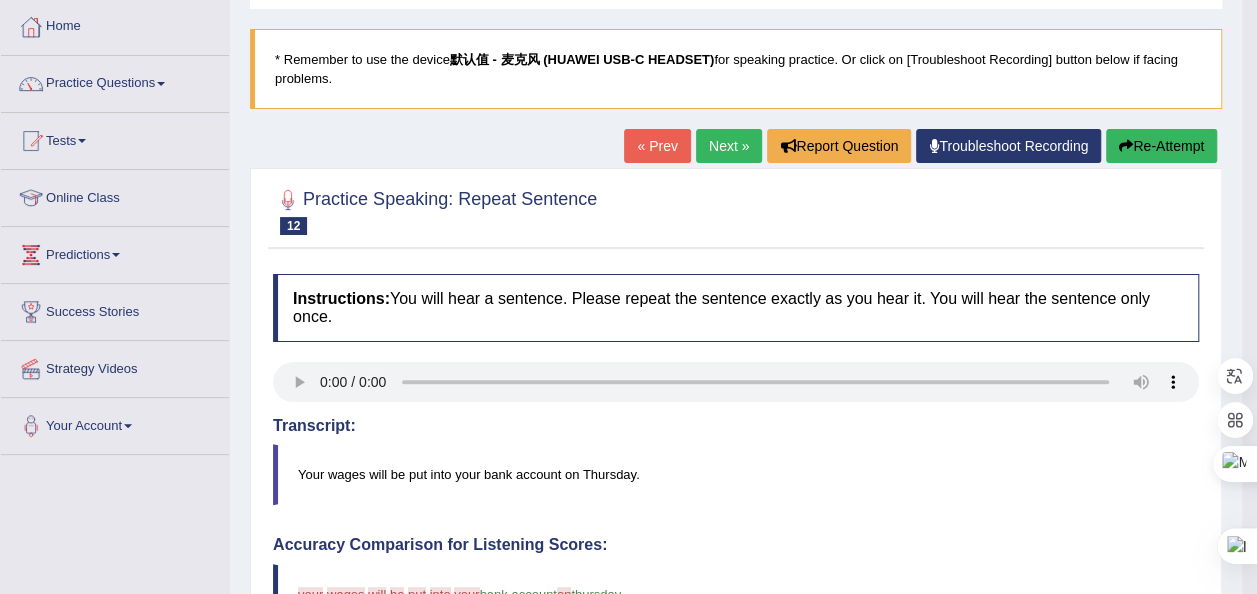 click on "Re-Attempt" at bounding box center [1161, 146] 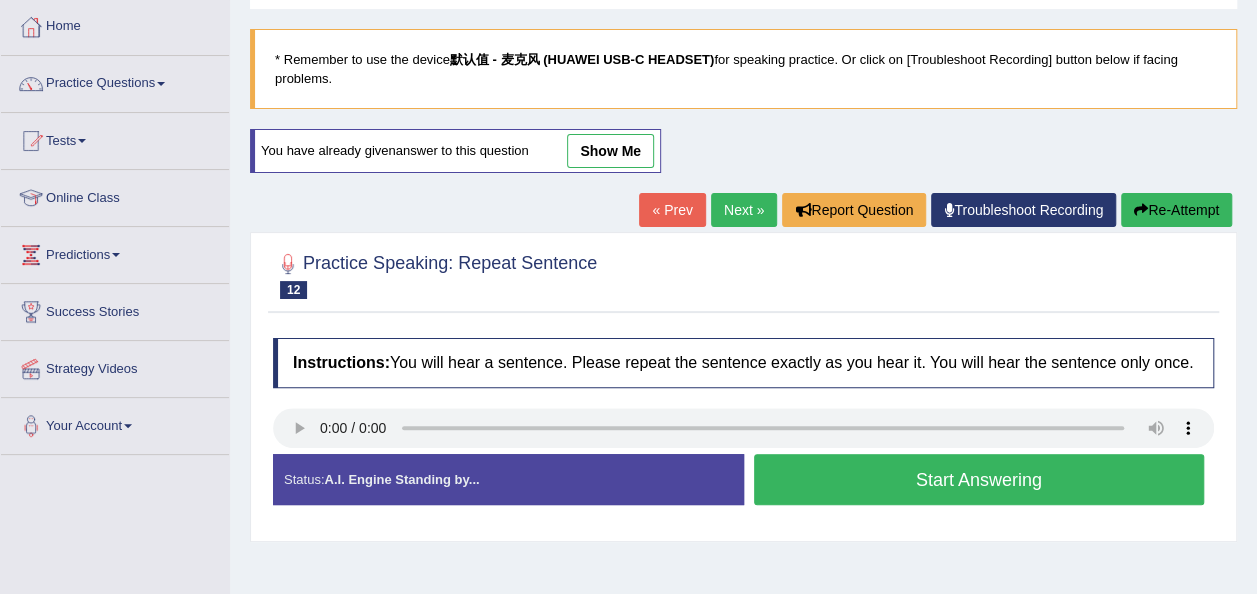 scroll, scrollTop: 100, scrollLeft: 0, axis: vertical 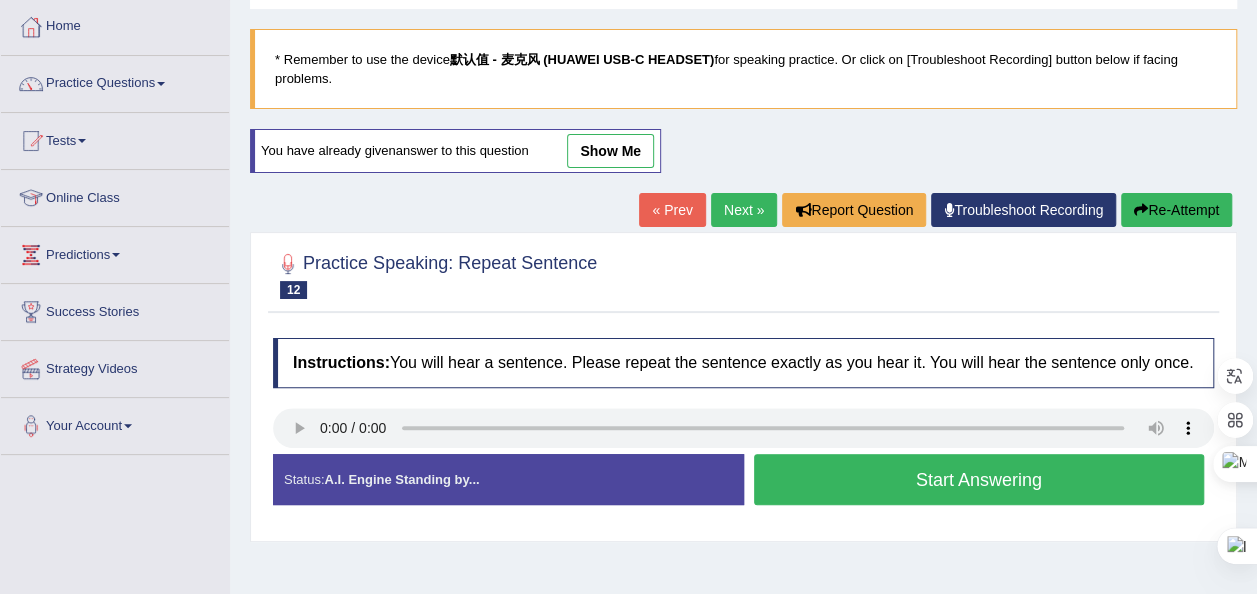 click on "Start Answering" at bounding box center (979, 479) 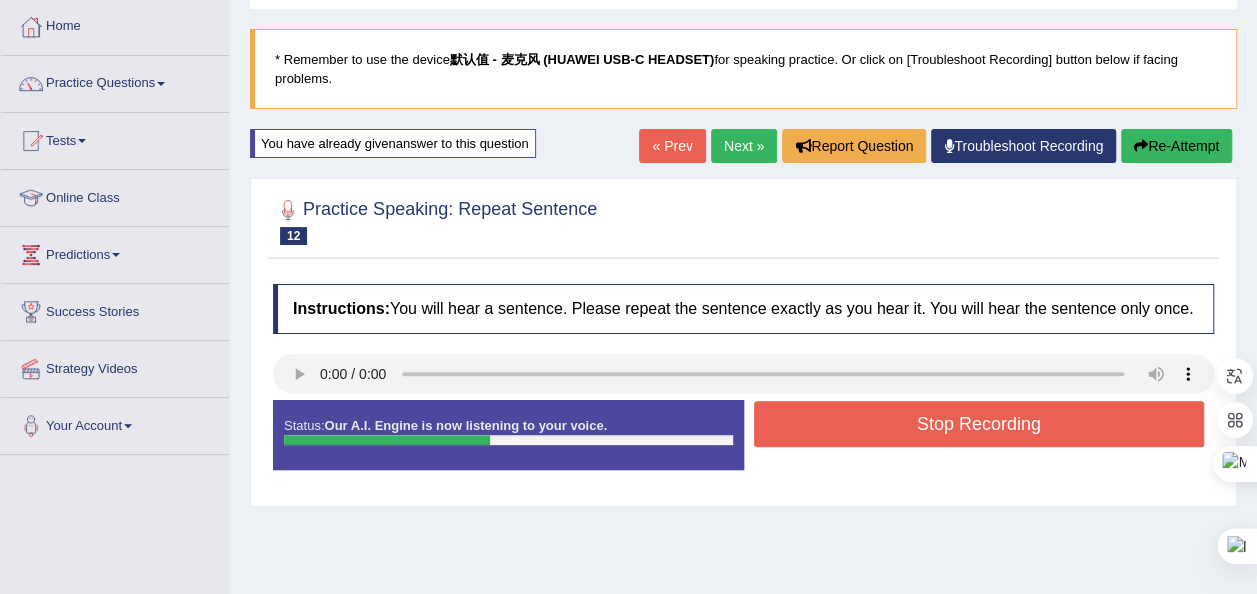 click on "Stop Recording" at bounding box center [979, 424] 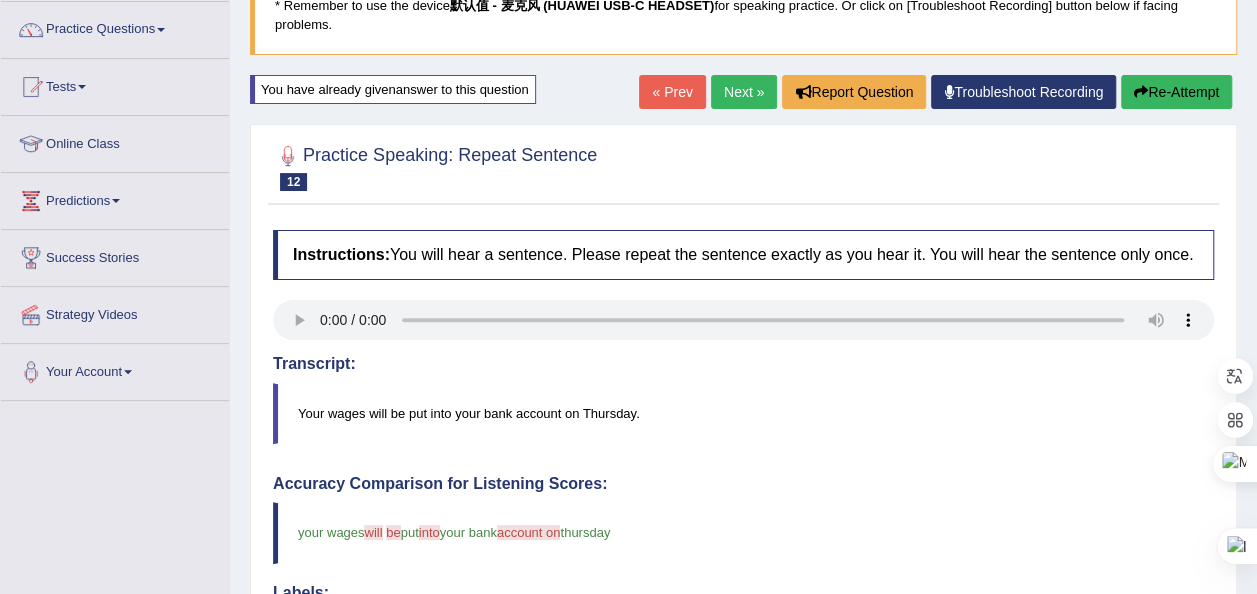 scroll, scrollTop: 200, scrollLeft: 0, axis: vertical 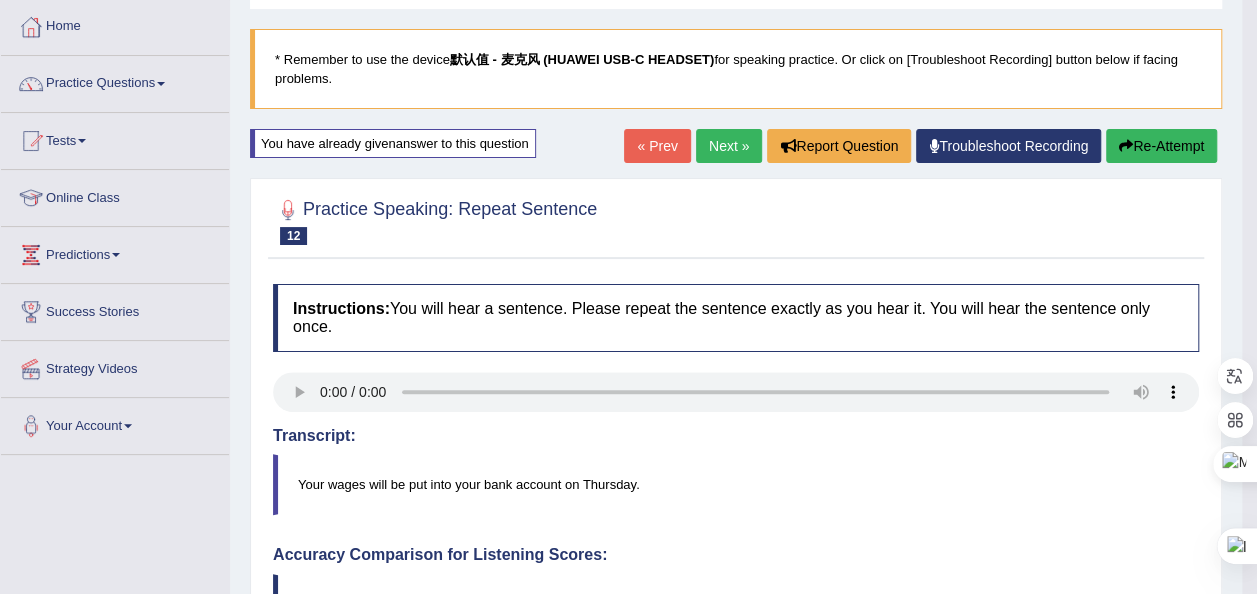 click on "Next »" at bounding box center [729, 146] 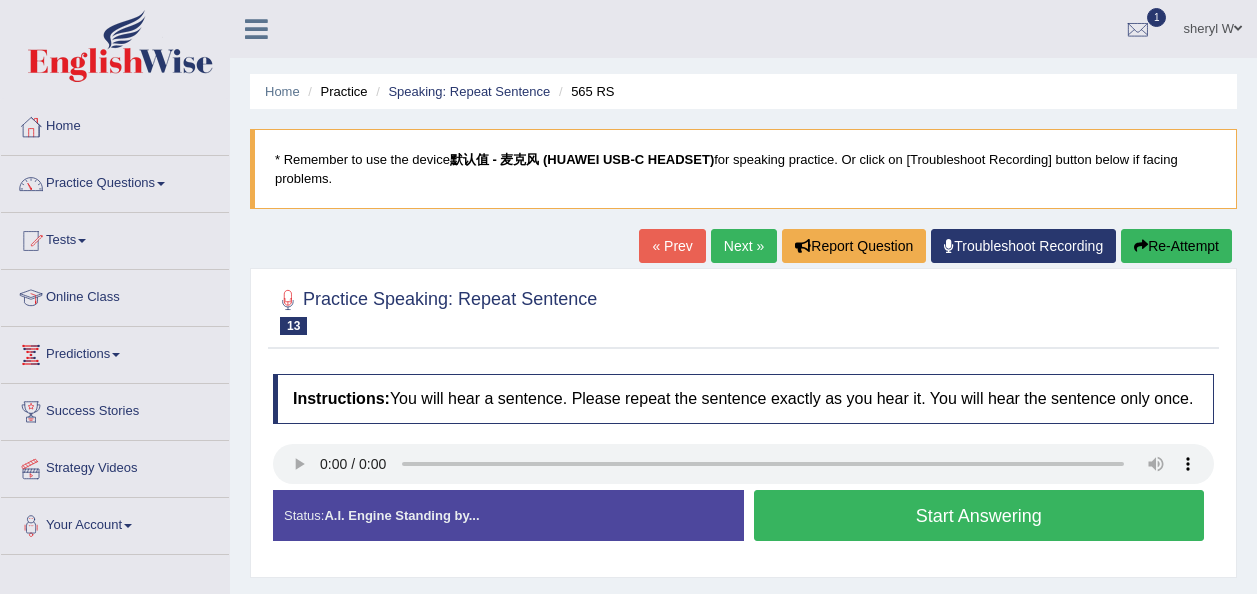 scroll, scrollTop: 0, scrollLeft: 0, axis: both 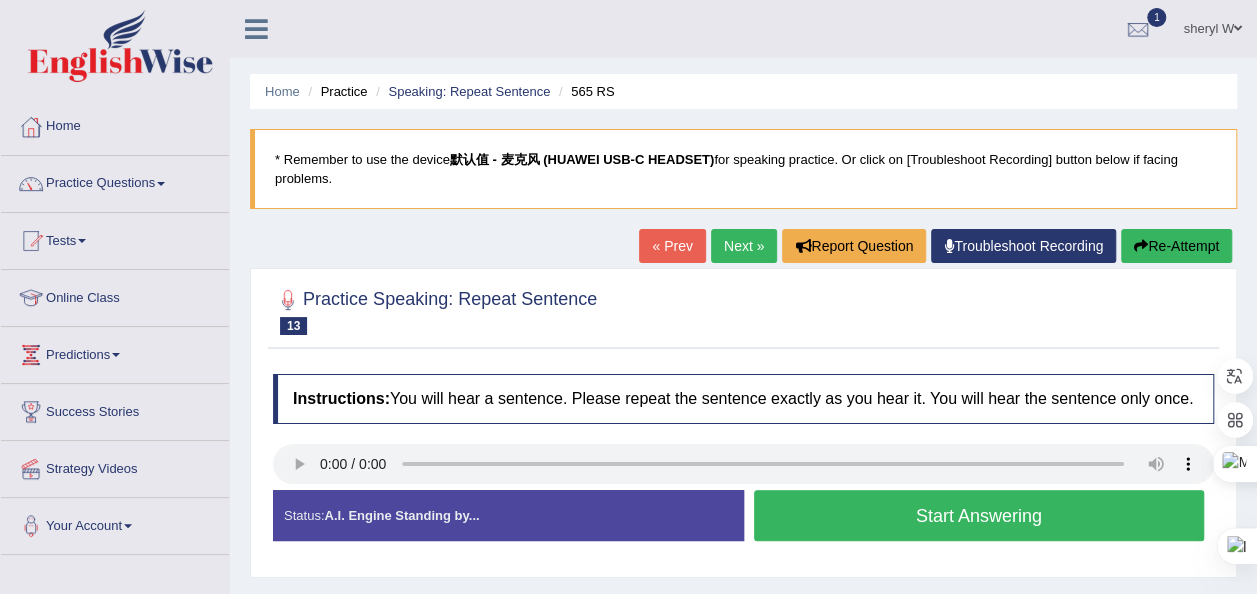 drag, startPoint x: 0, startPoint y: 0, endPoint x: 889, endPoint y: 520, distance: 1029.9131 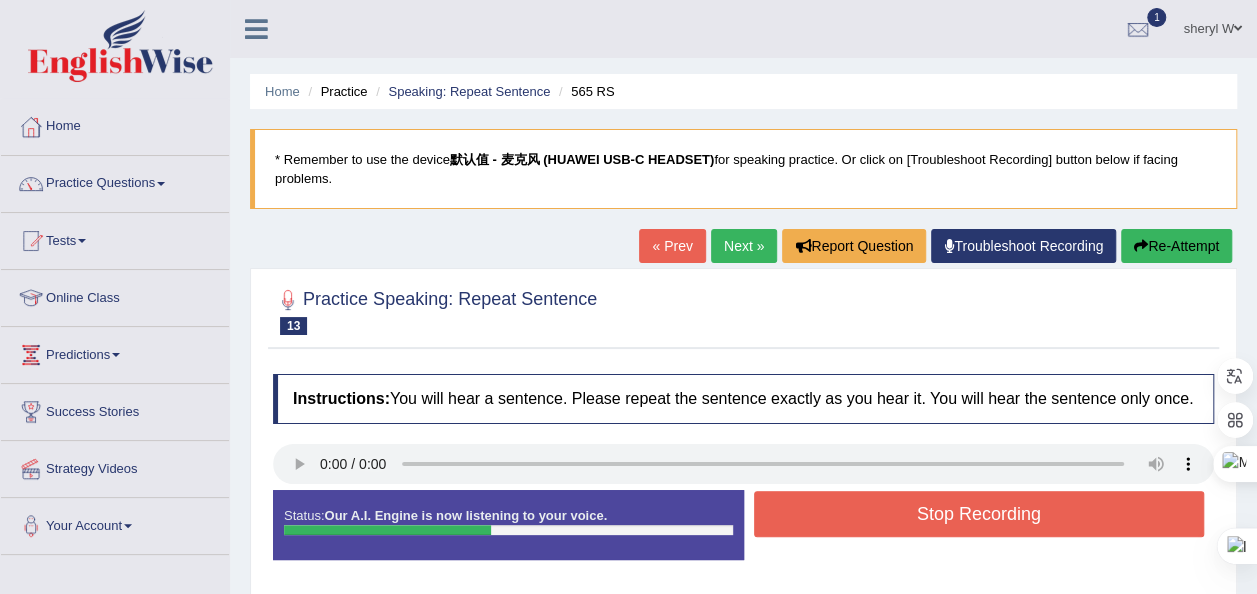click on "Stop Recording" at bounding box center (979, 514) 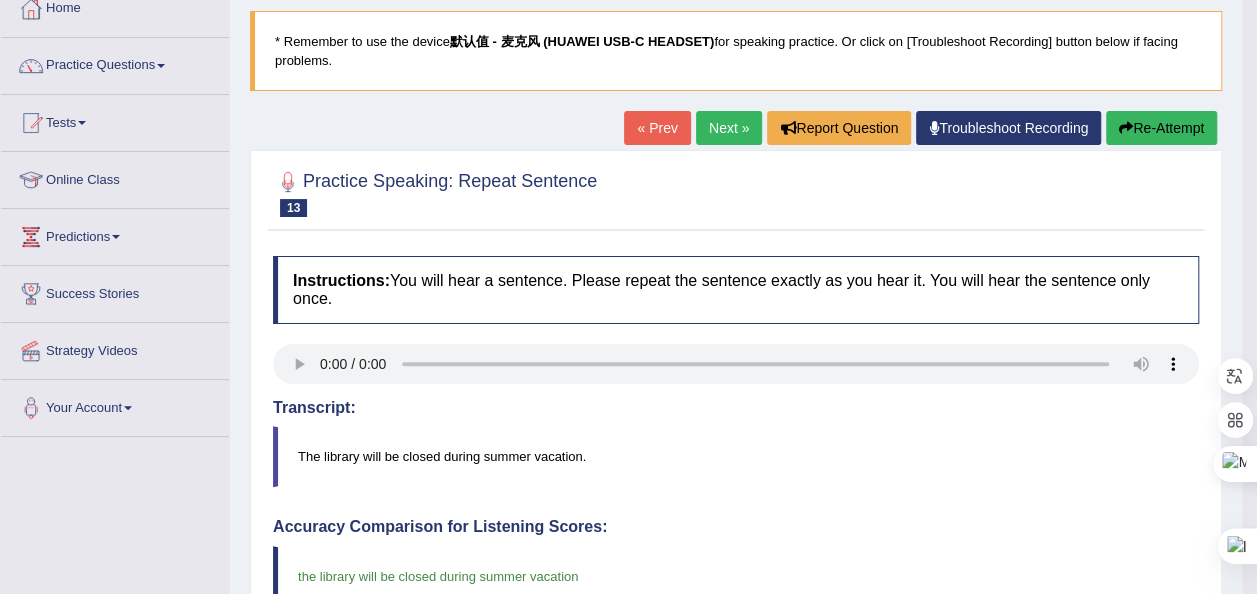 scroll, scrollTop: 100, scrollLeft: 0, axis: vertical 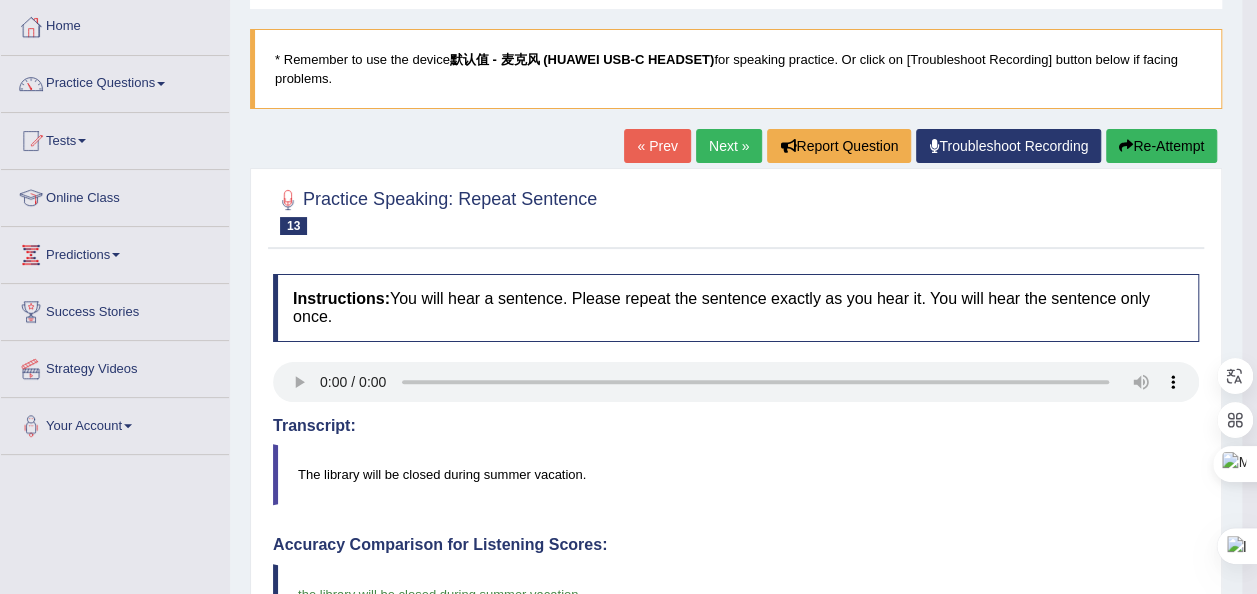 click on "Re-Attempt" at bounding box center (1161, 146) 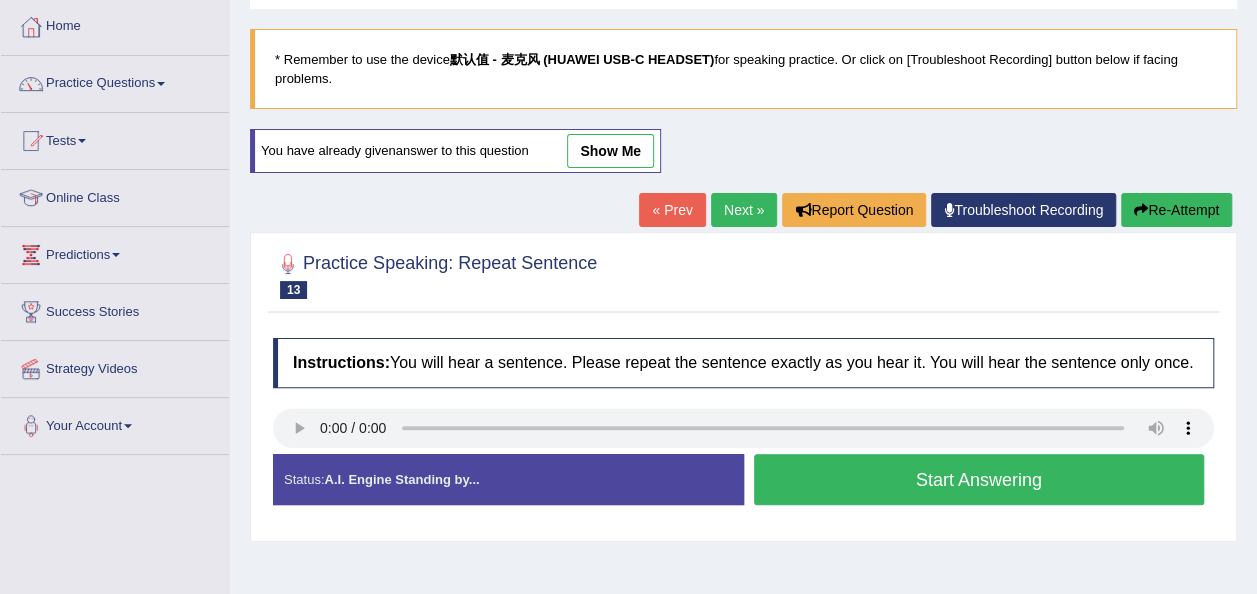 scroll, scrollTop: 100, scrollLeft: 0, axis: vertical 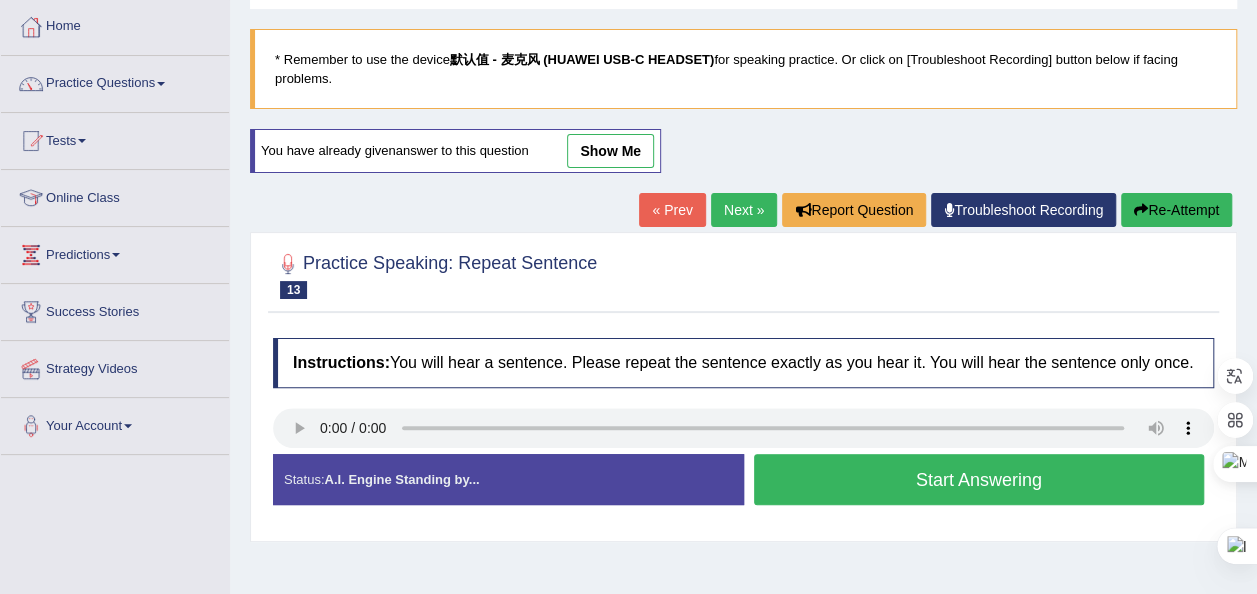 click on "Start Answering" at bounding box center [979, 479] 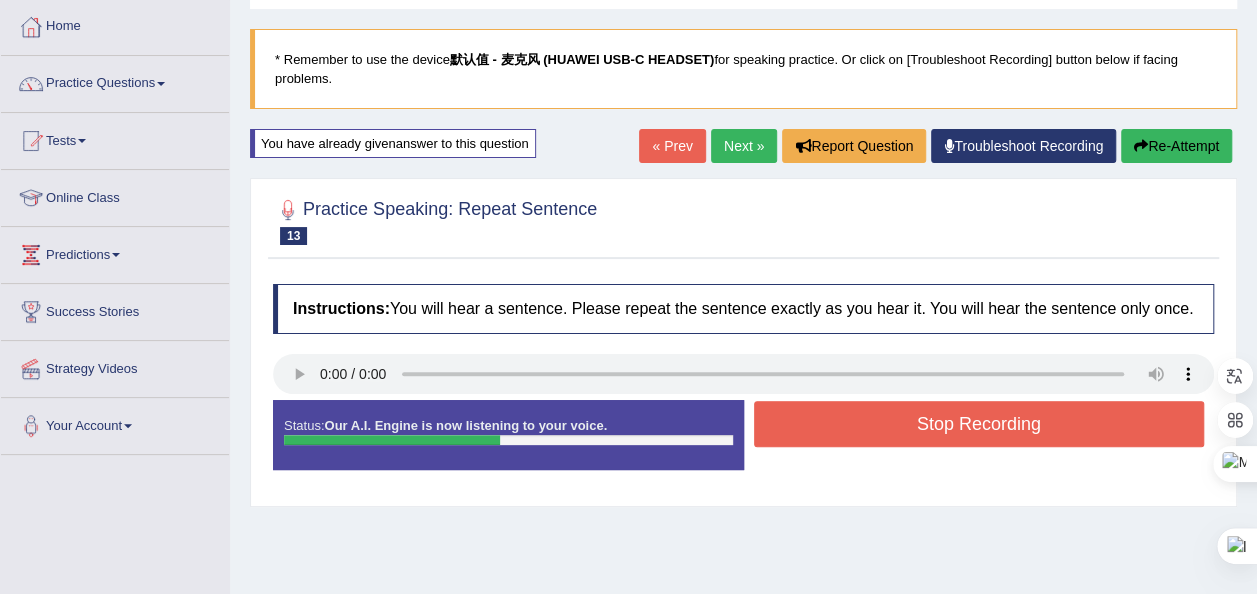 click on "Stop Recording" at bounding box center [979, 424] 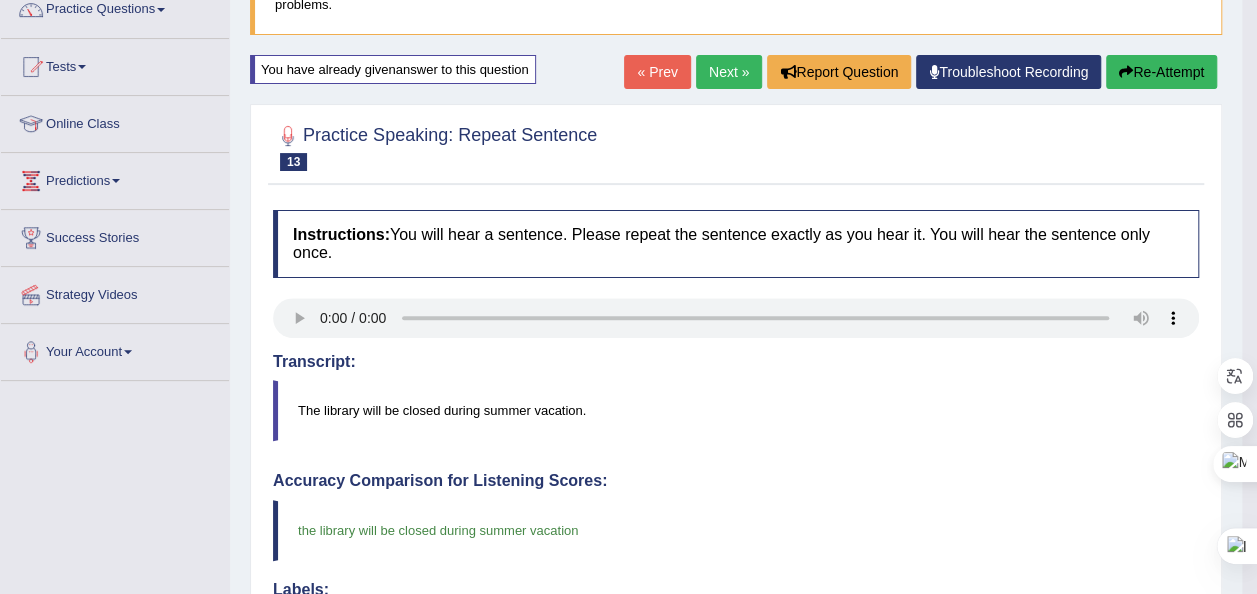 scroll, scrollTop: 0, scrollLeft: 0, axis: both 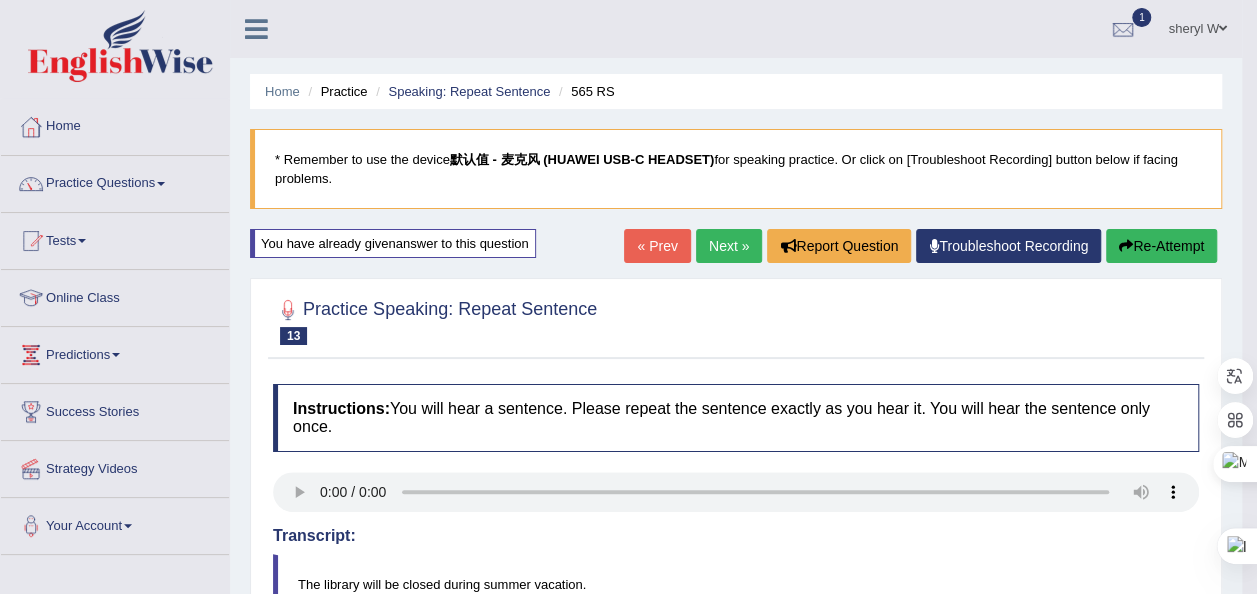 click on "Next »" at bounding box center (729, 246) 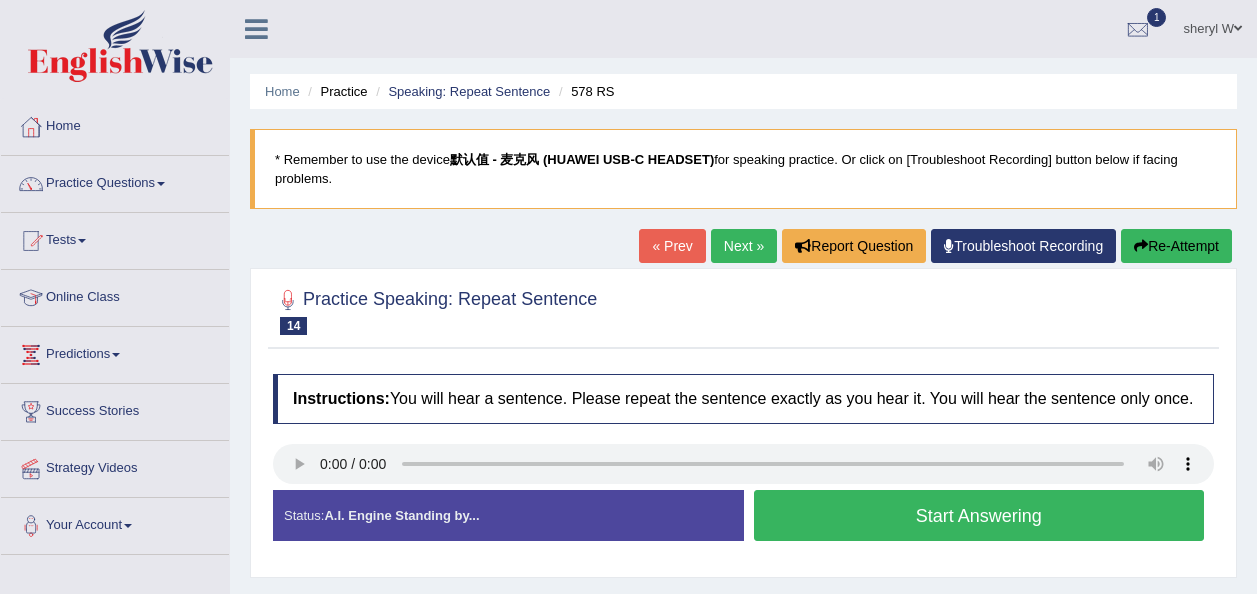 scroll, scrollTop: 0, scrollLeft: 0, axis: both 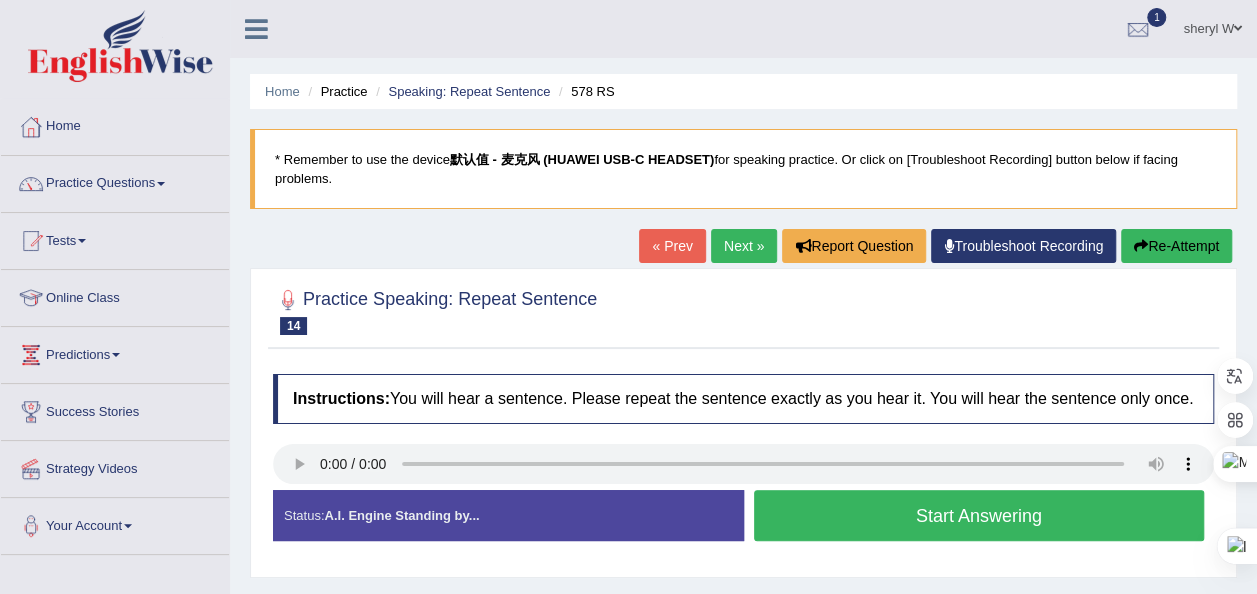 click on "Start Answering" at bounding box center [979, 515] 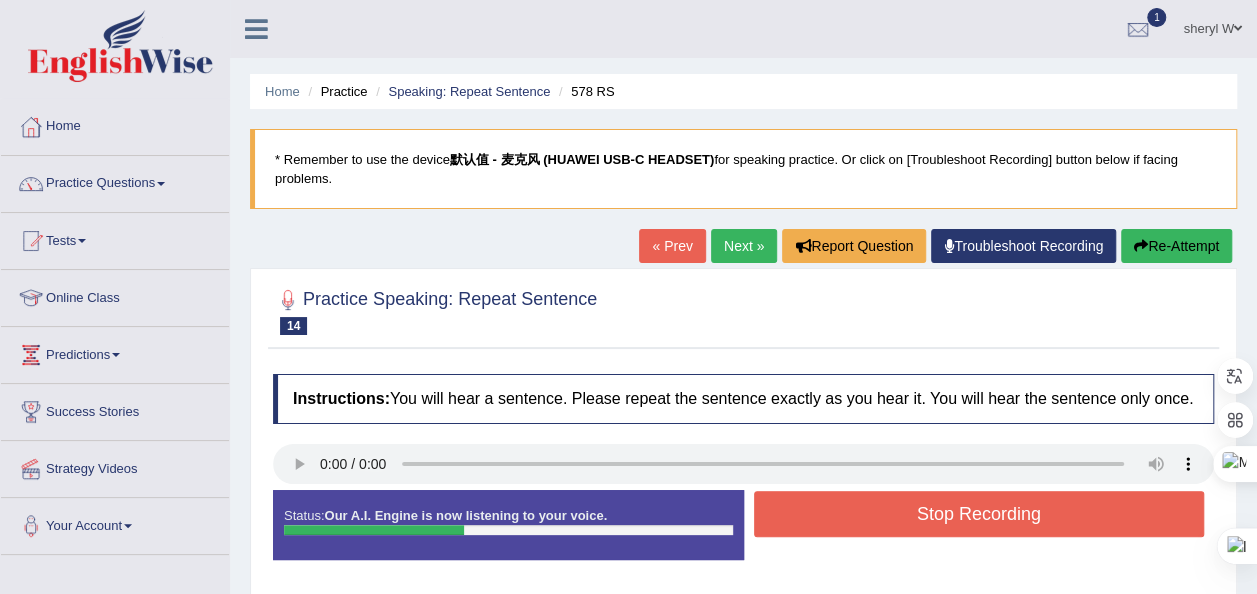 click on "Stop Recording" at bounding box center [979, 514] 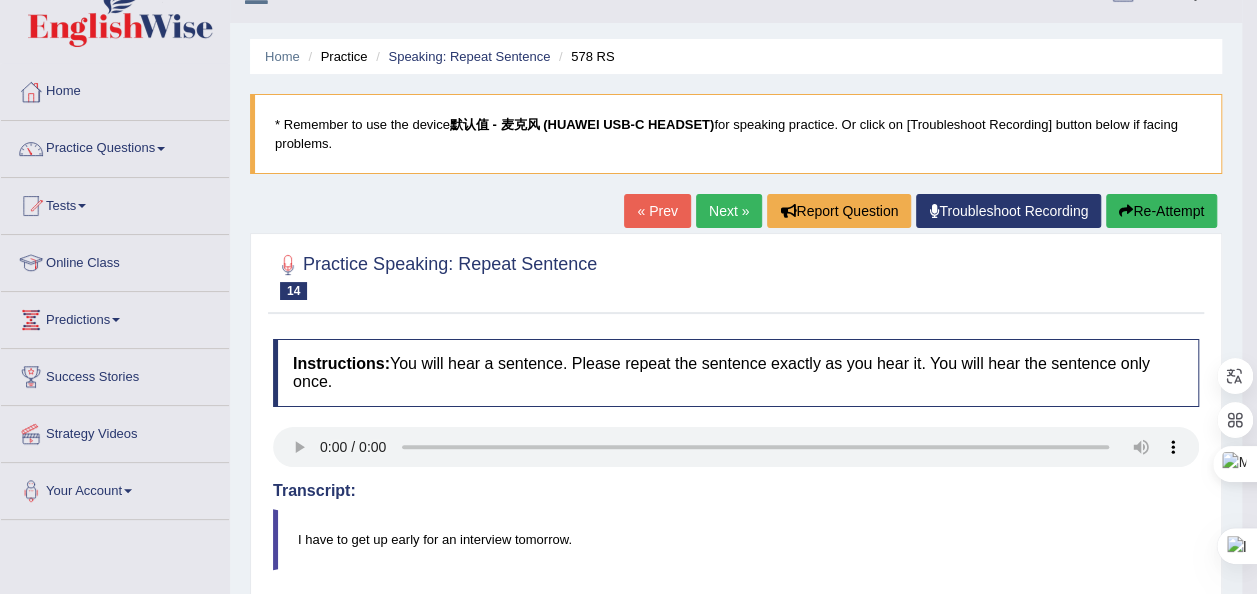 scroll, scrollTop: 0, scrollLeft: 0, axis: both 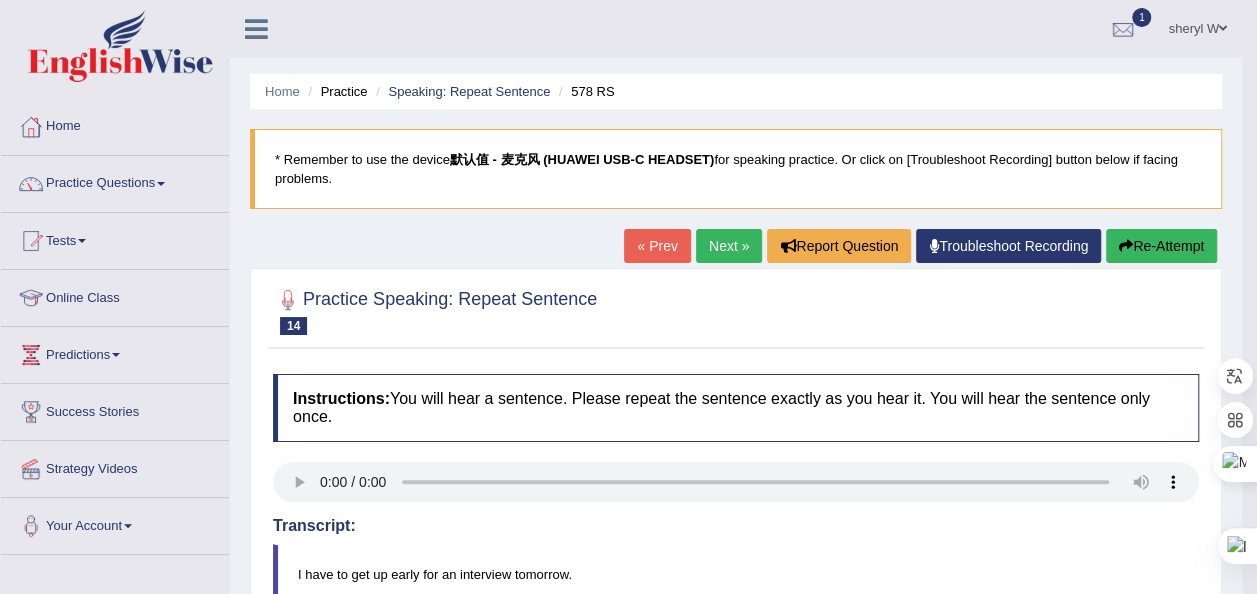 click on "Next »" at bounding box center (729, 246) 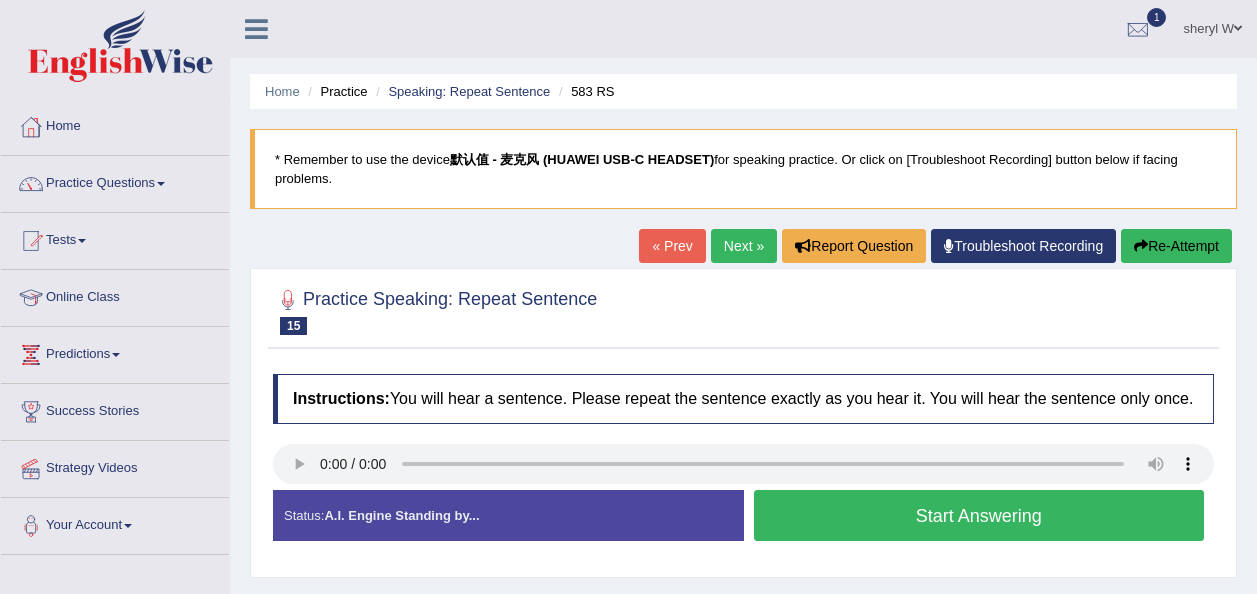scroll, scrollTop: 0, scrollLeft: 0, axis: both 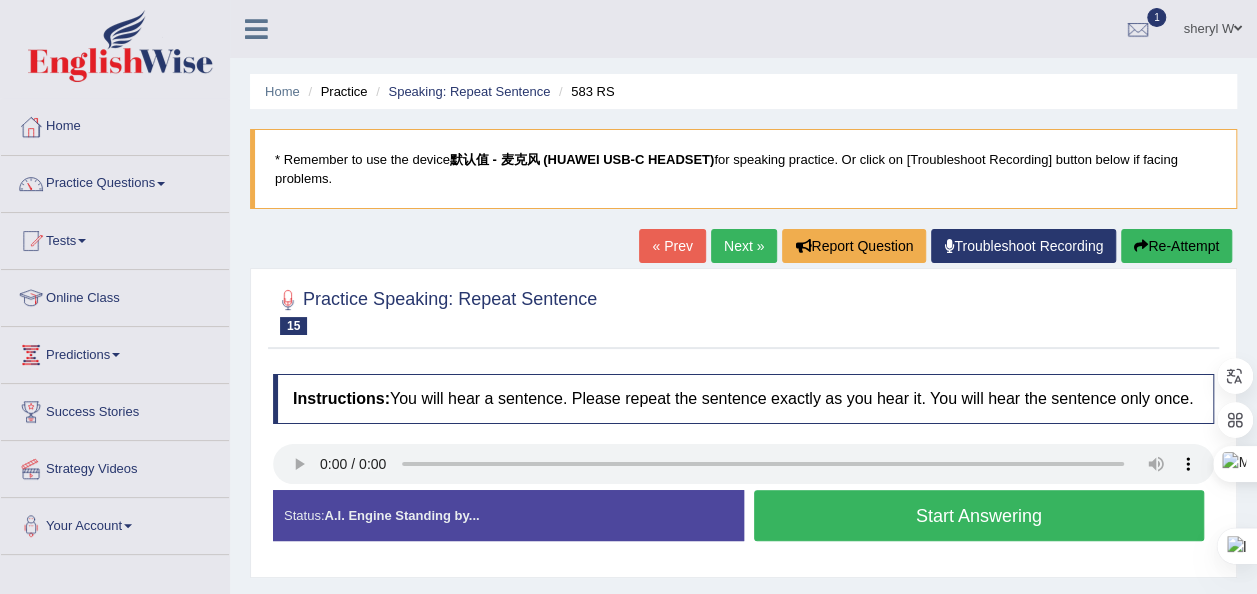 click on "Start Answering" at bounding box center (979, 515) 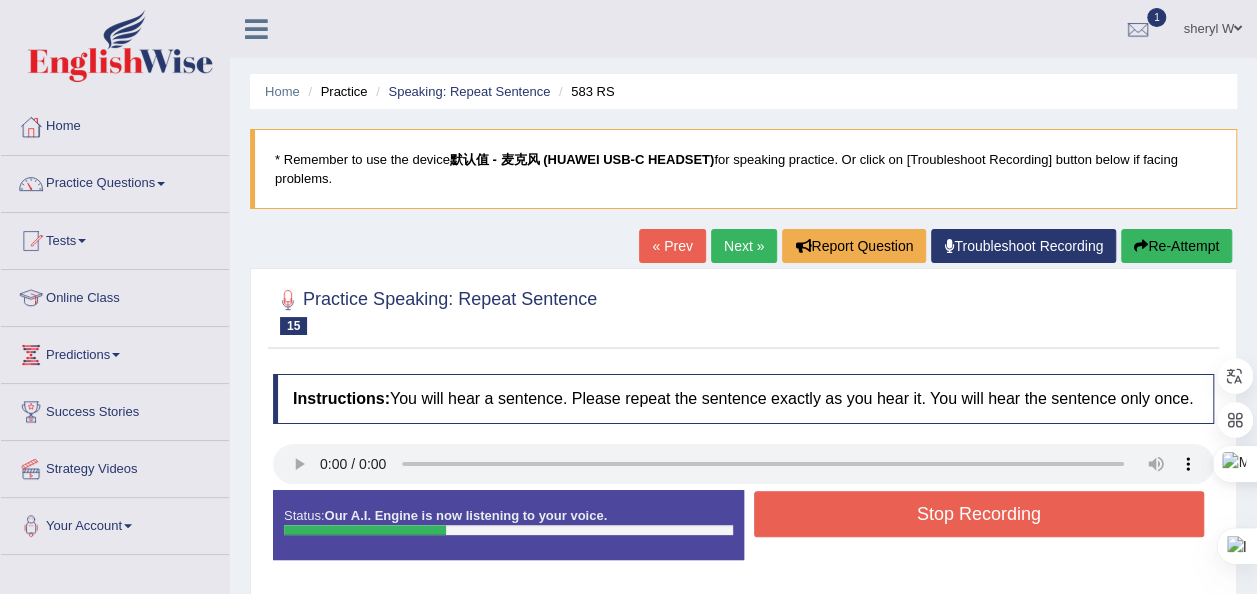 click on "Stop Recording" at bounding box center (979, 514) 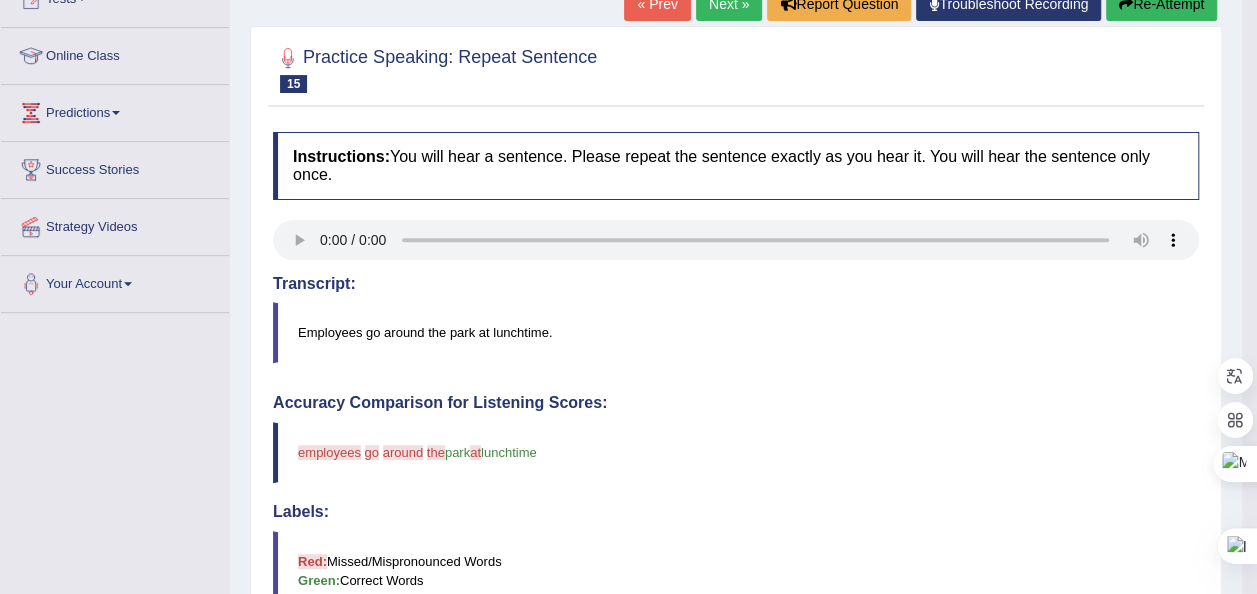 scroll, scrollTop: 200, scrollLeft: 0, axis: vertical 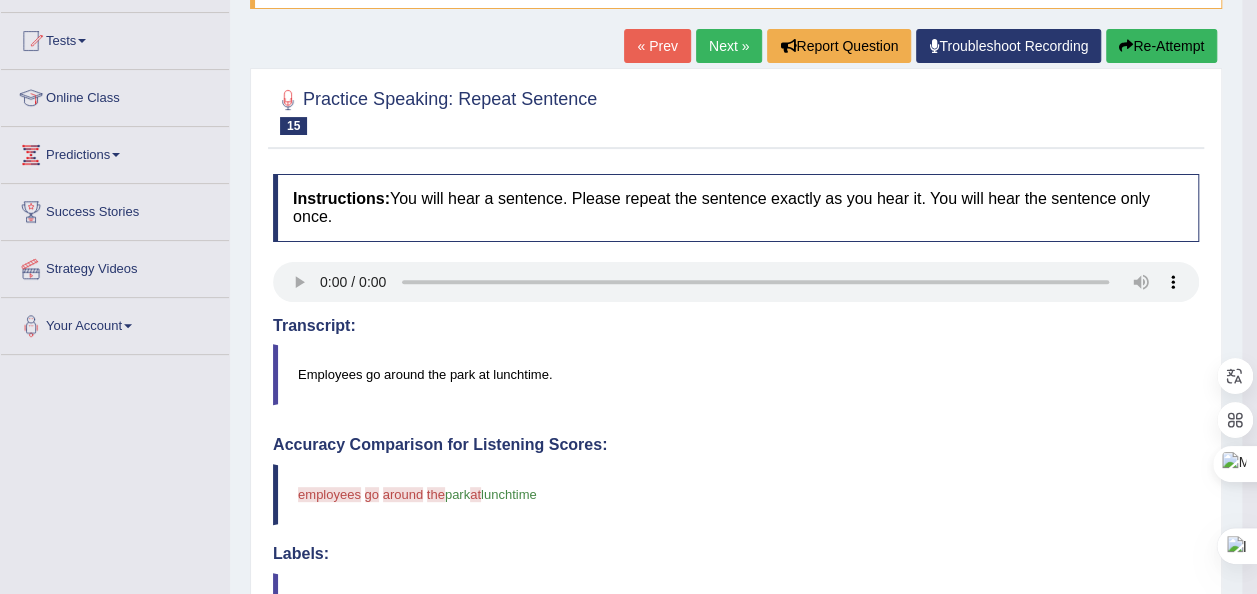 click on "Re-Attempt" at bounding box center (1161, 46) 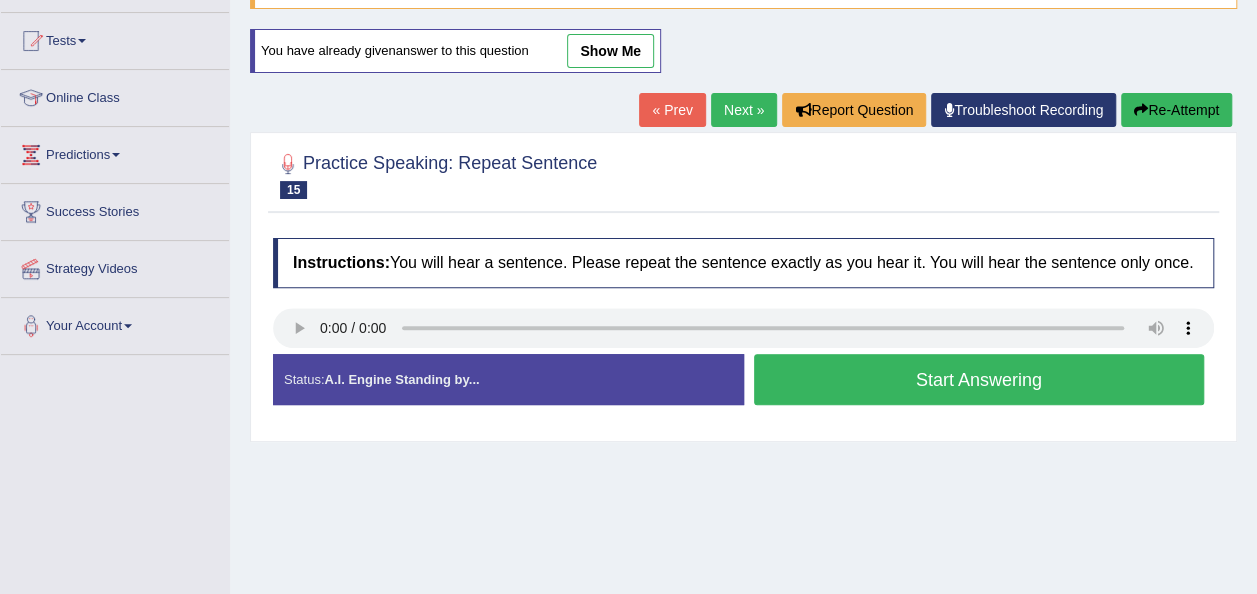 scroll, scrollTop: 200, scrollLeft: 0, axis: vertical 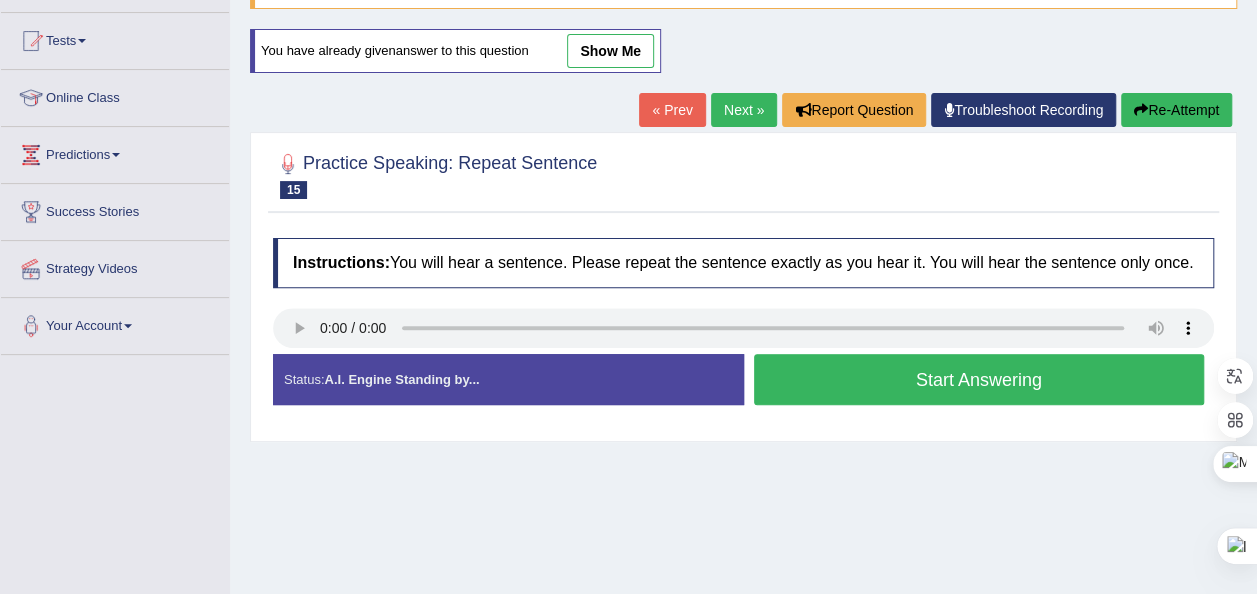 click on "Start Answering" at bounding box center [979, 379] 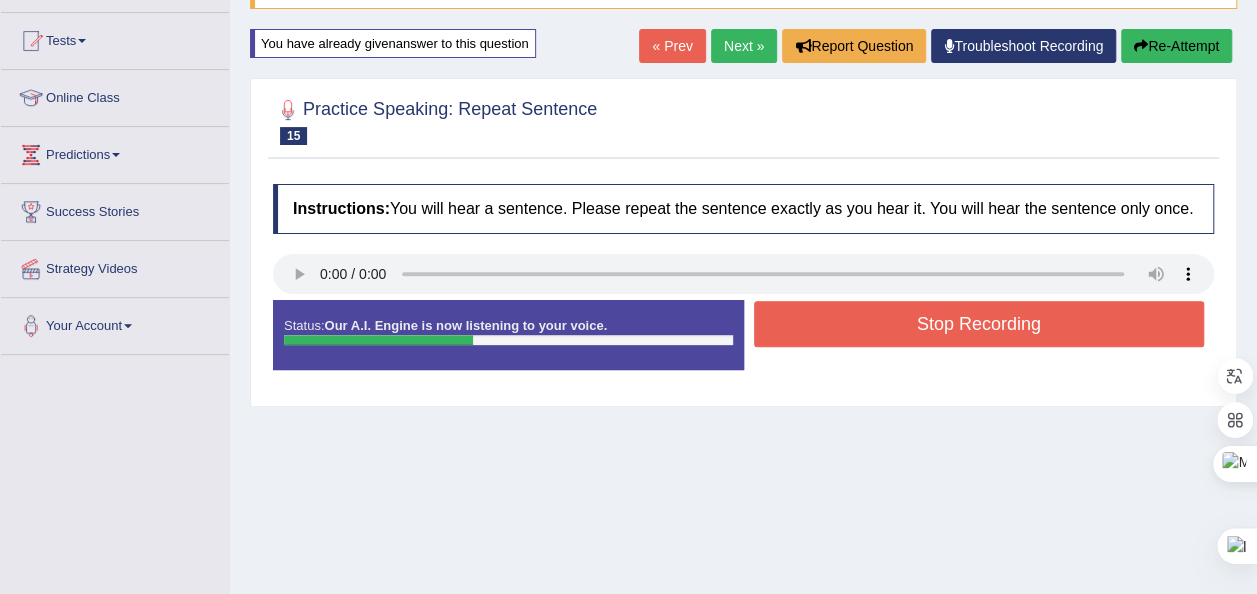 click on "Stop Recording" at bounding box center [979, 324] 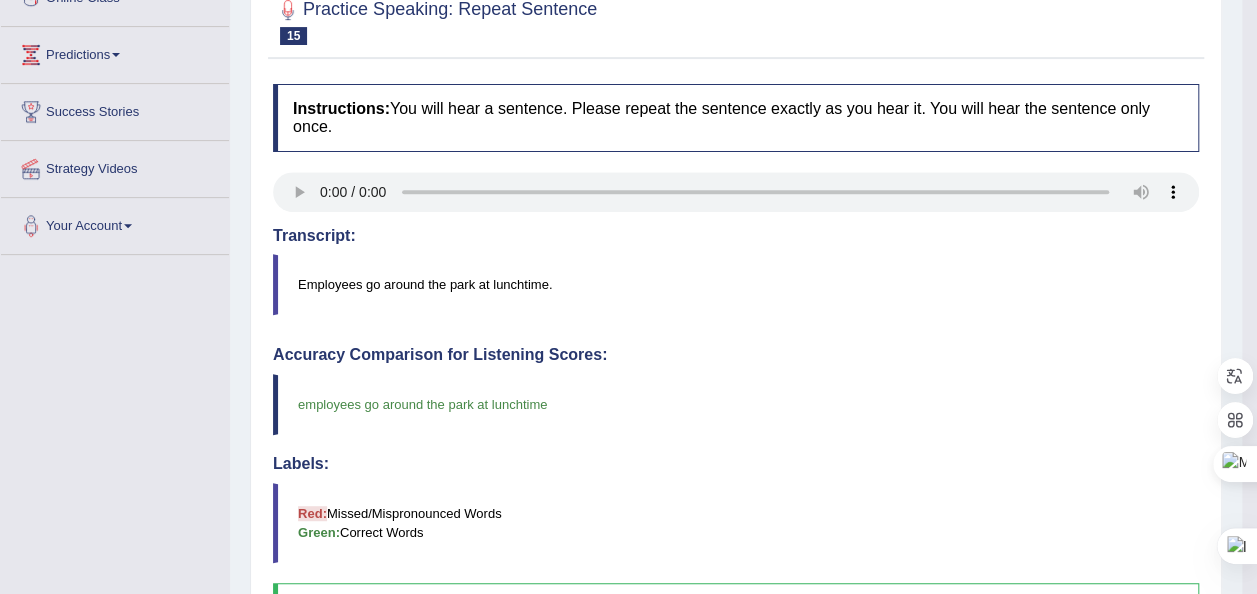 scroll, scrollTop: 0, scrollLeft: 0, axis: both 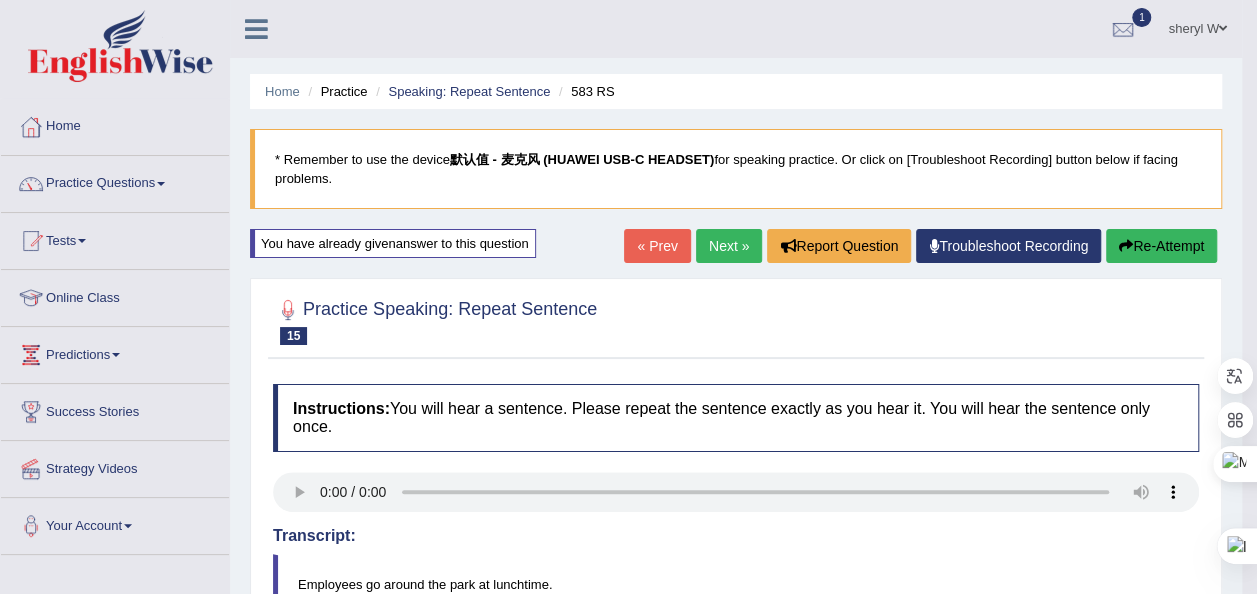 click on "Next »" at bounding box center [729, 246] 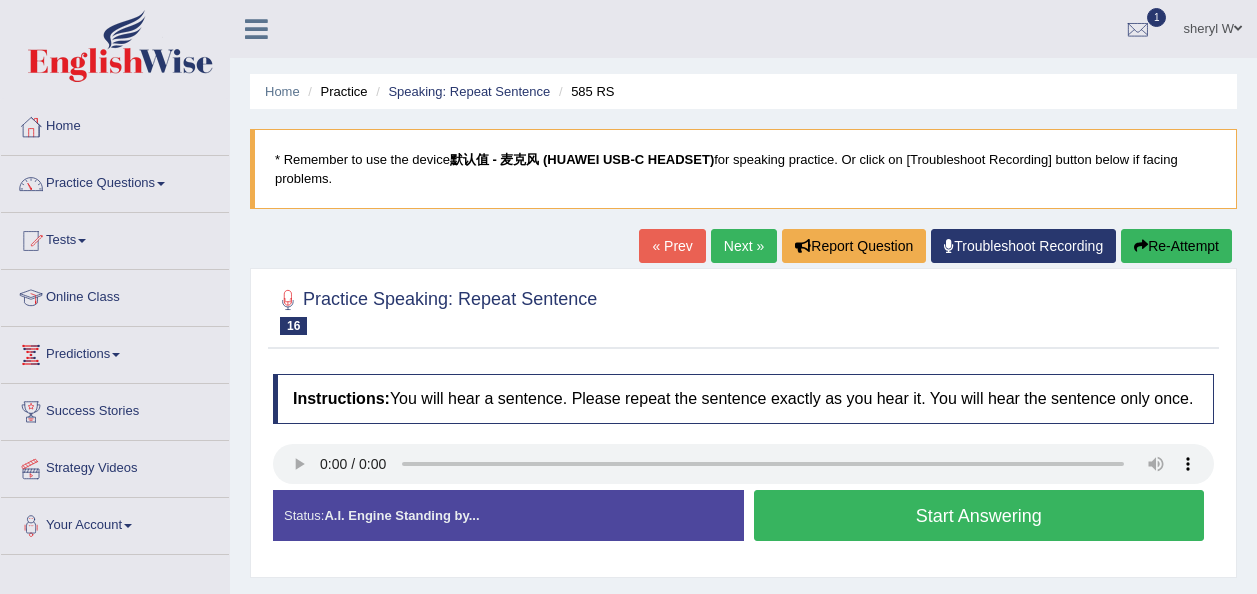 scroll, scrollTop: 0, scrollLeft: 0, axis: both 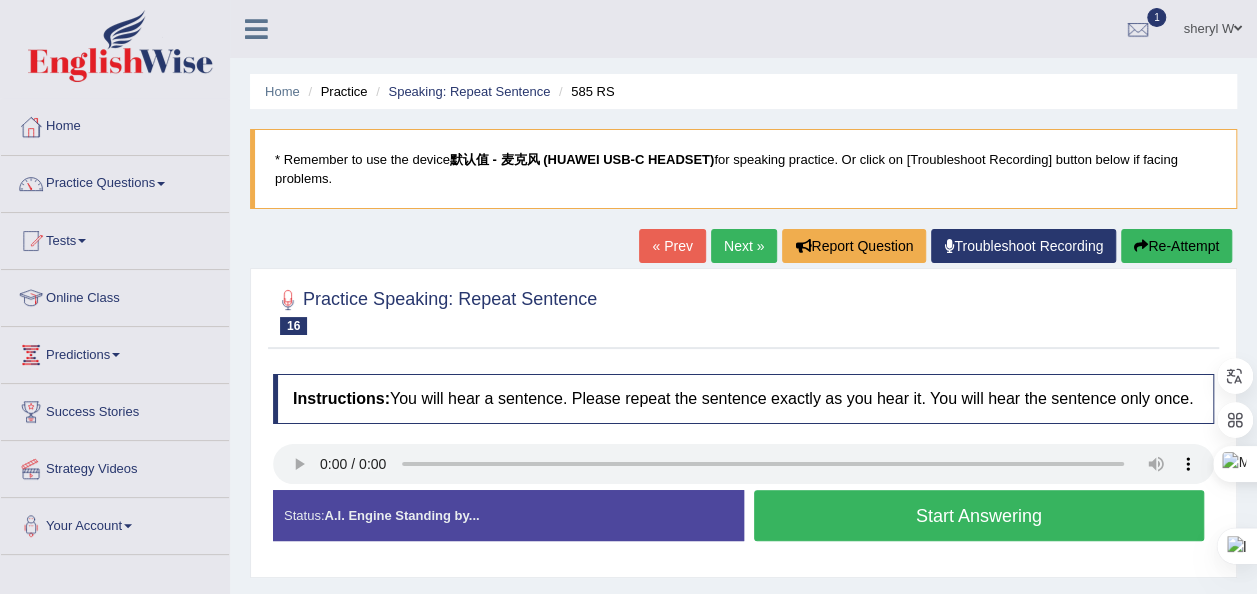 click on "Start Answering" at bounding box center [979, 515] 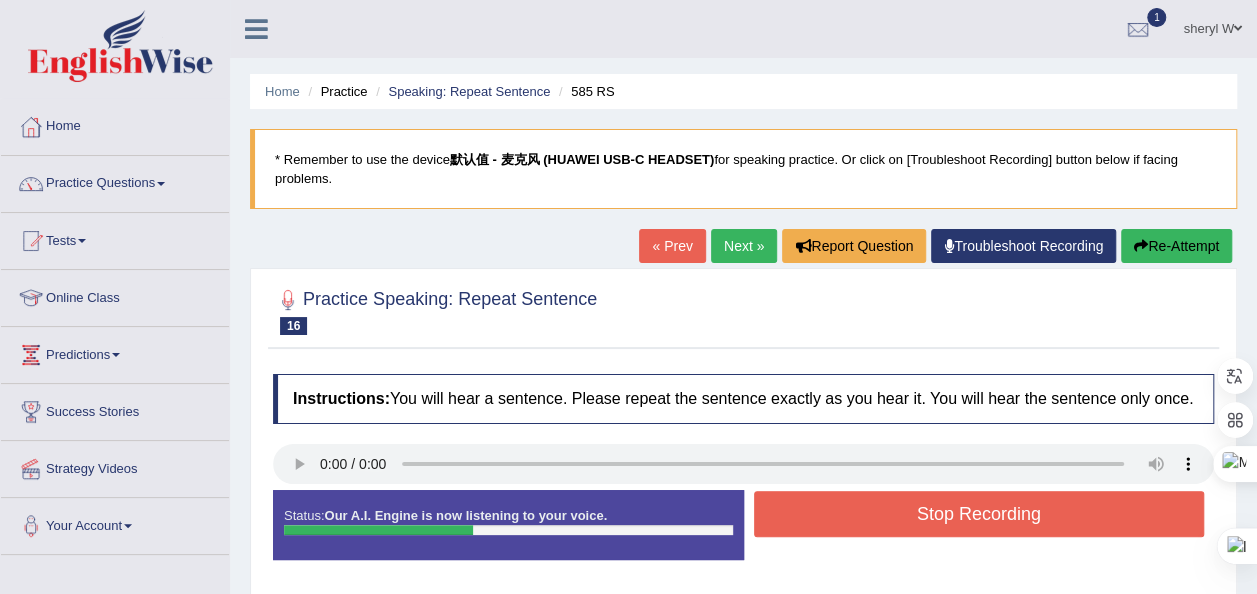 click on "Stop Recording" at bounding box center [979, 514] 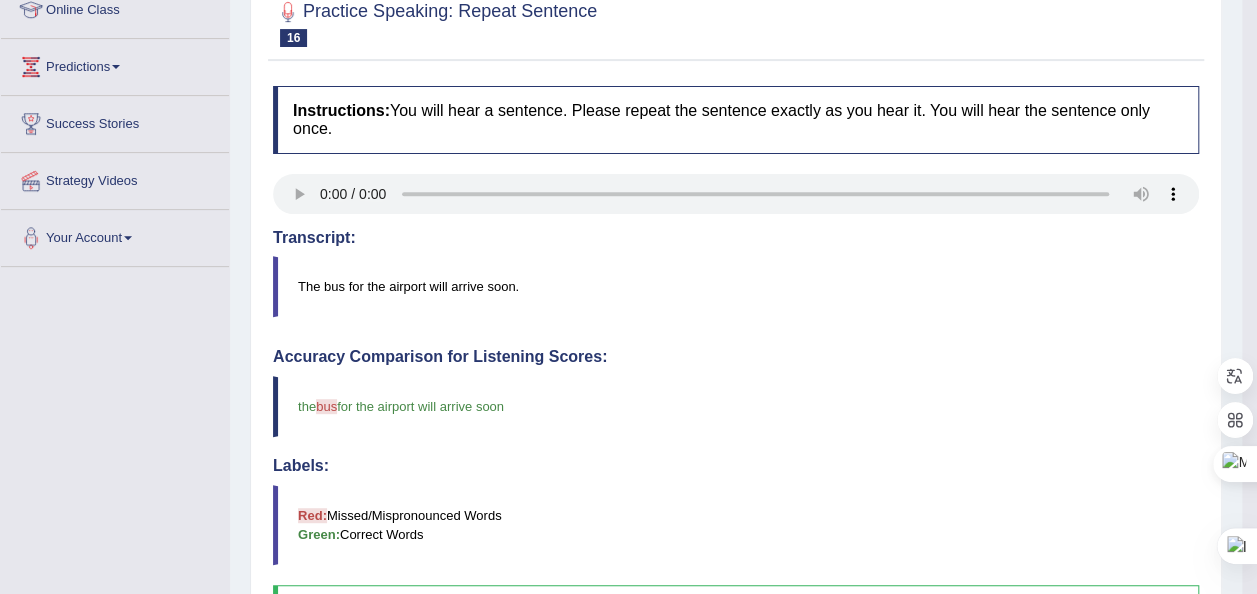 scroll, scrollTop: 172, scrollLeft: 0, axis: vertical 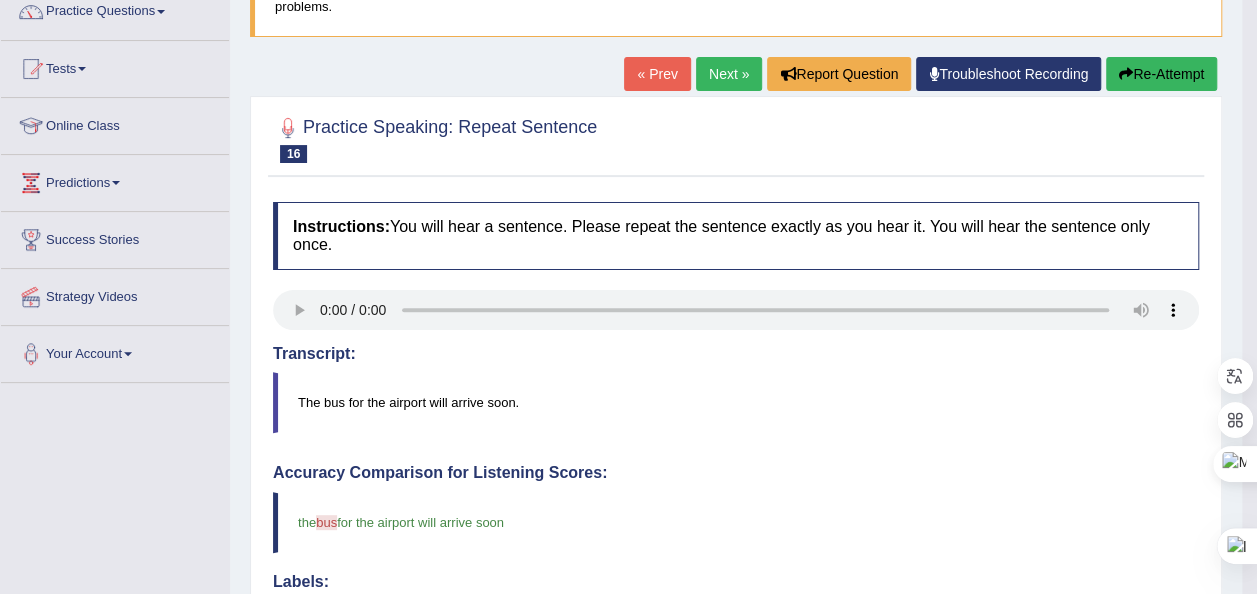 click on "Next »" at bounding box center (729, 74) 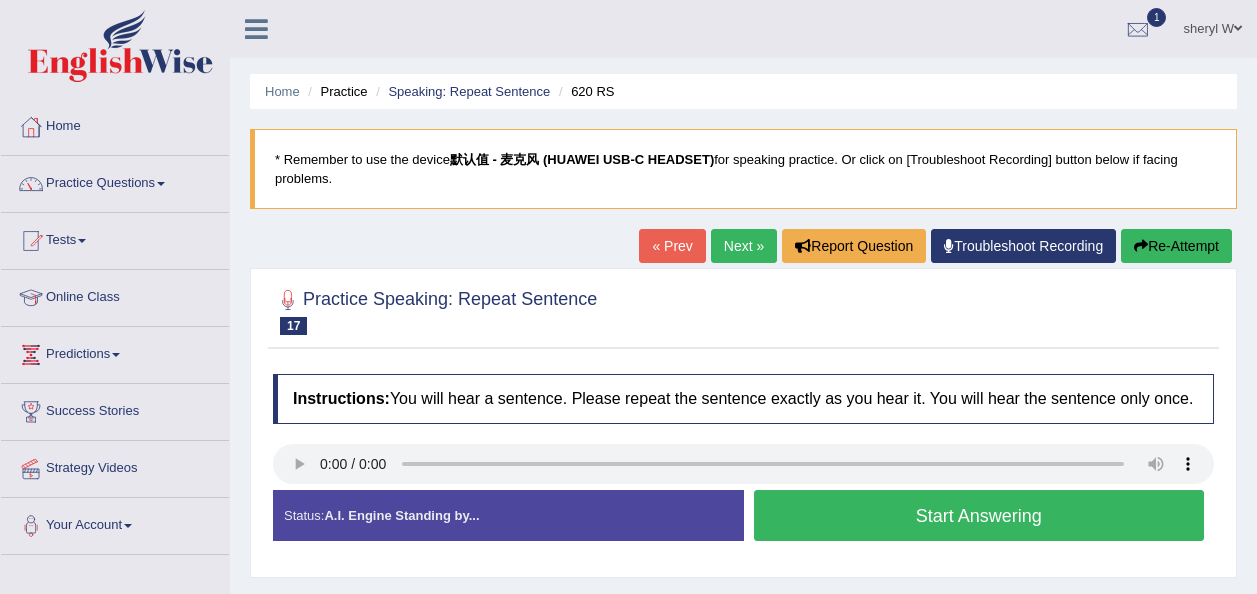 scroll, scrollTop: 0, scrollLeft: 0, axis: both 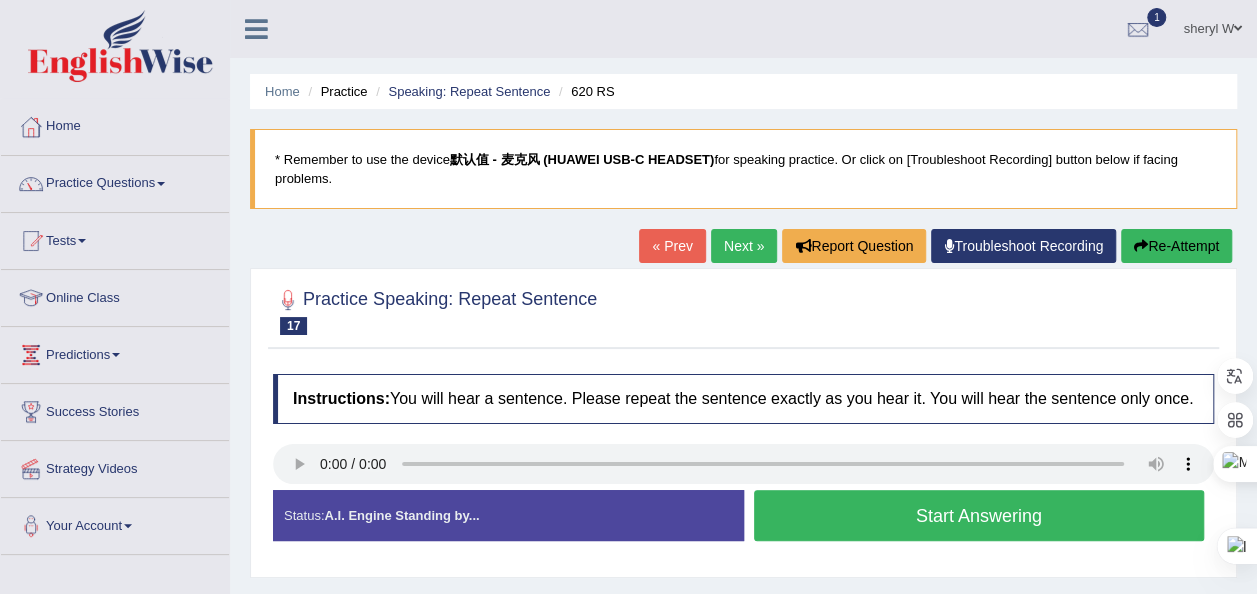 click on "Start Answering" at bounding box center (979, 515) 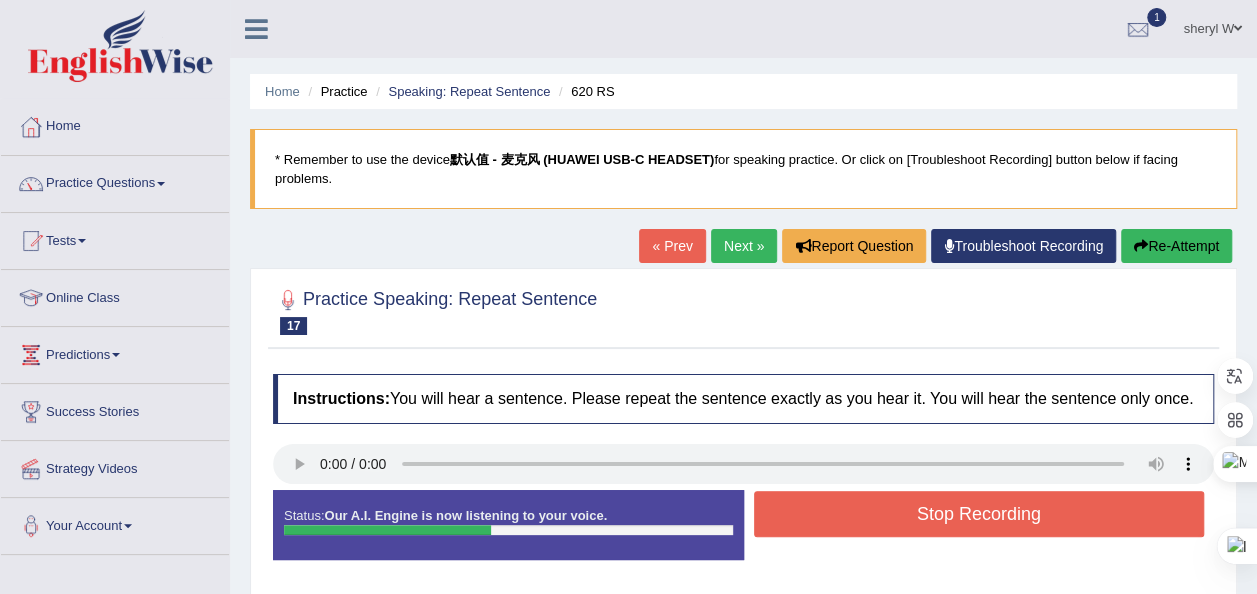 click on "Stop Recording" at bounding box center (979, 514) 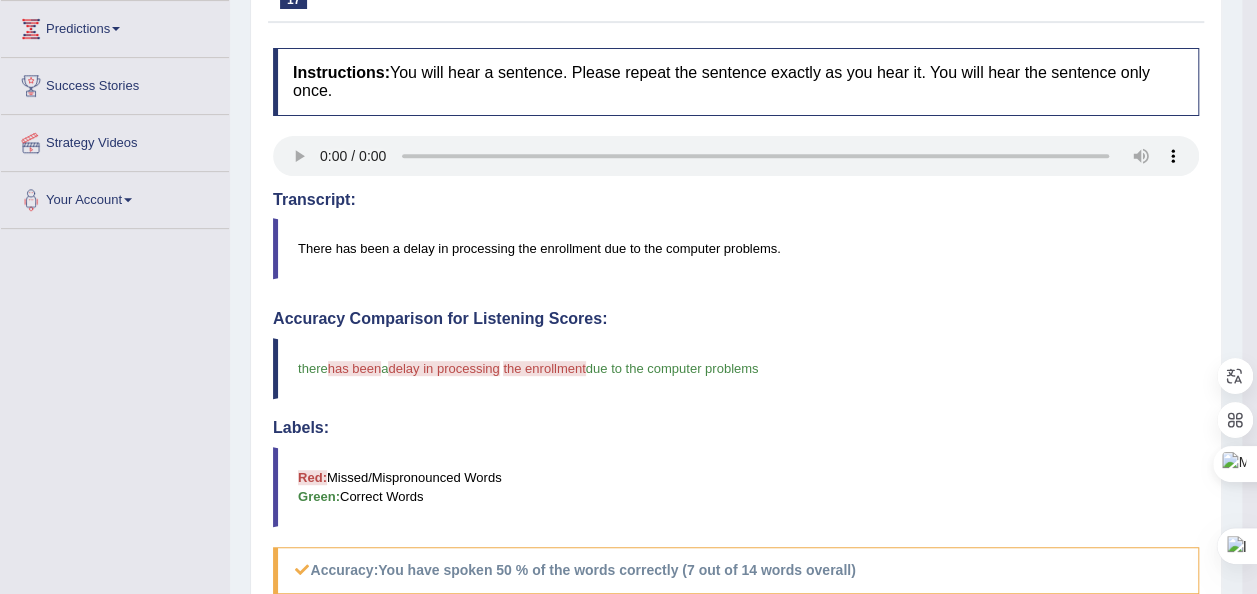 scroll, scrollTop: 200, scrollLeft: 0, axis: vertical 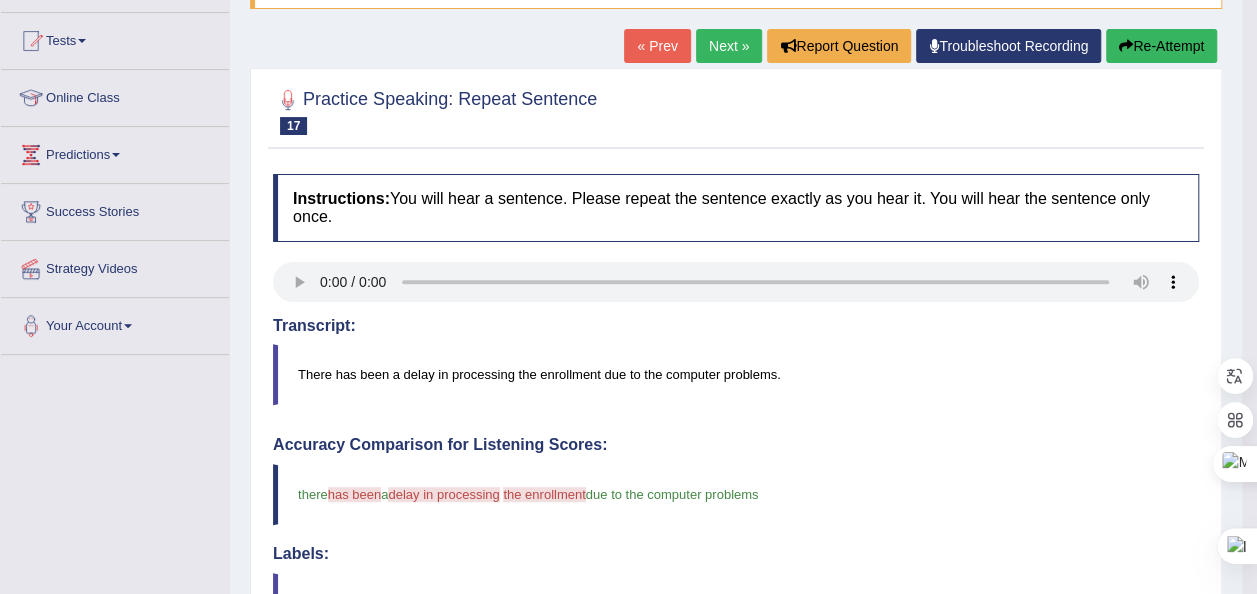 click on "Re-Attempt" at bounding box center [1161, 46] 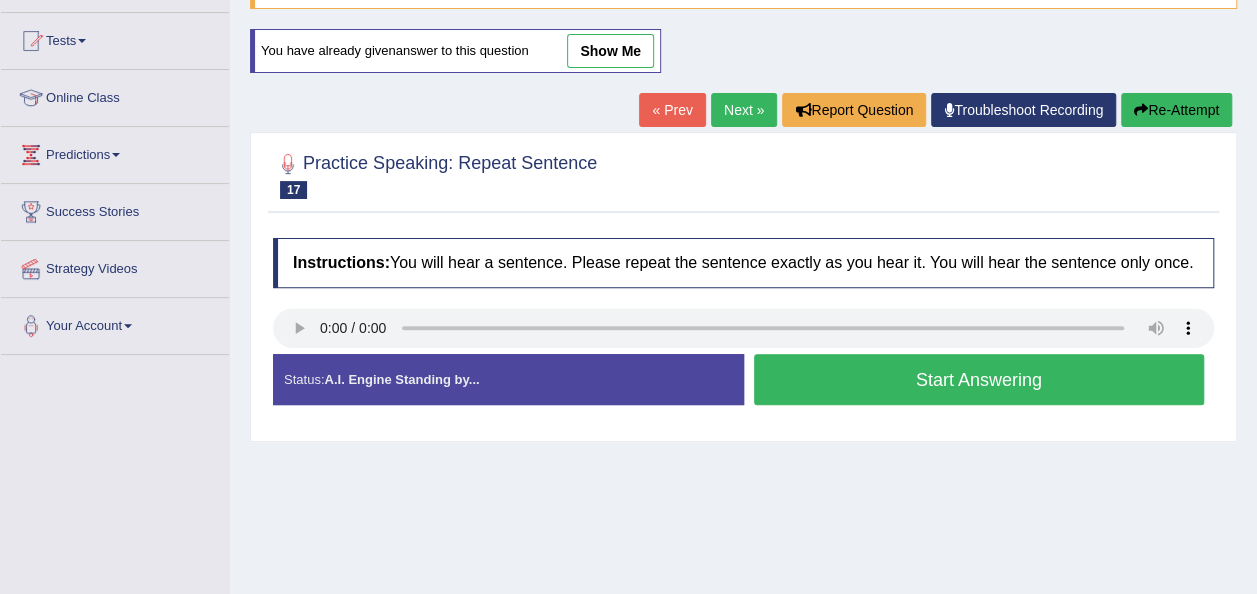 scroll, scrollTop: 200, scrollLeft: 0, axis: vertical 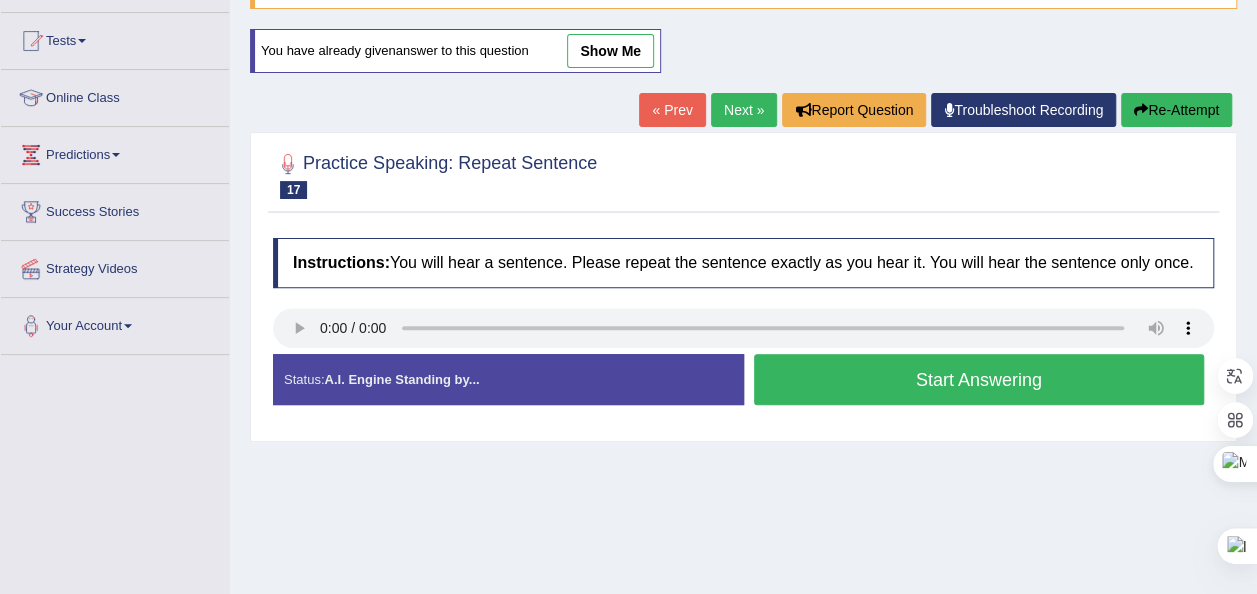 click on "Start Answering" at bounding box center (979, 379) 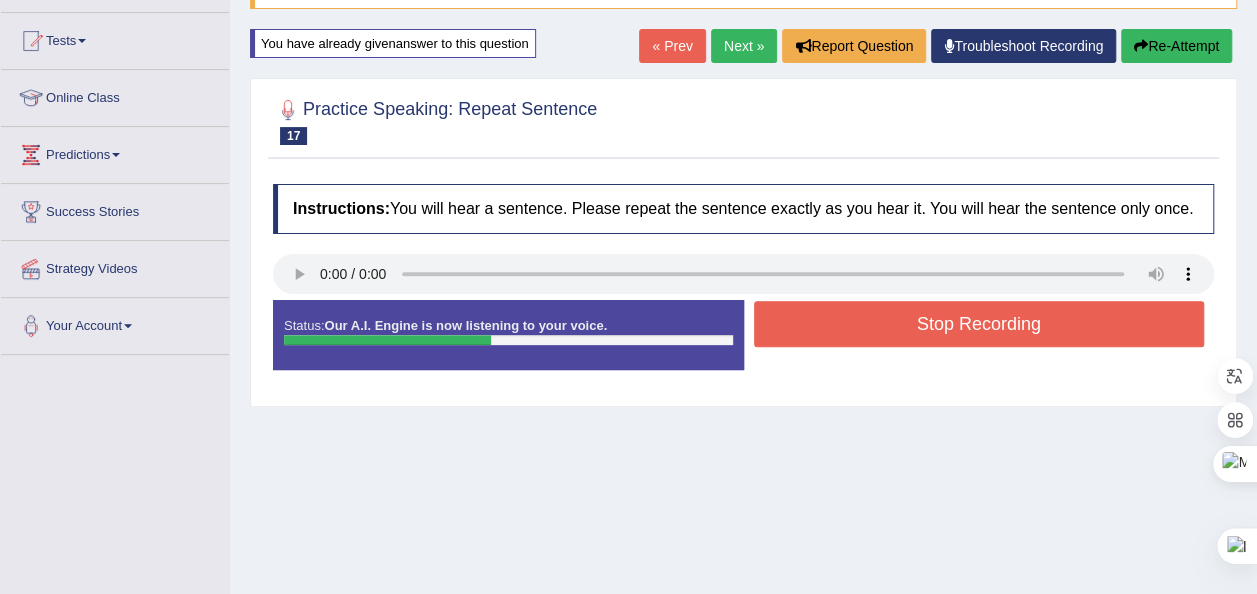 click on "Stop Recording" at bounding box center [979, 324] 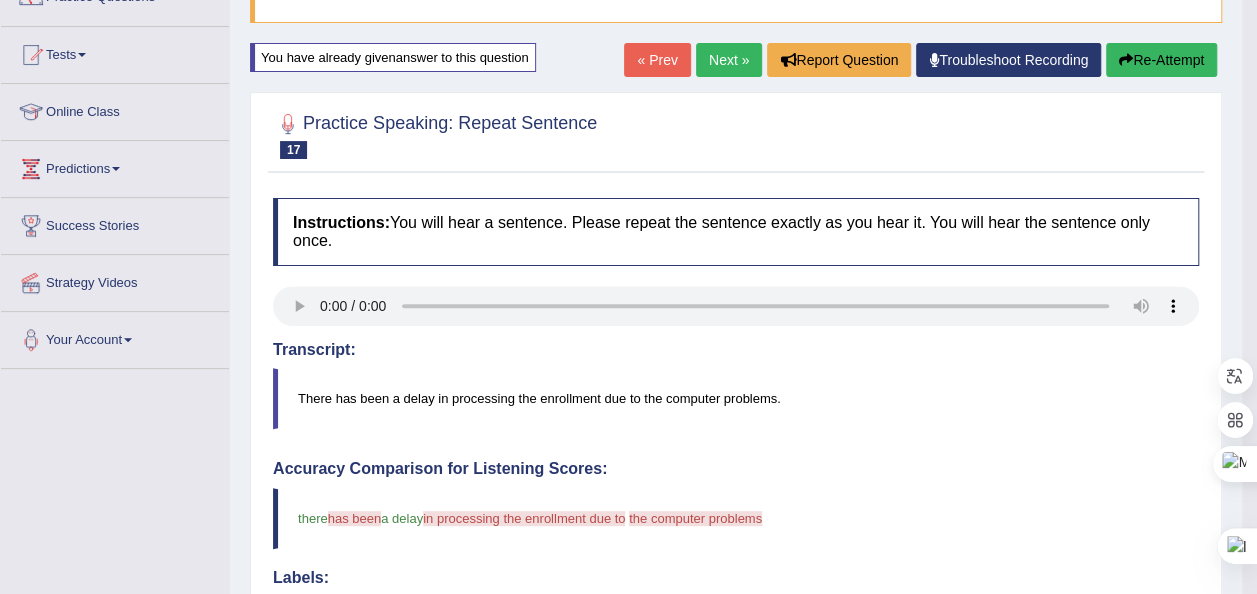 scroll, scrollTop: 100, scrollLeft: 0, axis: vertical 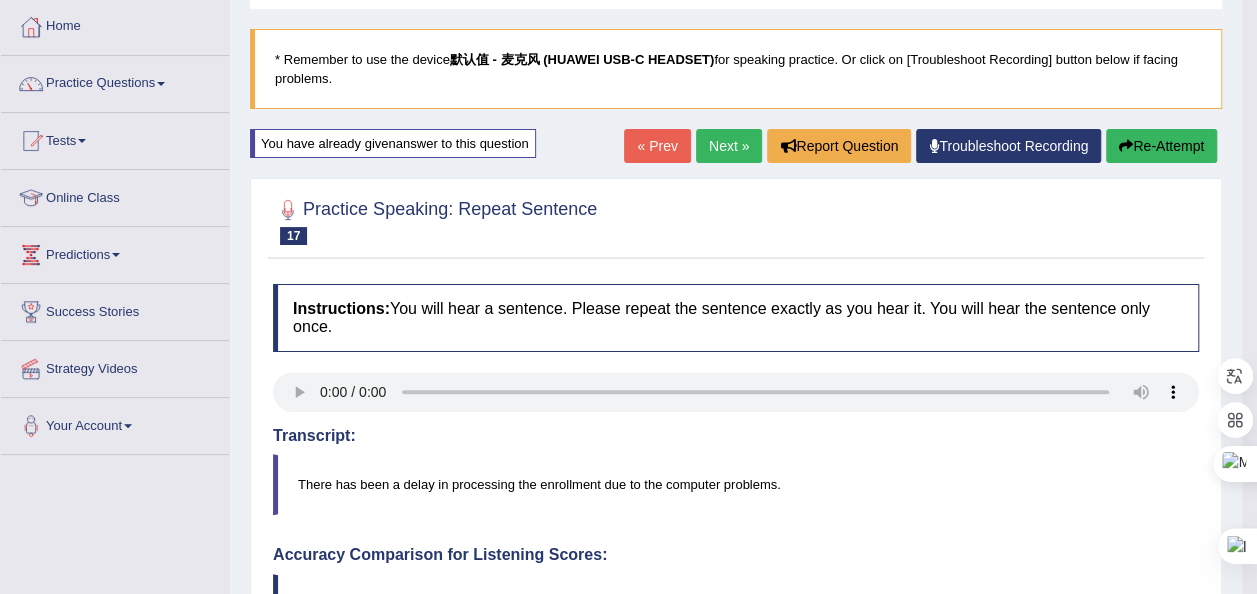 click on "Re-Attempt" at bounding box center (1161, 146) 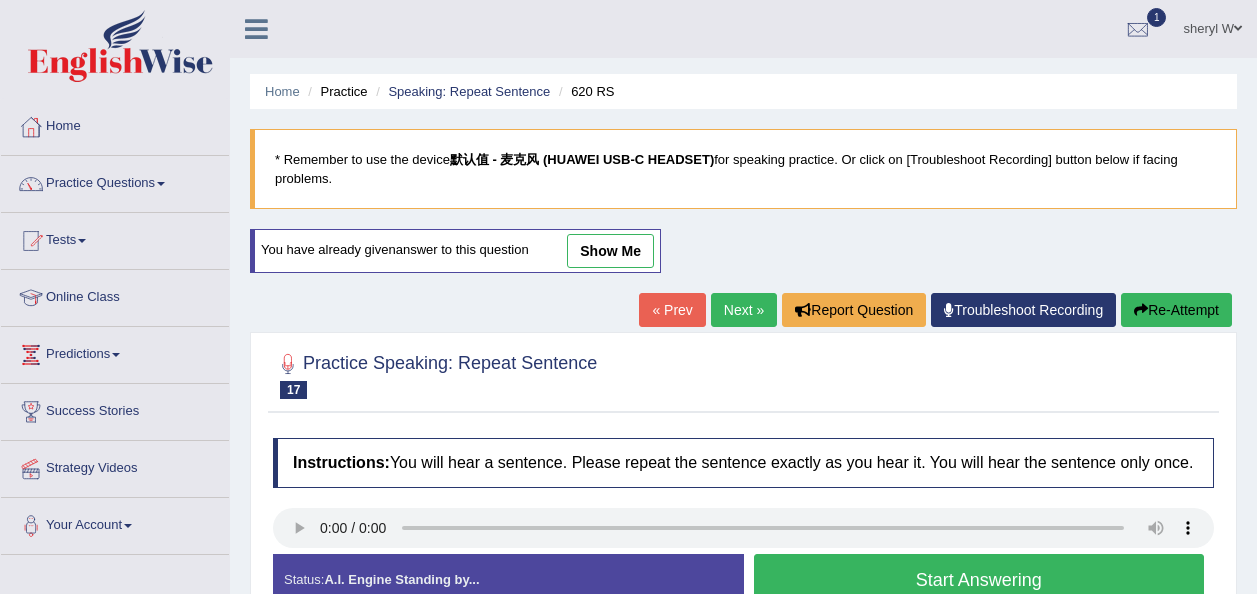 scroll, scrollTop: 100, scrollLeft: 0, axis: vertical 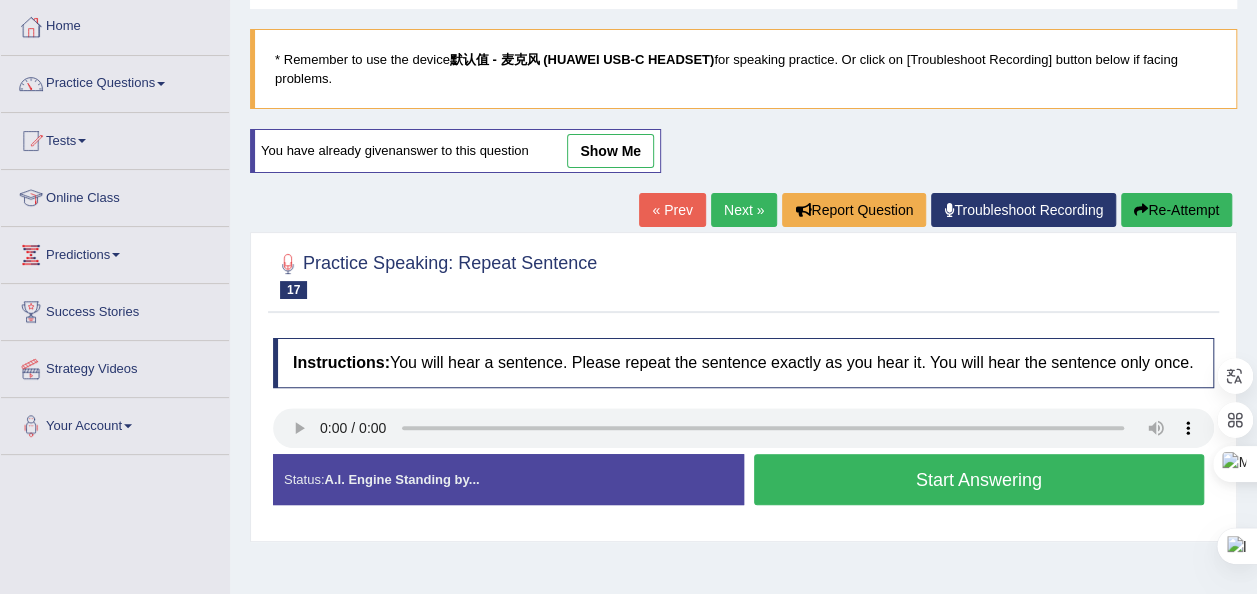 click on "Start Answering" at bounding box center (979, 479) 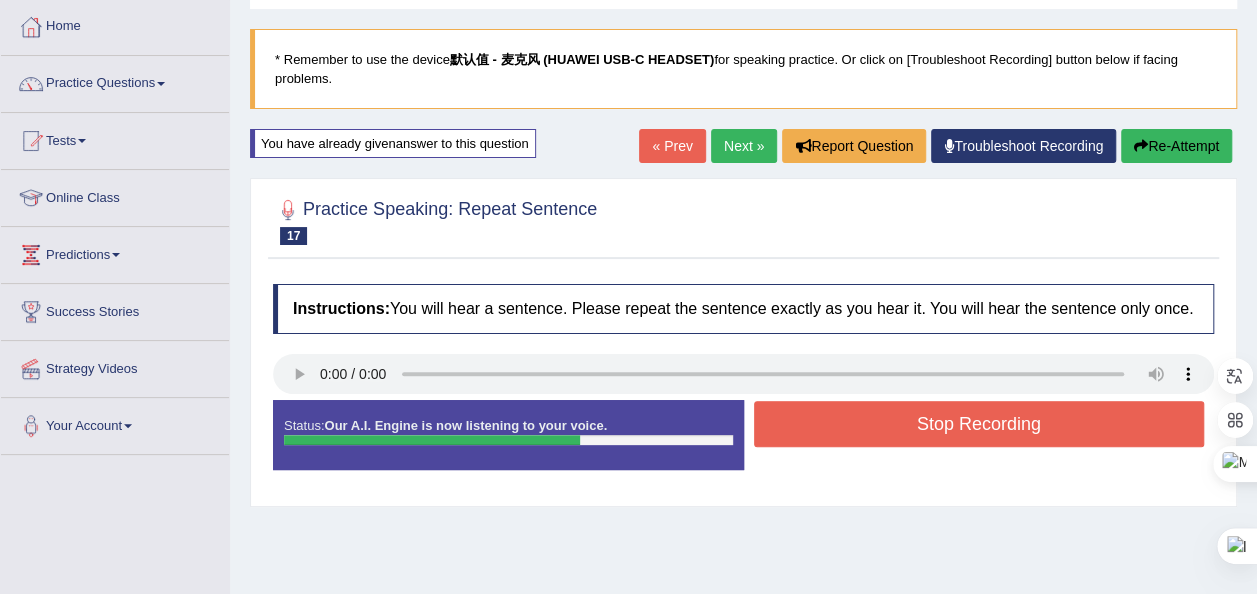 click on "Stop Recording" at bounding box center (979, 424) 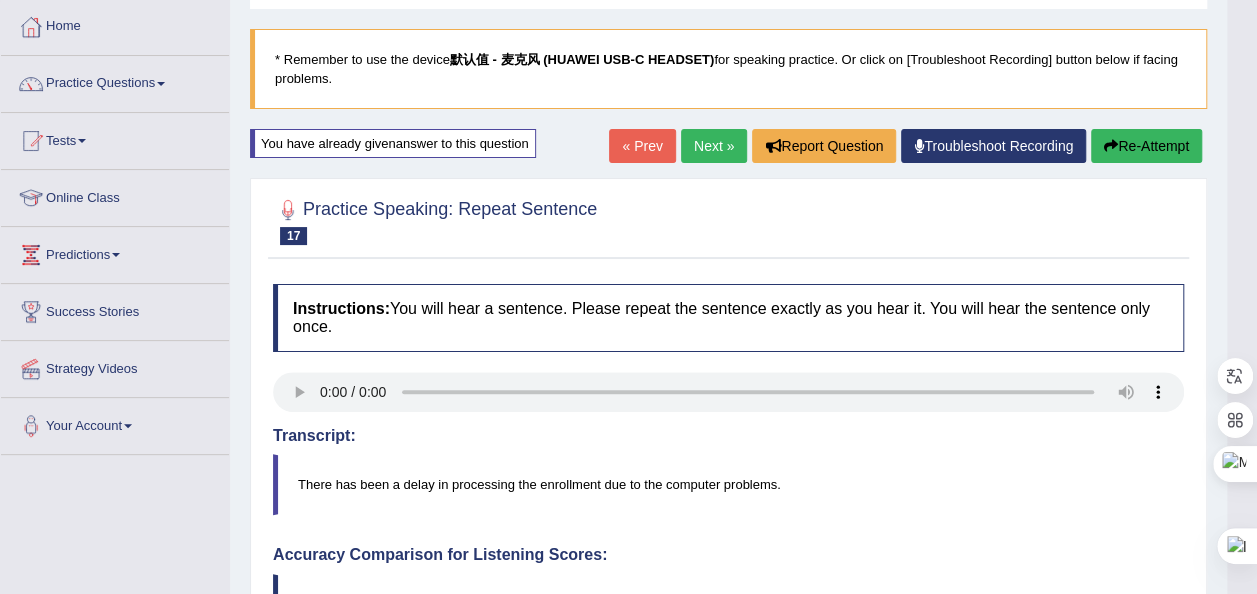 scroll, scrollTop: 300, scrollLeft: 0, axis: vertical 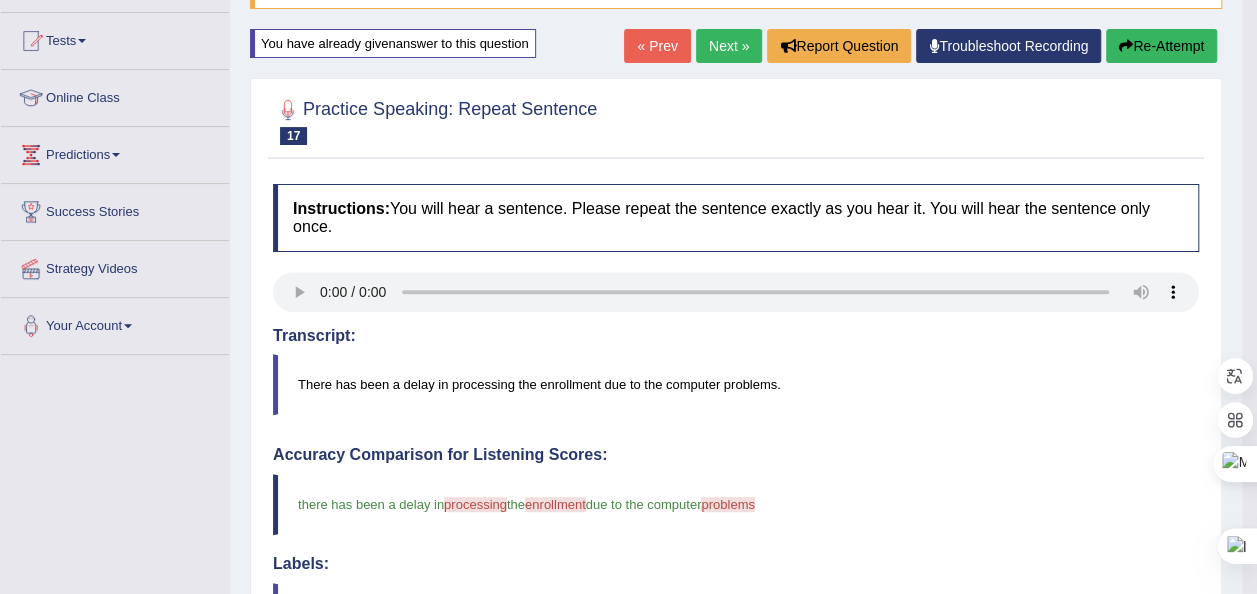 click on "Re-Attempt" at bounding box center (1161, 46) 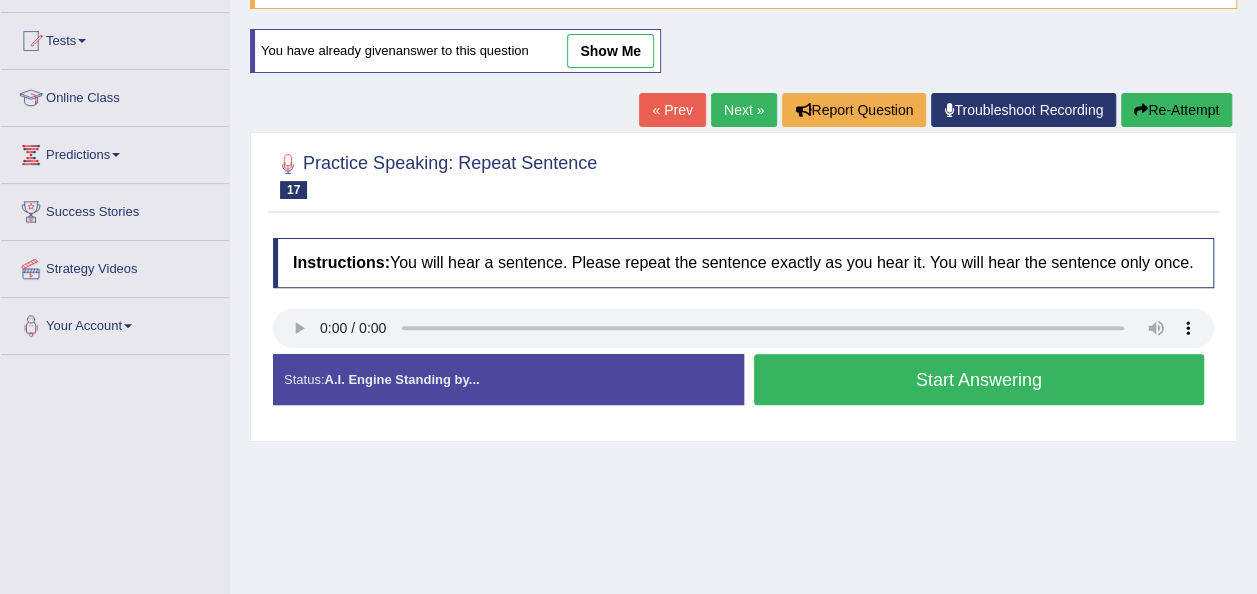 scroll, scrollTop: 200, scrollLeft: 0, axis: vertical 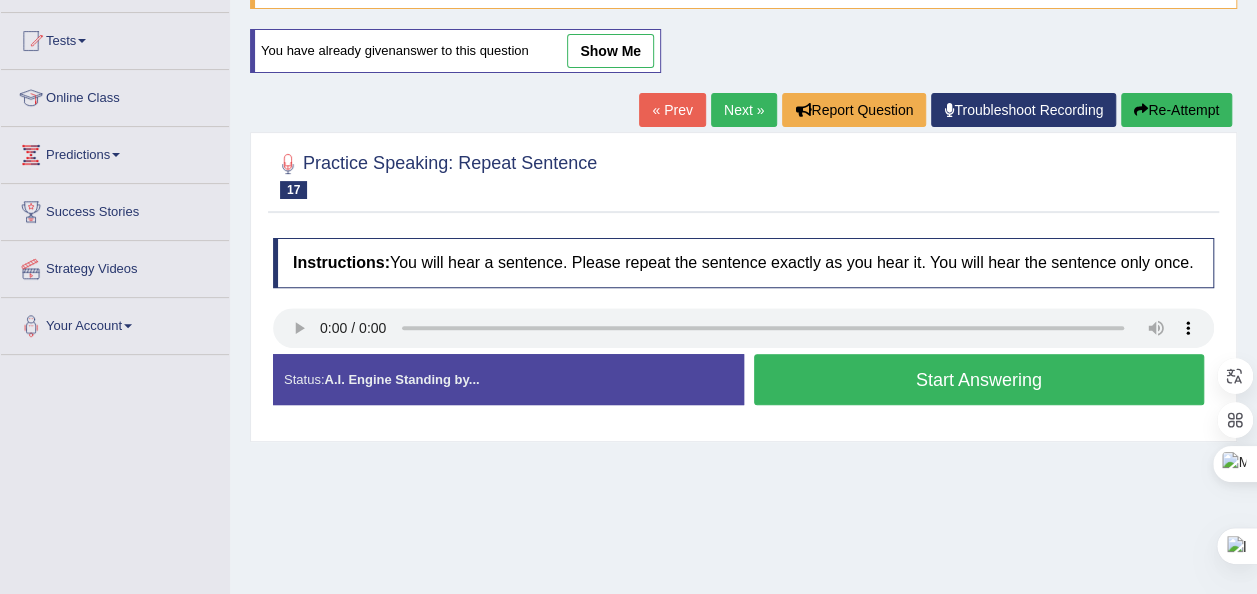 click on "Start Answering" at bounding box center [979, 379] 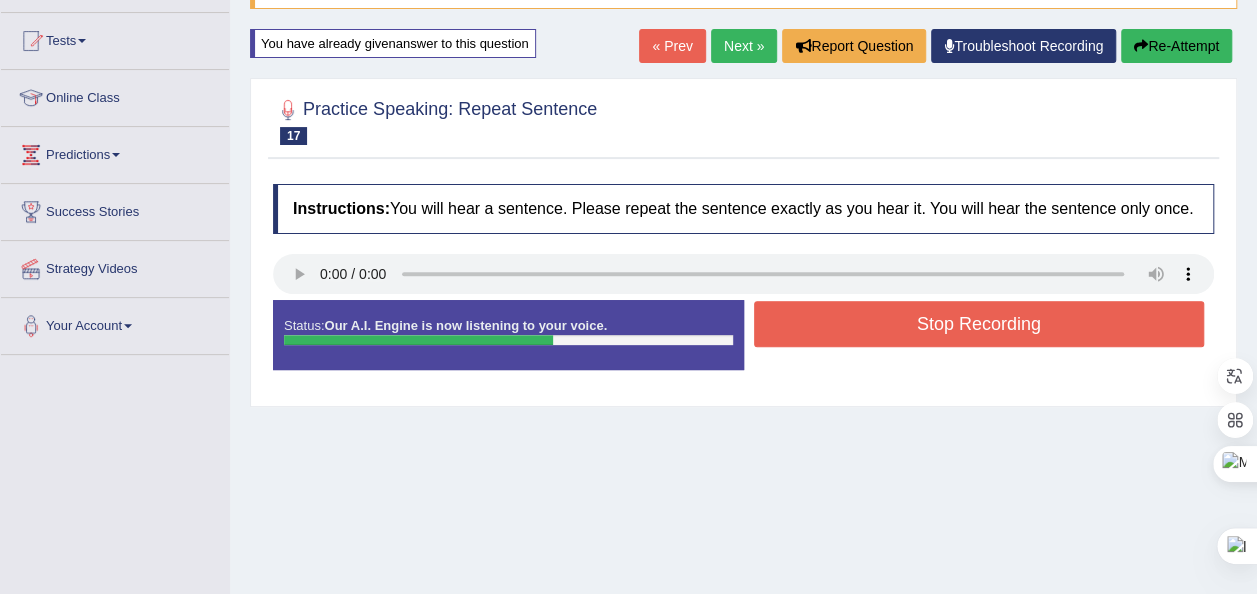 click on "Stop Recording" at bounding box center [979, 324] 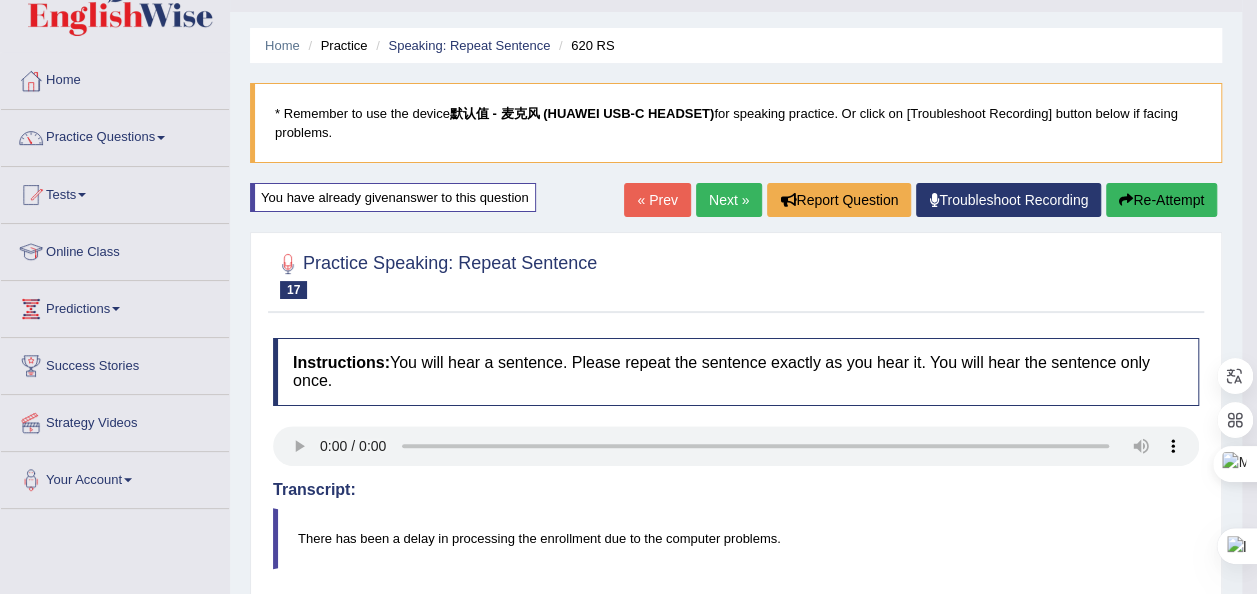 scroll, scrollTop: 0, scrollLeft: 0, axis: both 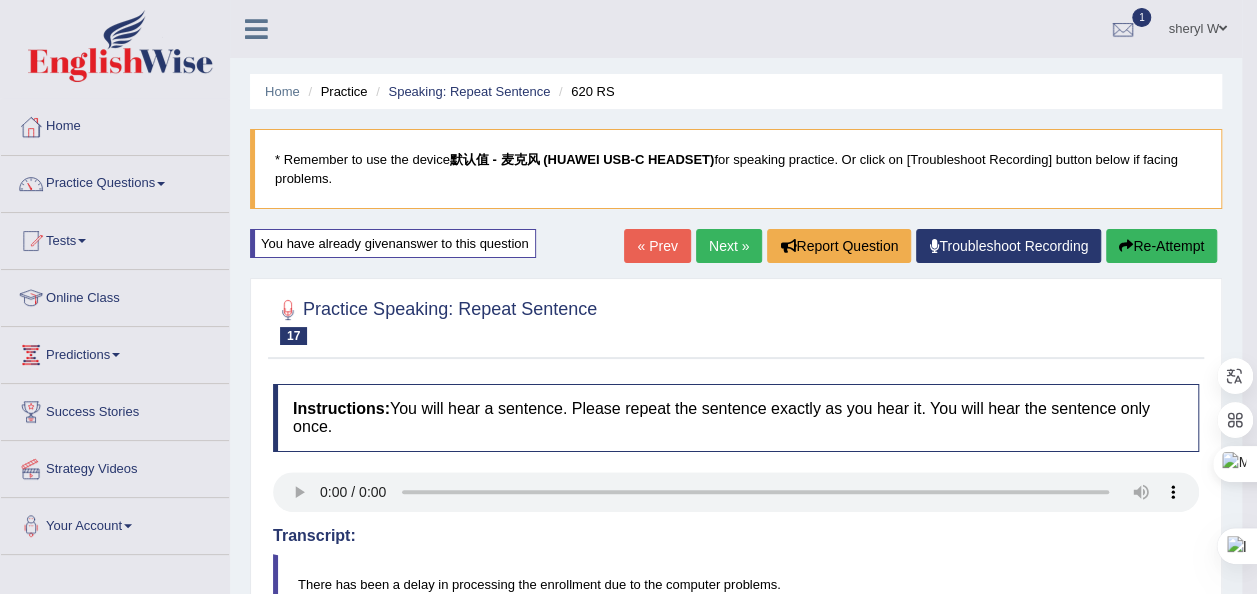 click on "Next »" at bounding box center [729, 246] 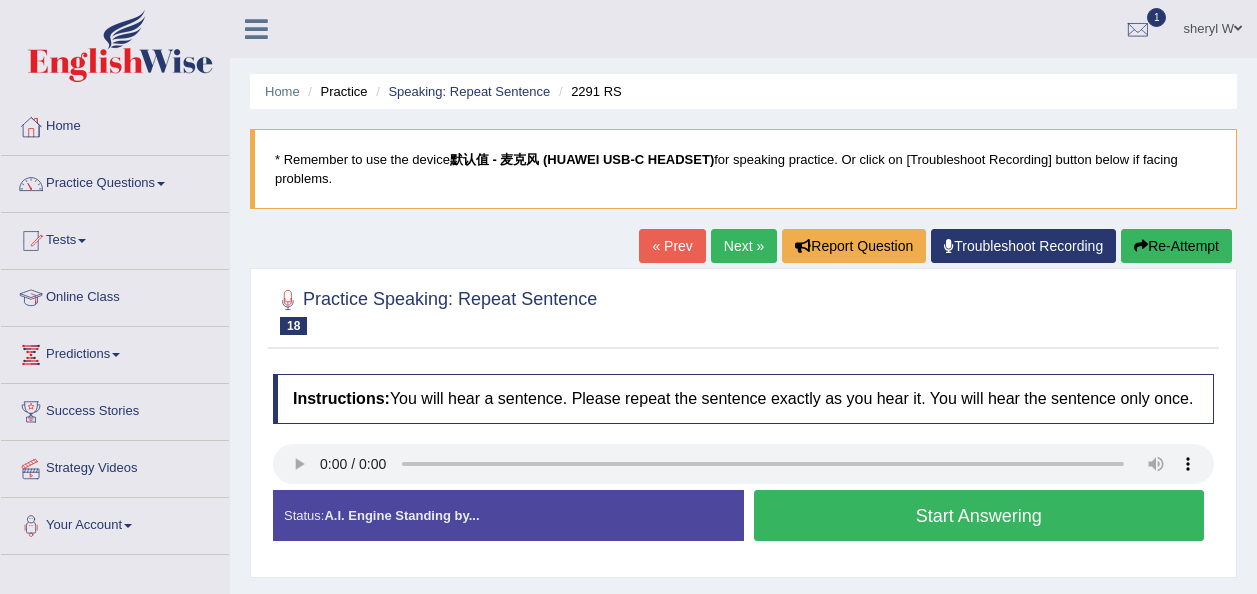 scroll, scrollTop: 0, scrollLeft: 0, axis: both 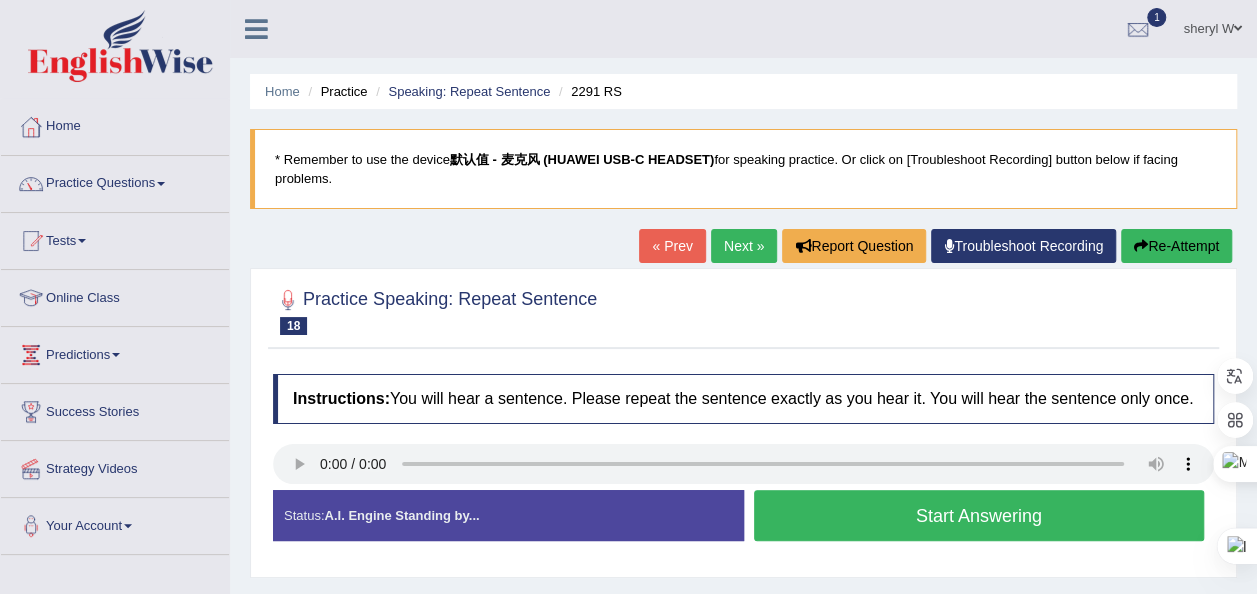 click on "Start Answering" at bounding box center [979, 515] 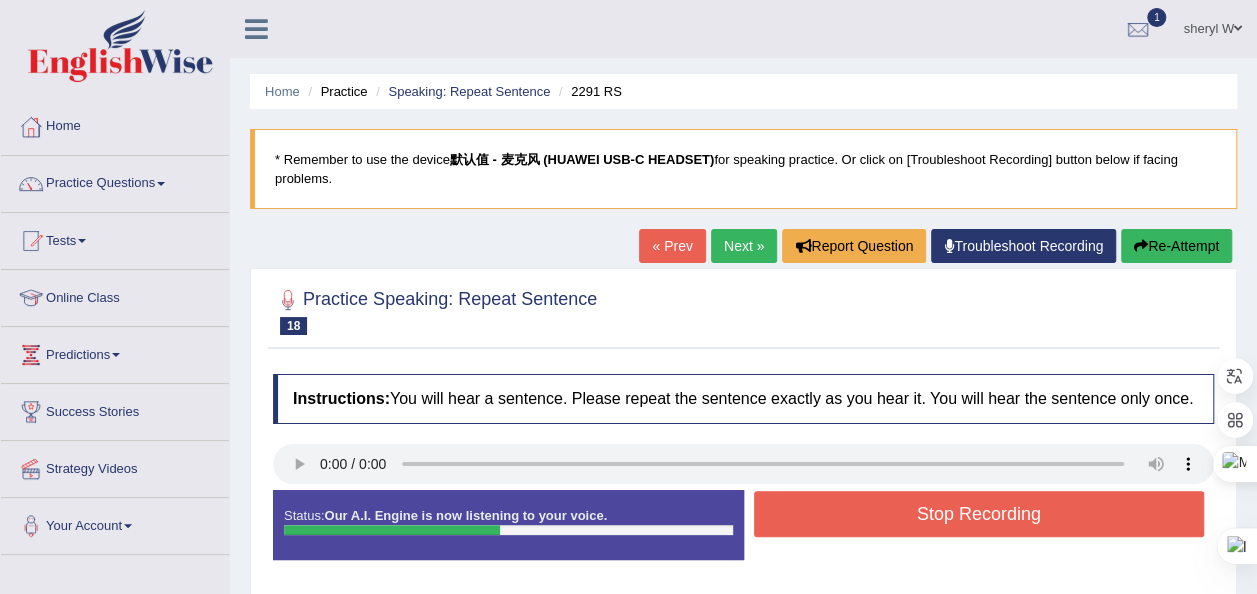 click on "Stop Recording" at bounding box center (979, 514) 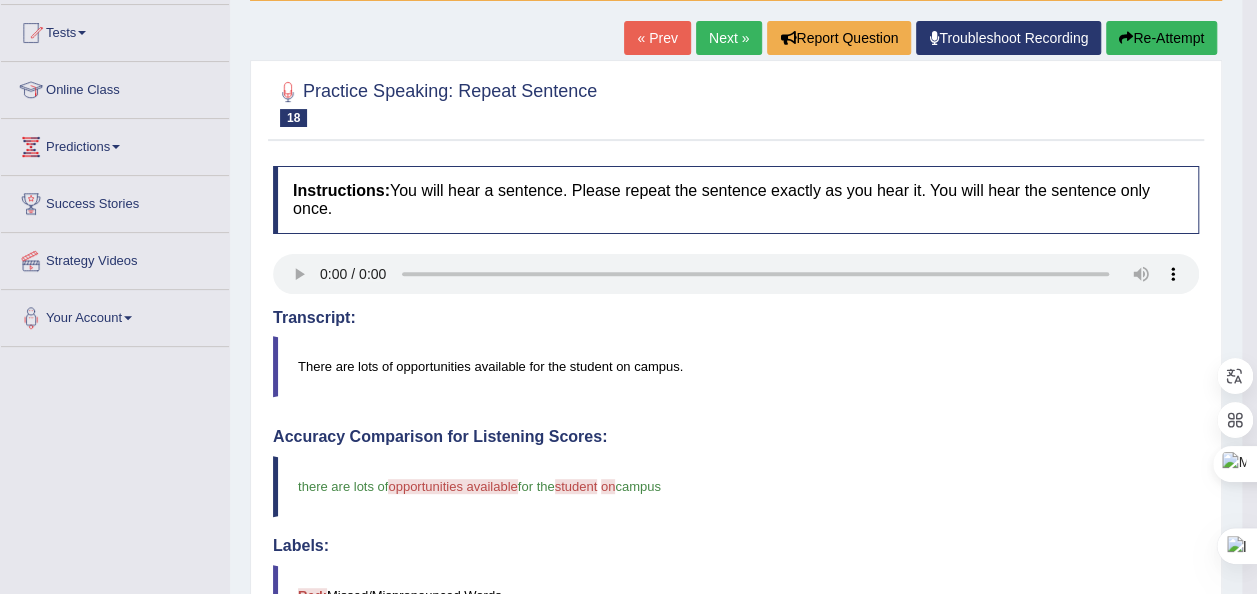 scroll, scrollTop: 200, scrollLeft: 0, axis: vertical 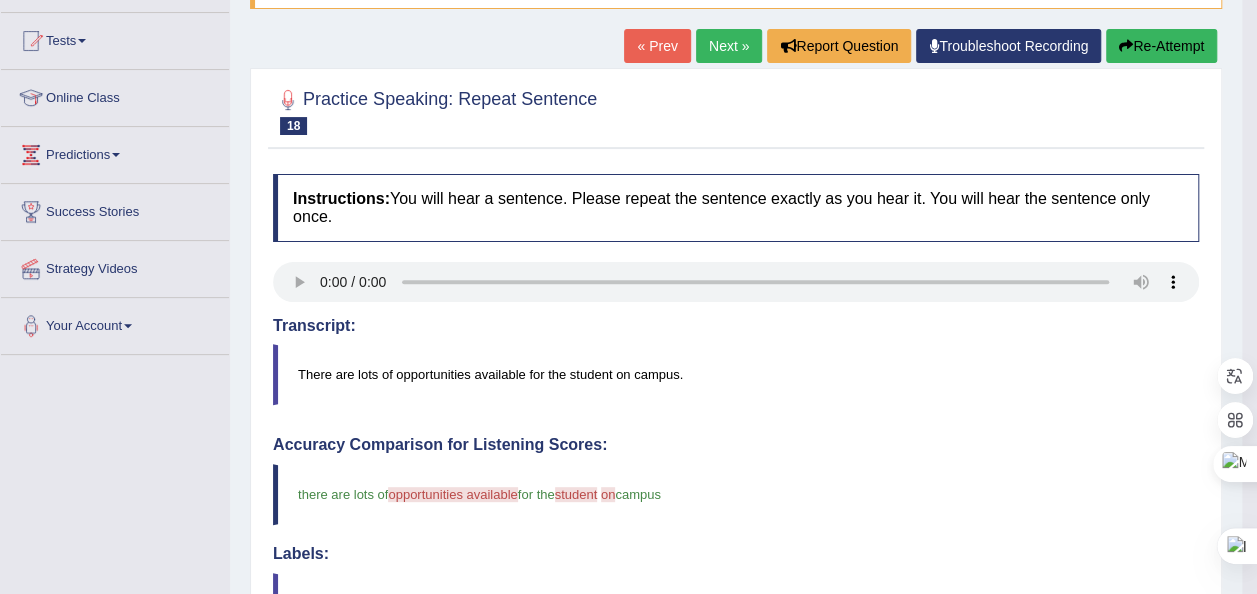 click on "Re-Attempt" at bounding box center (1161, 46) 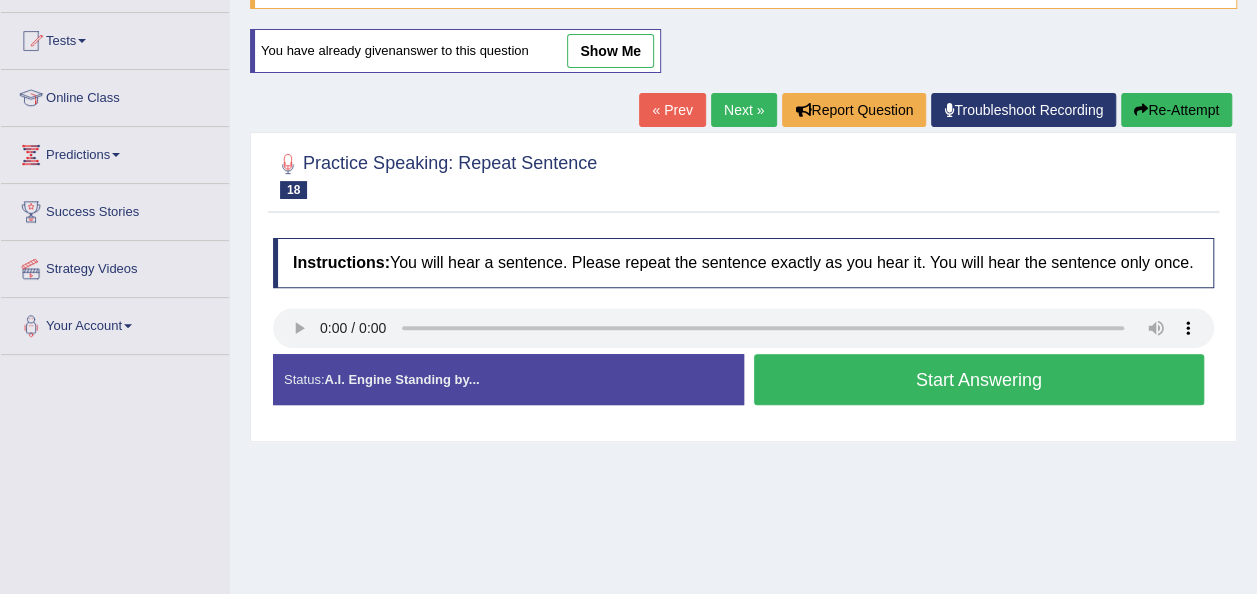 scroll, scrollTop: 200, scrollLeft: 0, axis: vertical 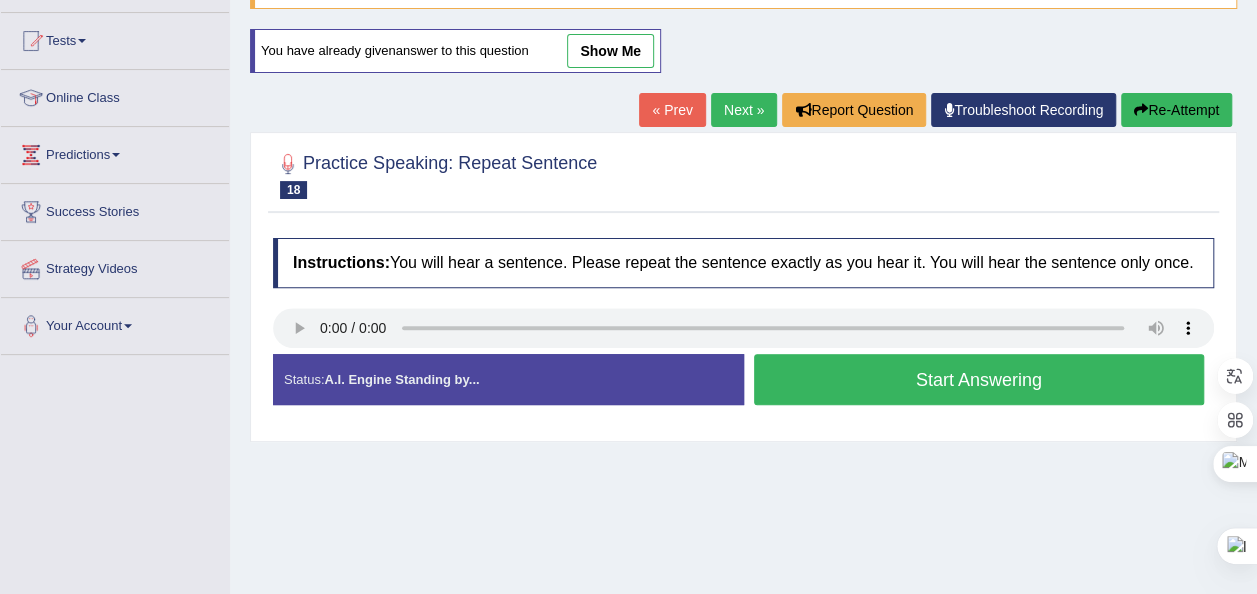 click on "Start Answering" at bounding box center [979, 379] 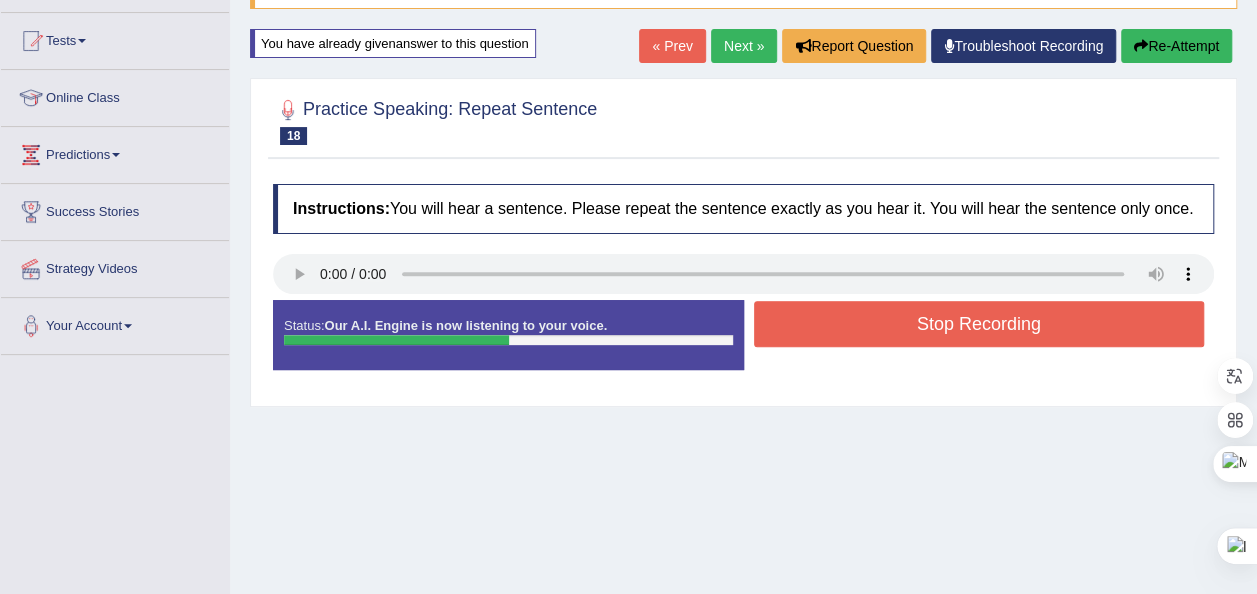 click on "Stop Recording" at bounding box center (979, 324) 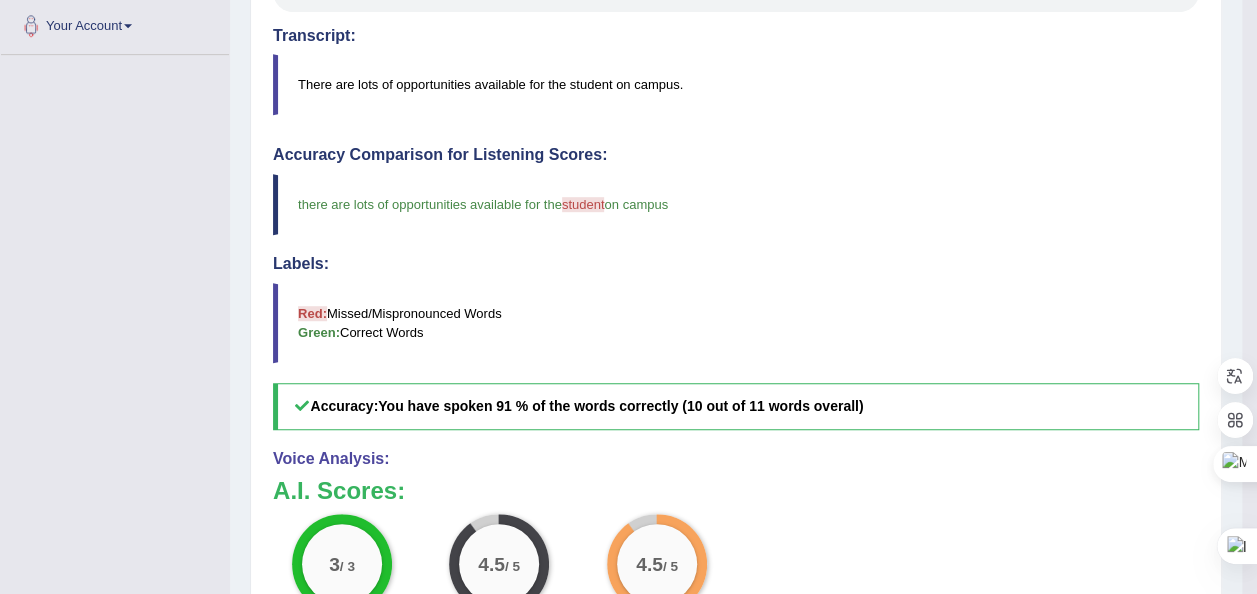 scroll, scrollTop: 200, scrollLeft: 0, axis: vertical 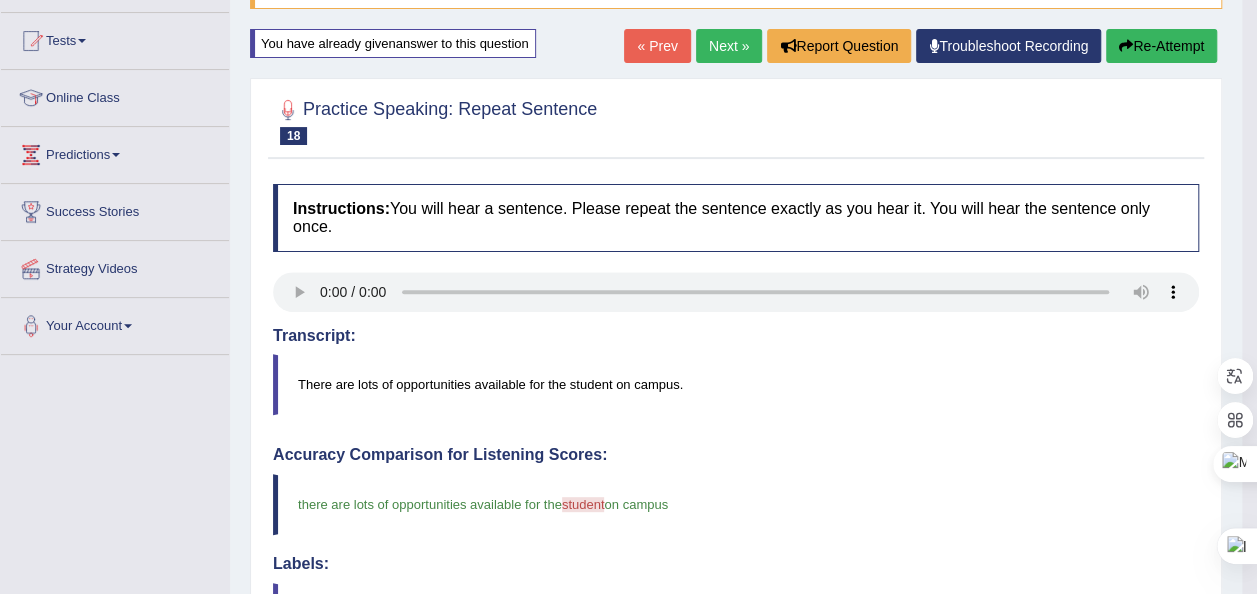 click on "Next »" at bounding box center [729, 46] 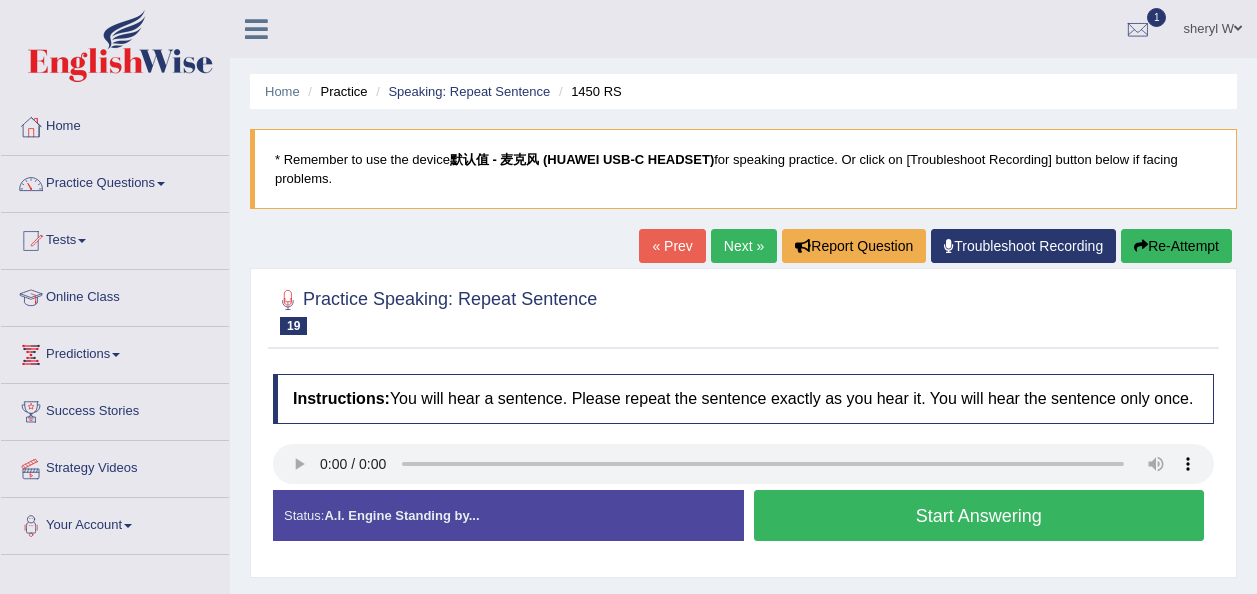 scroll, scrollTop: 0, scrollLeft: 0, axis: both 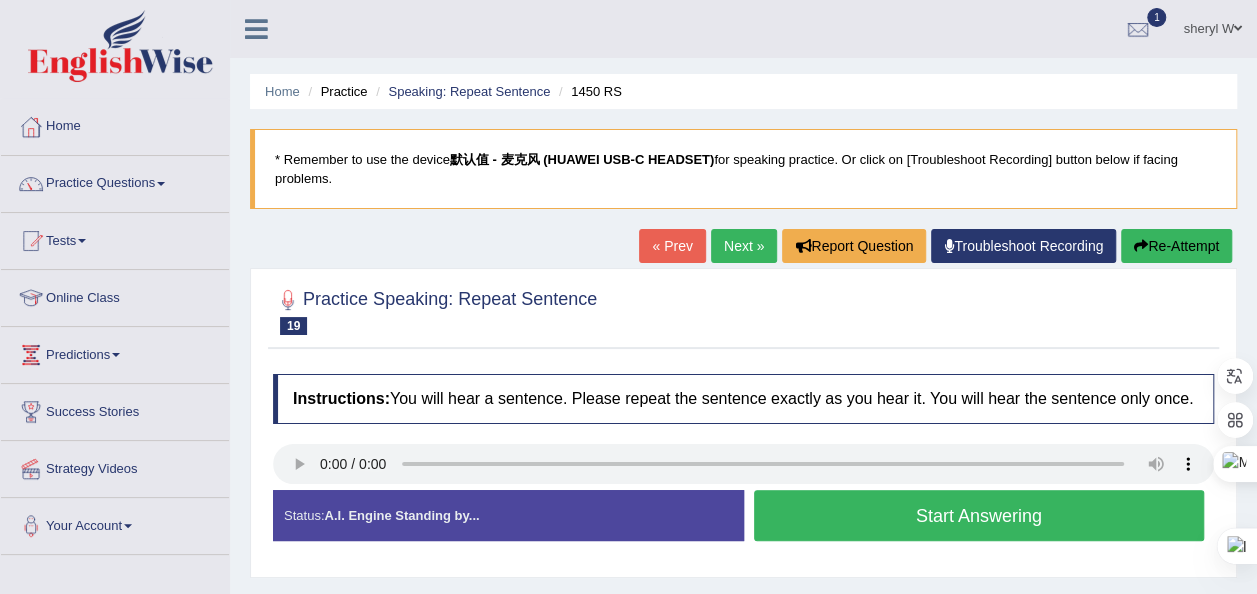 click on "Start Answering" at bounding box center (979, 515) 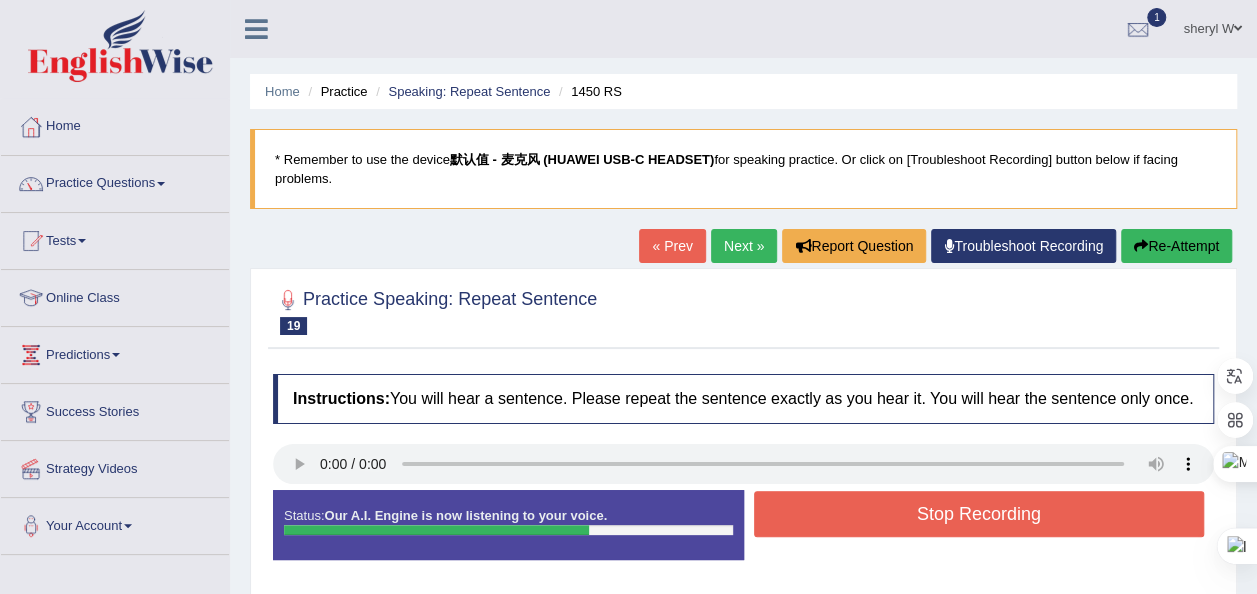 click on "Stop Recording" at bounding box center (979, 514) 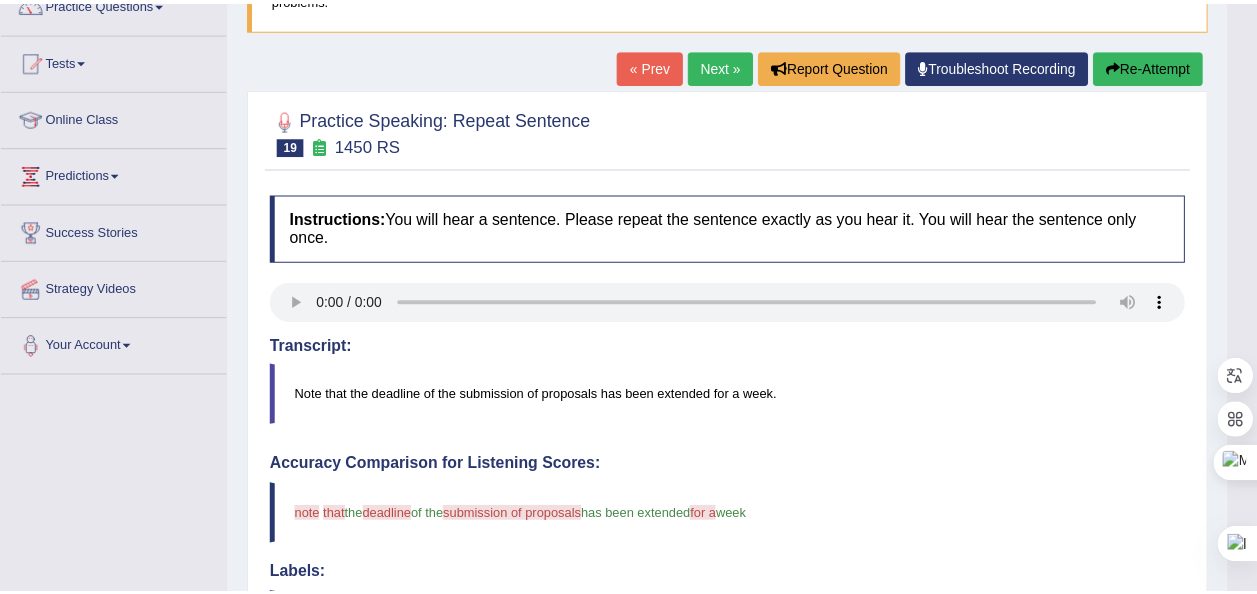 scroll, scrollTop: 200, scrollLeft: 0, axis: vertical 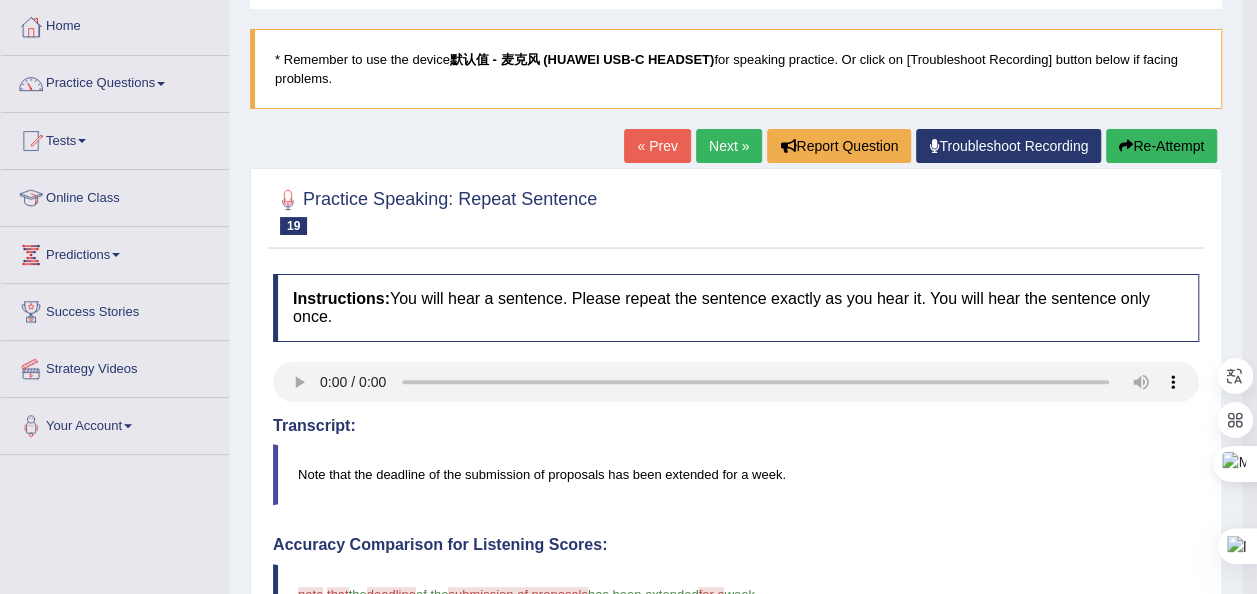 click on "Re-Attempt" at bounding box center [1161, 146] 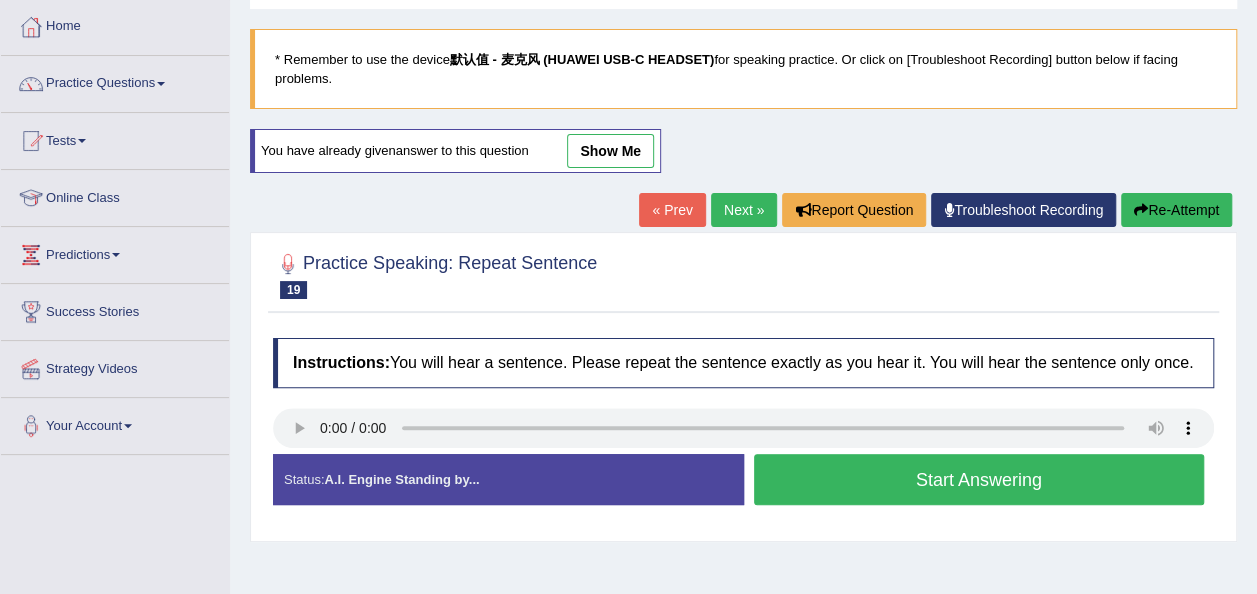 scroll, scrollTop: 100, scrollLeft: 0, axis: vertical 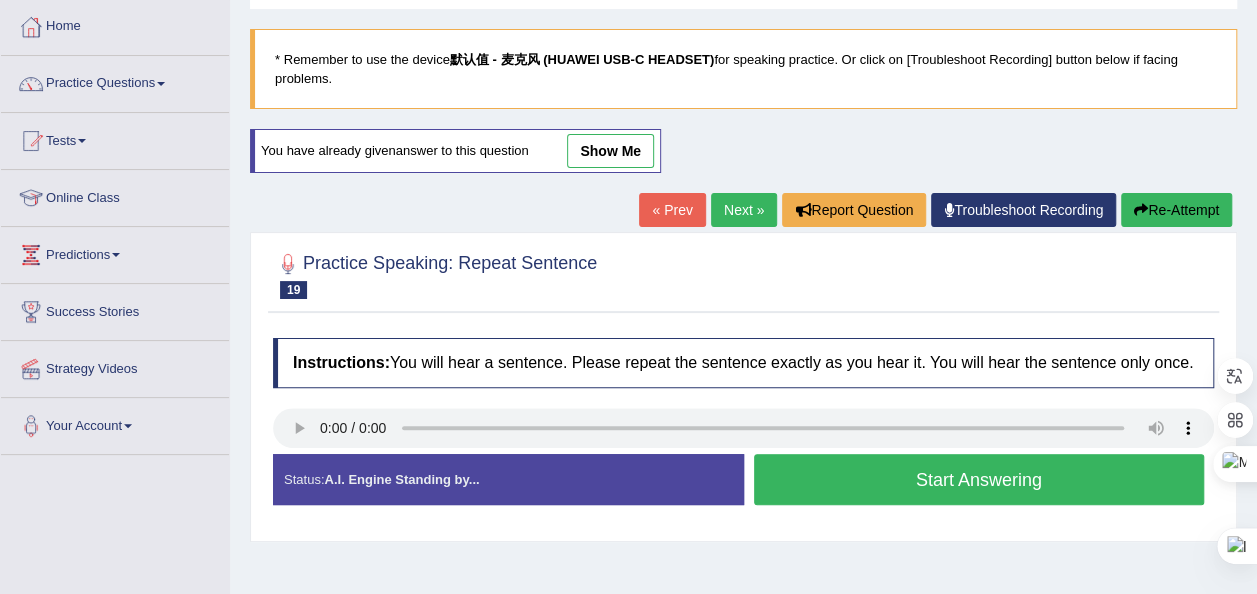 click on "Start Answering" at bounding box center [979, 479] 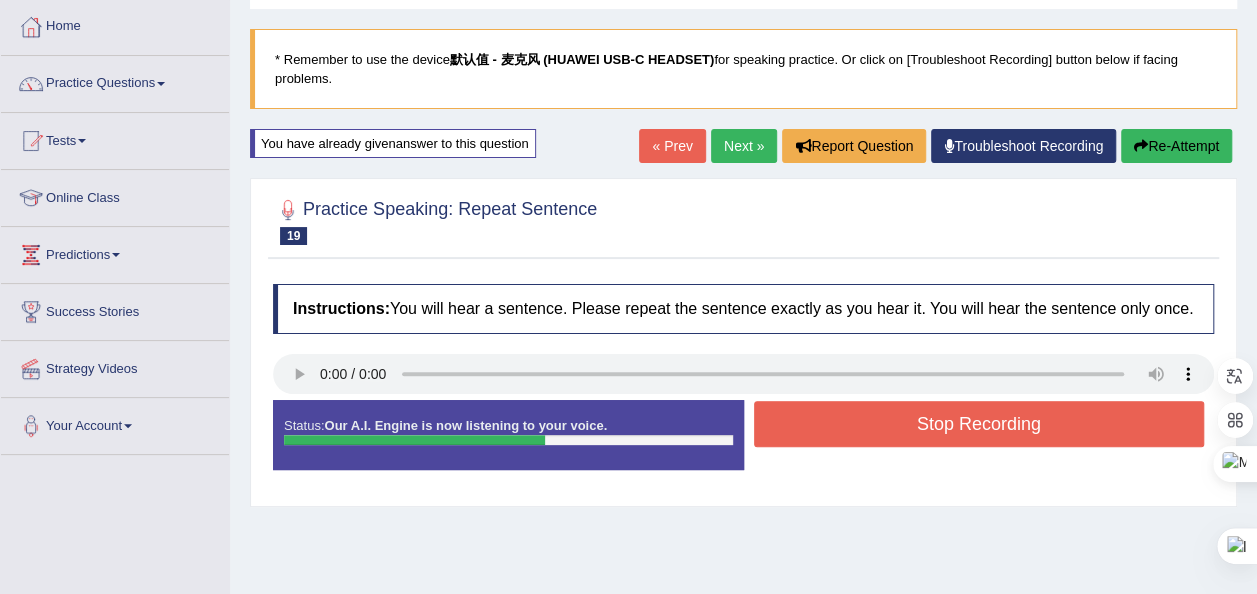 click on "Stop Recording" at bounding box center [979, 424] 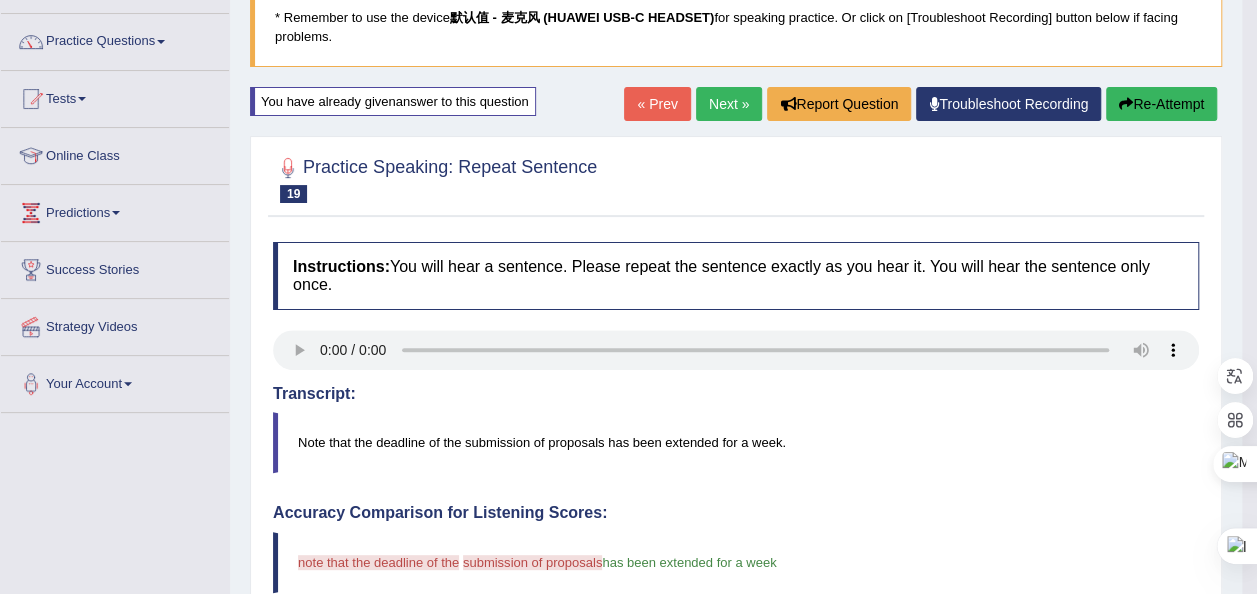 scroll, scrollTop: 0, scrollLeft: 0, axis: both 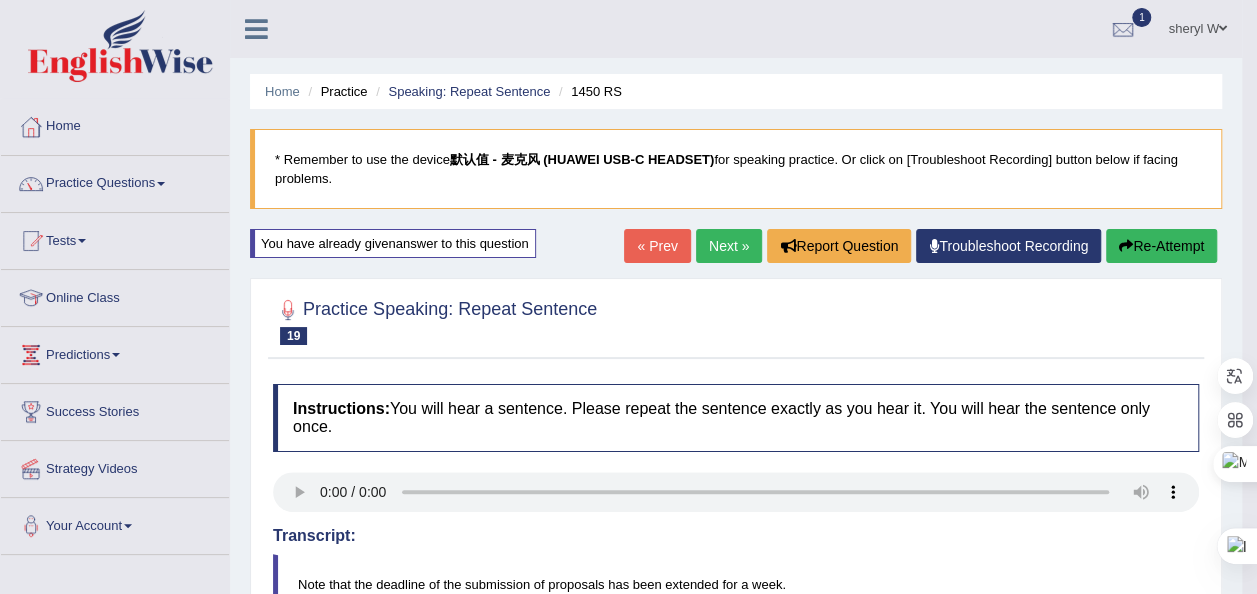 click on "Next »" at bounding box center [729, 246] 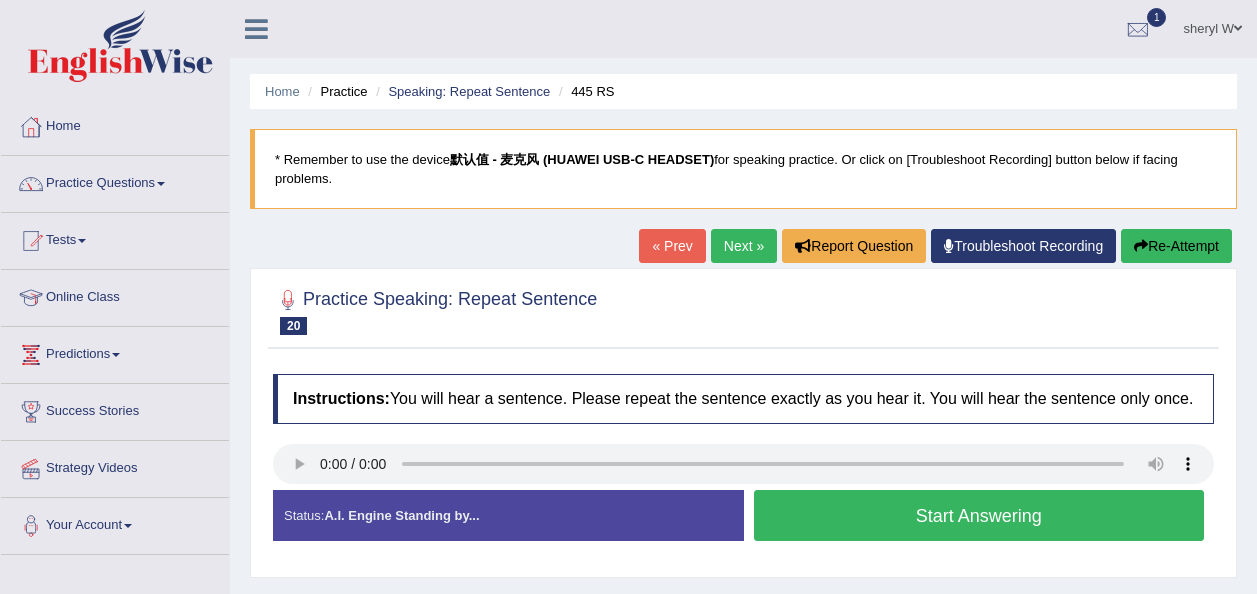 scroll, scrollTop: 0, scrollLeft: 0, axis: both 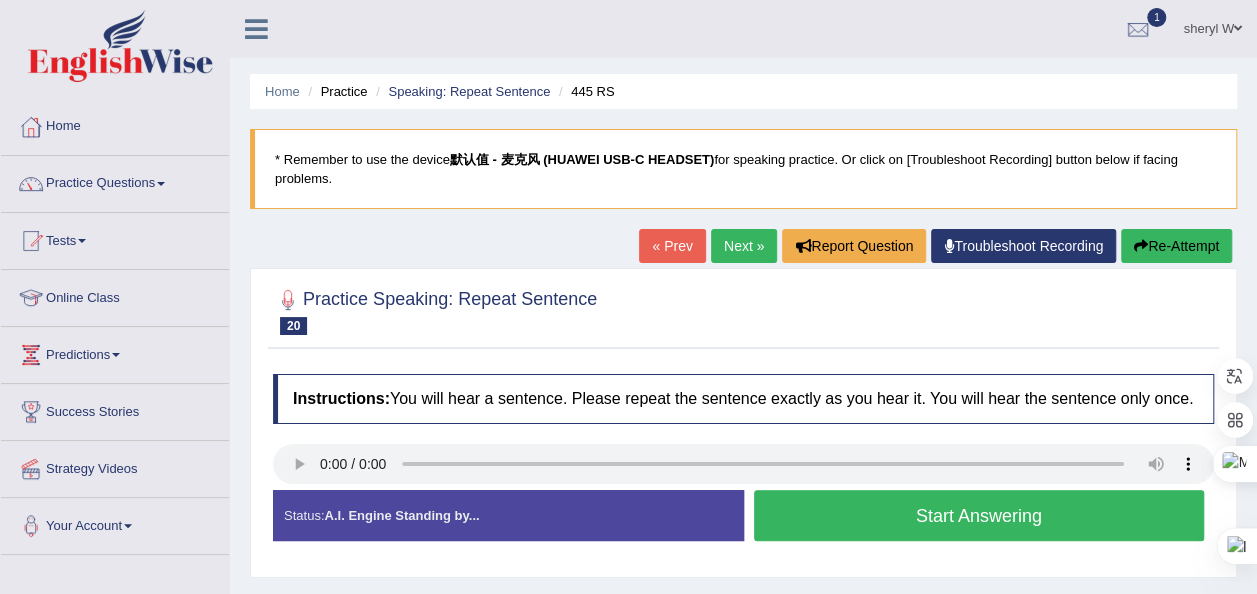 click on "Start Answering" at bounding box center [979, 515] 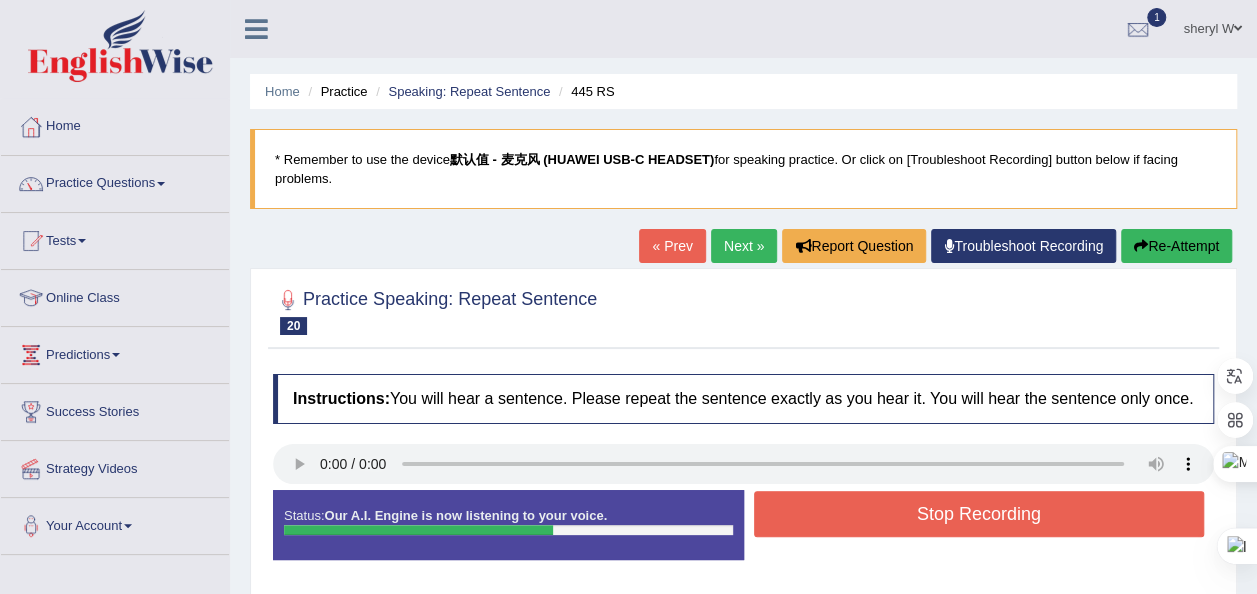 click on "Stop Recording" at bounding box center [979, 514] 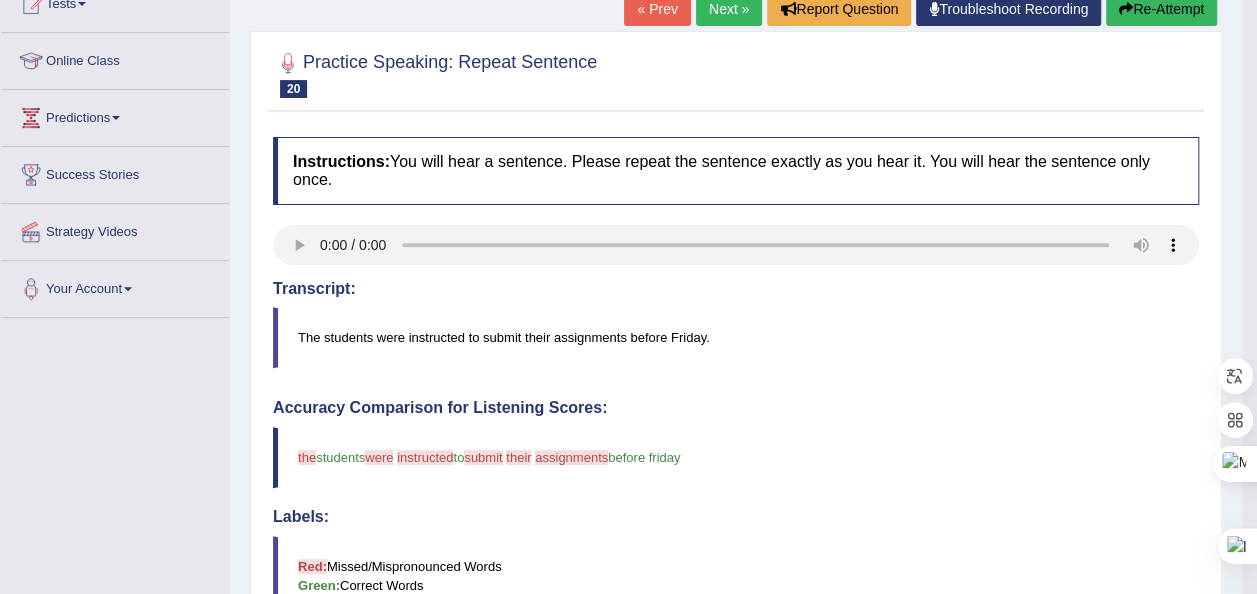 scroll, scrollTop: 100, scrollLeft: 0, axis: vertical 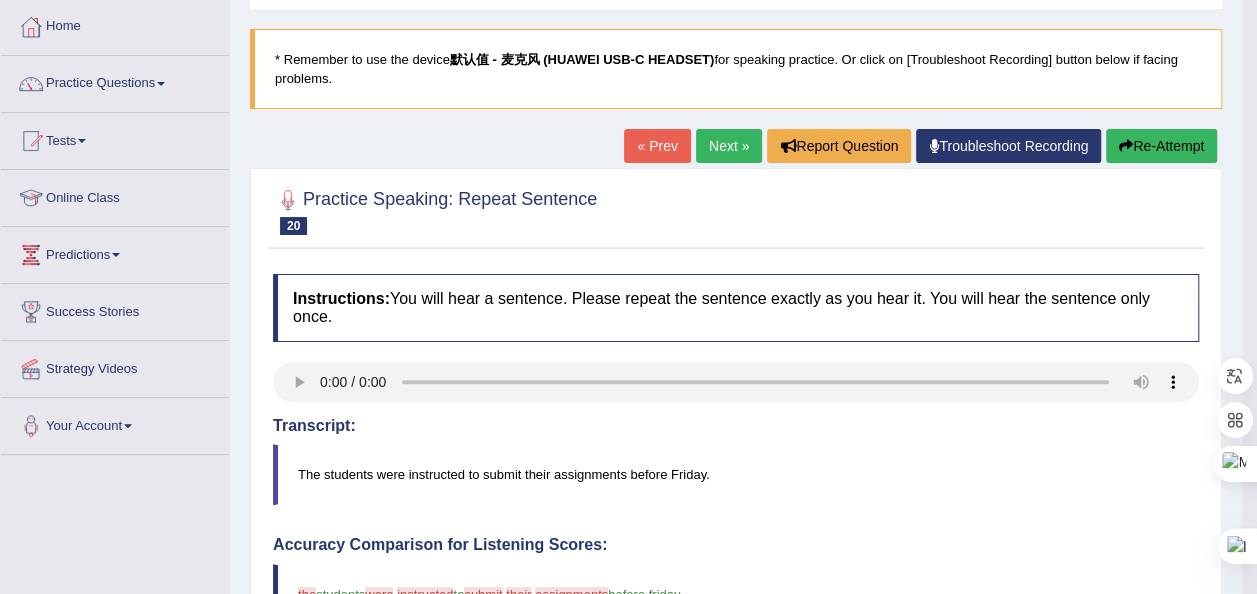 click on "Next »" at bounding box center [729, 146] 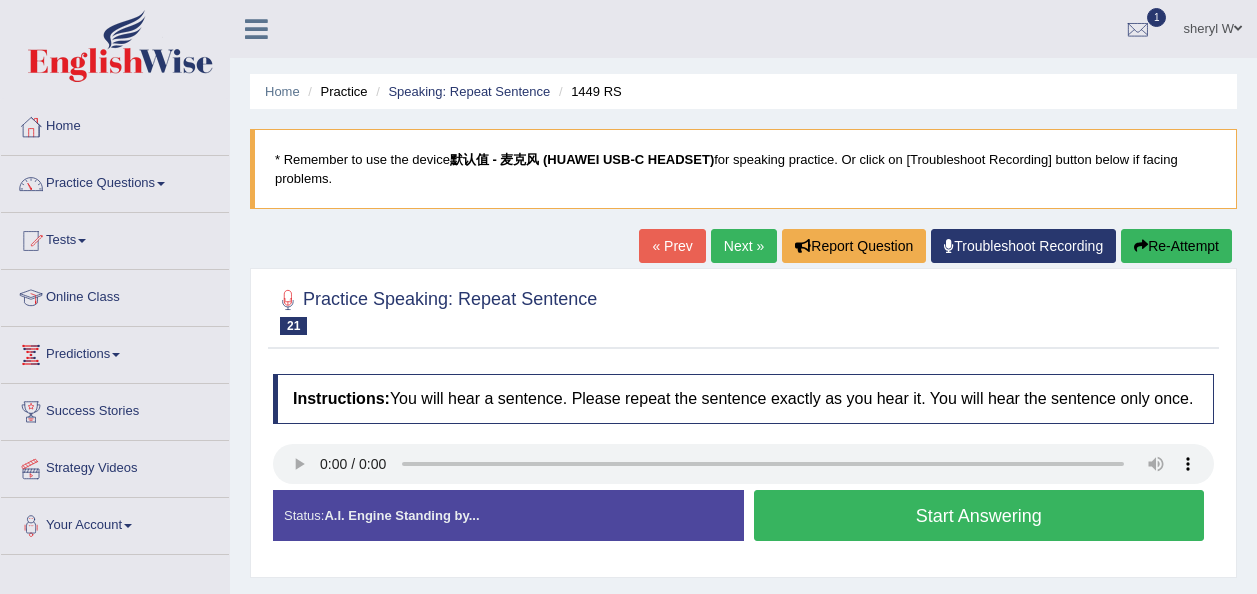 scroll, scrollTop: 0, scrollLeft: 0, axis: both 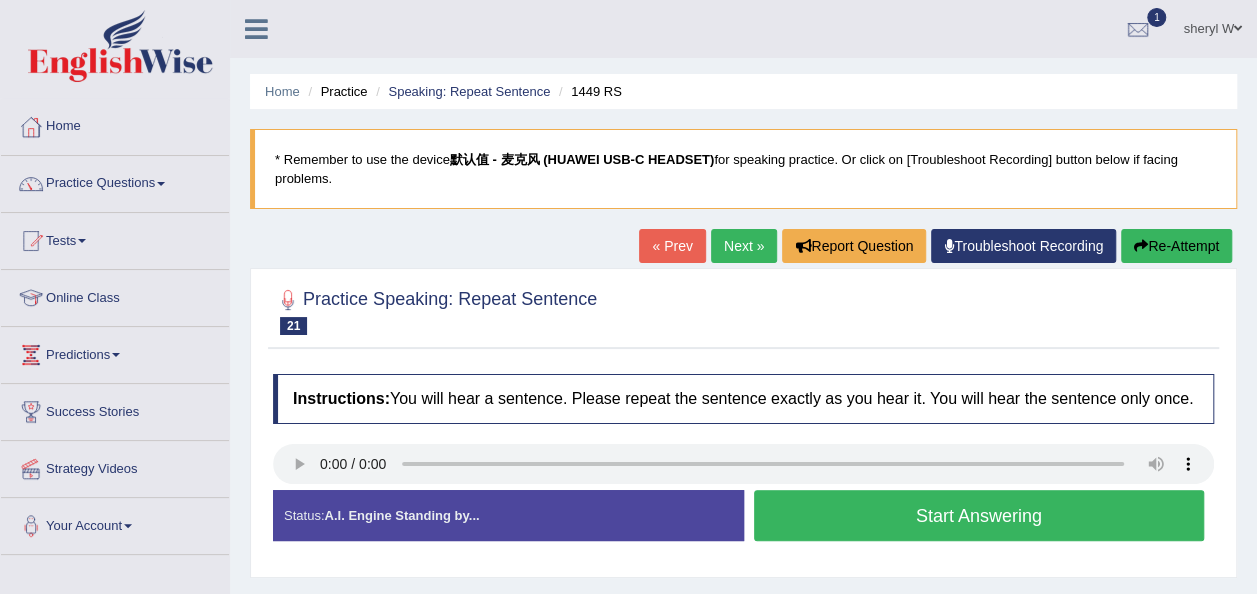 click on "Start Answering" at bounding box center (979, 515) 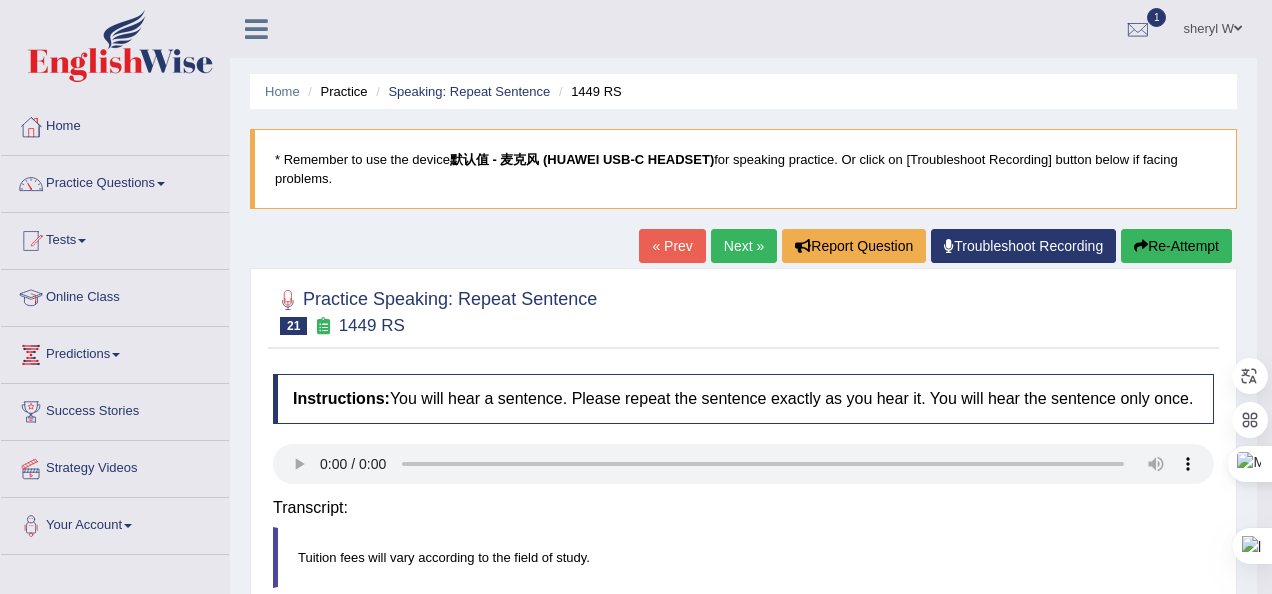 click on "Instructions:  You will hear a sentence. Please repeat the sentence exactly as you hear it. You will hear the sentence only once.
Transcript: Tuition fees will vary according to the field of study. Created with Highcharts 7.1.2 Too low Too high Time Pitch meter: 0 2.5 5 7.5 10 Created with Highcharts 7.1.2 Great Too slow Too fast Time Speech pace meter: 0 10 20 30 40 Accuracy Comparison for Listening Scores: Labels:
Red:  Missed/Mispronounced Words
Green:  Correct Words
Accuracy:  Voice Analysis: Your Response: Status:  A.I. Processing Done Start Answering Stop Recording" at bounding box center [743, 534] 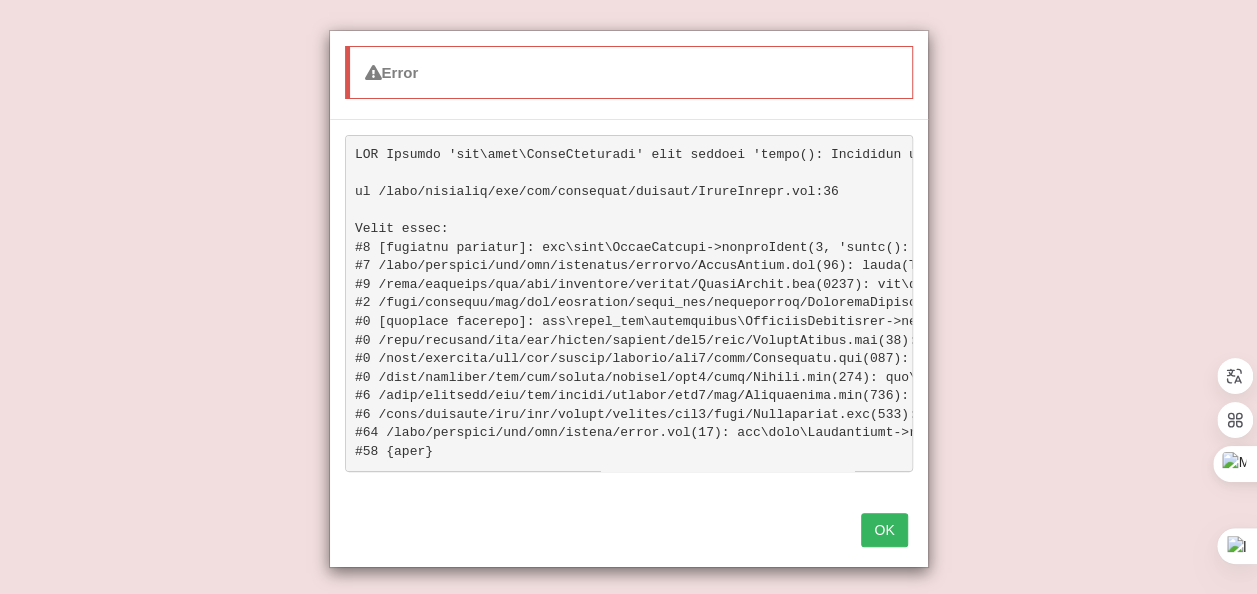 click on "OK" at bounding box center [884, 530] 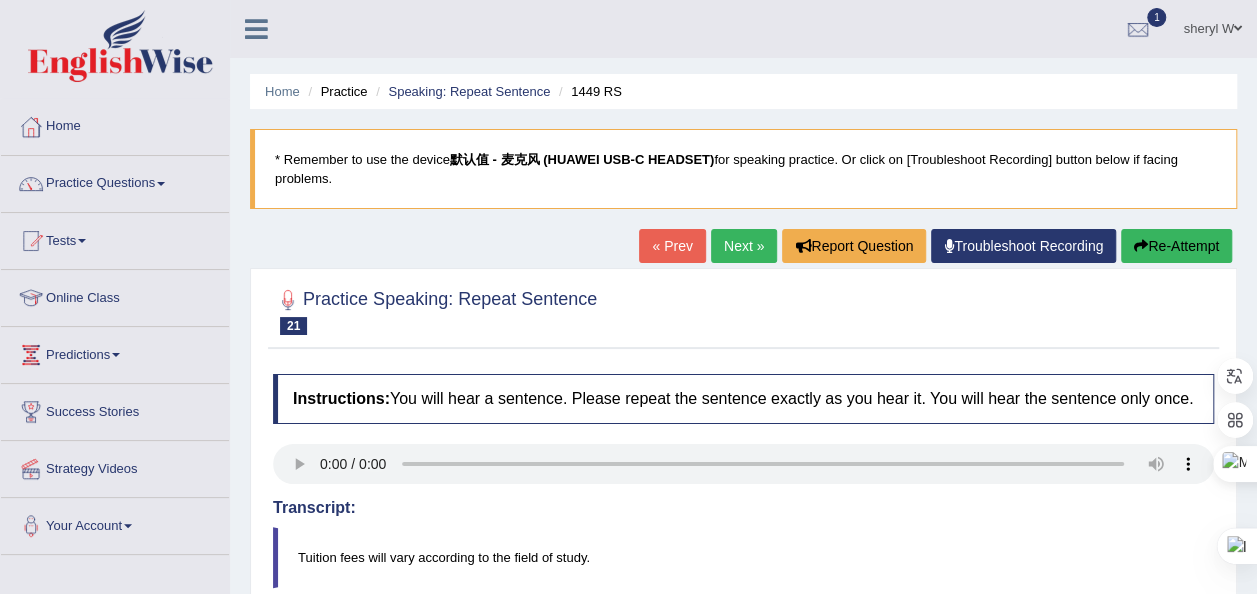 click on "Re-Attempt" at bounding box center [1176, 246] 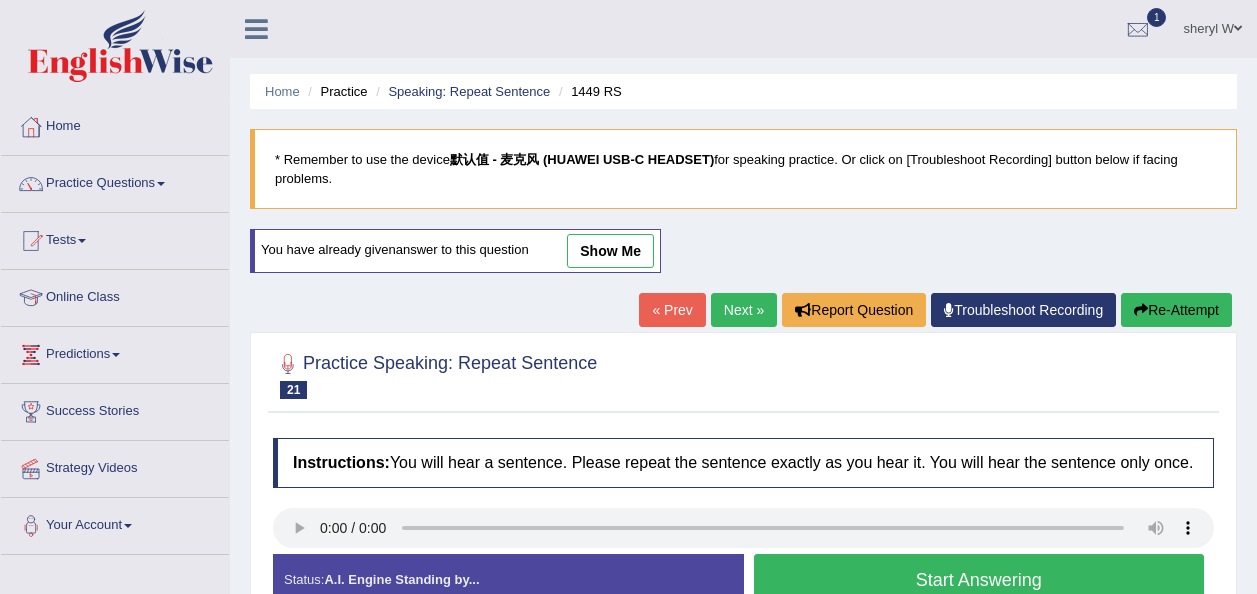 scroll, scrollTop: 0, scrollLeft: 0, axis: both 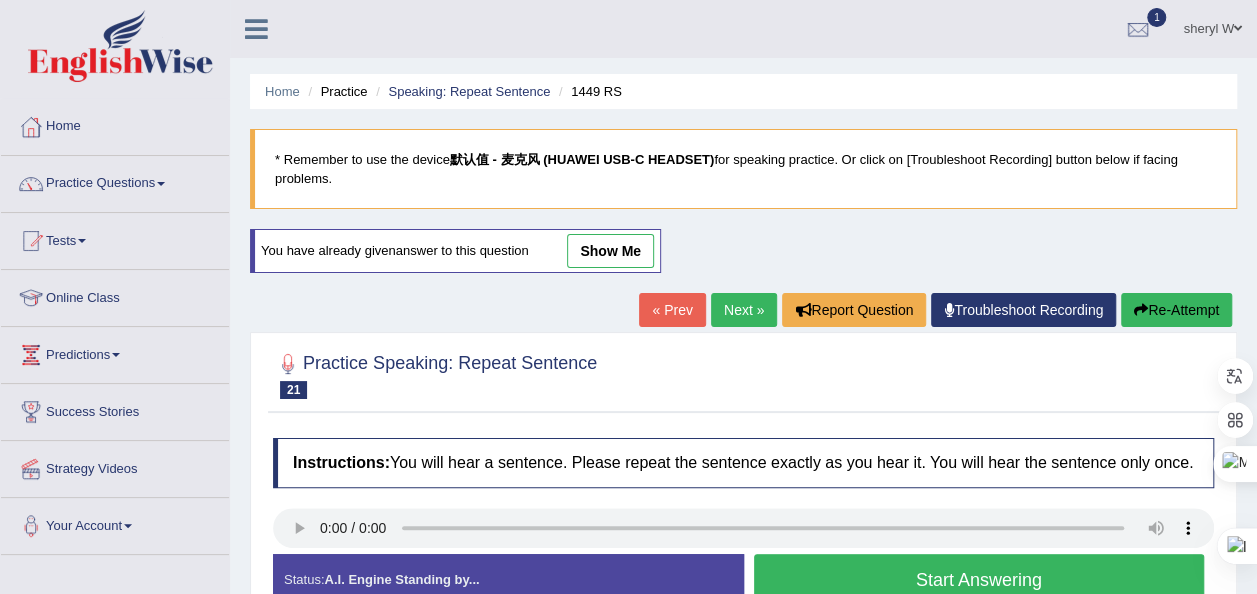 click on "Start Answering" at bounding box center (979, 579) 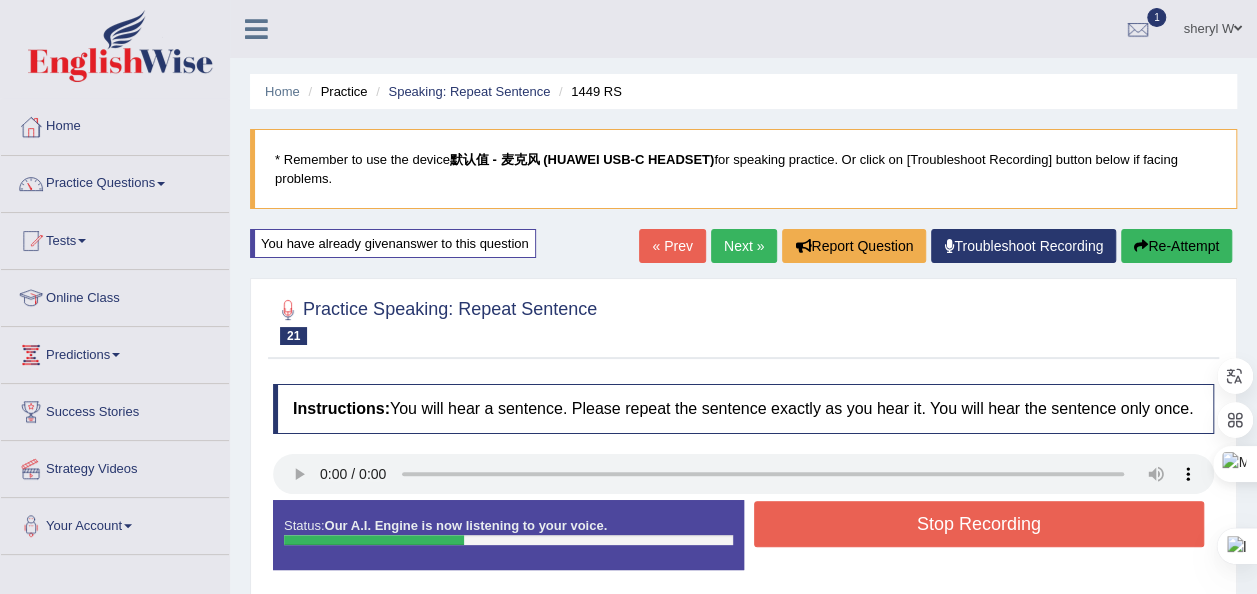click on "Stop Recording" at bounding box center (979, 524) 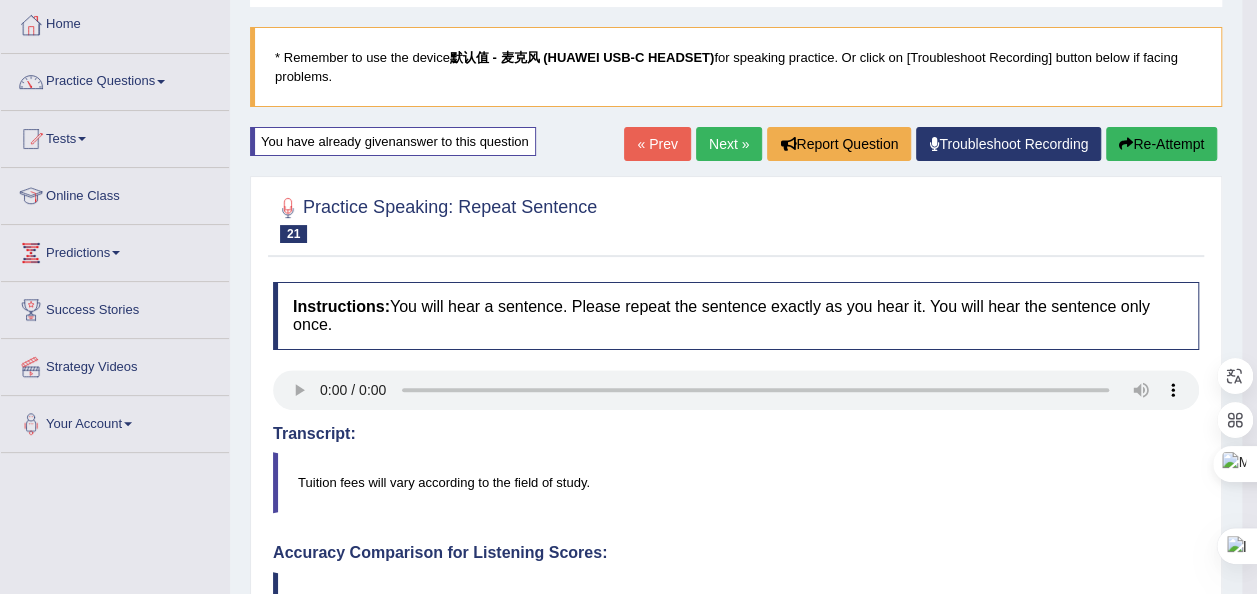 scroll, scrollTop: 0, scrollLeft: 0, axis: both 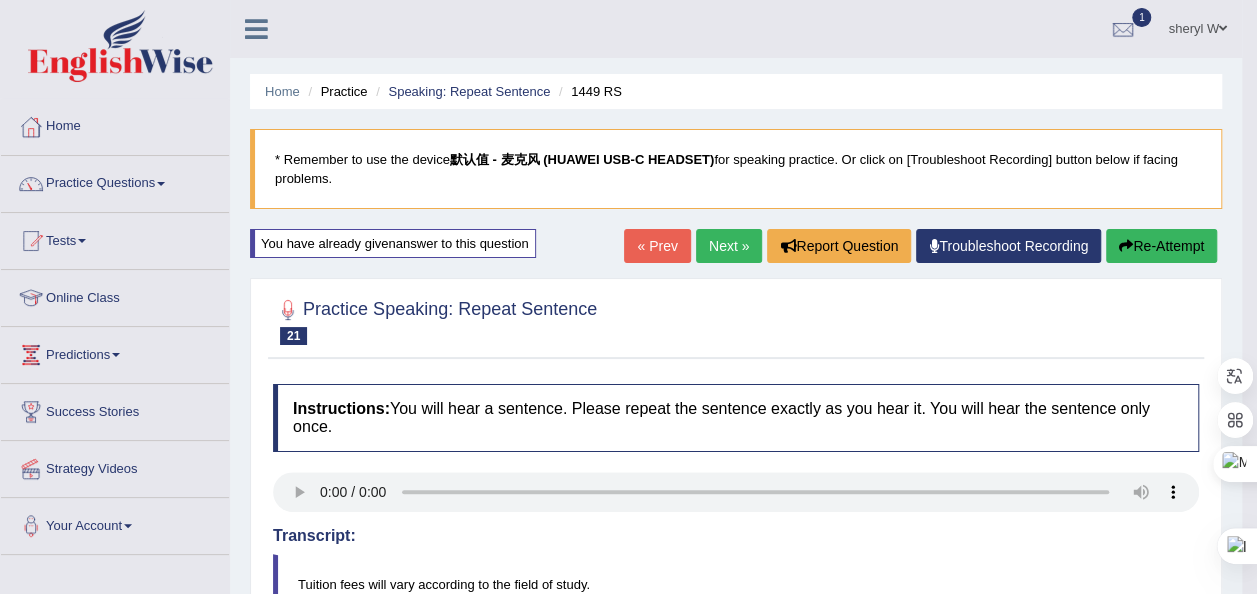 click on "Next »" at bounding box center (729, 246) 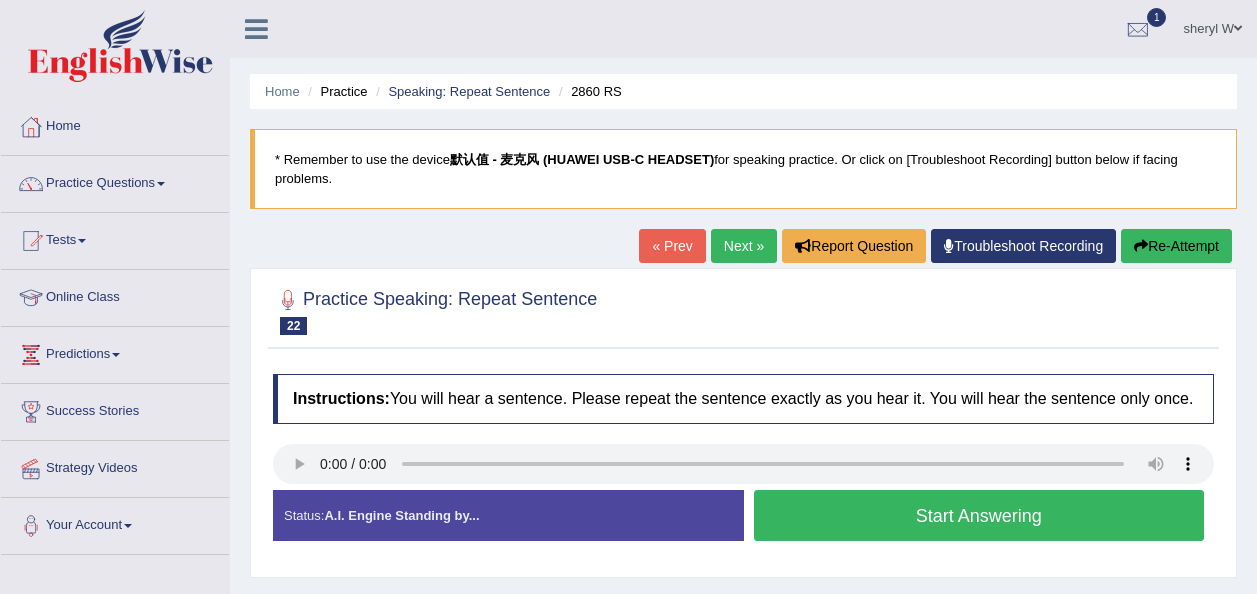 scroll, scrollTop: 0, scrollLeft: 0, axis: both 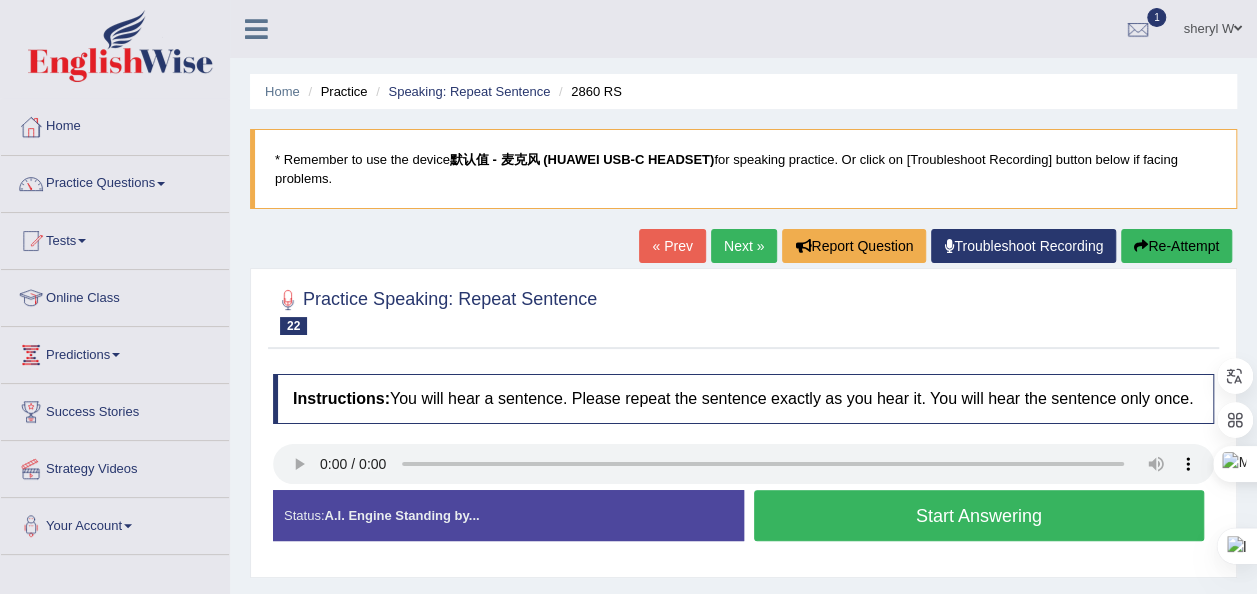 click on "Start Answering" at bounding box center (979, 515) 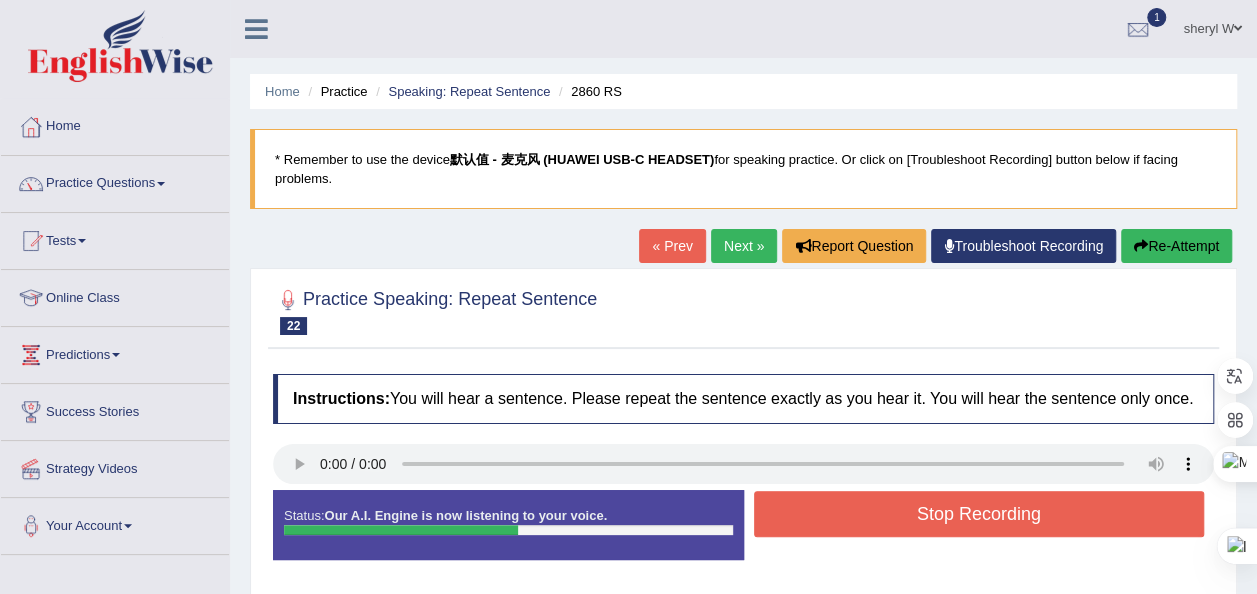 click on "Stop Recording" at bounding box center [979, 514] 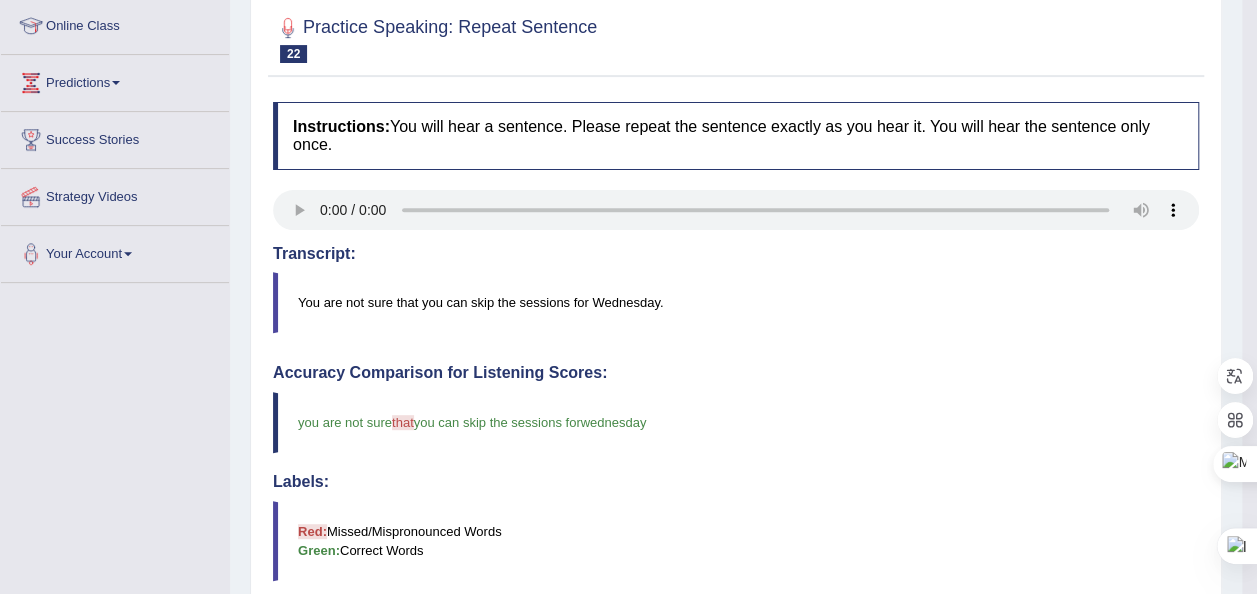 scroll, scrollTop: 72, scrollLeft: 0, axis: vertical 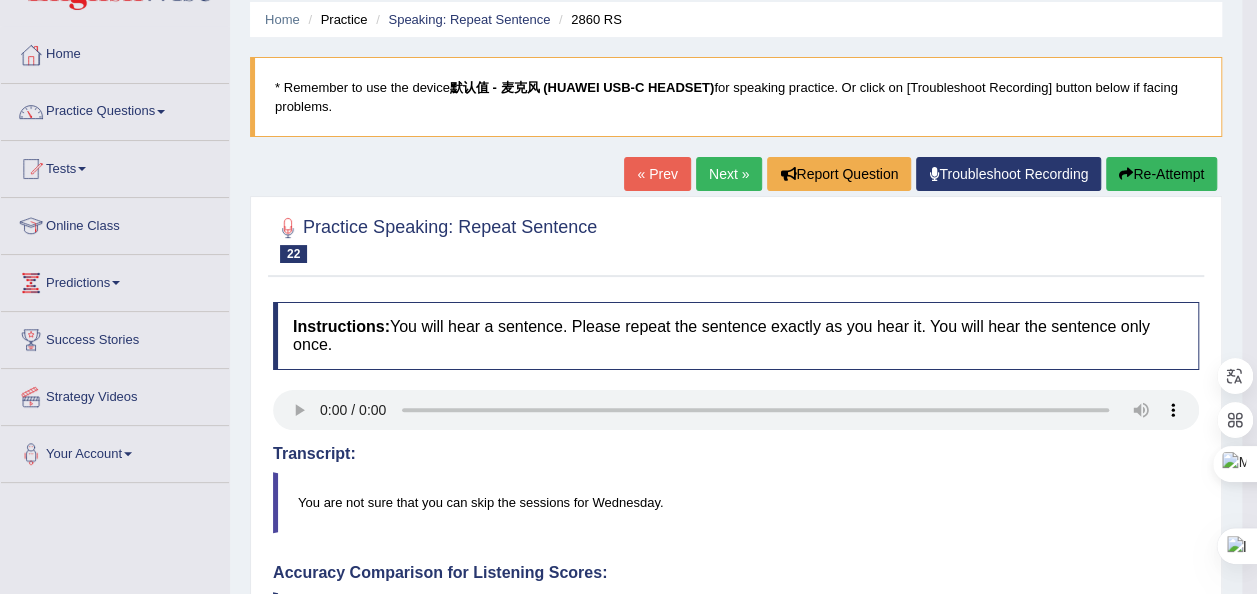 click on "Next »" at bounding box center (729, 174) 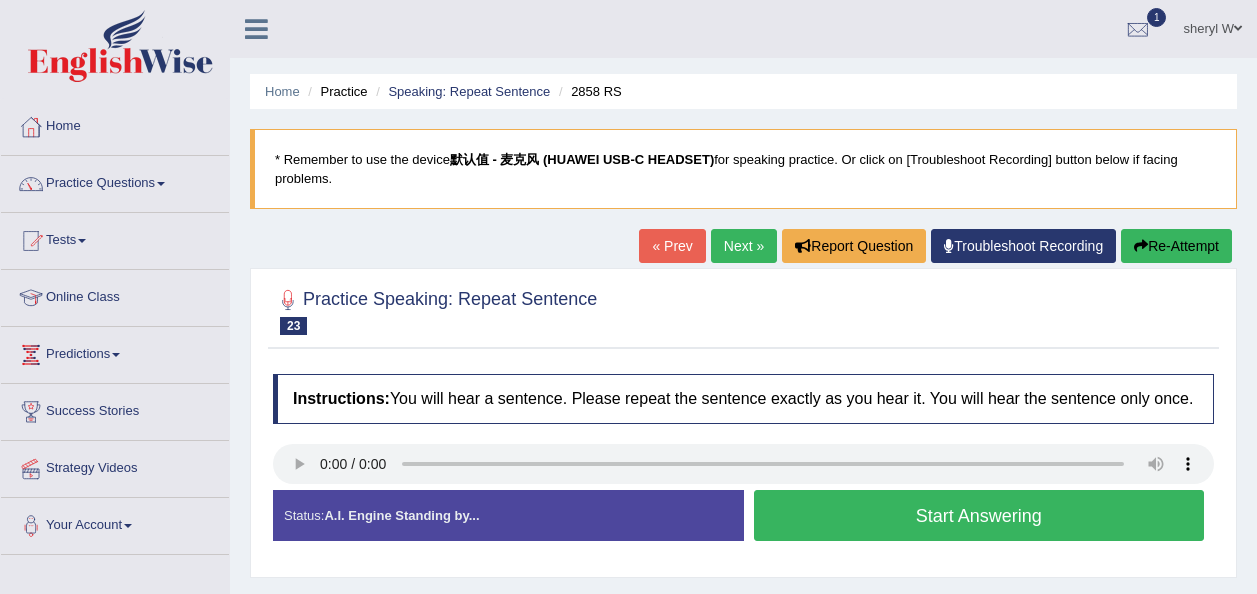 scroll, scrollTop: 0, scrollLeft: 0, axis: both 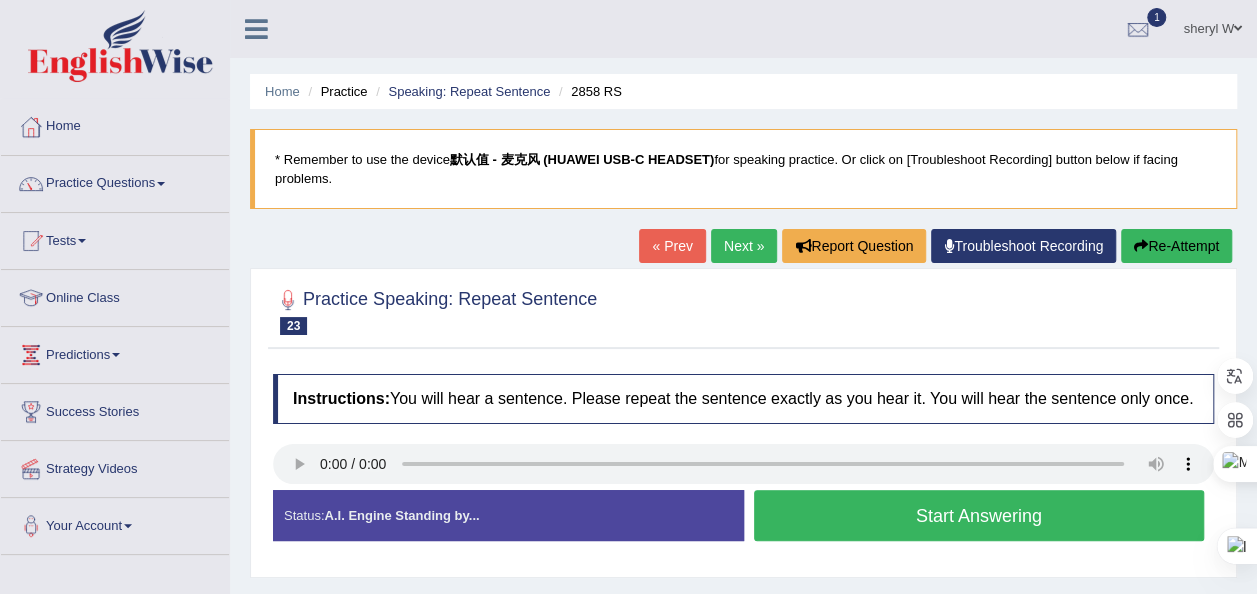 click on "Start Answering" at bounding box center (979, 515) 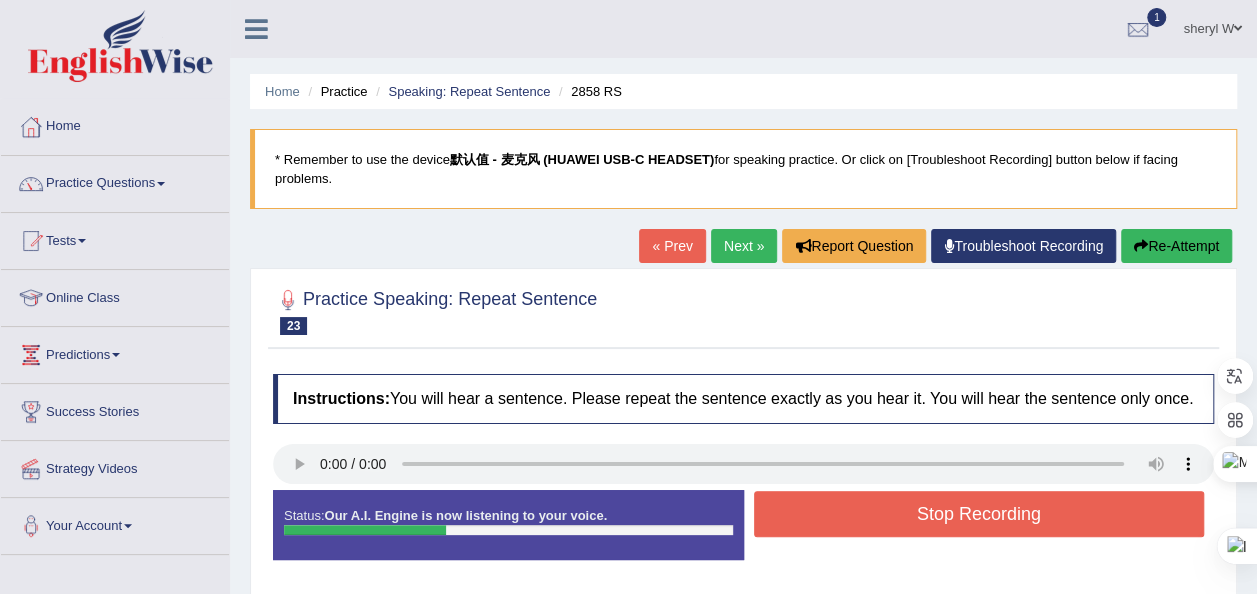 click on "Stop Recording" at bounding box center (979, 514) 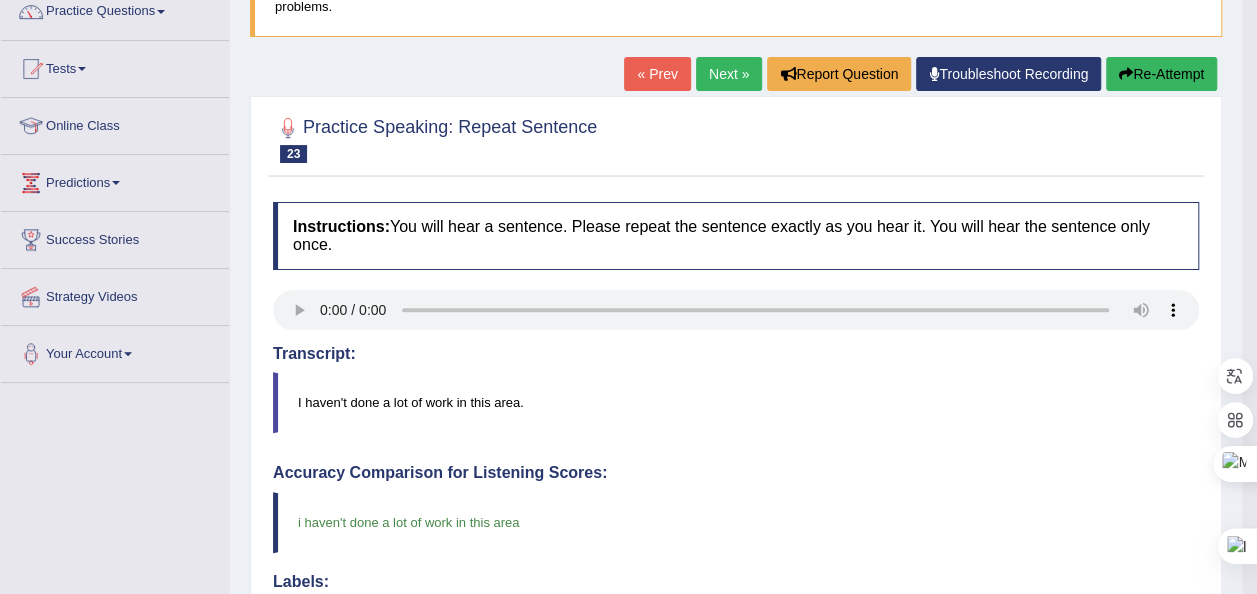 scroll, scrollTop: 0, scrollLeft: 0, axis: both 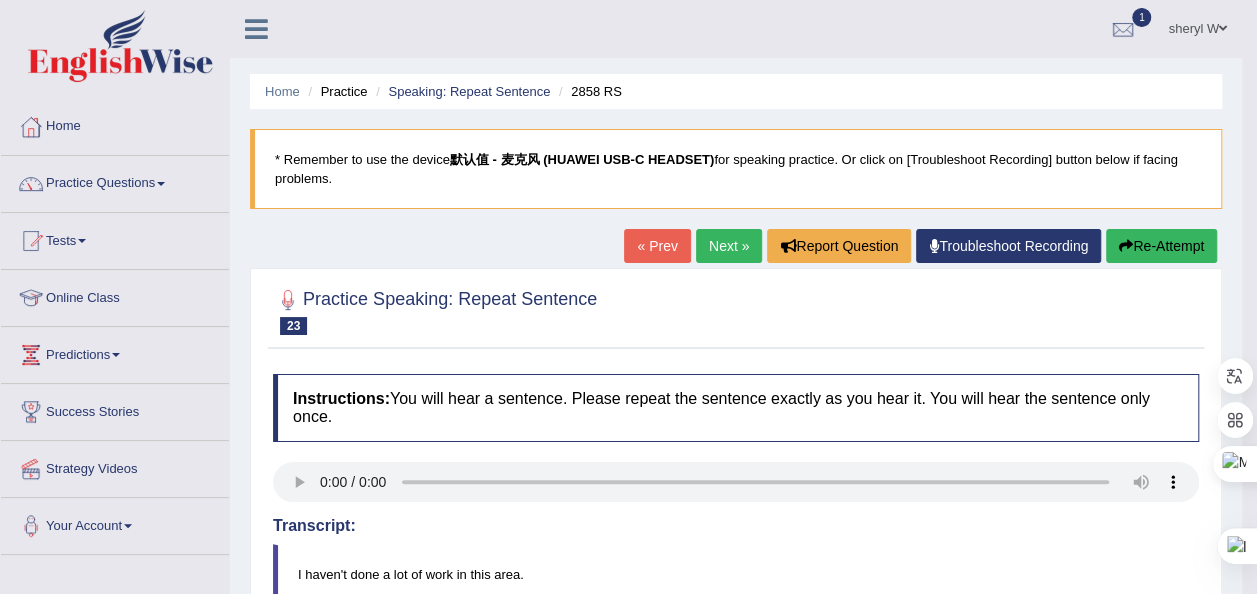 click on "Next »" at bounding box center [729, 246] 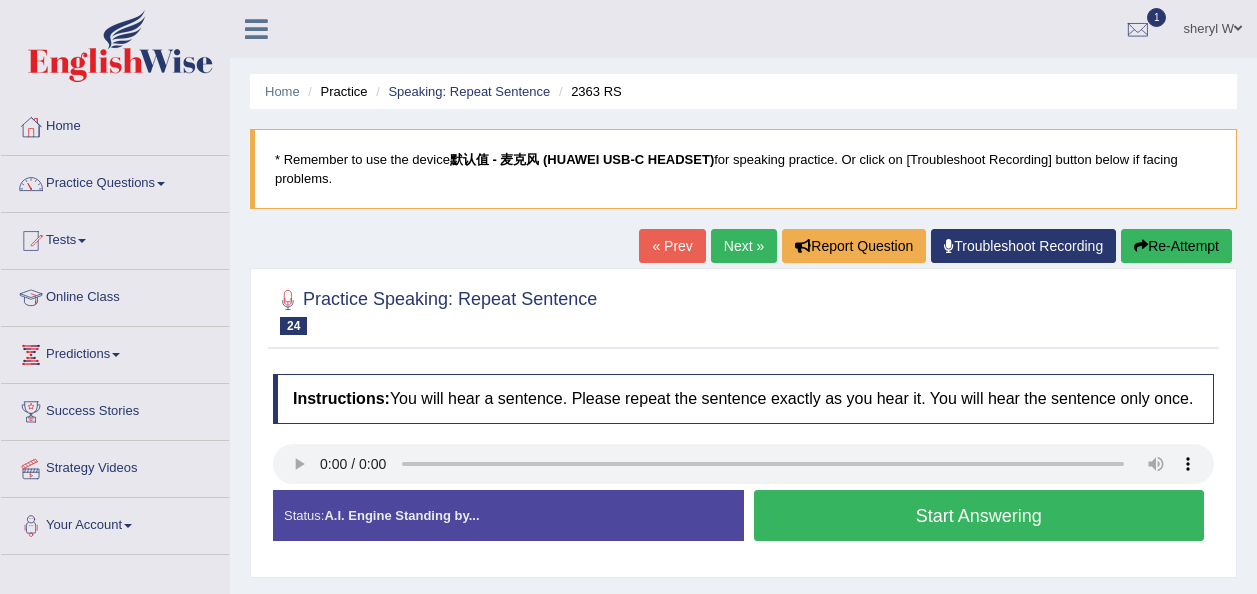 scroll, scrollTop: 0, scrollLeft: 0, axis: both 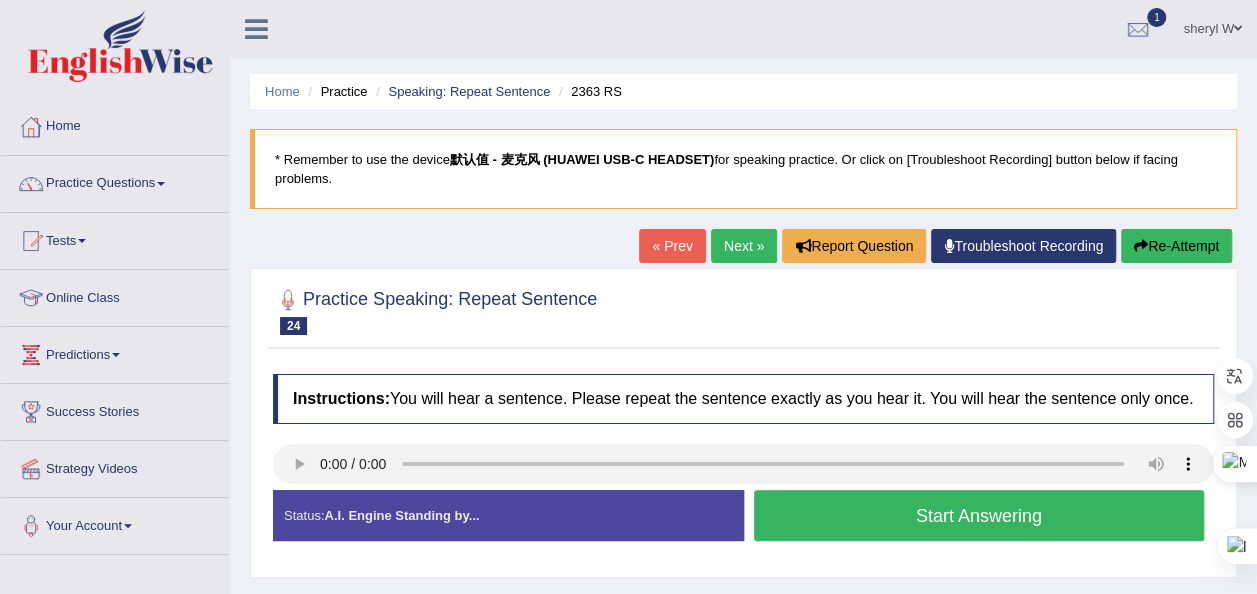 click on "Start Answering" at bounding box center (979, 515) 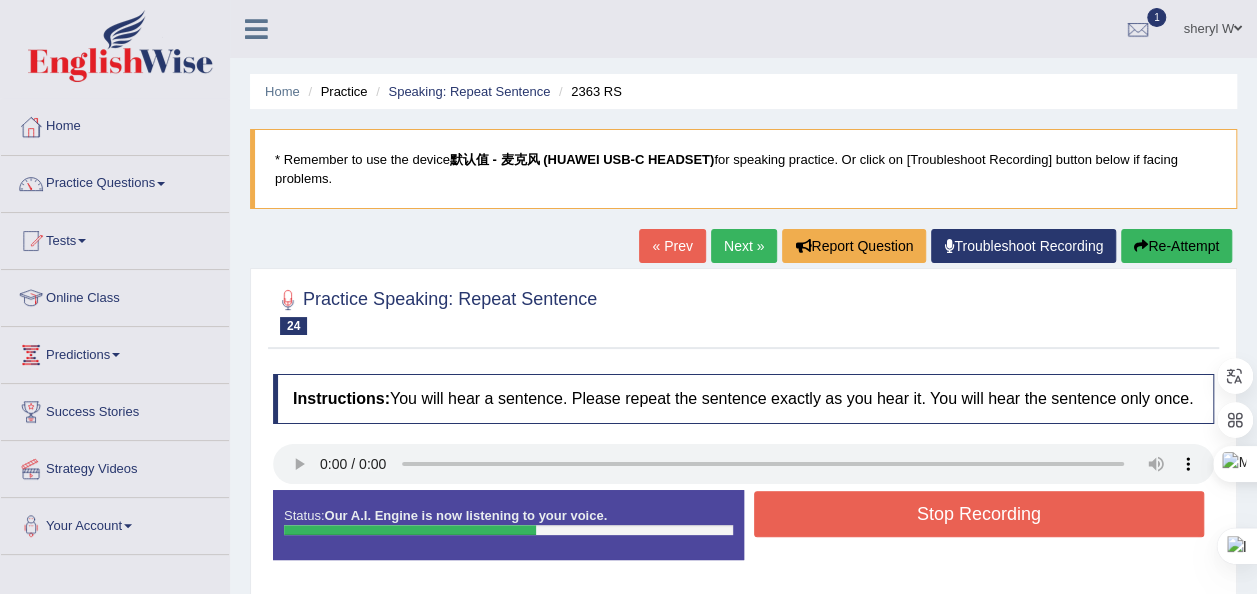 click on "Stop Recording" at bounding box center (979, 514) 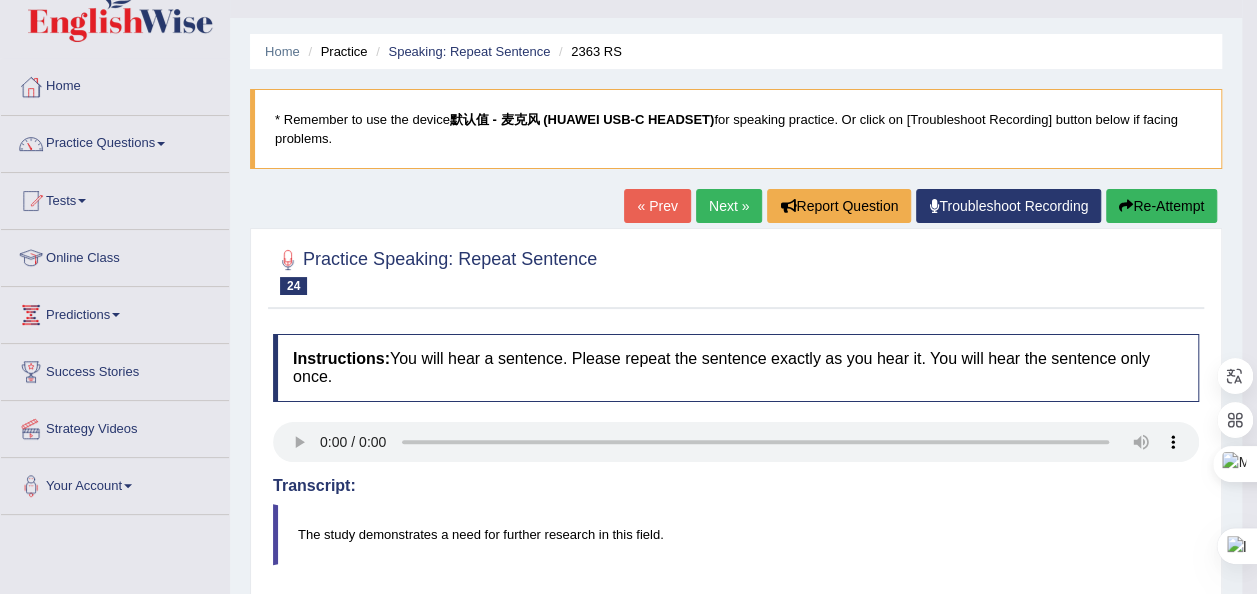 scroll, scrollTop: 0, scrollLeft: 0, axis: both 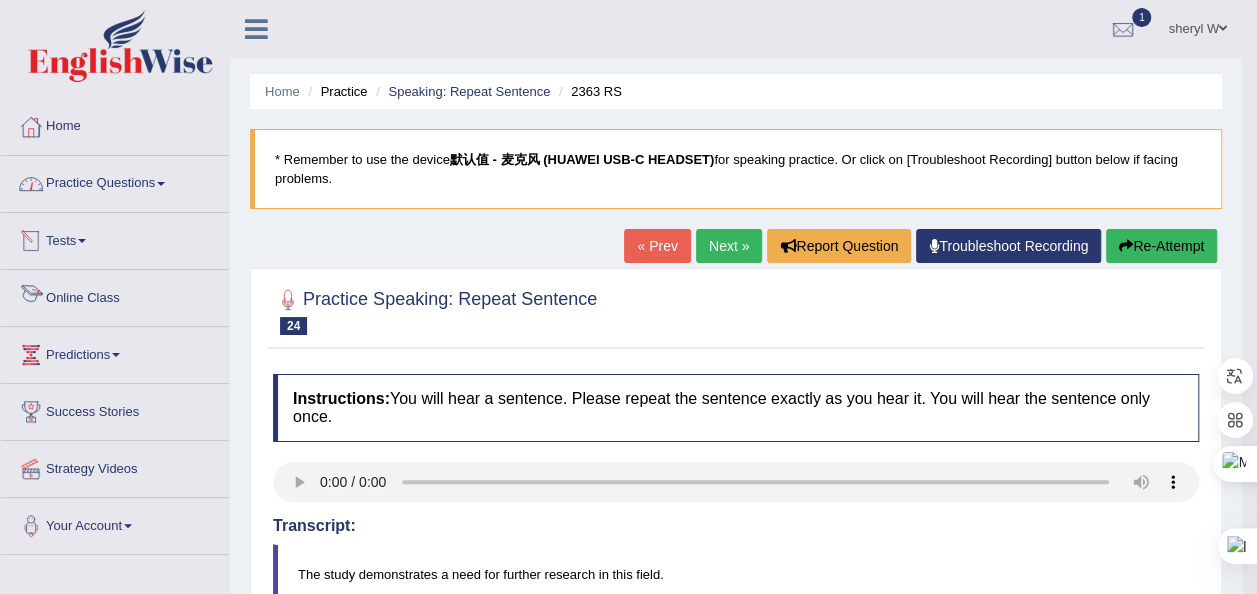 click on "Practice Questions" at bounding box center [115, 181] 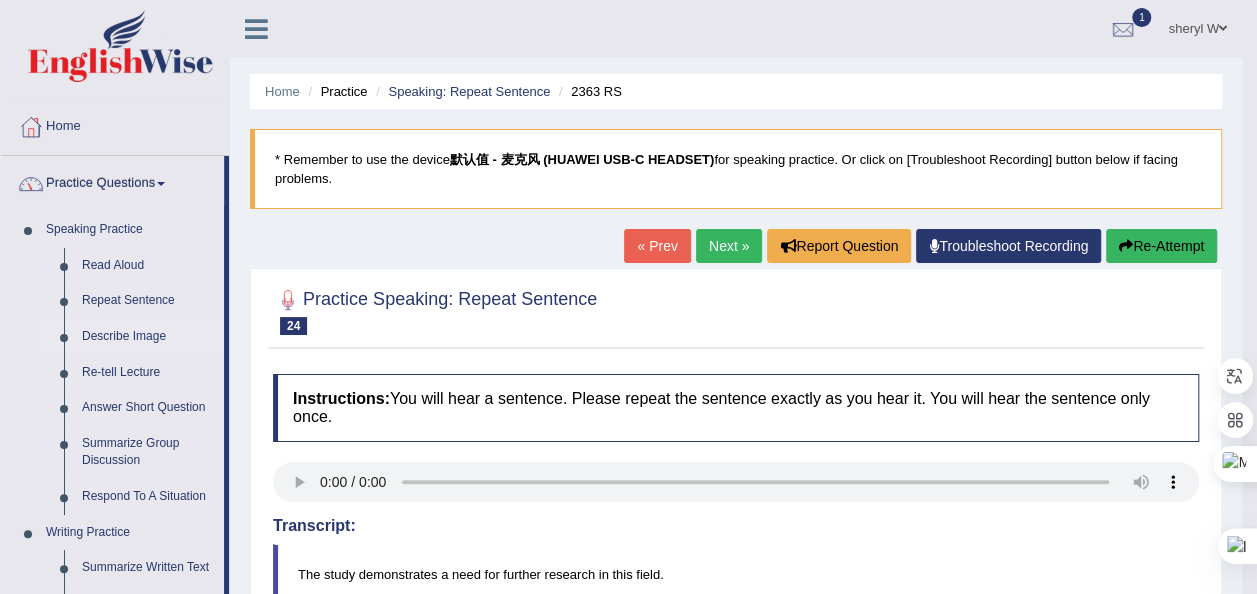 click on "Describe Image" at bounding box center (148, 337) 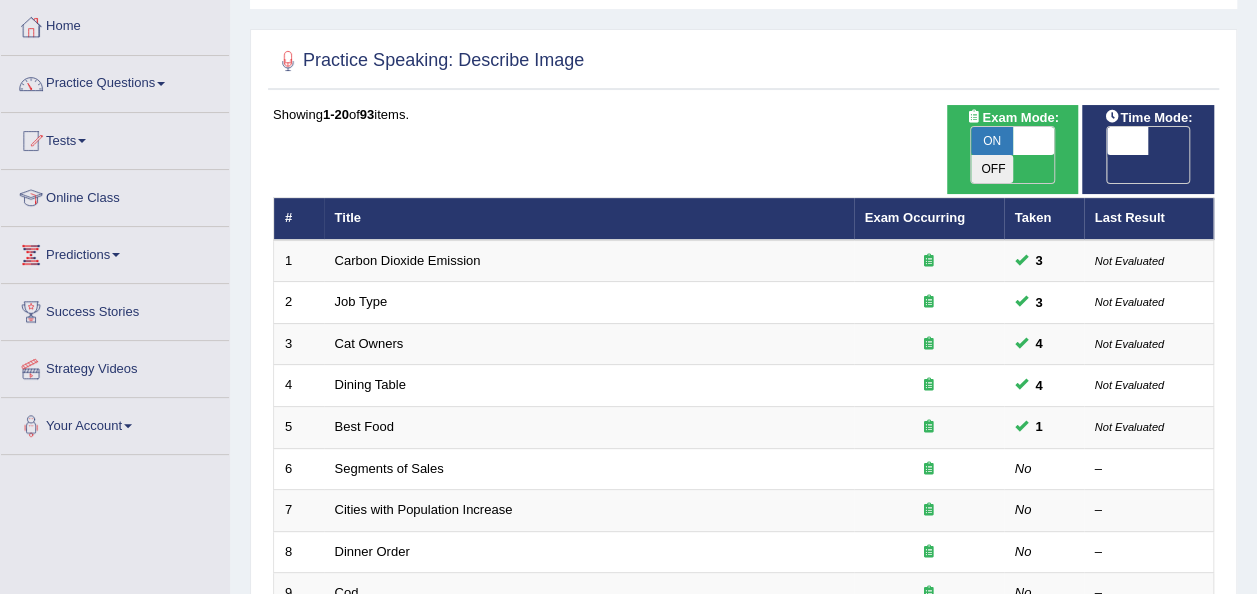 scroll, scrollTop: 100, scrollLeft: 0, axis: vertical 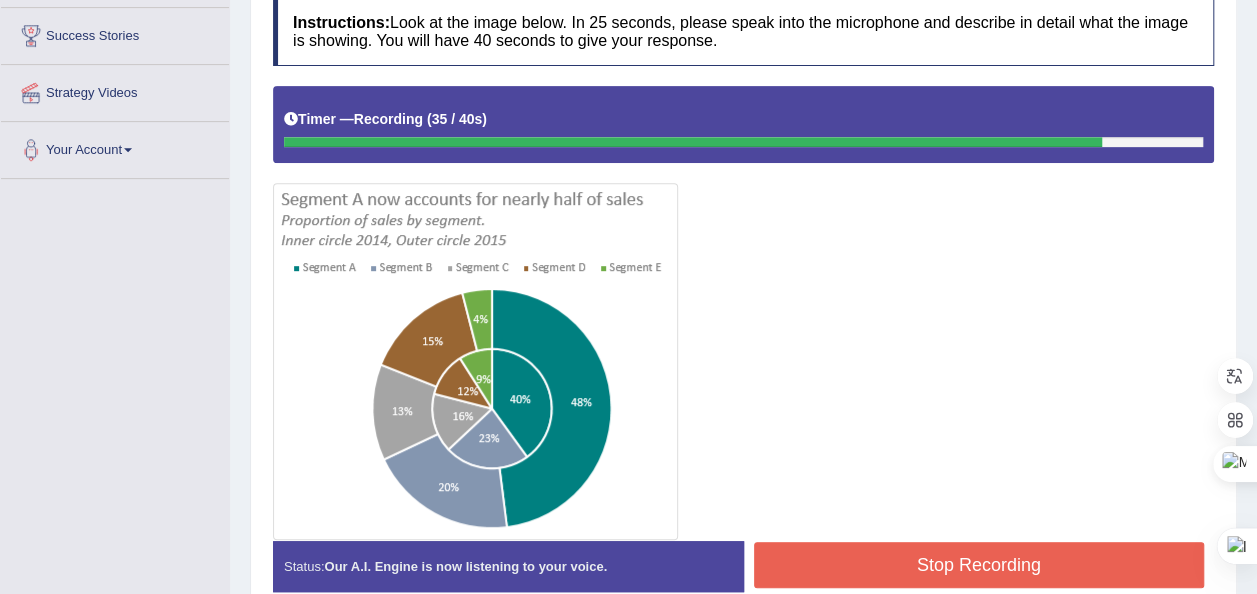 click on "Stop Recording" at bounding box center [979, 565] 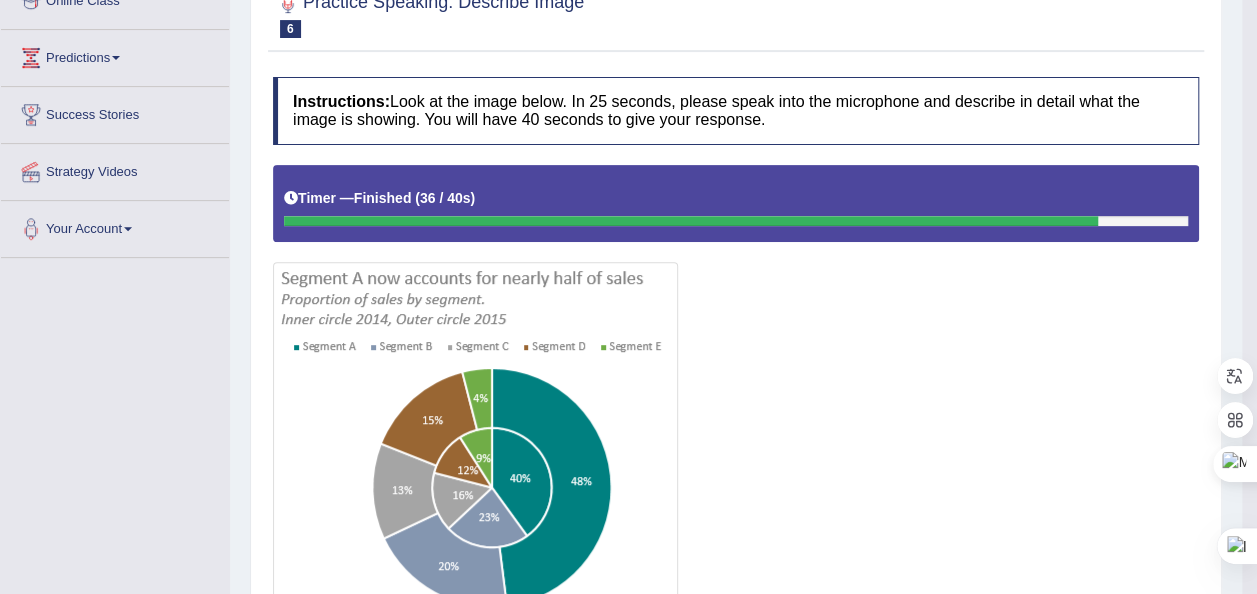 scroll, scrollTop: 176, scrollLeft: 0, axis: vertical 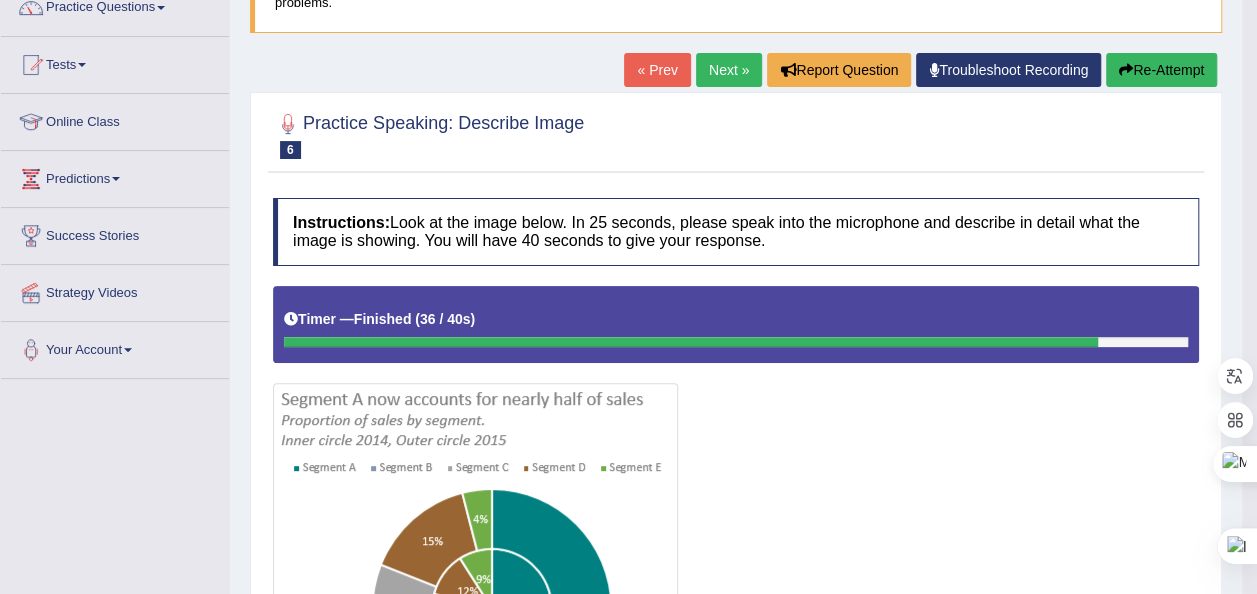 click on "Re-Attempt" at bounding box center [1161, 70] 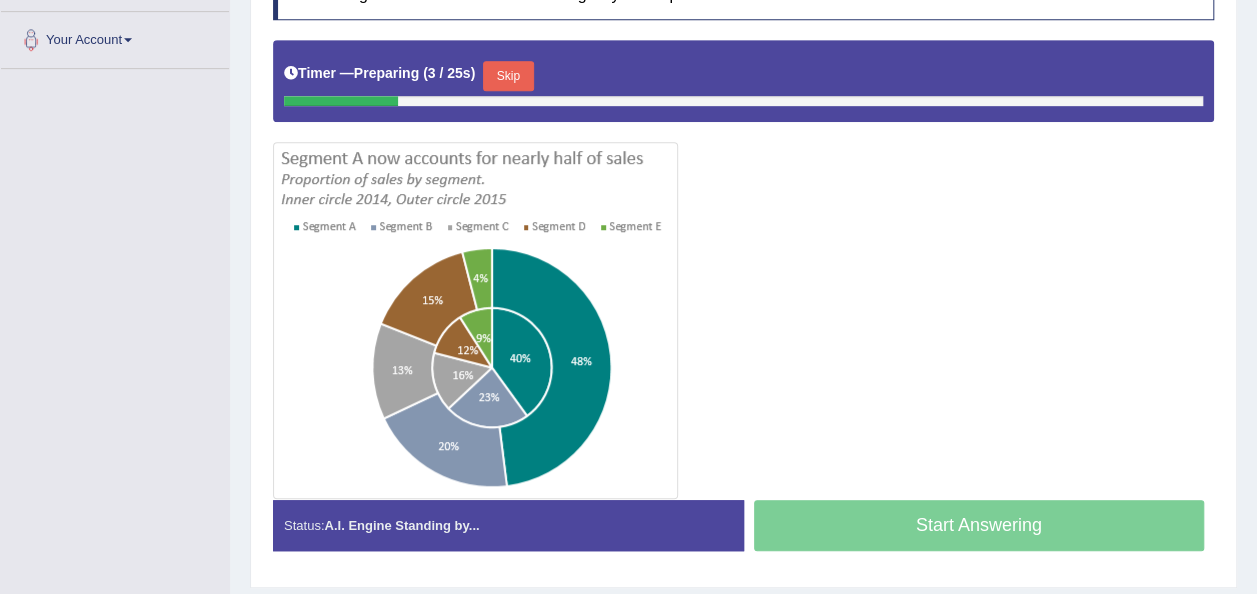 scroll, scrollTop: 486, scrollLeft: 0, axis: vertical 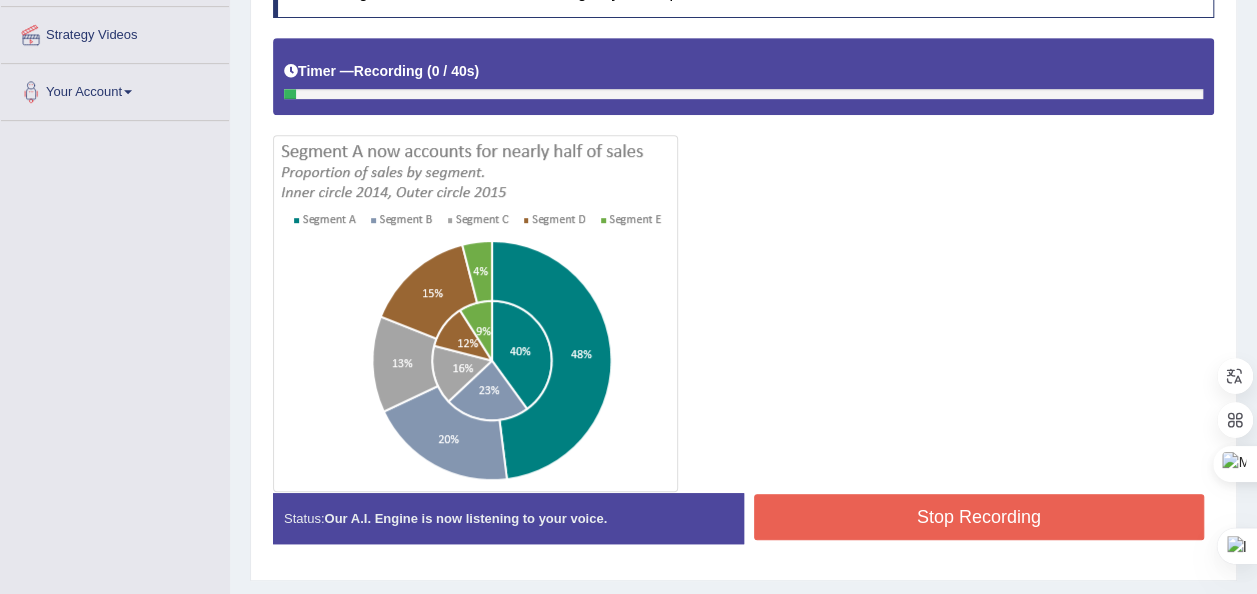 click on "Stop Recording" at bounding box center (979, 517) 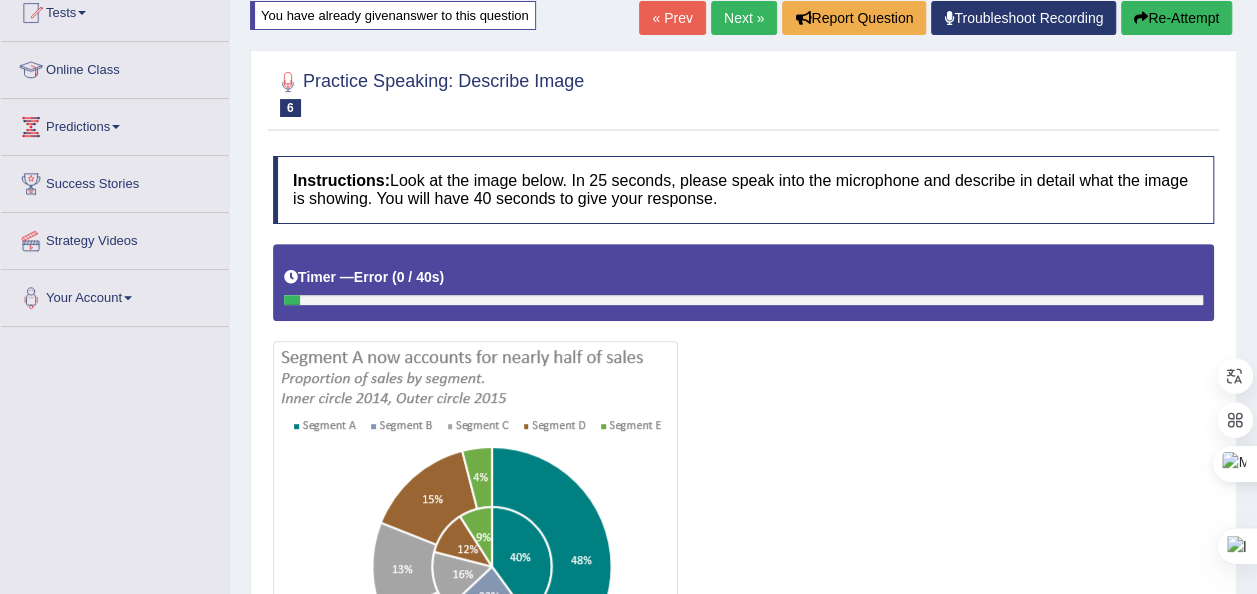 scroll, scrollTop: 100, scrollLeft: 0, axis: vertical 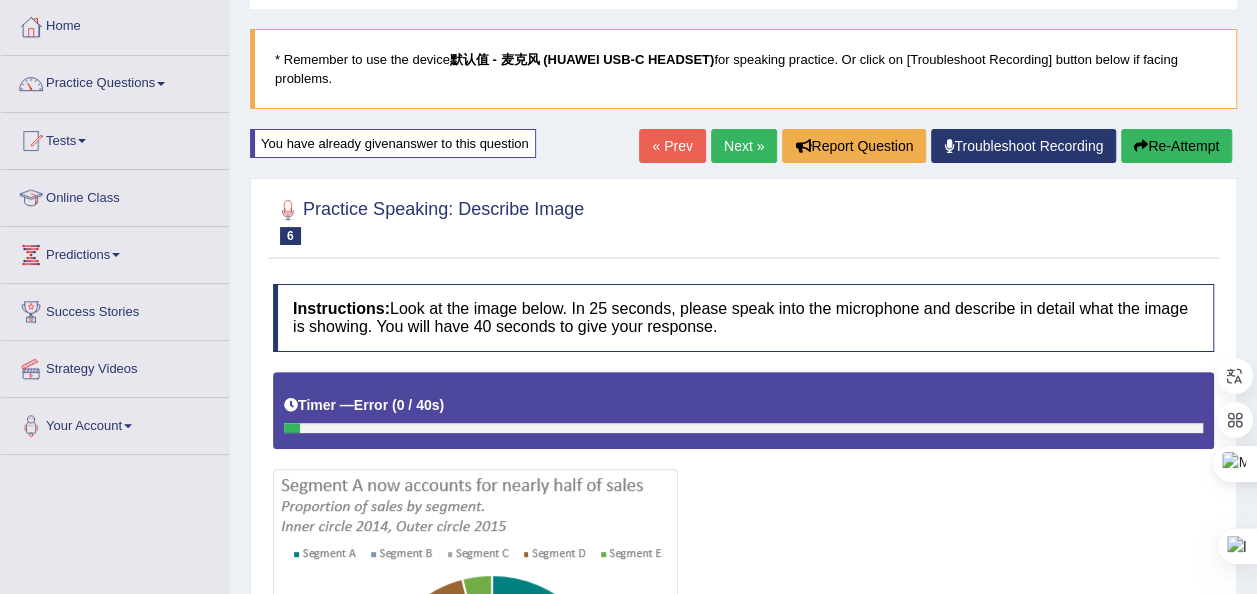 click on "Re-Attempt" at bounding box center (1176, 146) 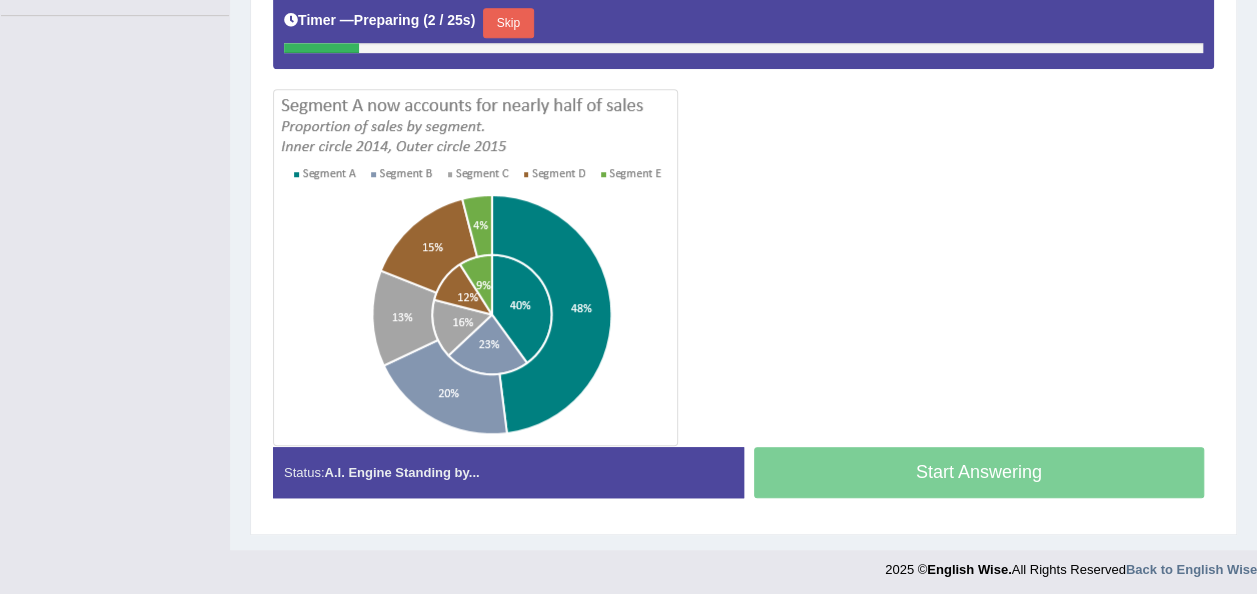 scroll, scrollTop: 539, scrollLeft: 0, axis: vertical 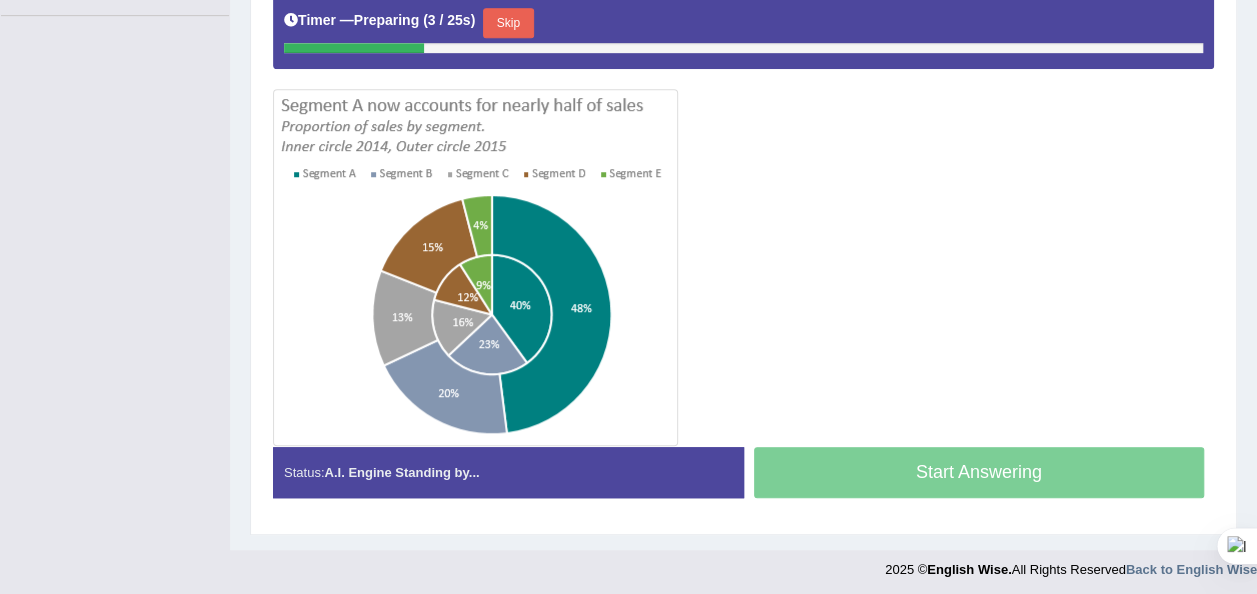 click on "Start Answering" at bounding box center [979, 475] 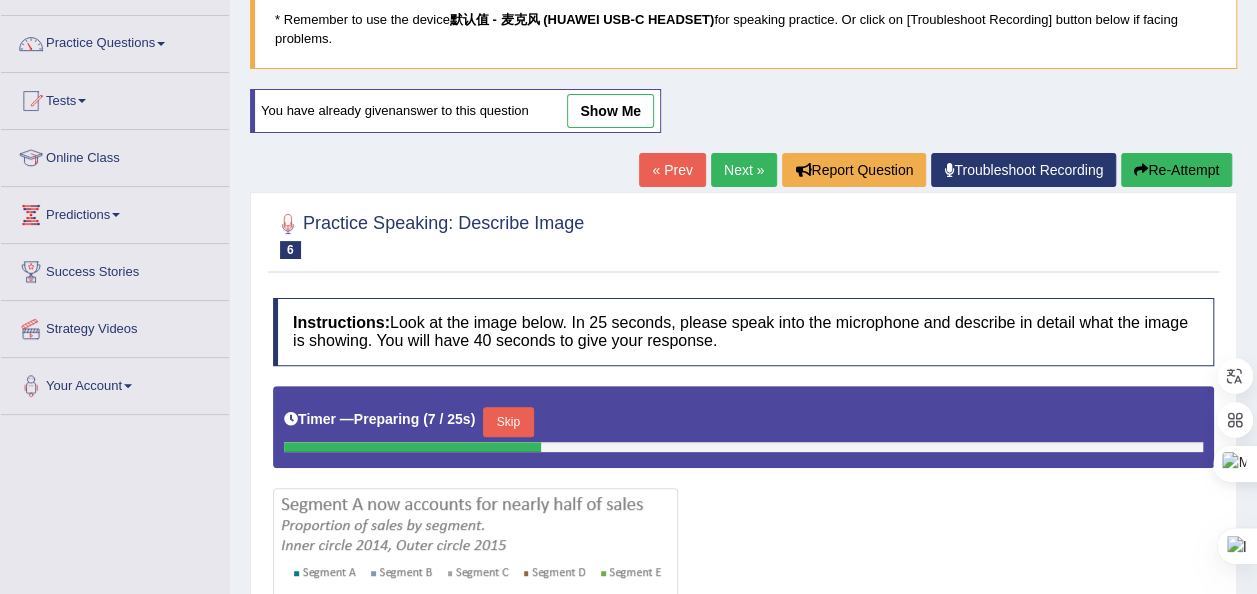 scroll, scrollTop: 139, scrollLeft: 0, axis: vertical 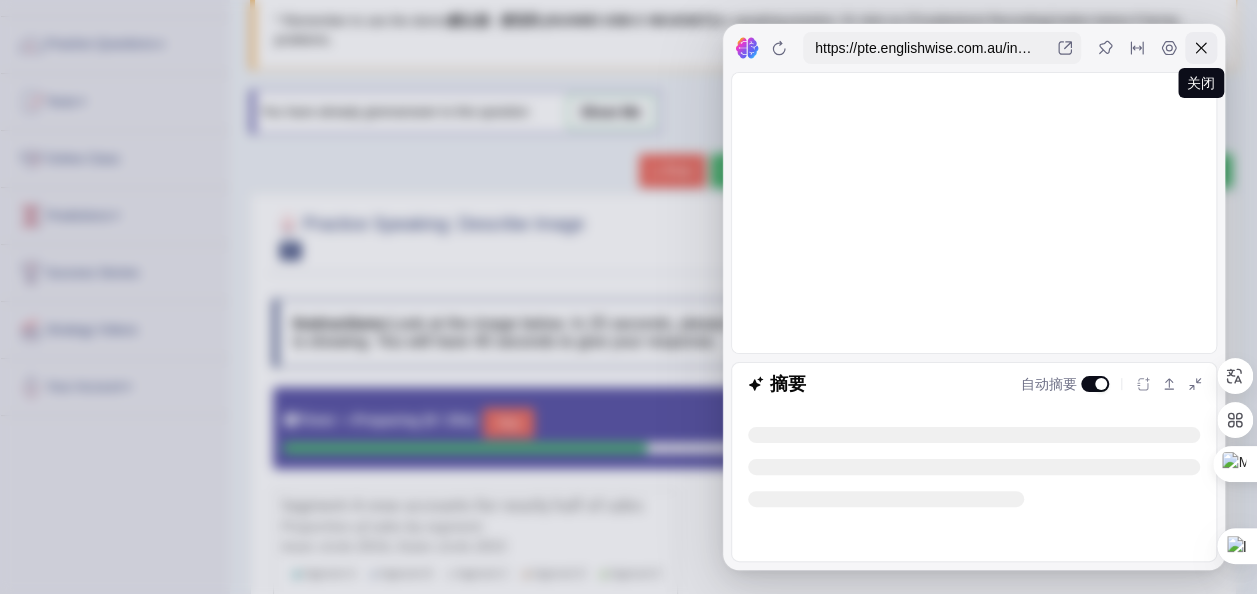 click 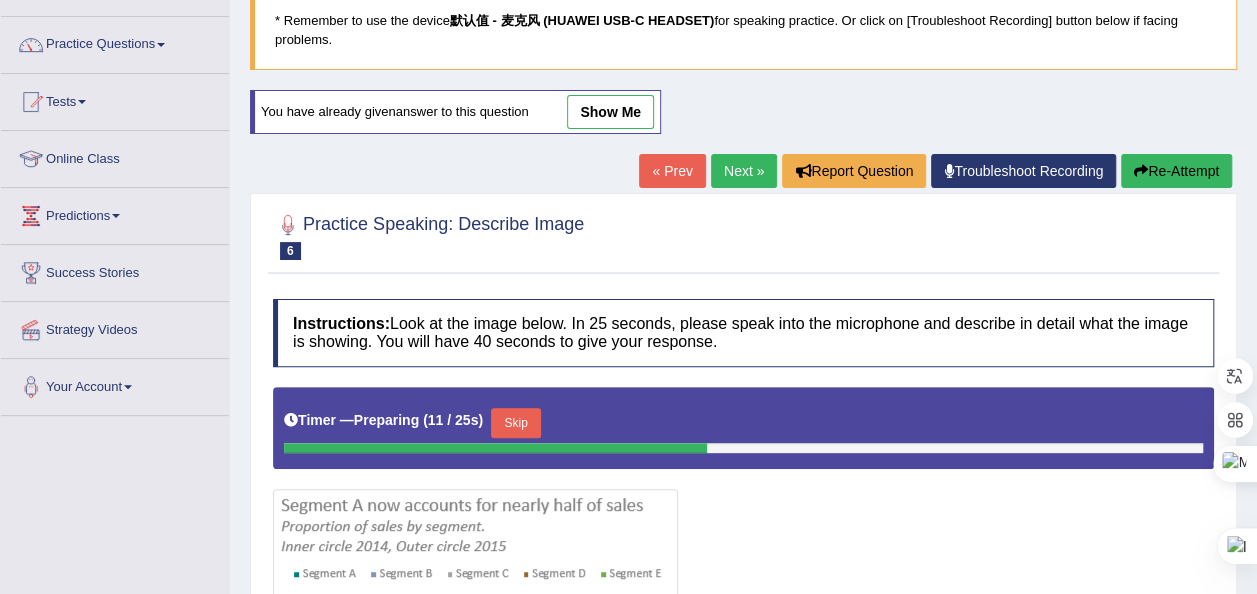 click on "Skip" at bounding box center (516, 423) 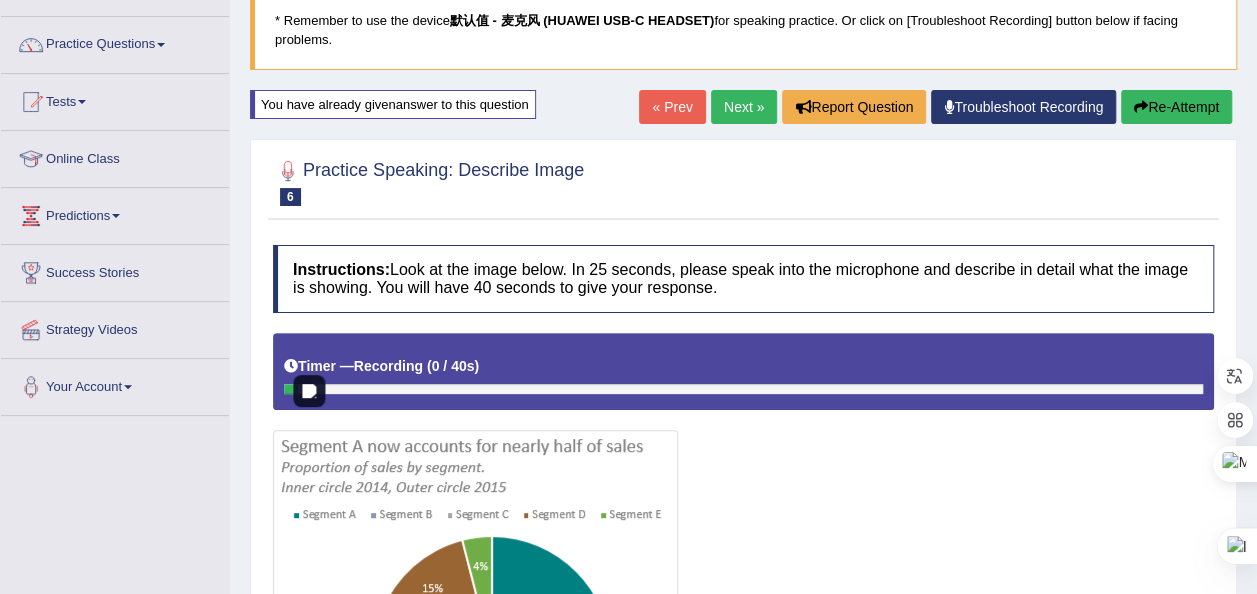 scroll, scrollTop: 439, scrollLeft: 0, axis: vertical 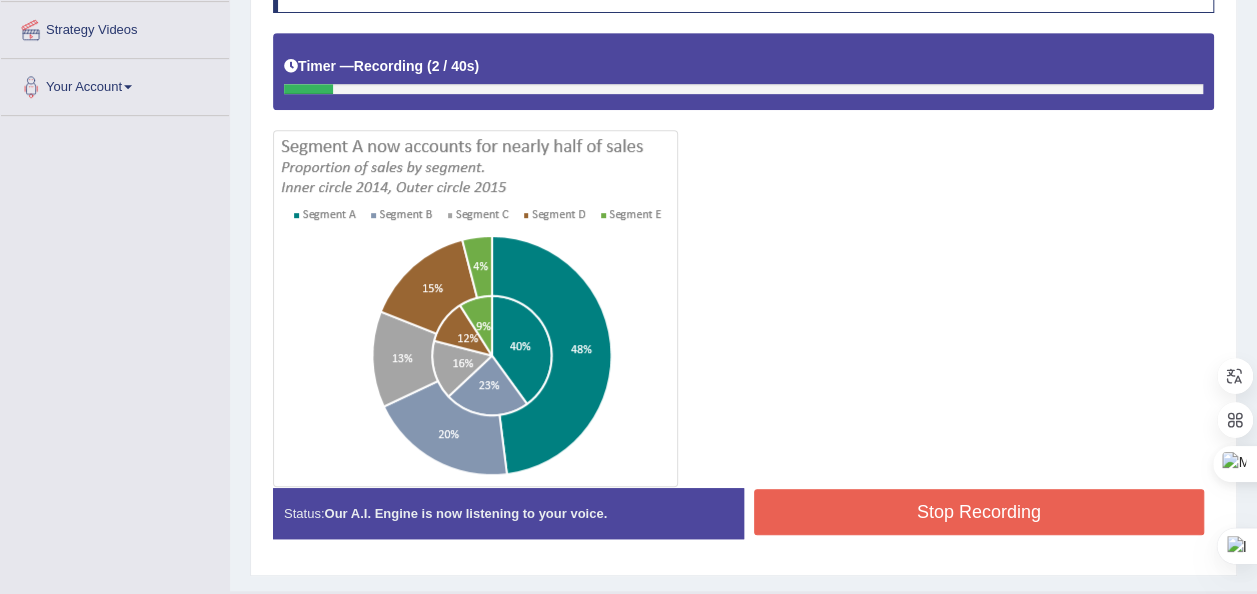 click on "Stop Recording" at bounding box center (979, 512) 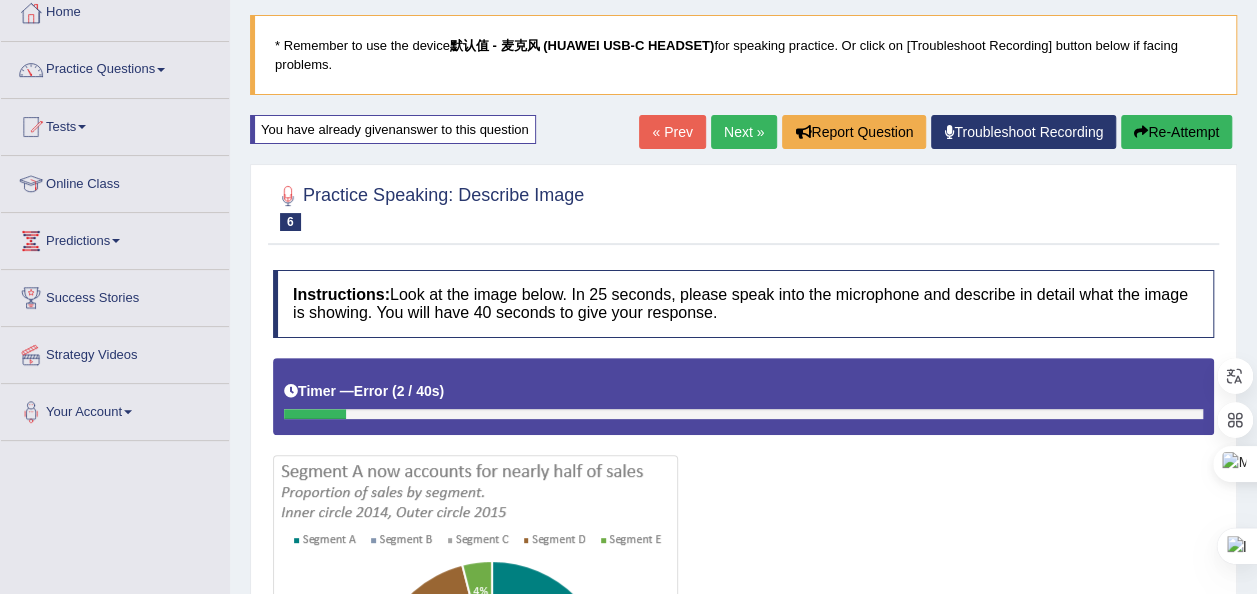 scroll, scrollTop: 100, scrollLeft: 0, axis: vertical 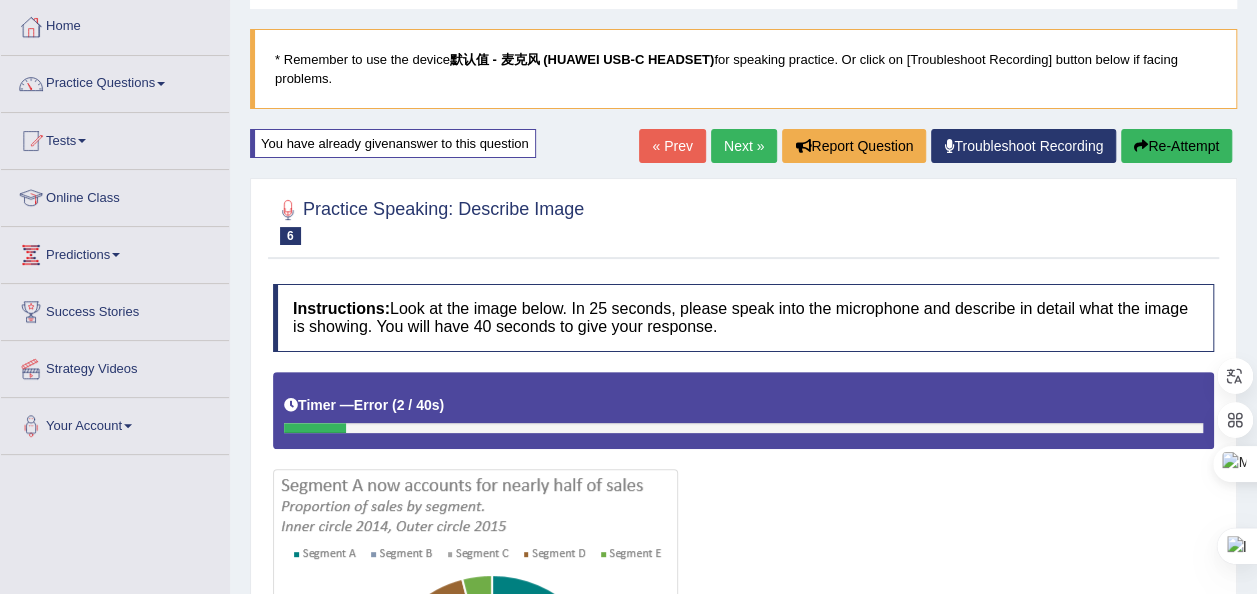 click on "Re-Attempt" at bounding box center [1176, 146] 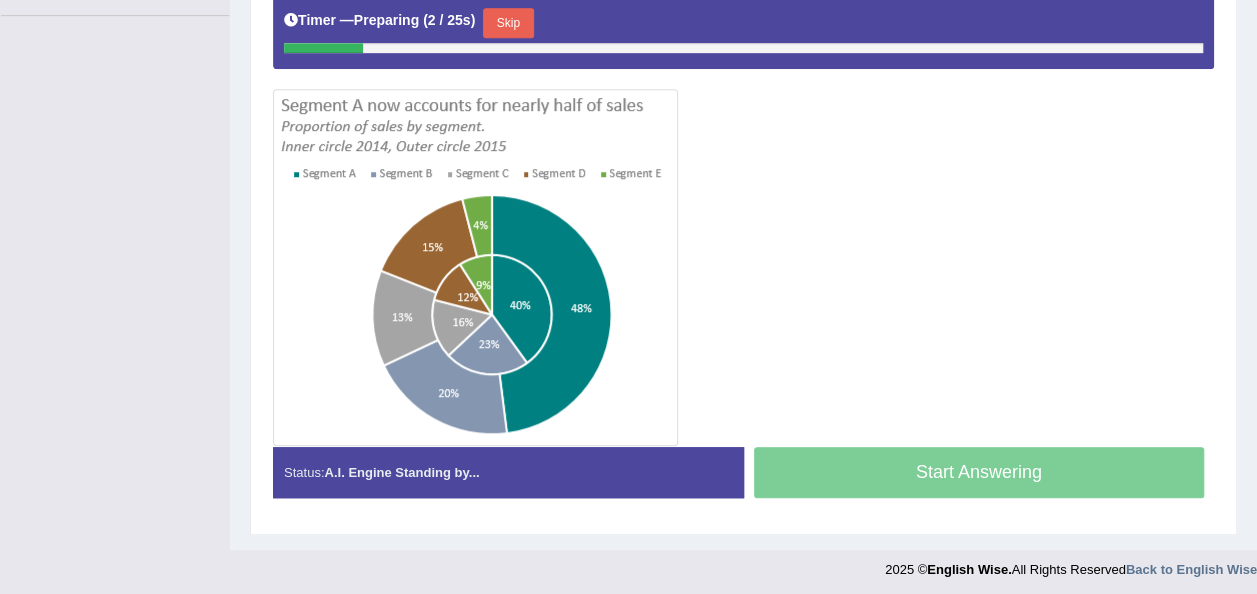 scroll, scrollTop: 539, scrollLeft: 0, axis: vertical 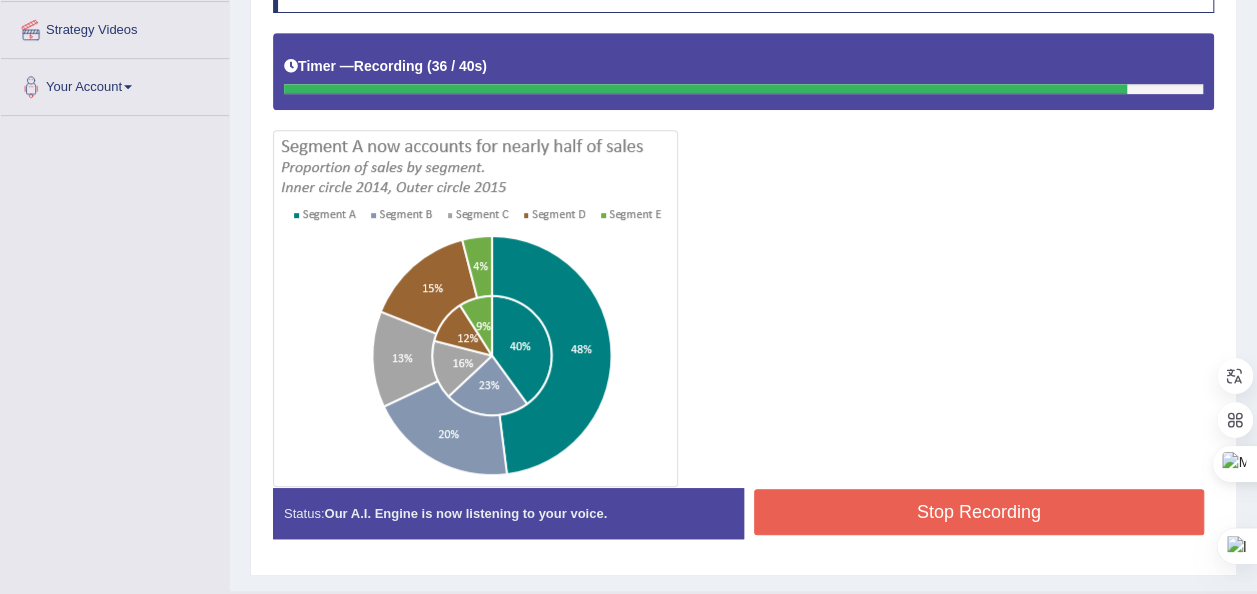 click on "Stop Recording" at bounding box center [979, 512] 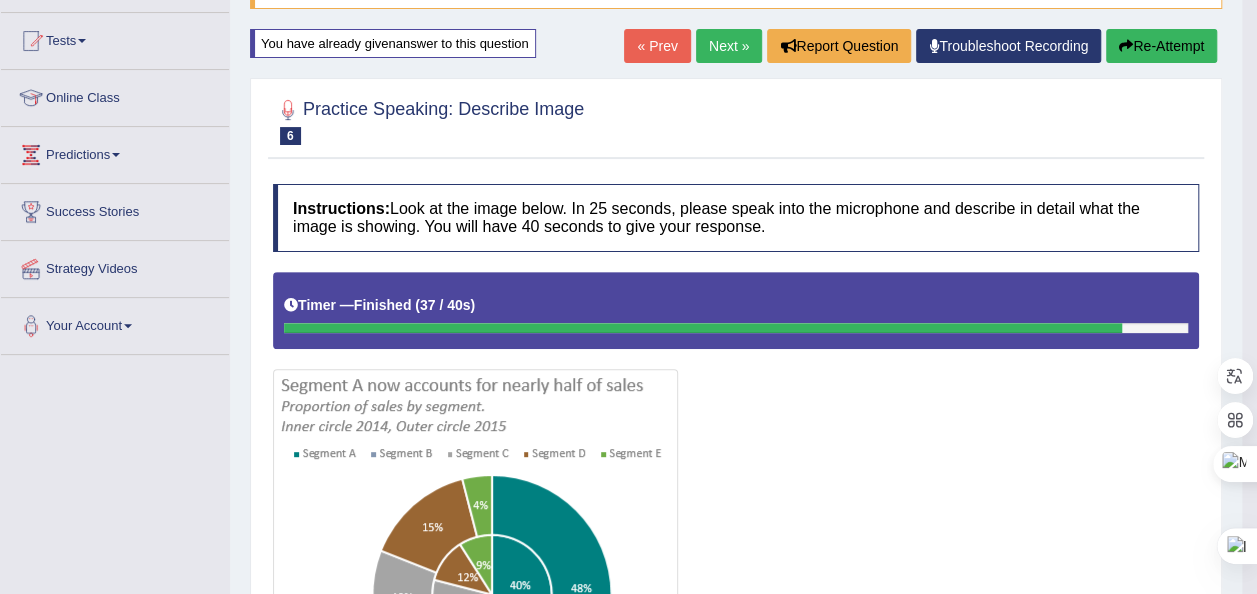 scroll, scrollTop: 0, scrollLeft: 0, axis: both 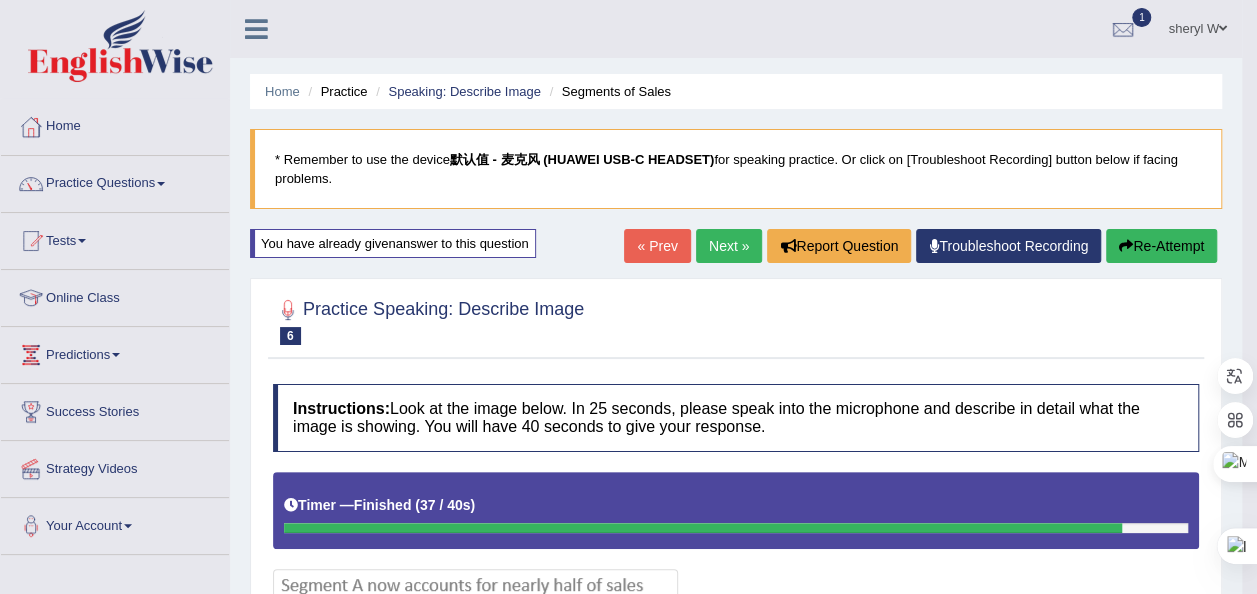 click on "Next »" at bounding box center (729, 246) 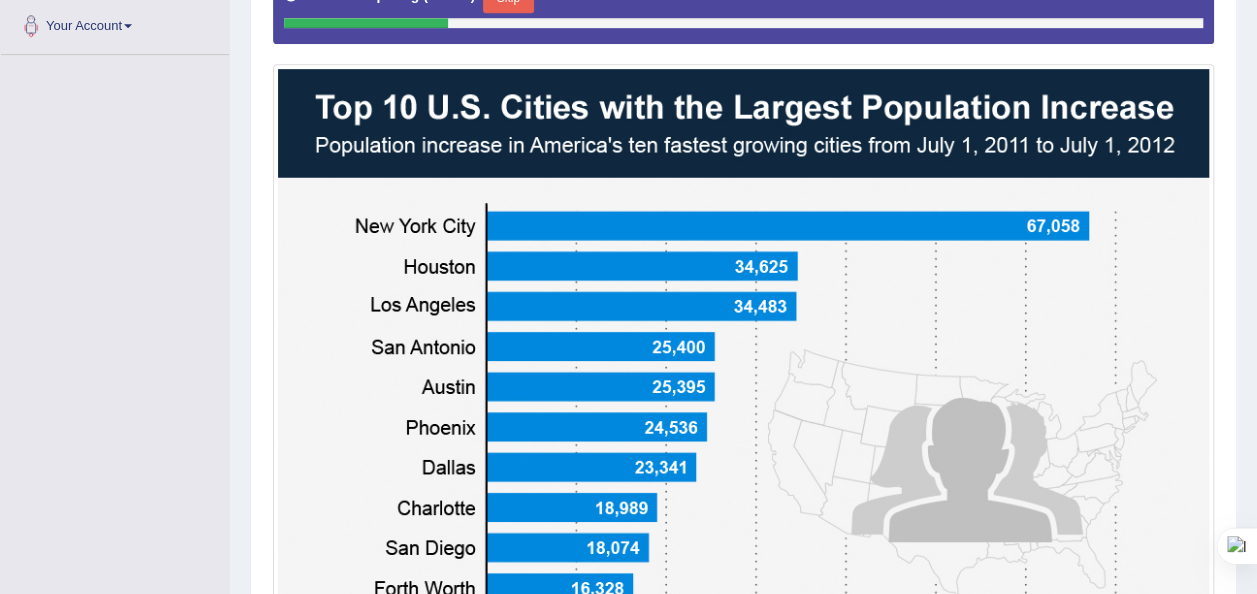 scroll, scrollTop: 500, scrollLeft: 0, axis: vertical 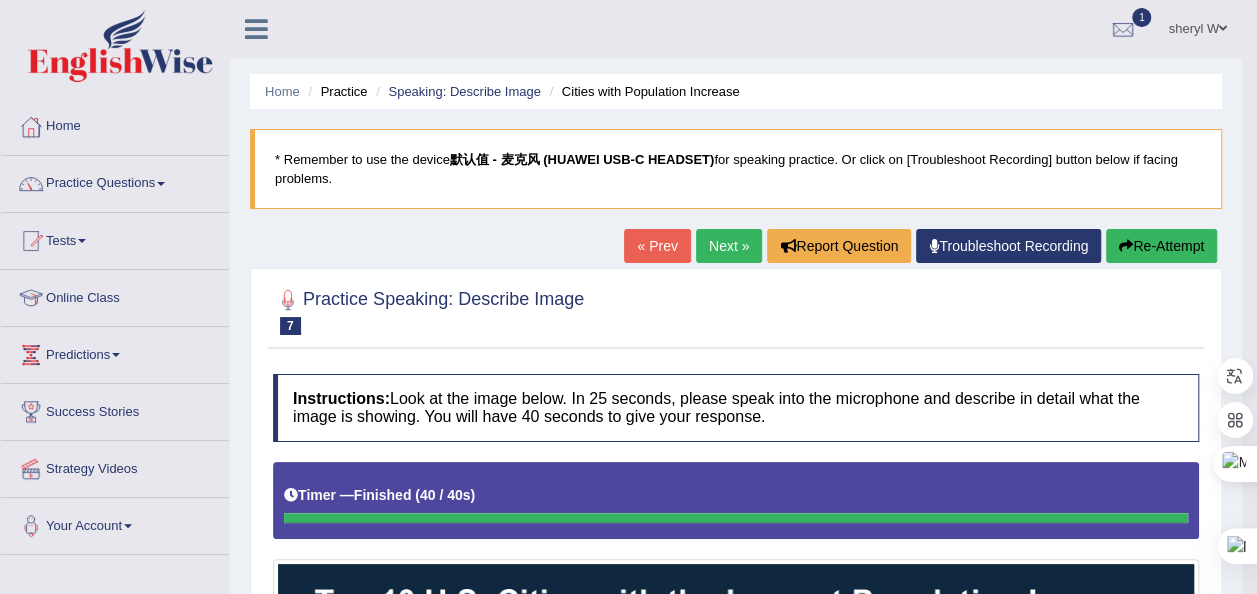 click on "Re-Attempt" at bounding box center (1161, 246) 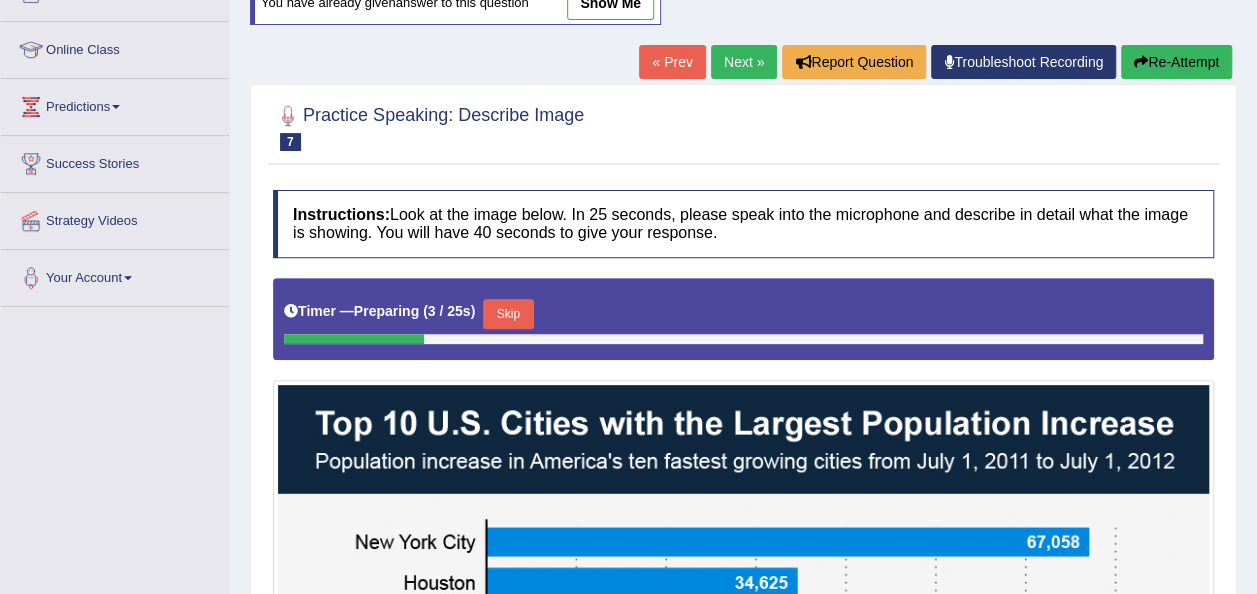 scroll, scrollTop: 0, scrollLeft: 0, axis: both 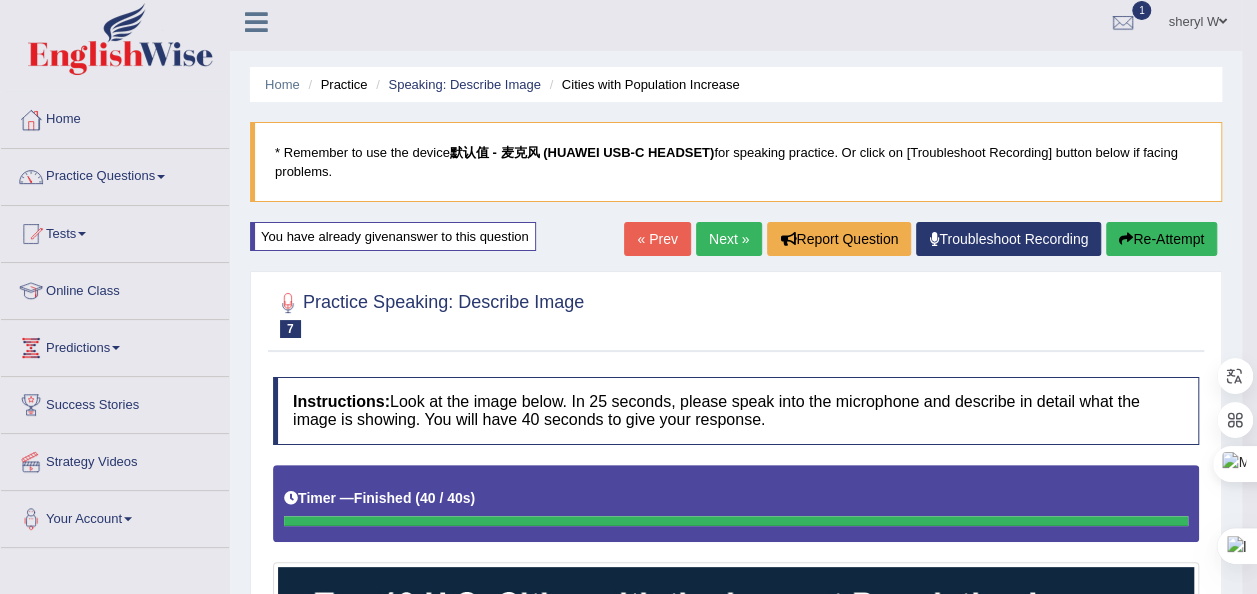click on "Next »" at bounding box center [729, 239] 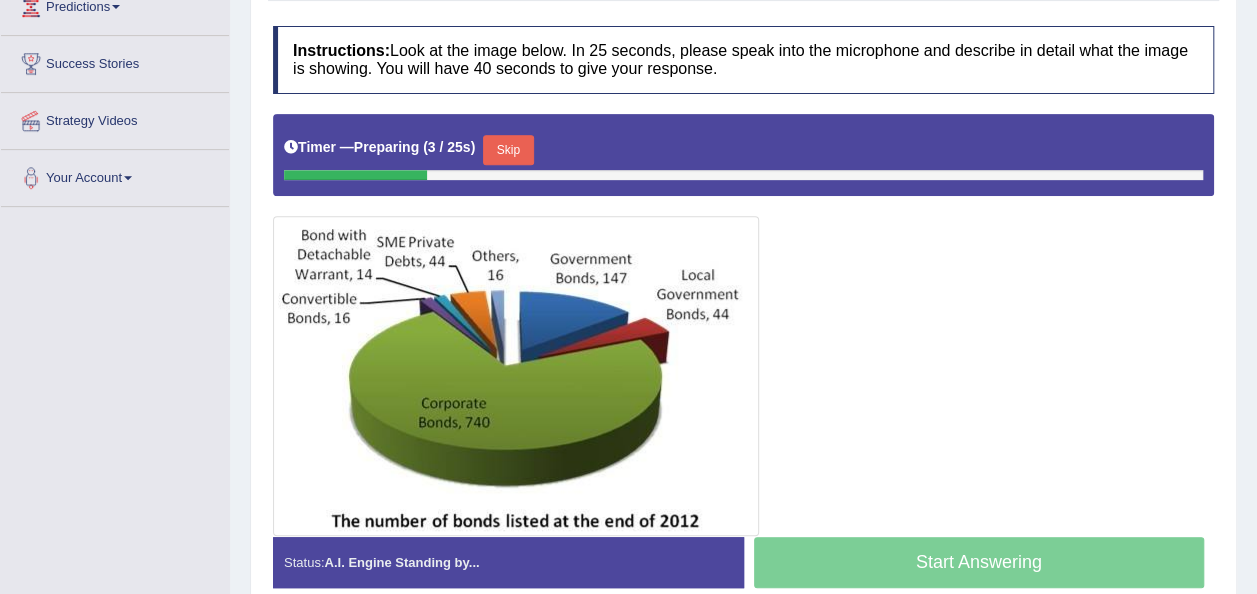 scroll, scrollTop: 348, scrollLeft: 0, axis: vertical 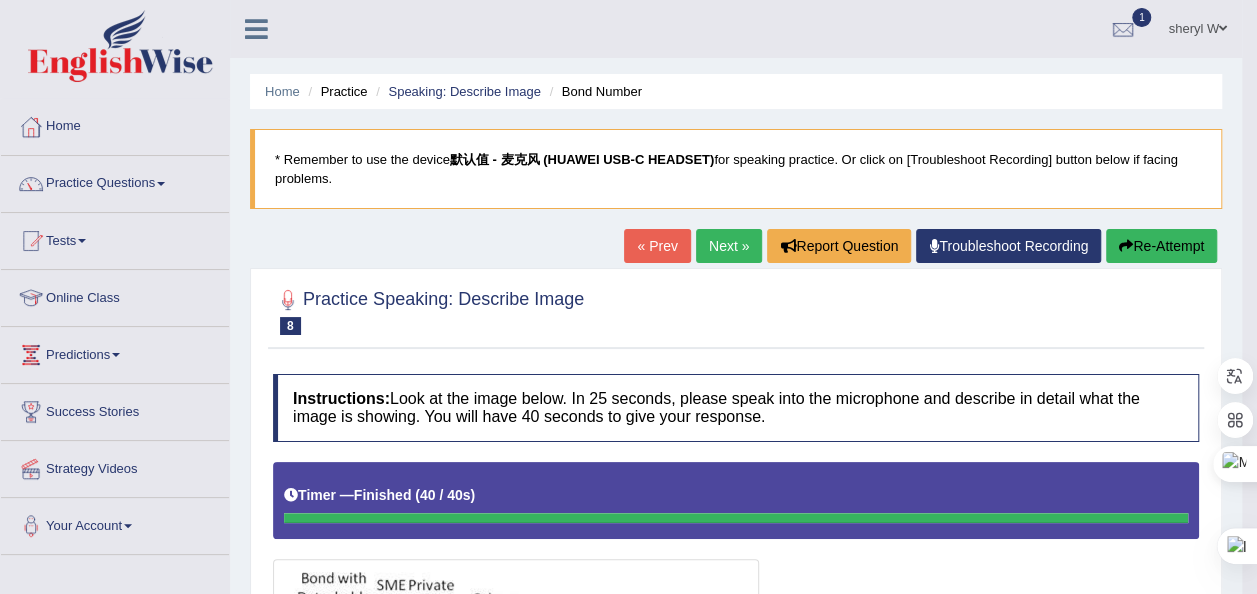 click on "Re-Attempt" at bounding box center [1161, 246] 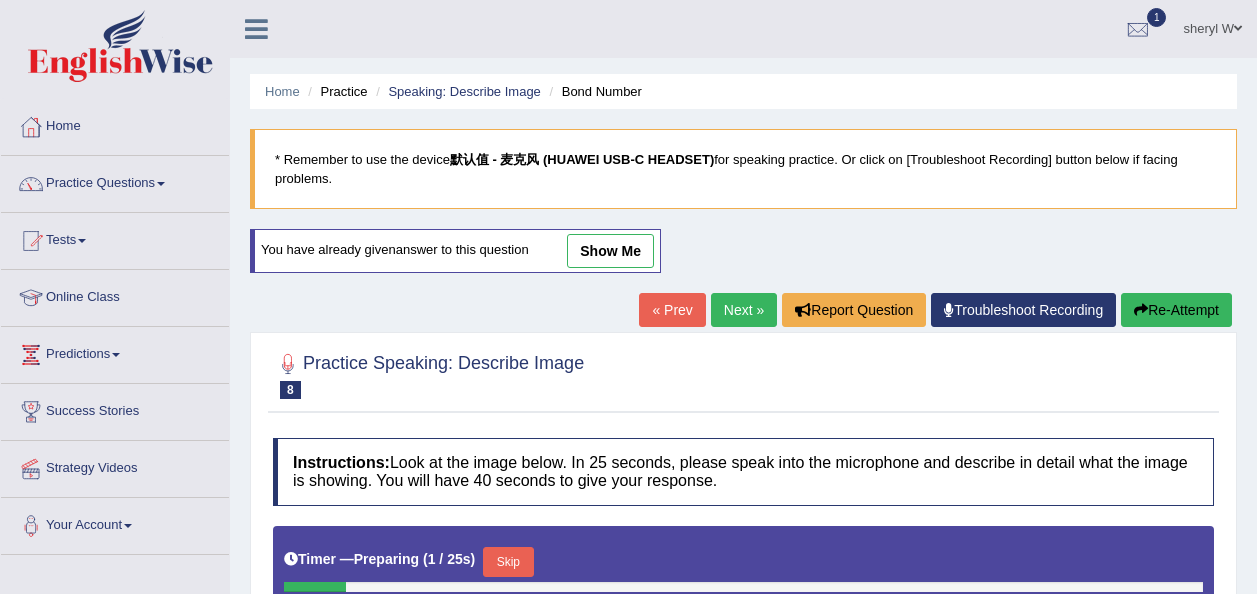 scroll, scrollTop: 400, scrollLeft: 0, axis: vertical 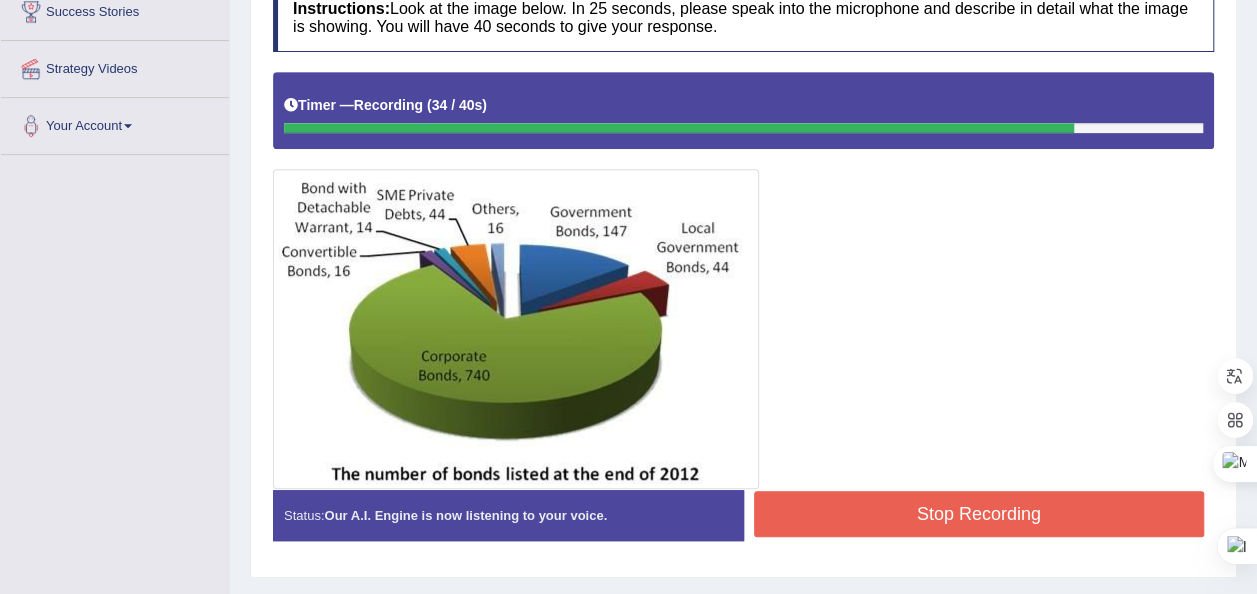 click on "Stop Recording" at bounding box center (979, 514) 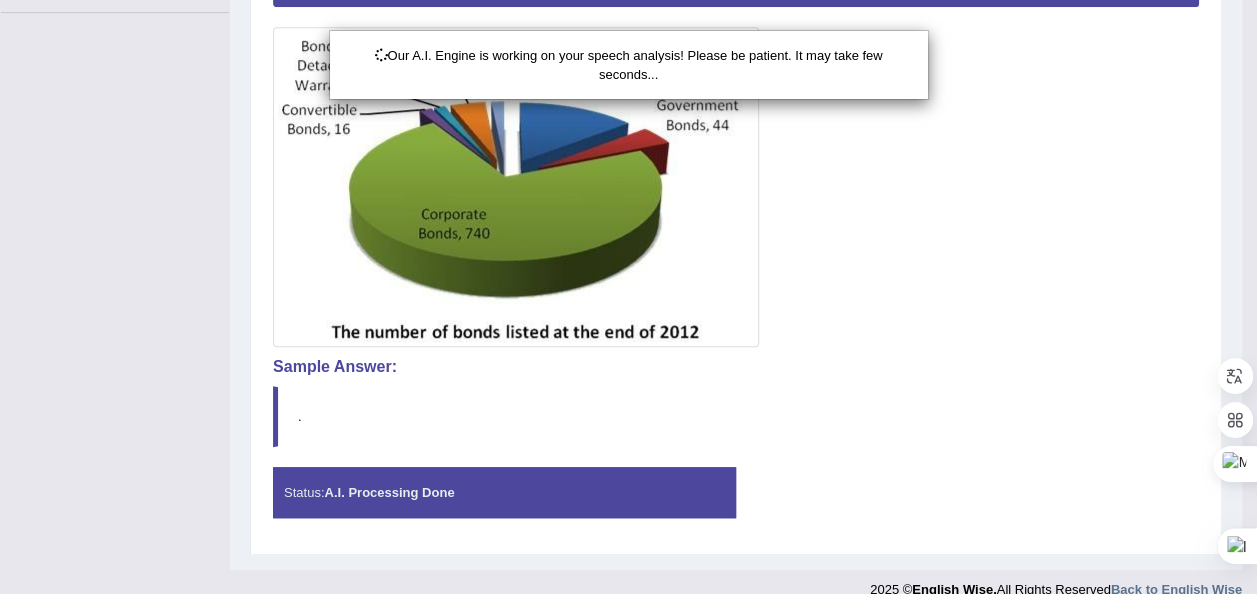scroll, scrollTop: 563, scrollLeft: 0, axis: vertical 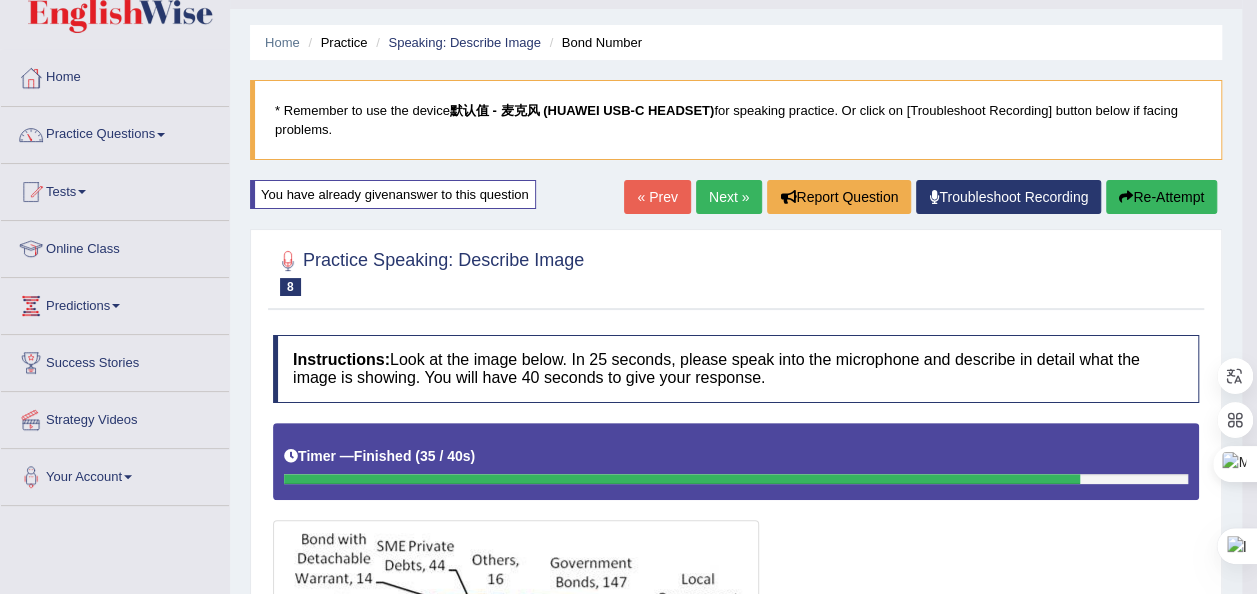 click on "Re-Attempt" at bounding box center [1161, 197] 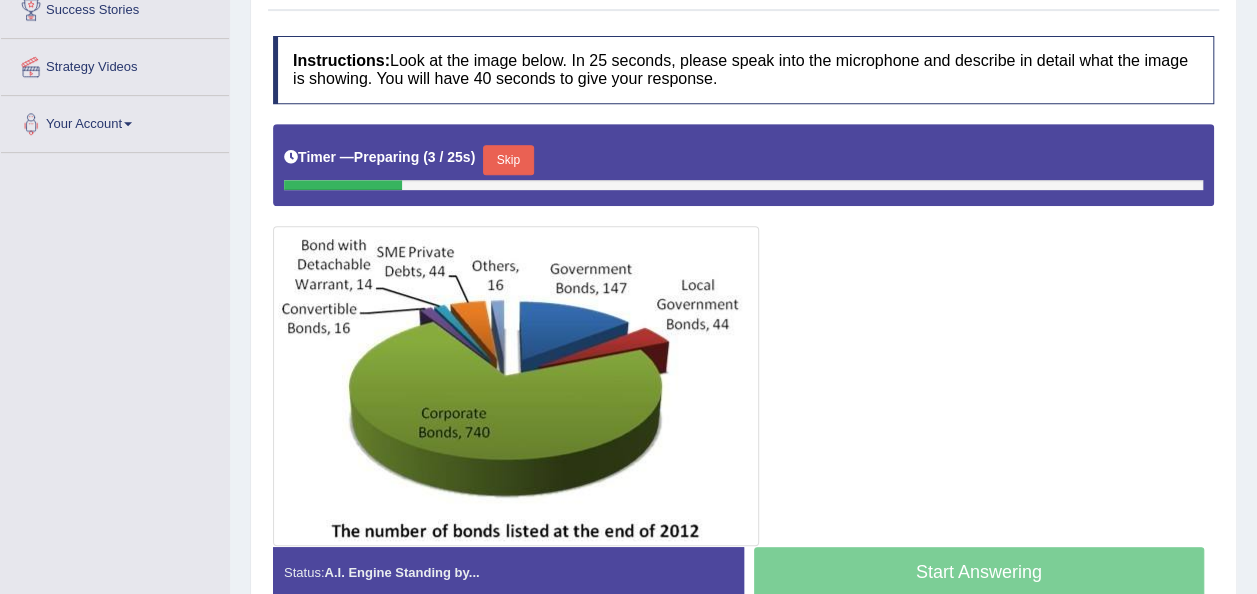 scroll, scrollTop: 402, scrollLeft: 0, axis: vertical 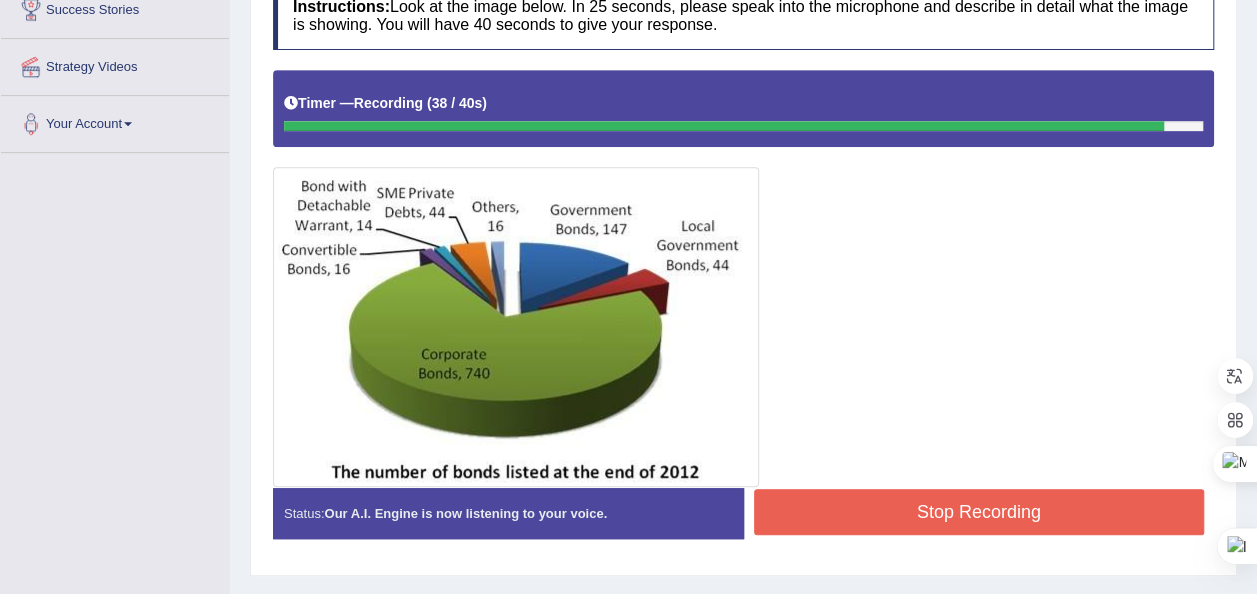 click on "Stop Recording" at bounding box center (979, 512) 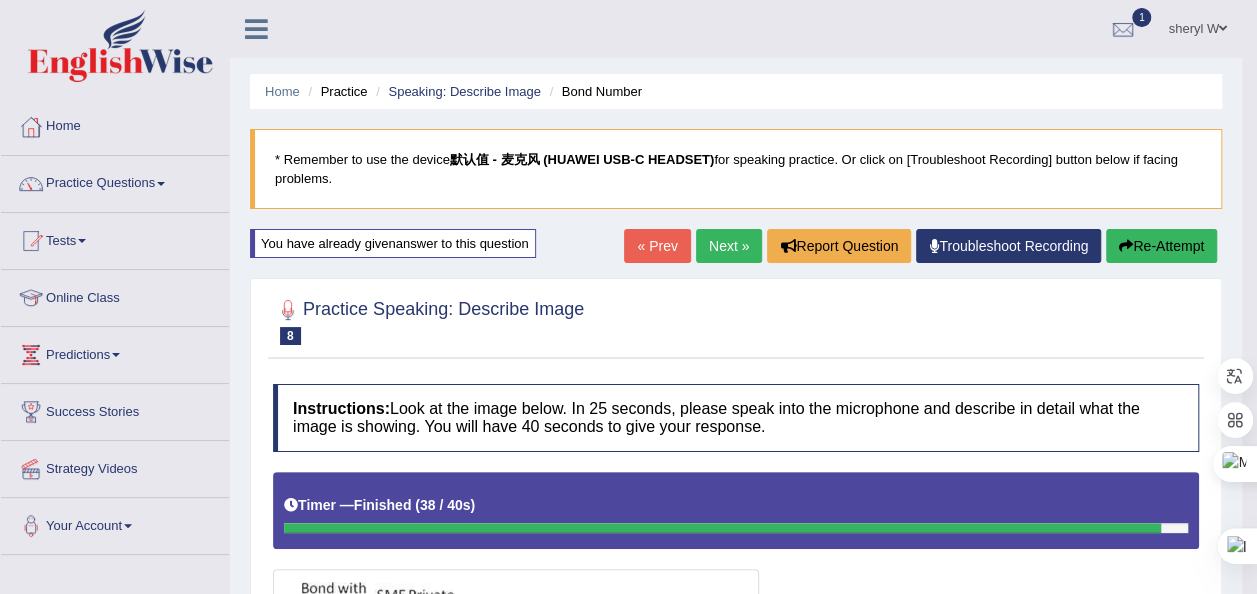 scroll, scrollTop: 0, scrollLeft: 0, axis: both 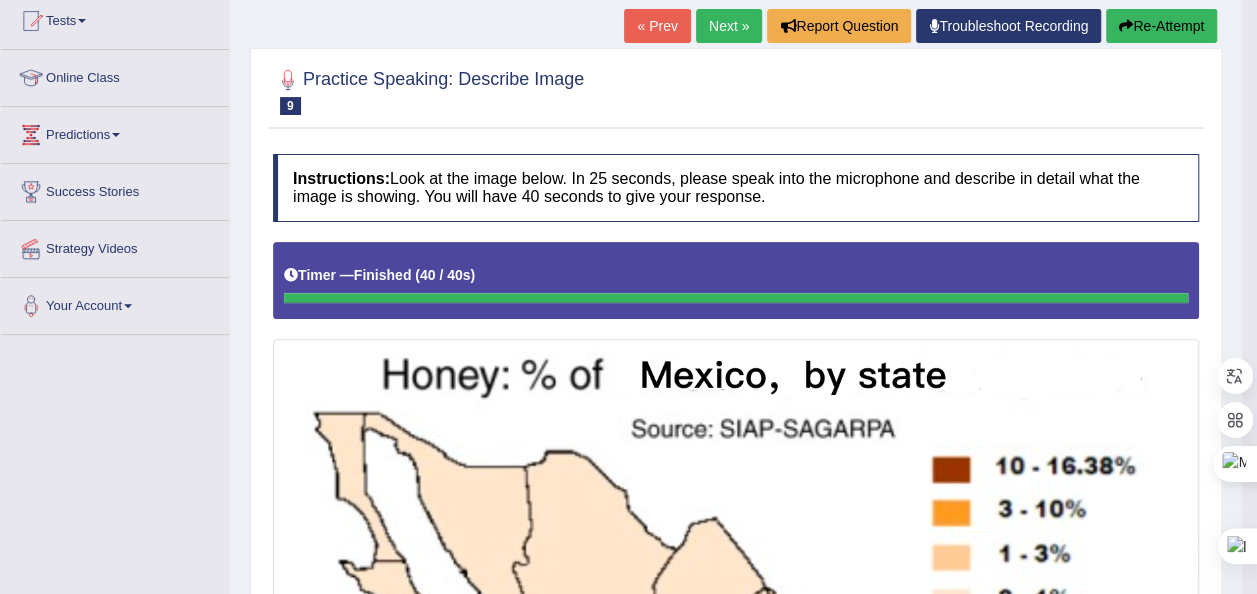 click on "Re-Attempt" at bounding box center (1161, 26) 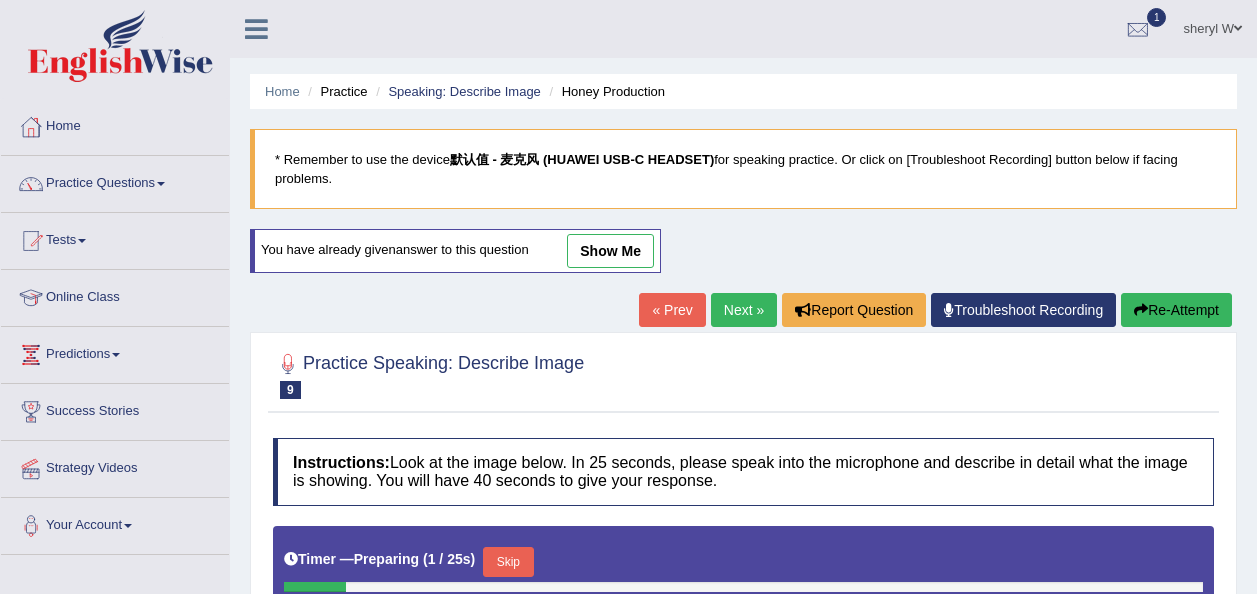 scroll, scrollTop: 468, scrollLeft: 0, axis: vertical 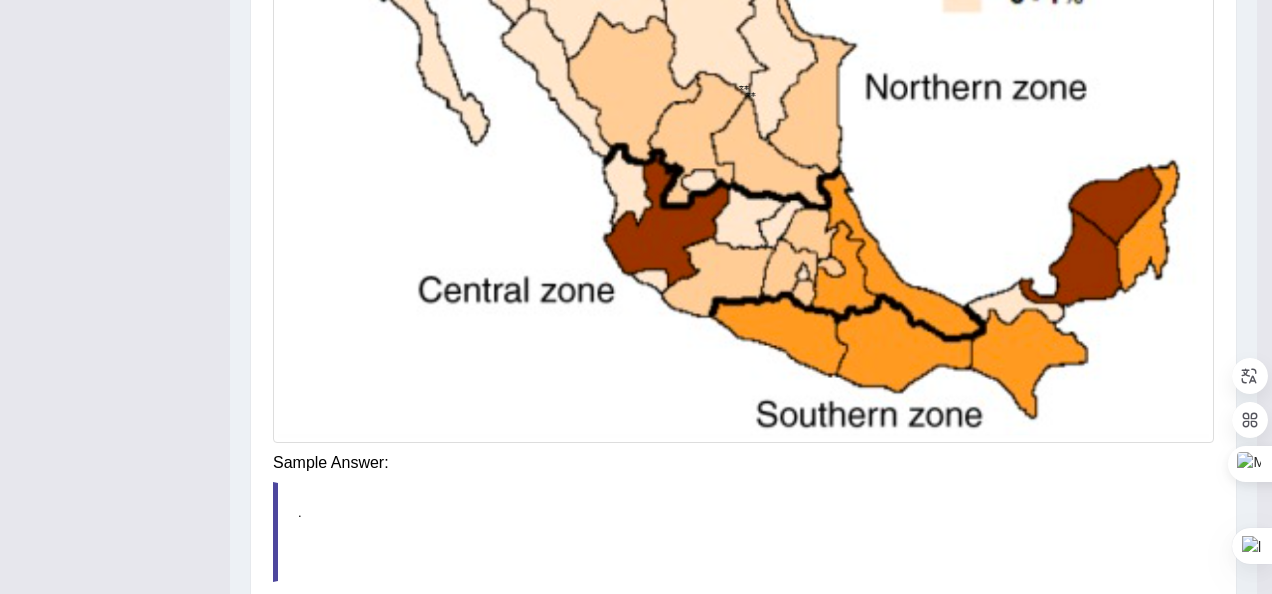 click on "Saving your answer..." at bounding box center (0, 0) 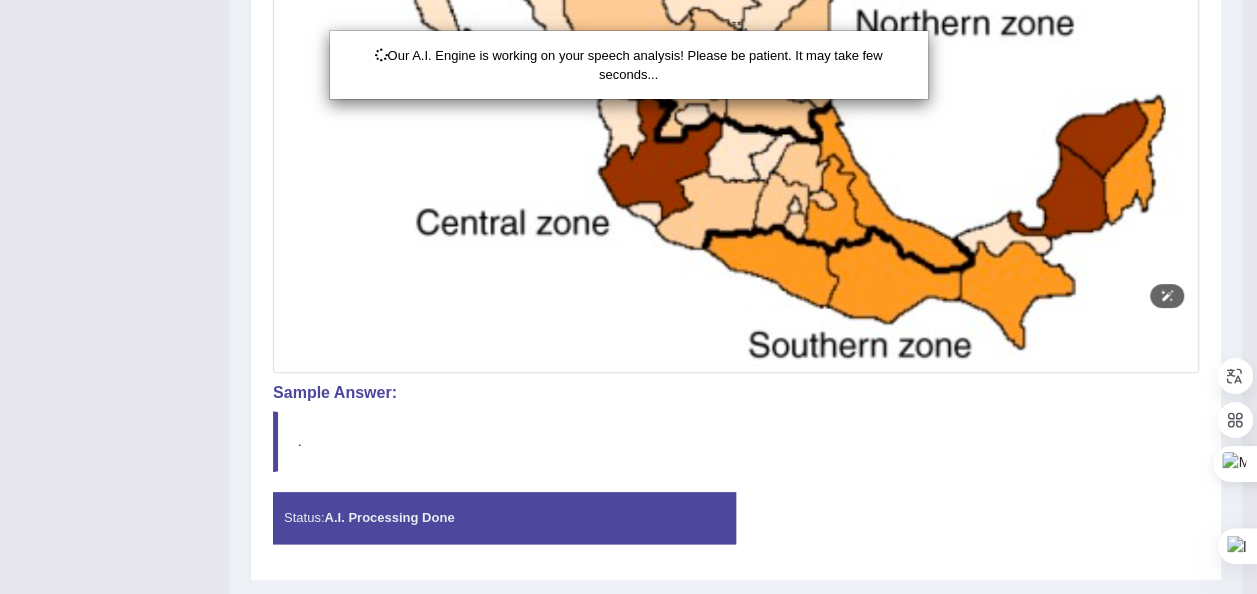 scroll, scrollTop: 944, scrollLeft: 0, axis: vertical 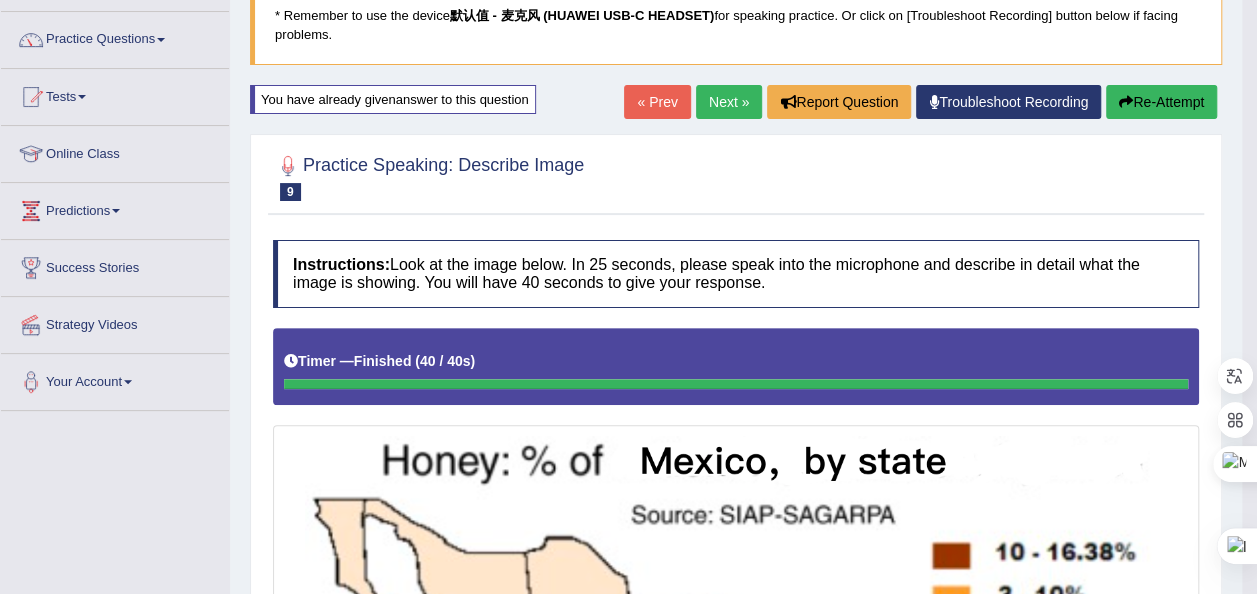click on "Next »" at bounding box center (729, 102) 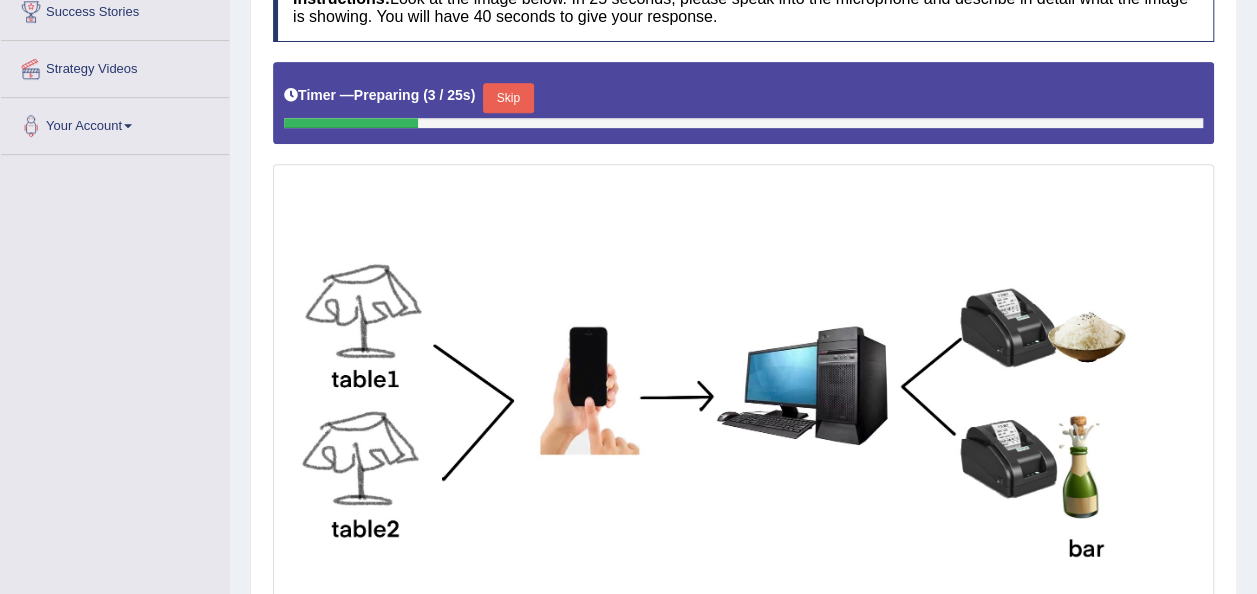 scroll, scrollTop: 400, scrollLeft: 0, axis: vertical 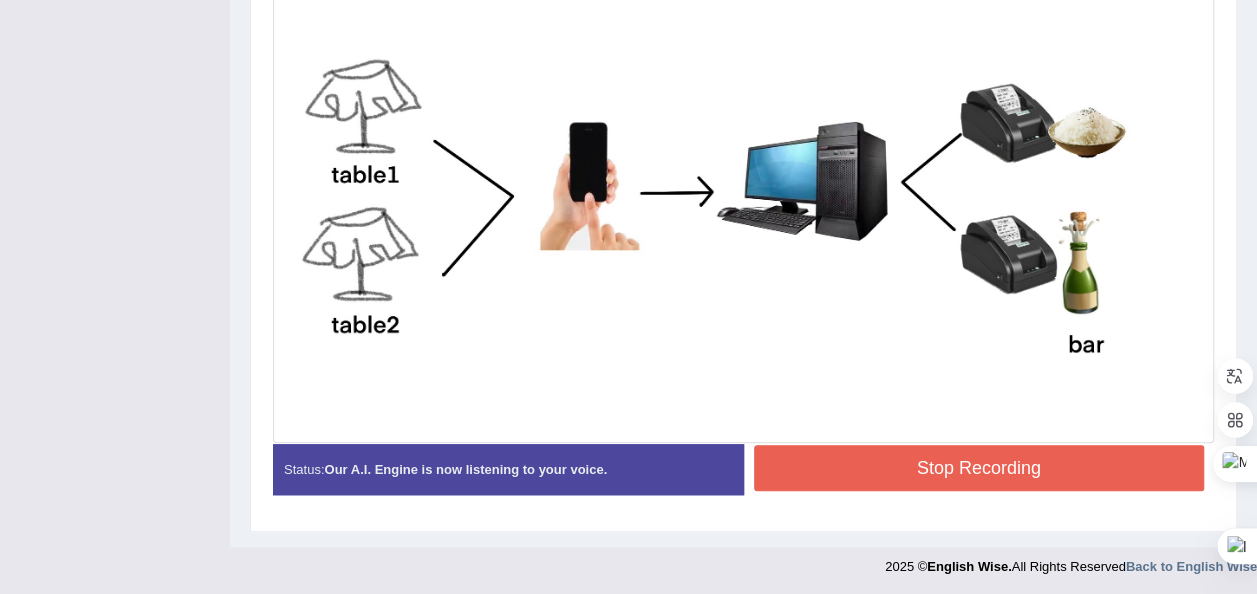 click on "Stop Recording" at bounding box center [979, 468] 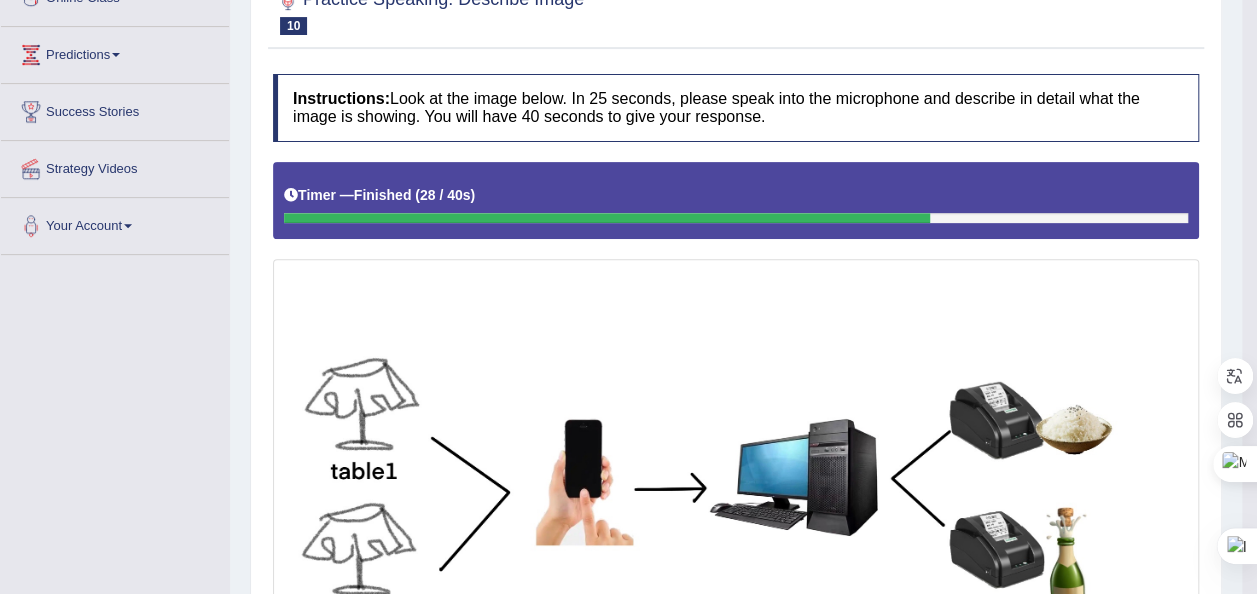 scroll, scrollTop: 0, scrollLeft: 0, axis: both 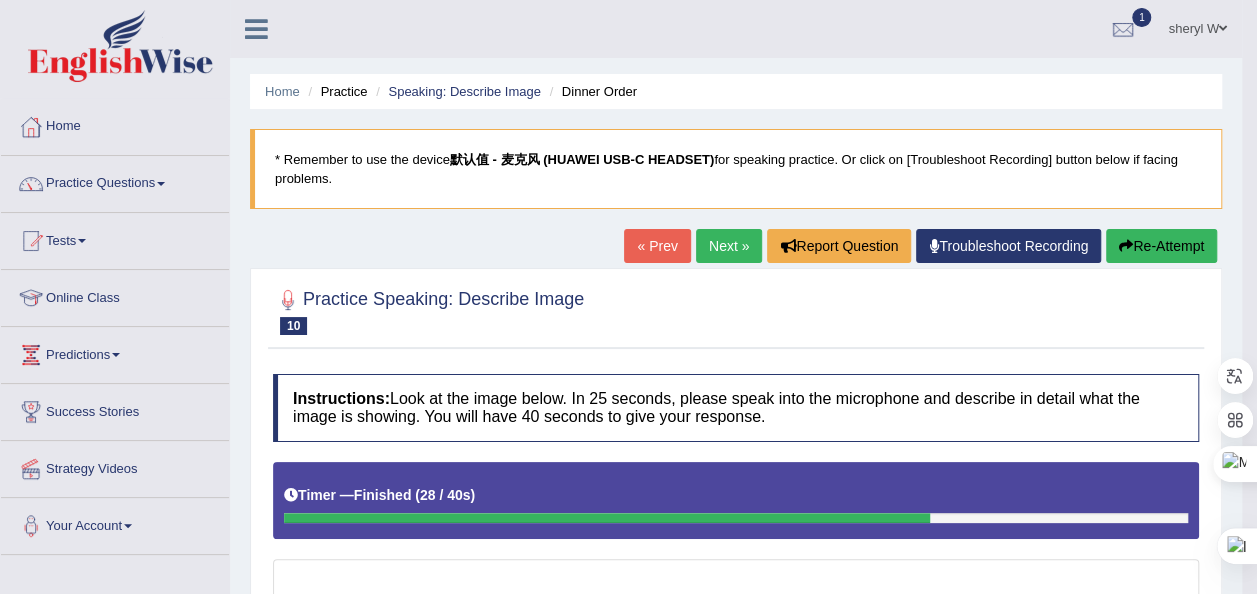 click on "Next »" at bounding box center (729, 246) 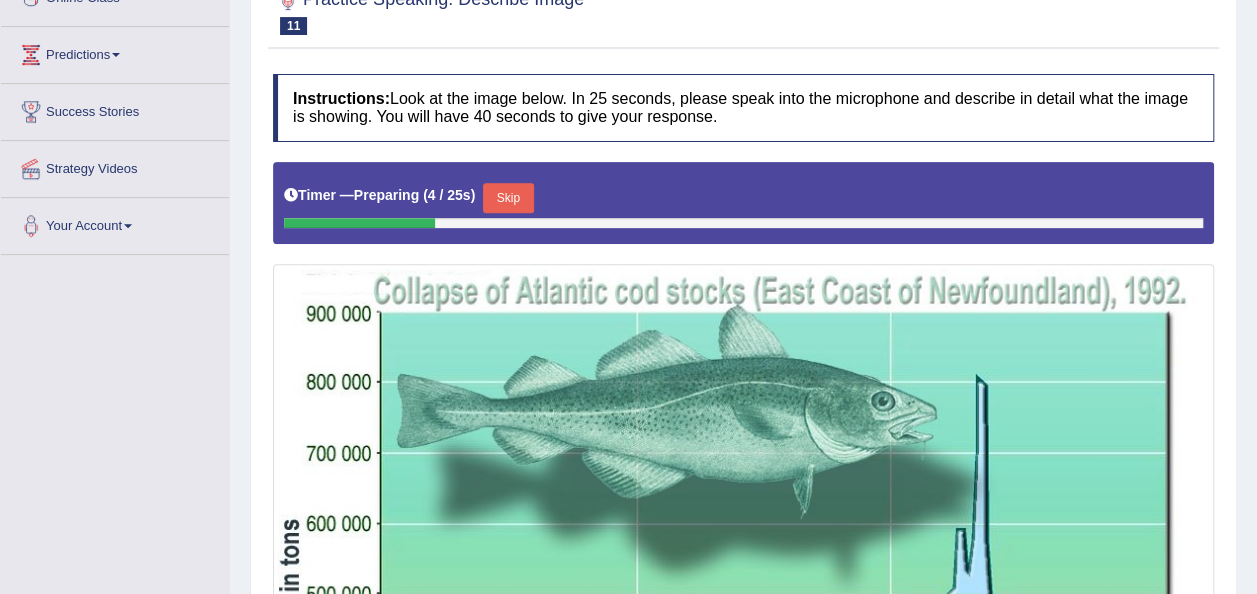 scroll, scrollTop: 400, scrollLeft: 0, axis: vertical 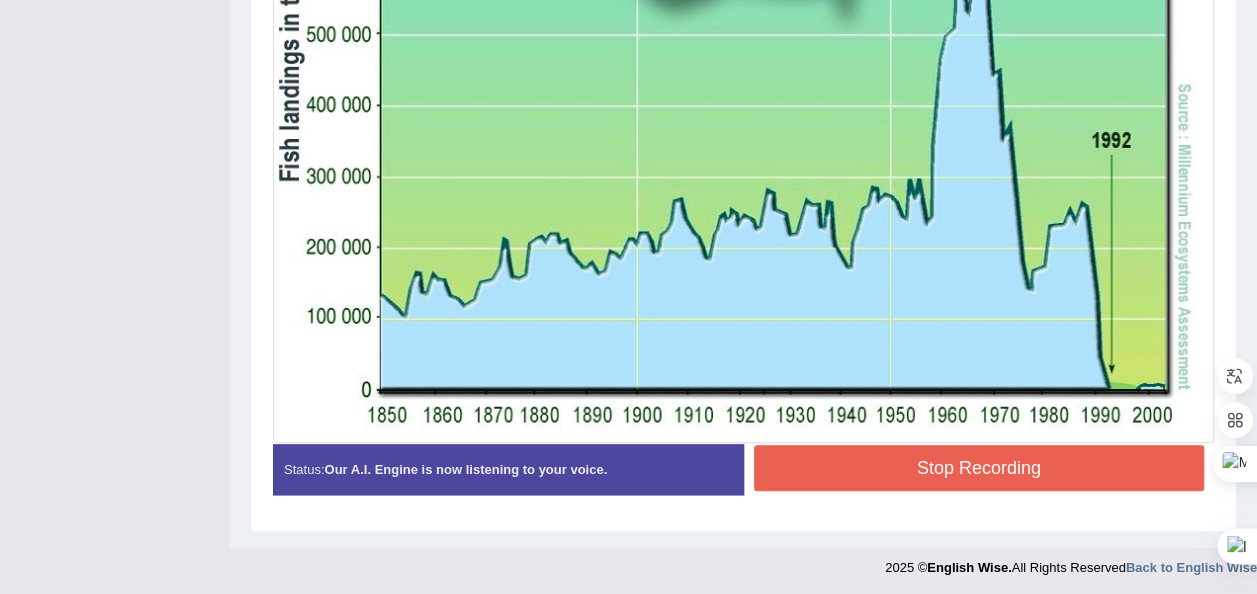 click on "Stop Recording" at bounding box center (979, 468) 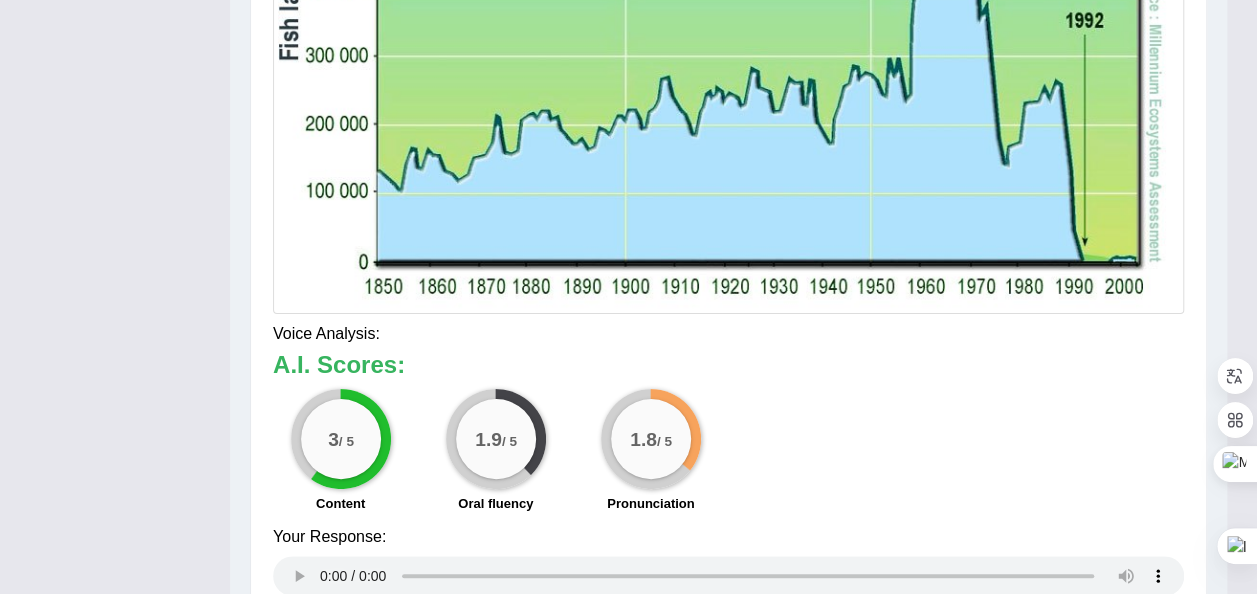 scroll, scrollTop: 962, scrollLeft: 0, axis: vertical 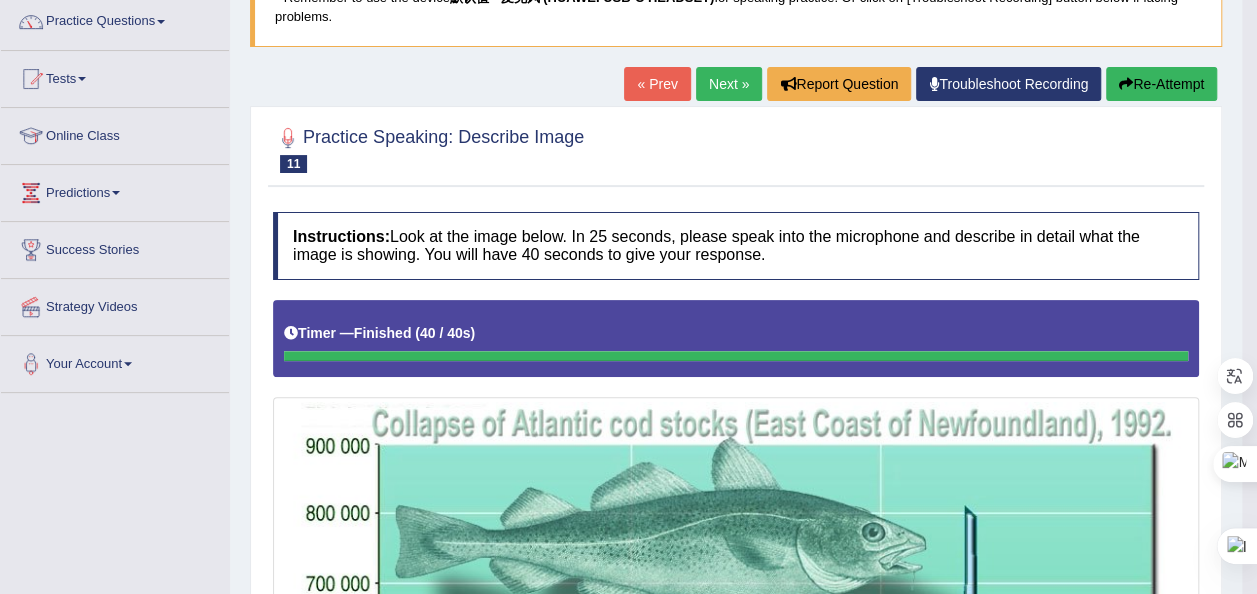 click on "Next »" at bounding box center [729, 84] 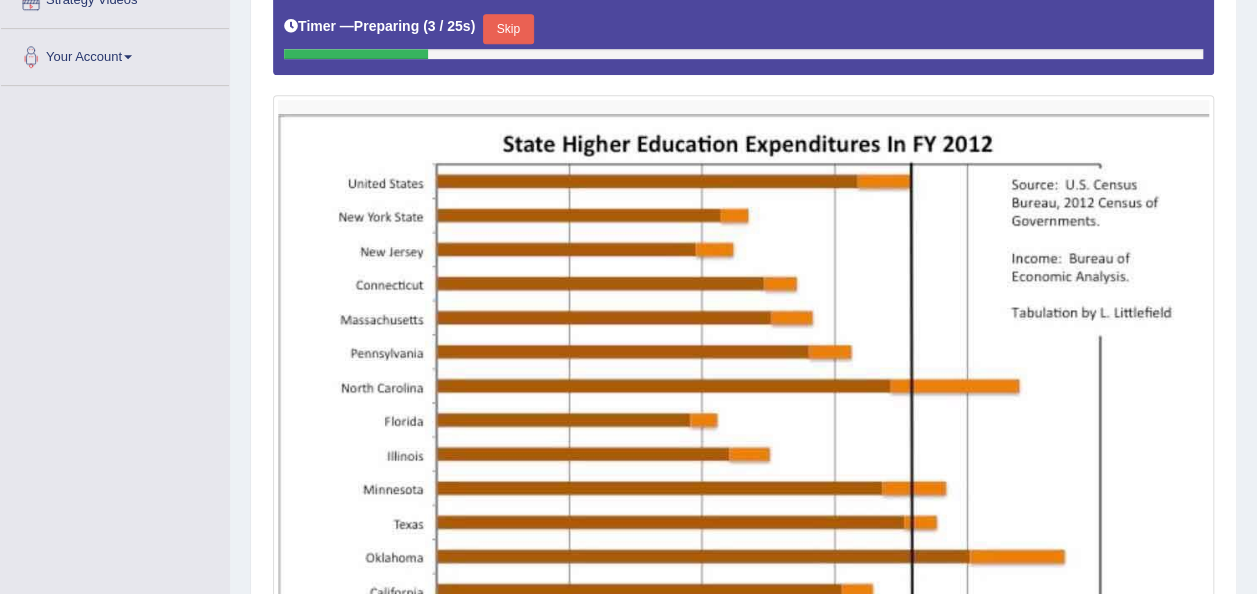 scroll, scrollTop: 469, scrollLeft: 0, axis: vertical 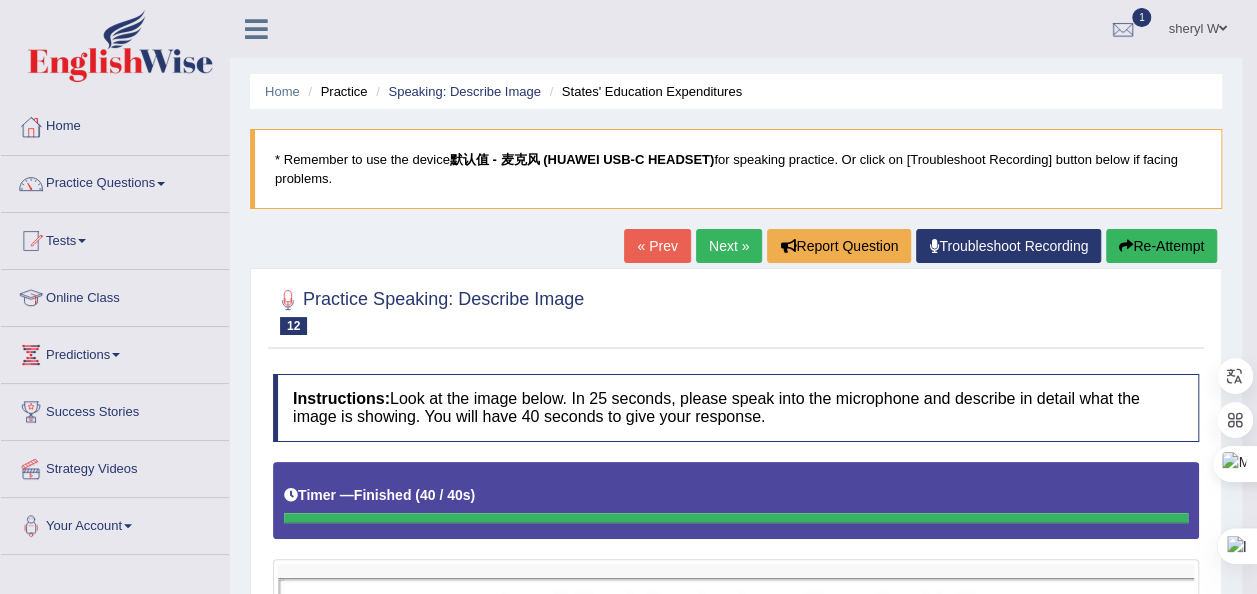 click on "Next »" at bounding box center [729, 246] 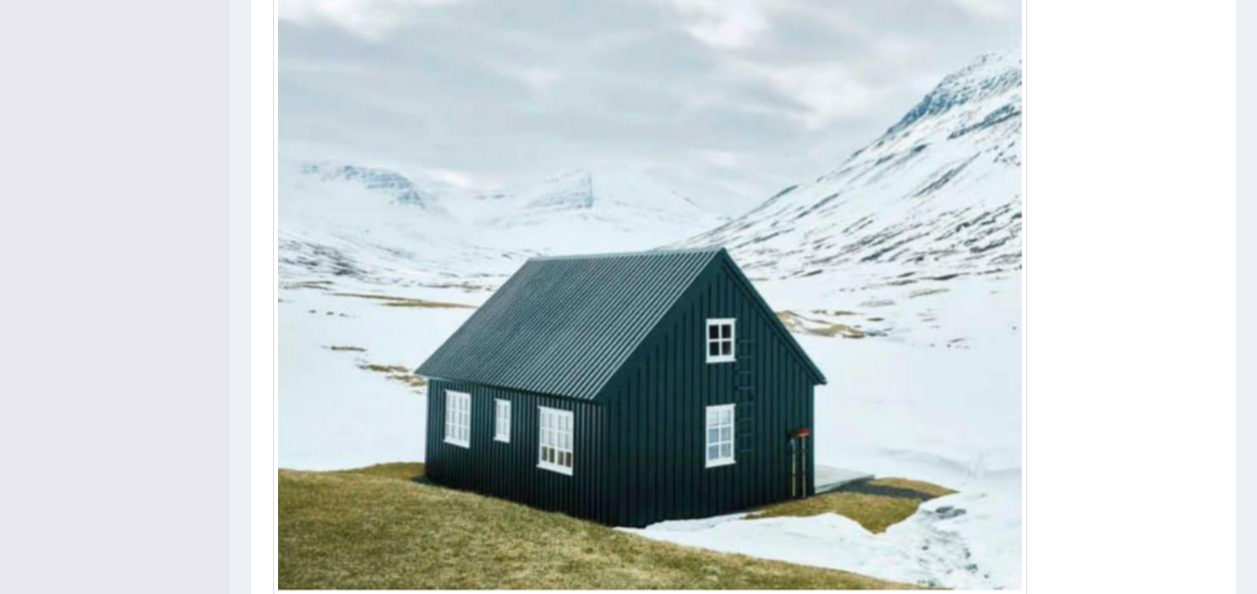 scroll, scrollTop: 752, scrollLeft: 0, axis: vertical 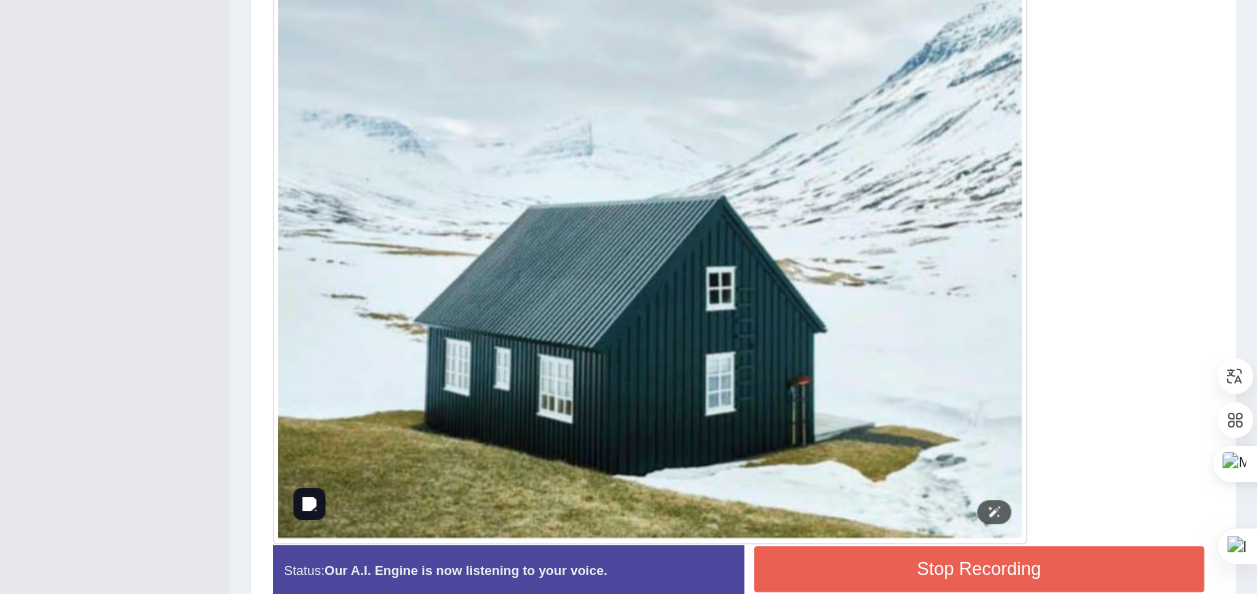 click at bounding box center (650, 227) 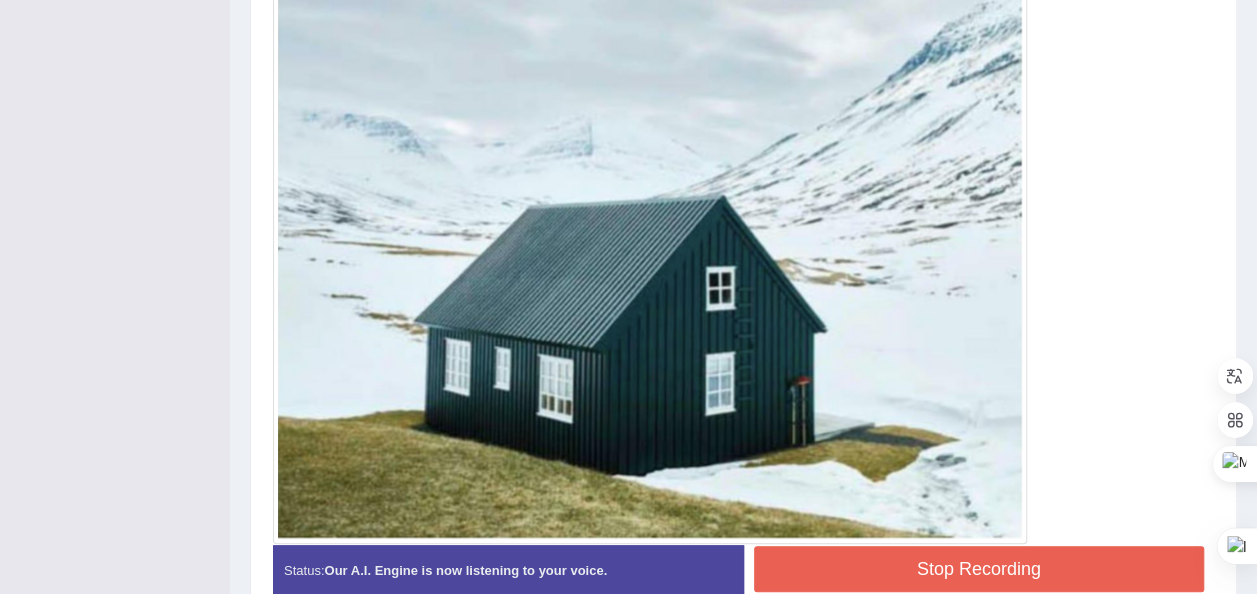 click on "Stop Recording" at bounding box center (979, 569) 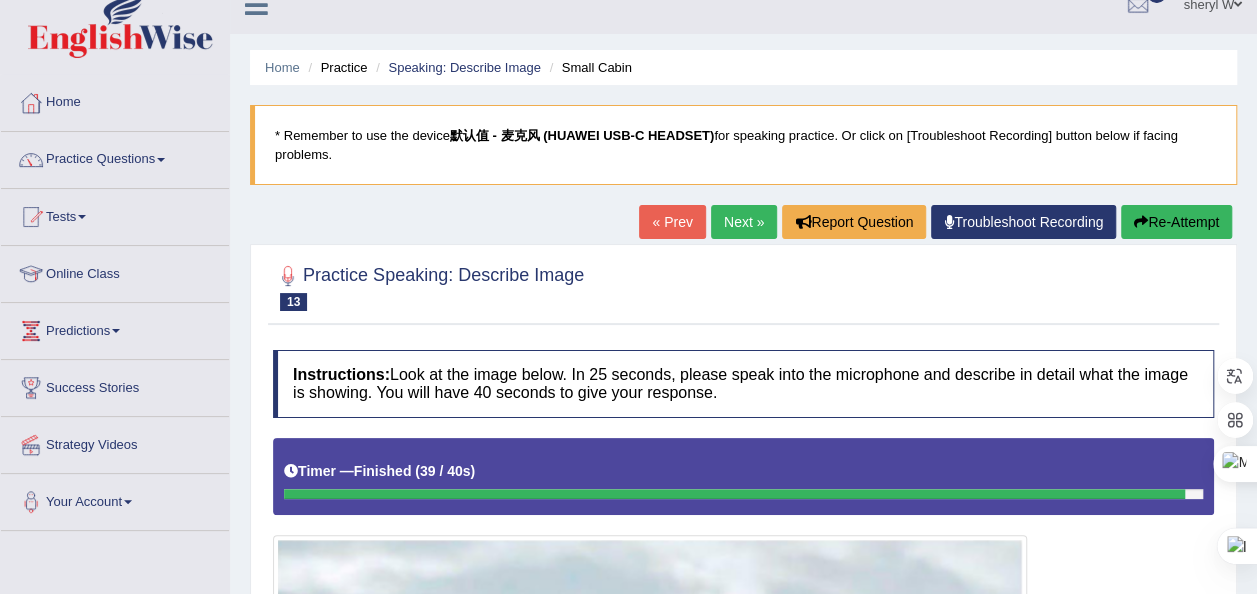 scroll, scrollTop: 0, scrollLeft: 0, axis: both 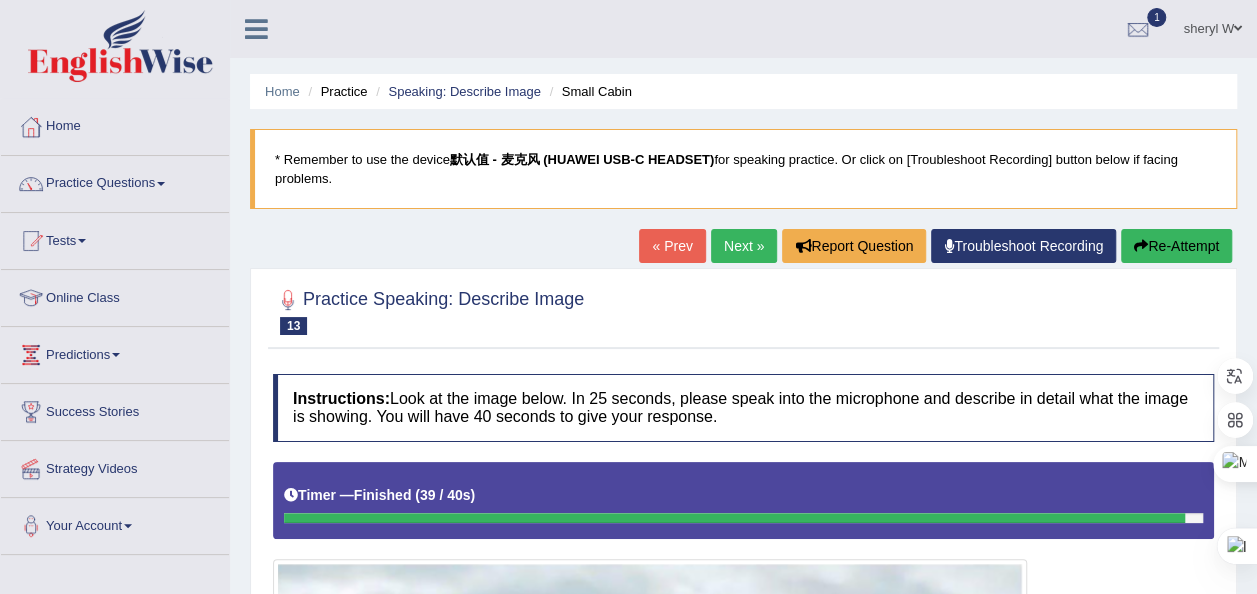 click on "Re-Attempt" at bounding box center (1176, 246) 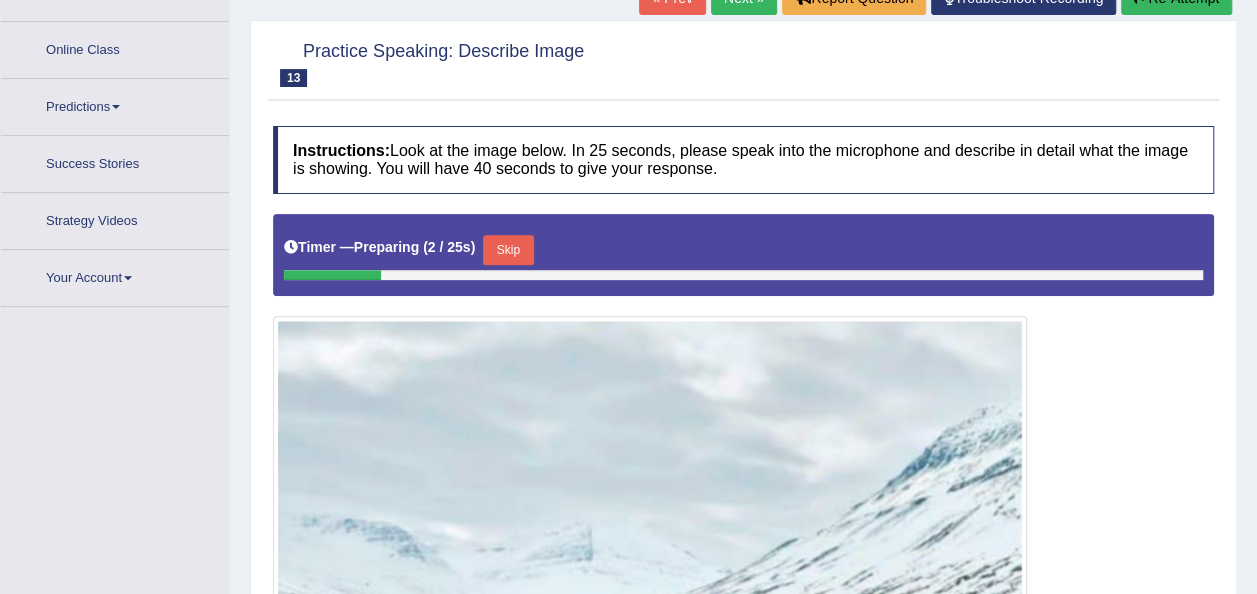 scroll, scrollTop: 248, scrollLeft: 0, axis: vertical 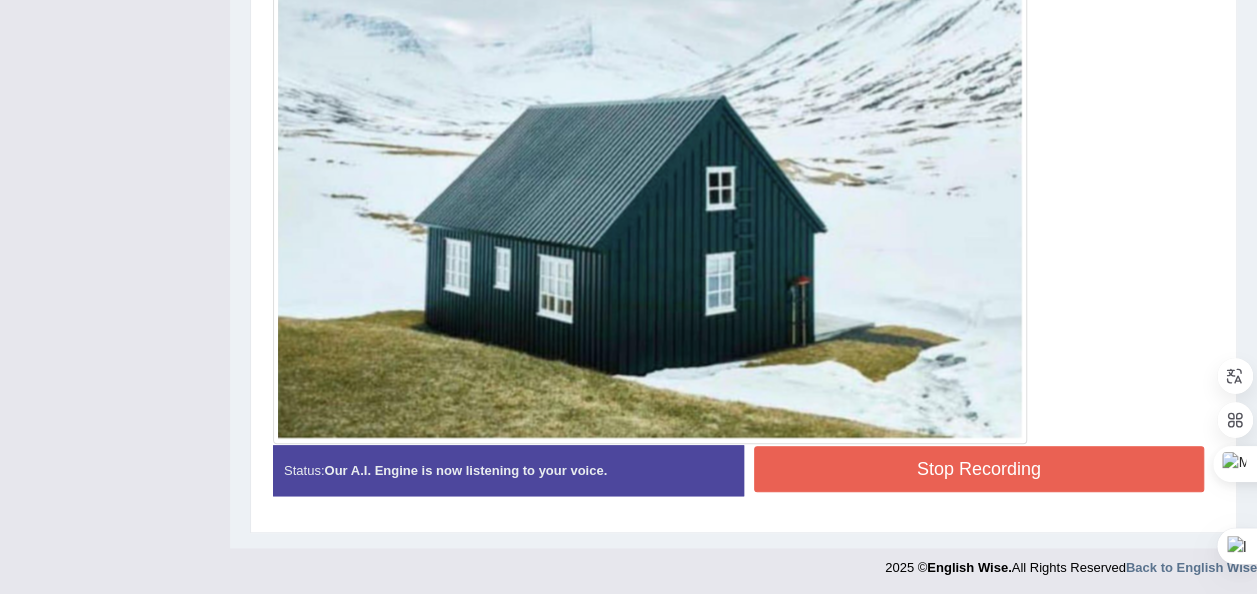 click on "Stop Recording" at bounding box center (979, 469) 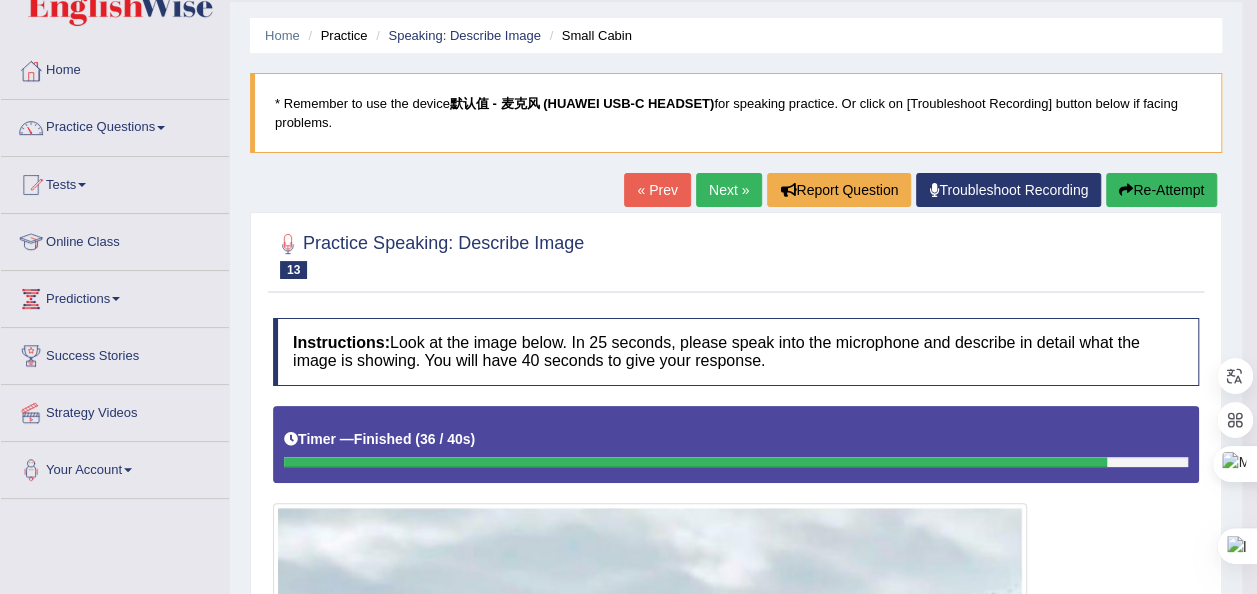scroll, scrollTop: 0, scrollLeft: 0, axis: both 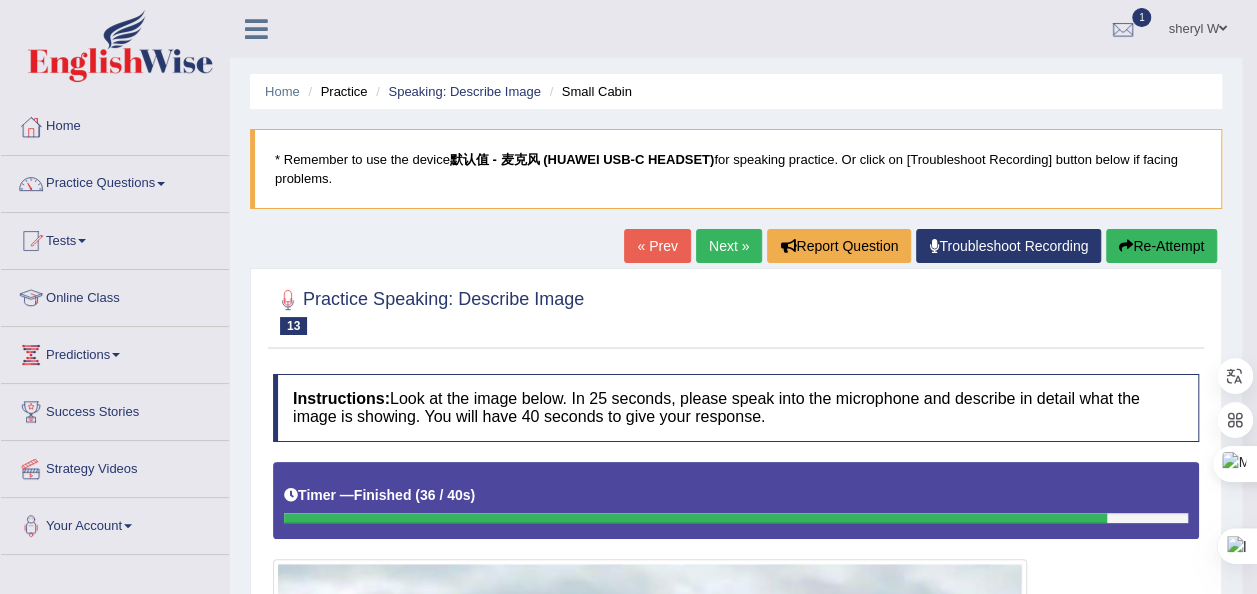 click on "Next »" at bounding box center [729, 246] 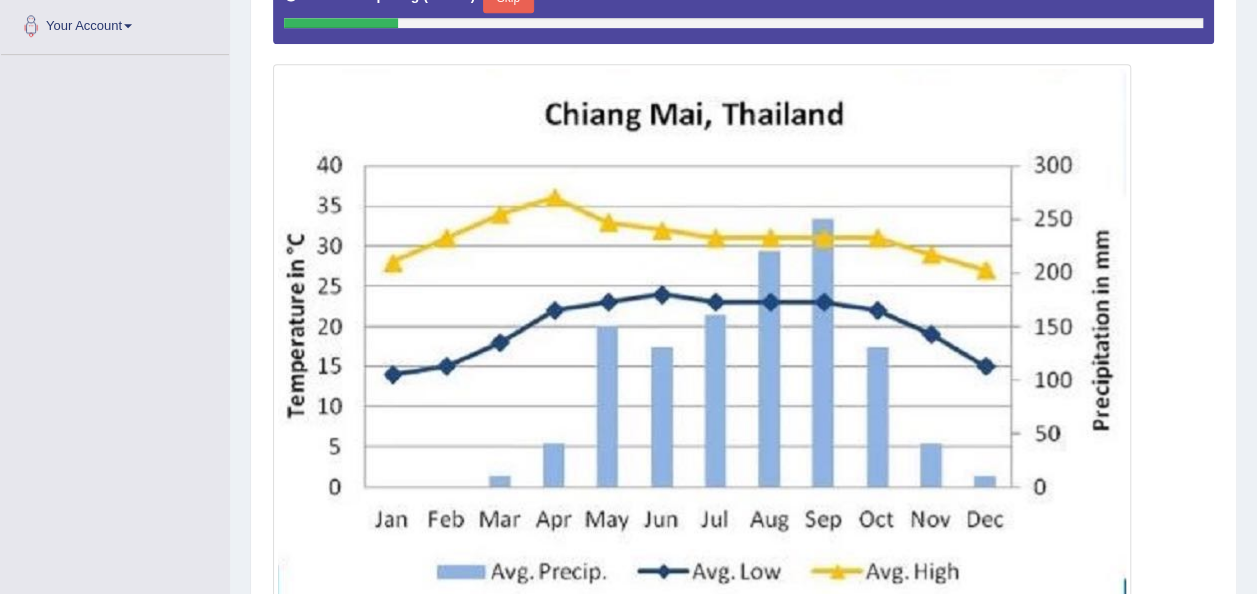 scroll, scrollTop: 500, scrollLeft: 0, axis: vertical 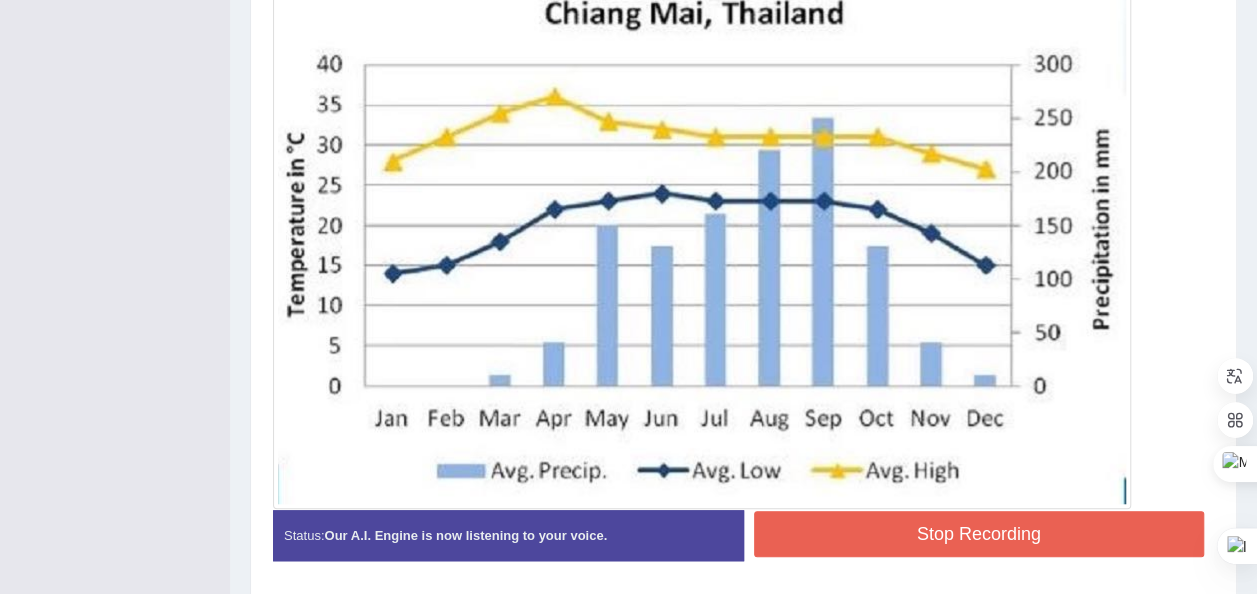 click on "Stop Recording" at bounding box center (979, 534) 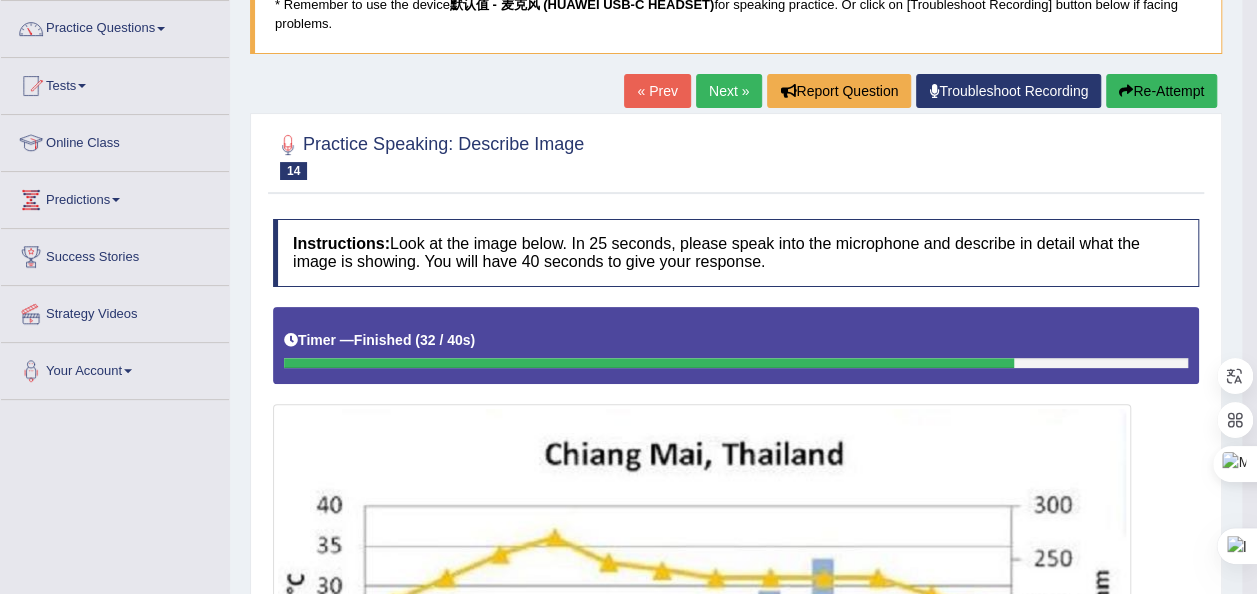 scroll, scrollTop: 96, scrollLeft: 0, axis: vertical 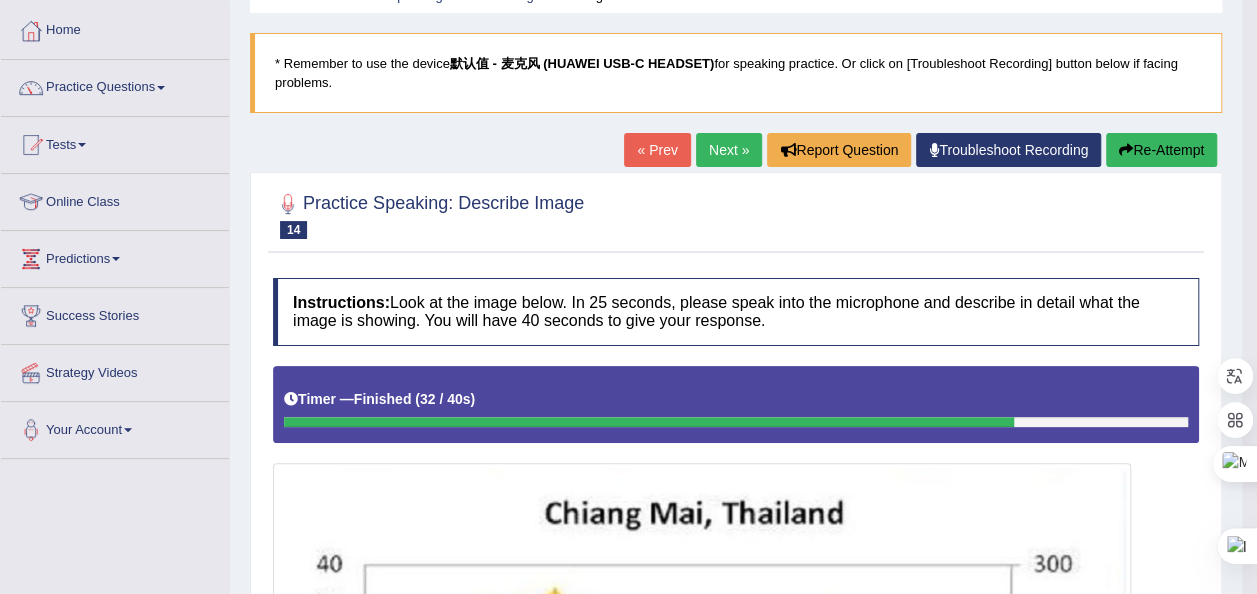 click on "Re-Attempt" at bounding box center [1161, 150] 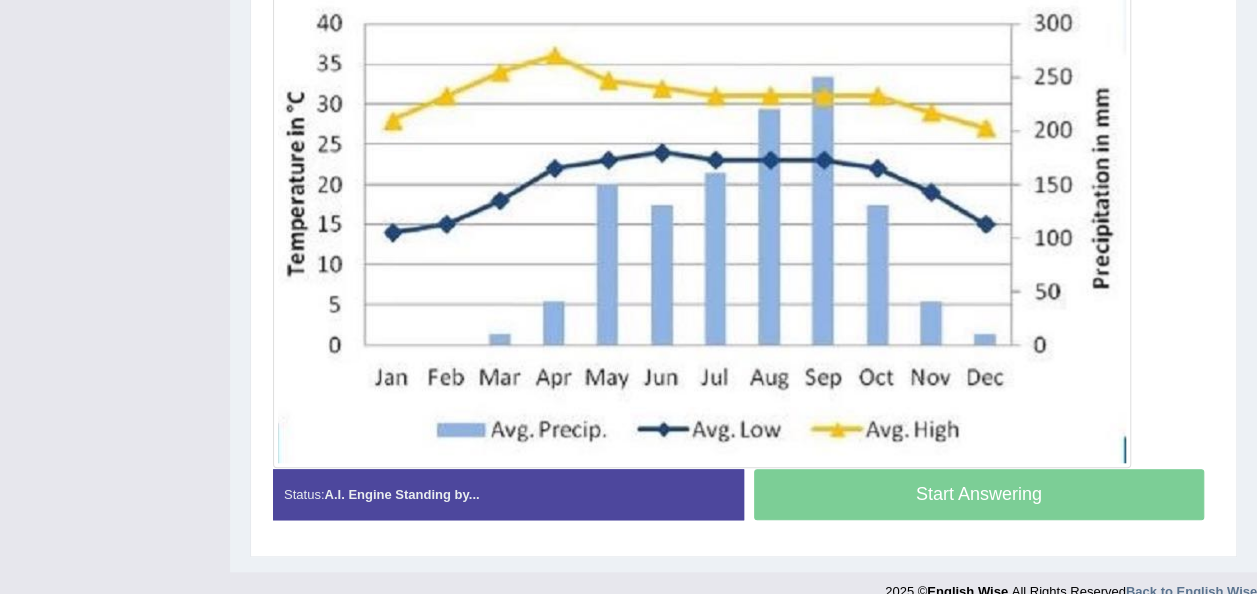 scroll, scrollTop: 706, scrollLeft: 0, axis: vertical 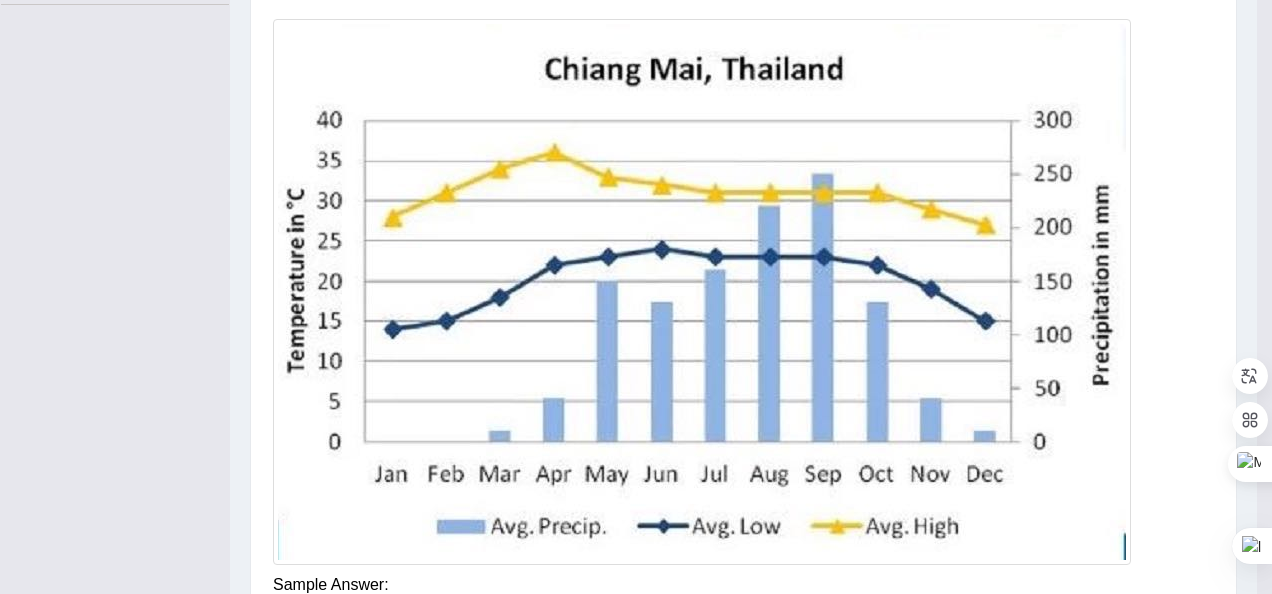 click on "Toggle navigation
Home
Practice Questions   Speaking Practice Read Aloud
Repeat Sentence
Describe Image
Re-tell Lecture
Answer Short Question
Summarize Group Discussion
Respond To A Situation
Writing Practice  Summarize Written Text
Write Essay
Reading Practice  Reading & Writing: Fill In The Blanks
Choose Multiple Answers
Re-order Paragraphs
Fill In The Blanks
Choose Single Answer
Listening Practice  Summarize Spoken Text
Highlight Incorrect Words
Highlight Correct Summary
Select Missing Word
Choose Single Answer
Choose Multiple Answers
Fill In The Blanks
Write From Dictation
Pronunciation
Tests  Take Practice Sectional Test" at bounding box center [636, -253] 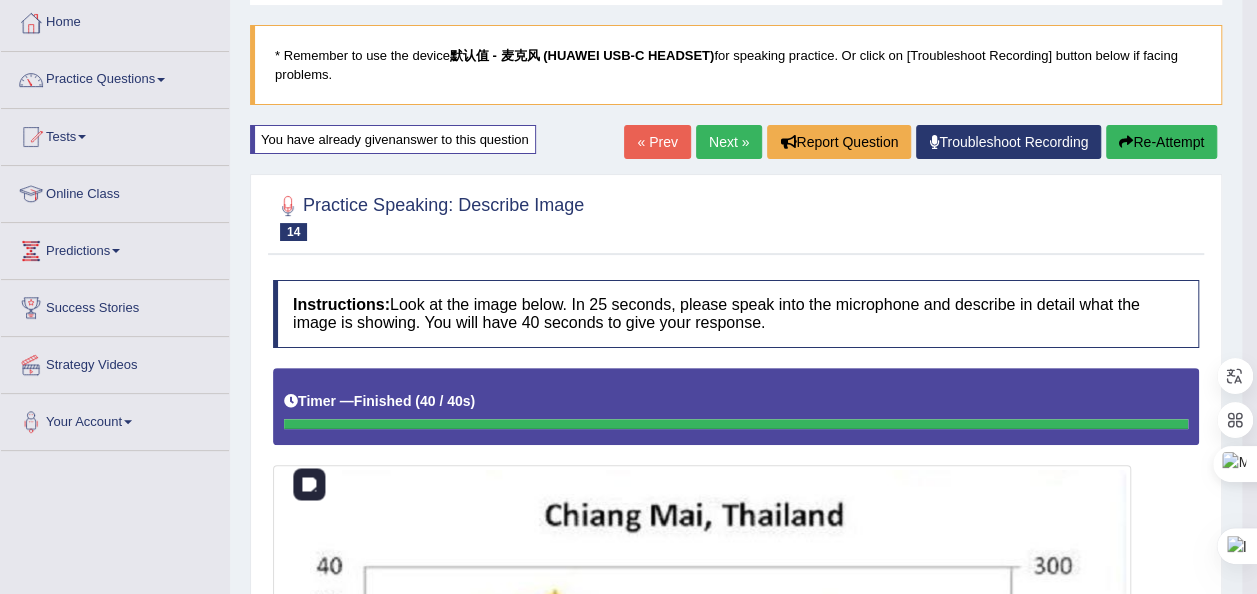 scroll, scrollTop: 75, scrollLeft: 0, axis: vertical 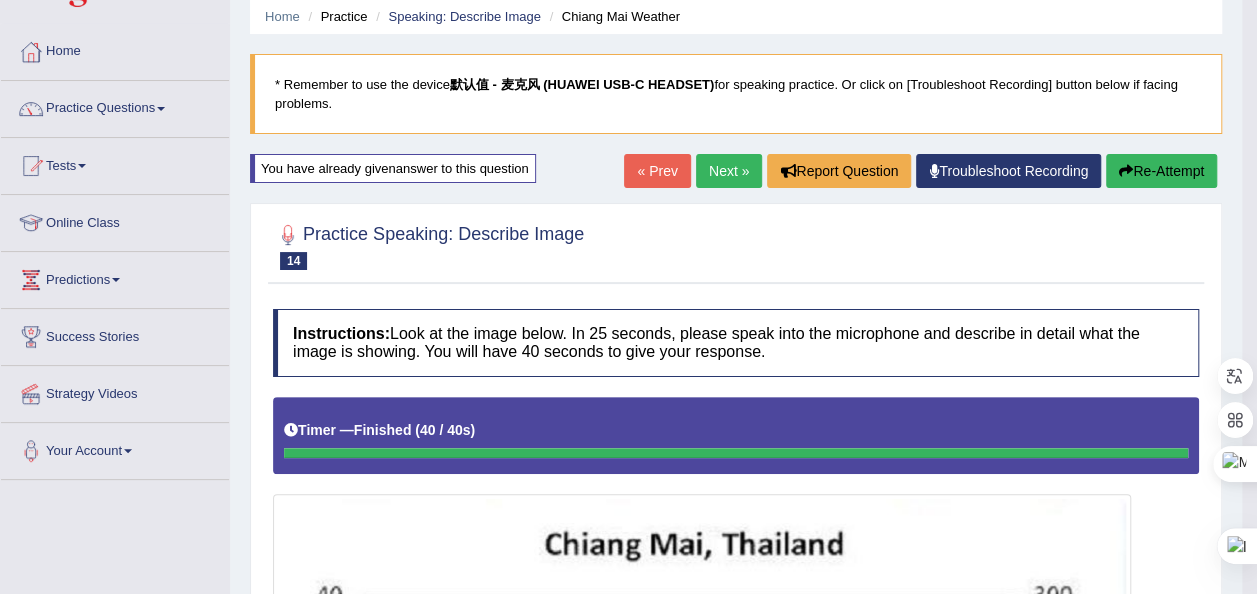 click on "Next »" at bounding box center [729, 171] 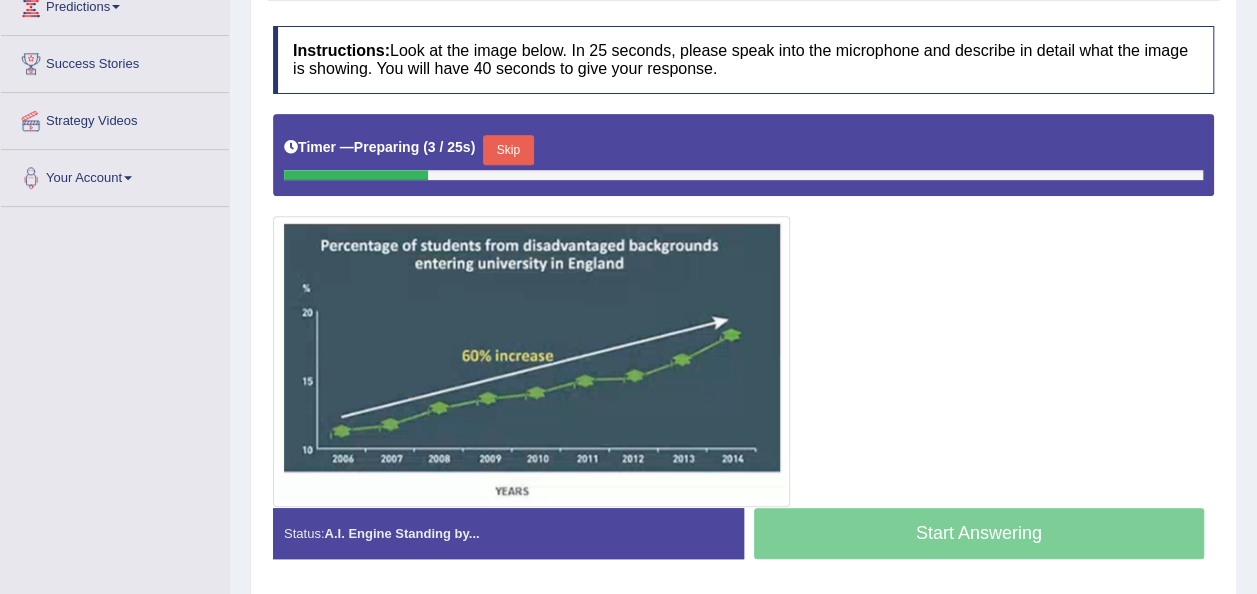 scroll, scrollTop: 348, scrollLeft: 0, axis: vertical 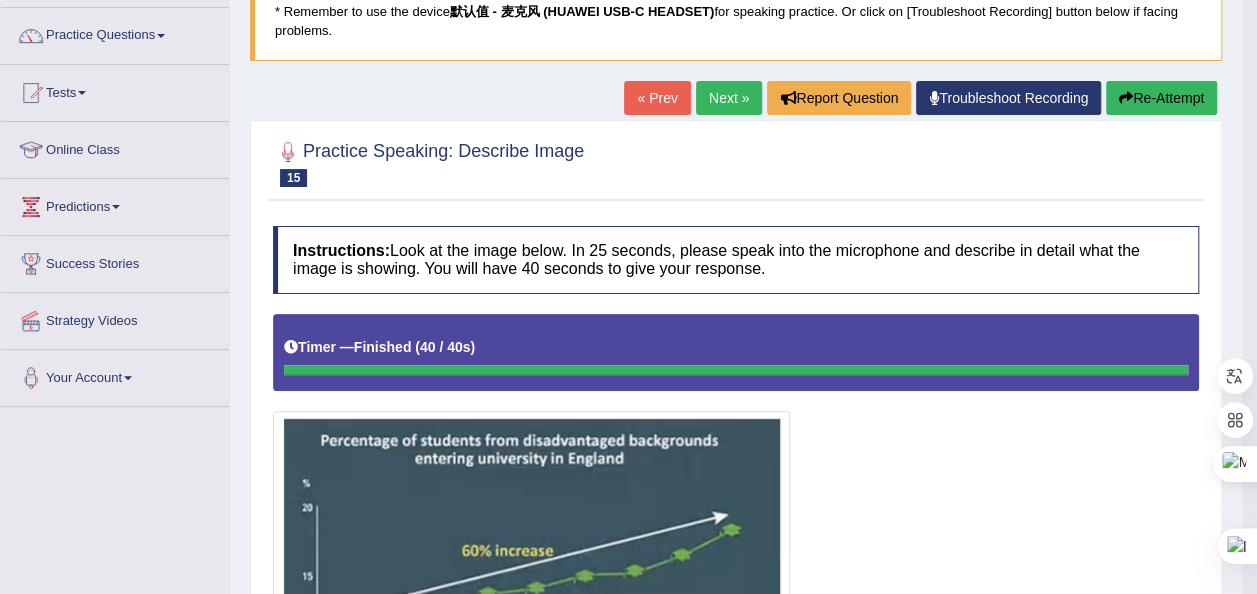 click on "Re-Attempt" at bounding box center [1161, 98] 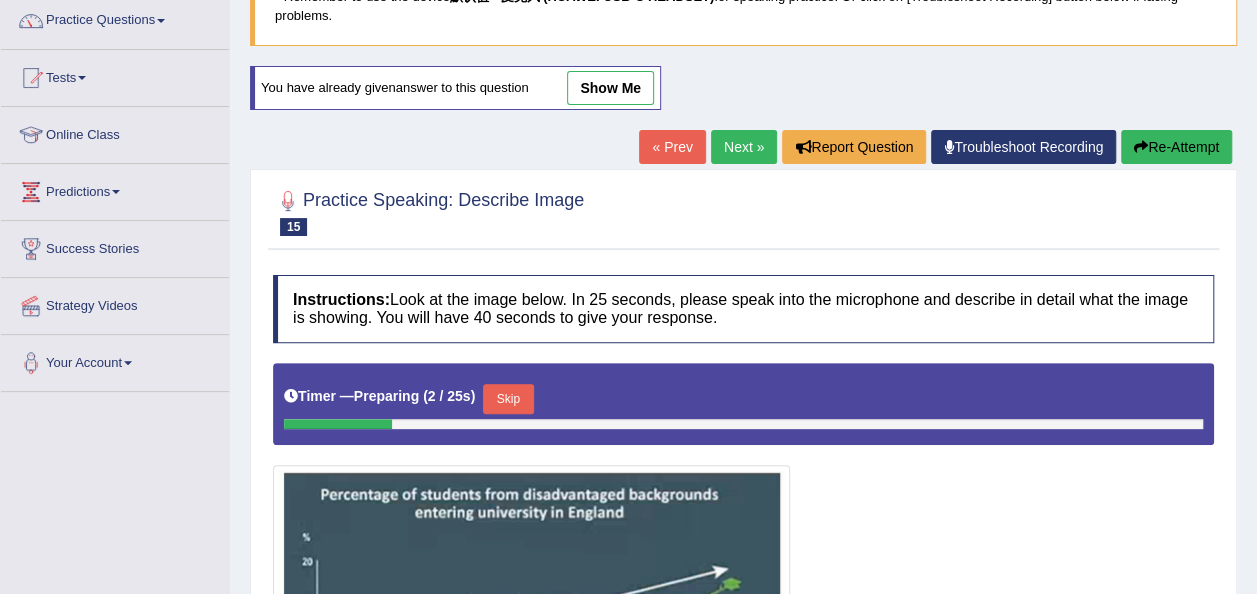 scroll, scrollTop: 163, scrollLeft: 0, axis: vertical 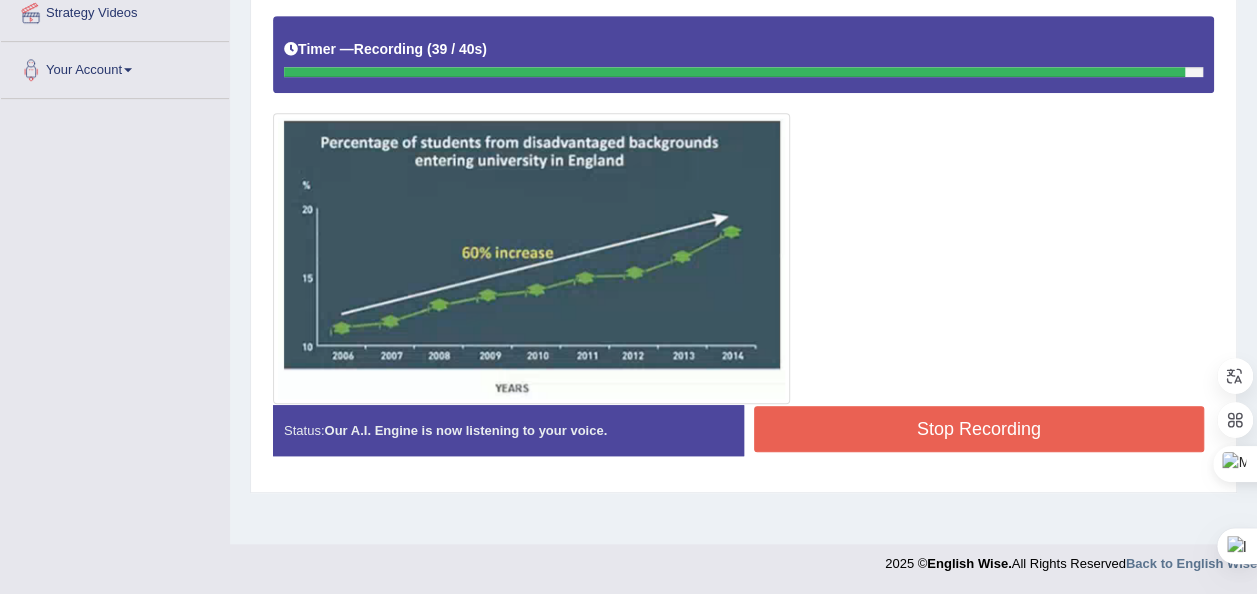 click on "Stop Recording" at bounding box center (979, 429) 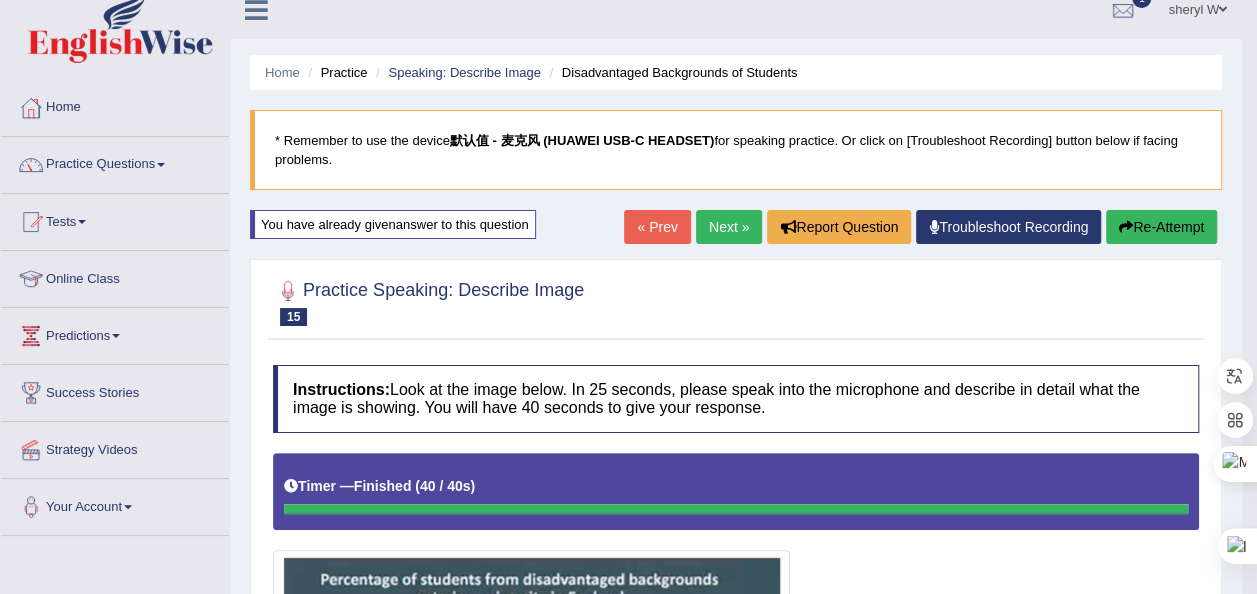scroll, scrollTop: 0, scrollLeft: 0, axis: both 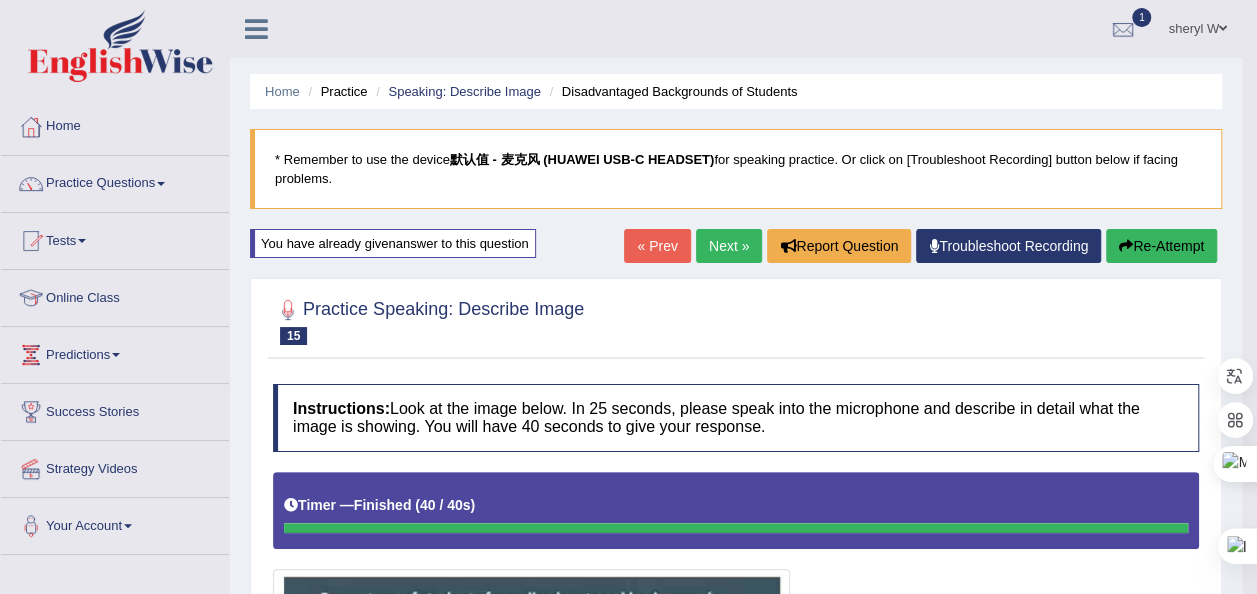 click on "Next »" at bounding box center (729, 246) 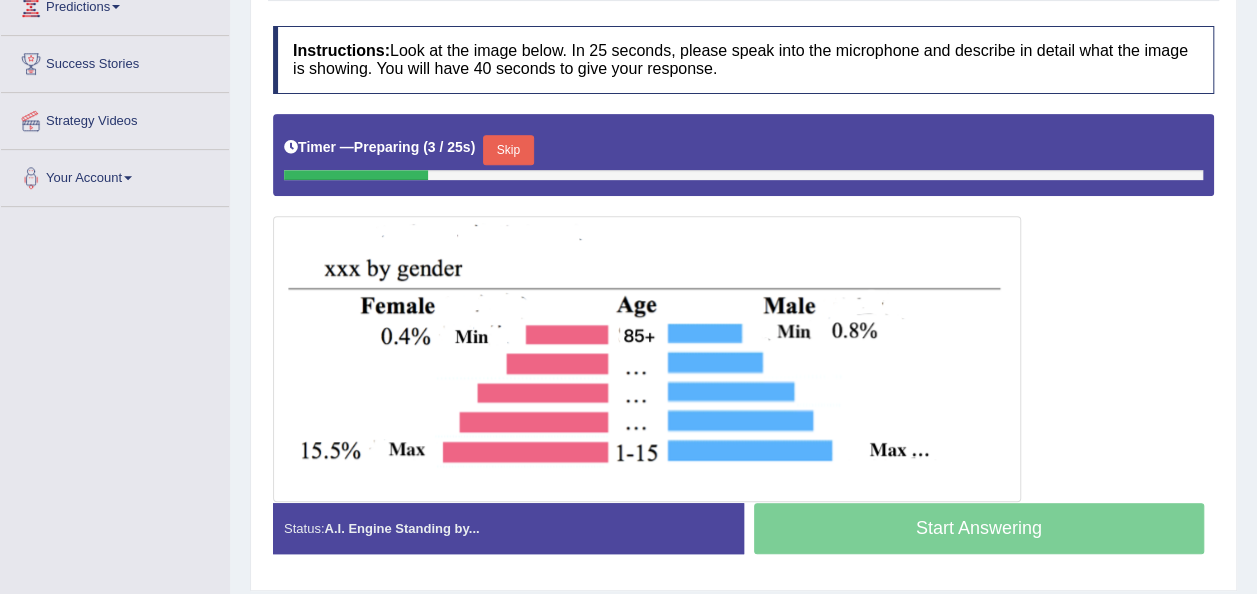 scroll, scrollTop: 348, scrollLeft: 0, axis: vertical 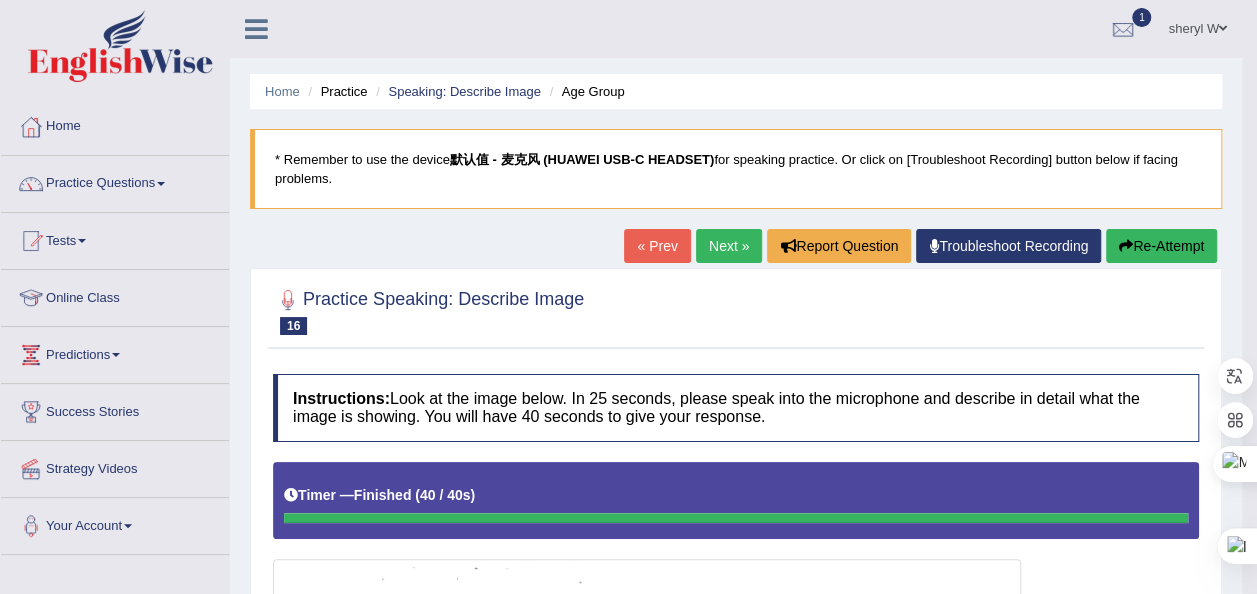 click on "Next »" at bounding box center [729, 246] 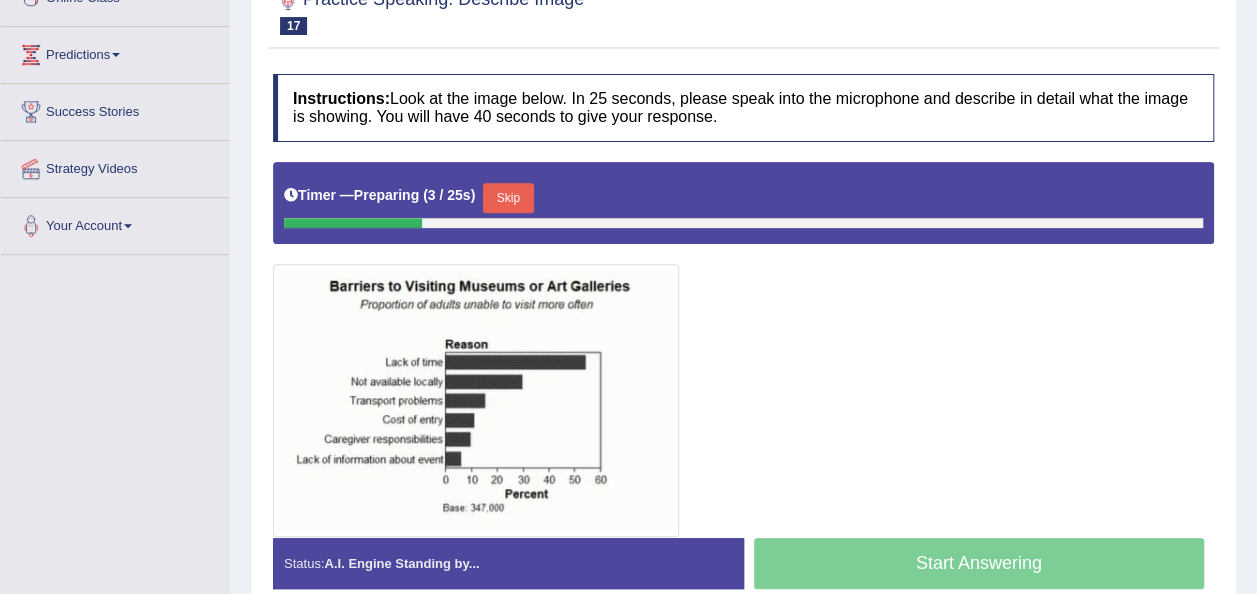 scroll, scrollTop: 300, scrollLeft: 0, axis: vertical 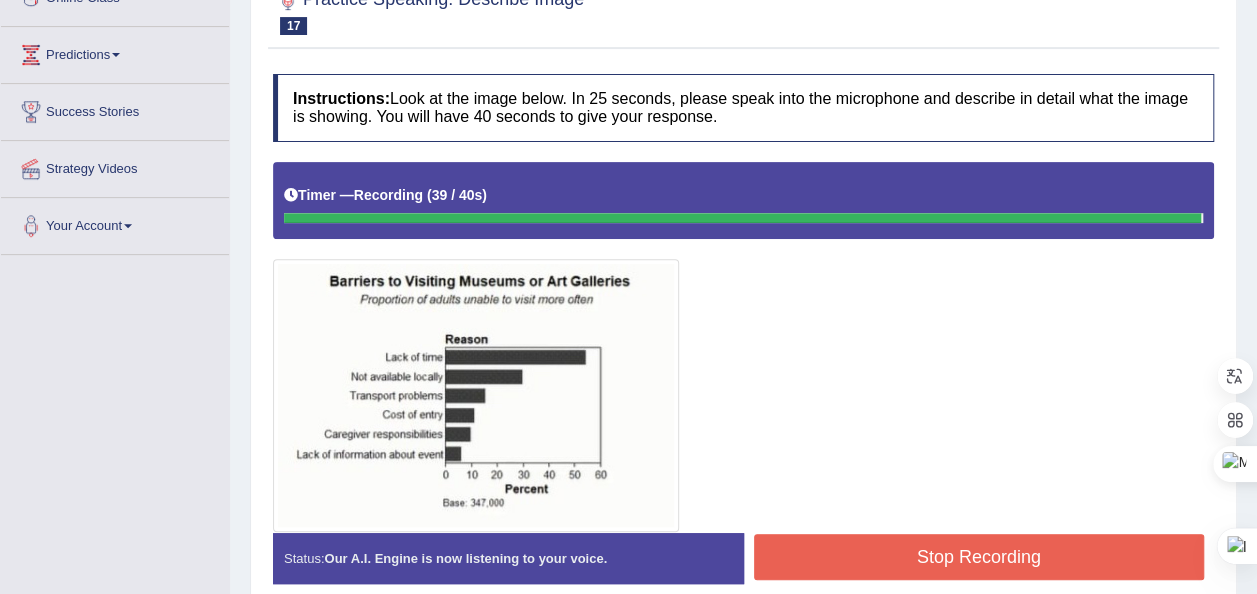 click on "Stop Recording" at bounding box center (979, 557) 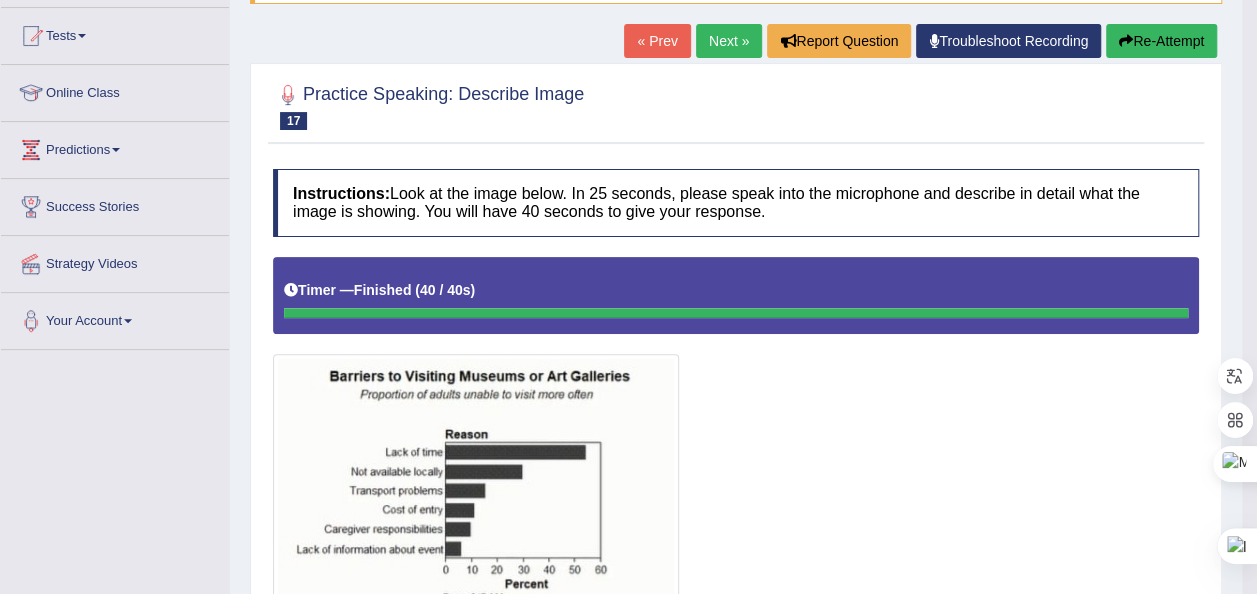 scroll, scrollTop: 100, scrollLeft: 0, axis: vertical 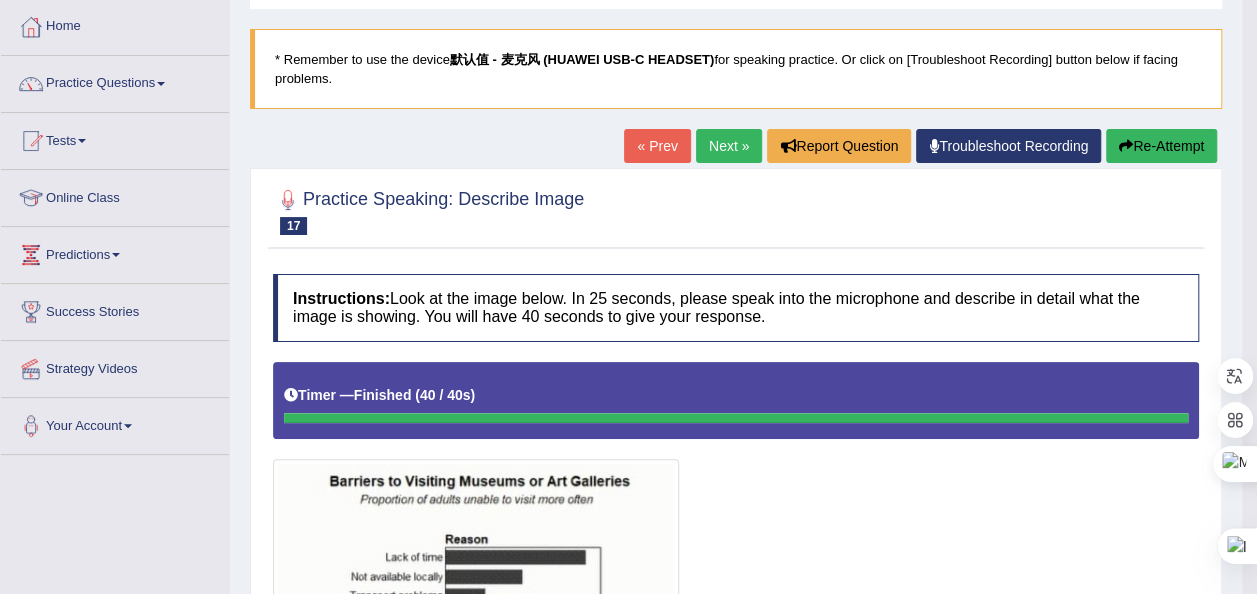click on "Next »" at bounding box center (729, 146) 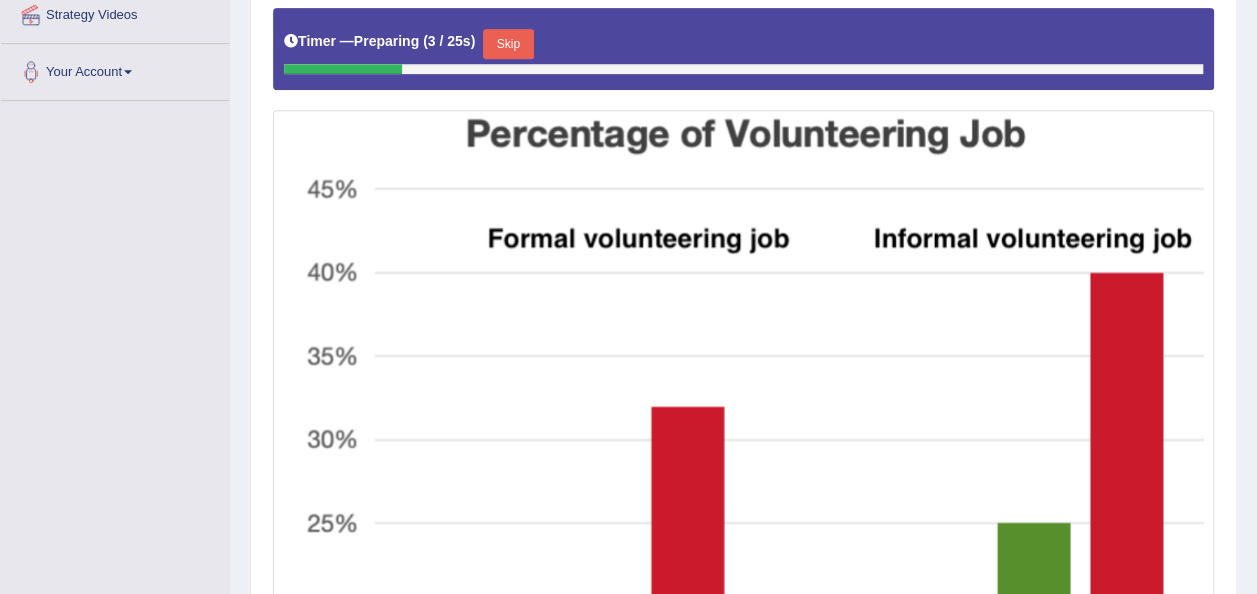 scroll, scrollTop: 0, scrollLeft: 0, axis: both 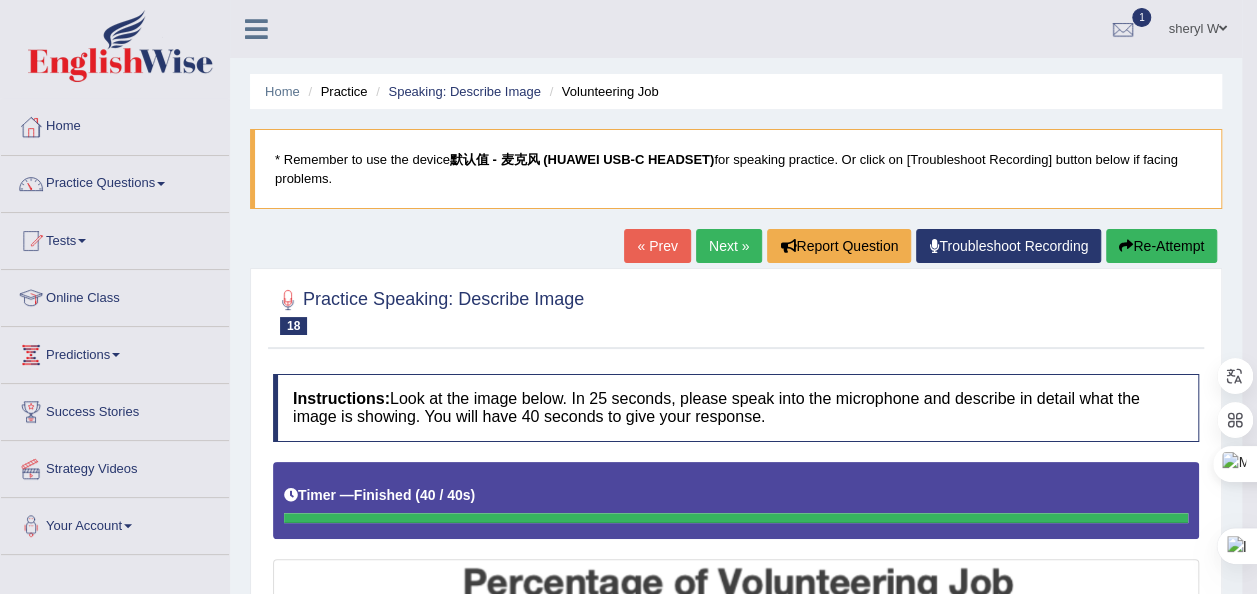 click on "Next »" at bounding box center (729, 246) 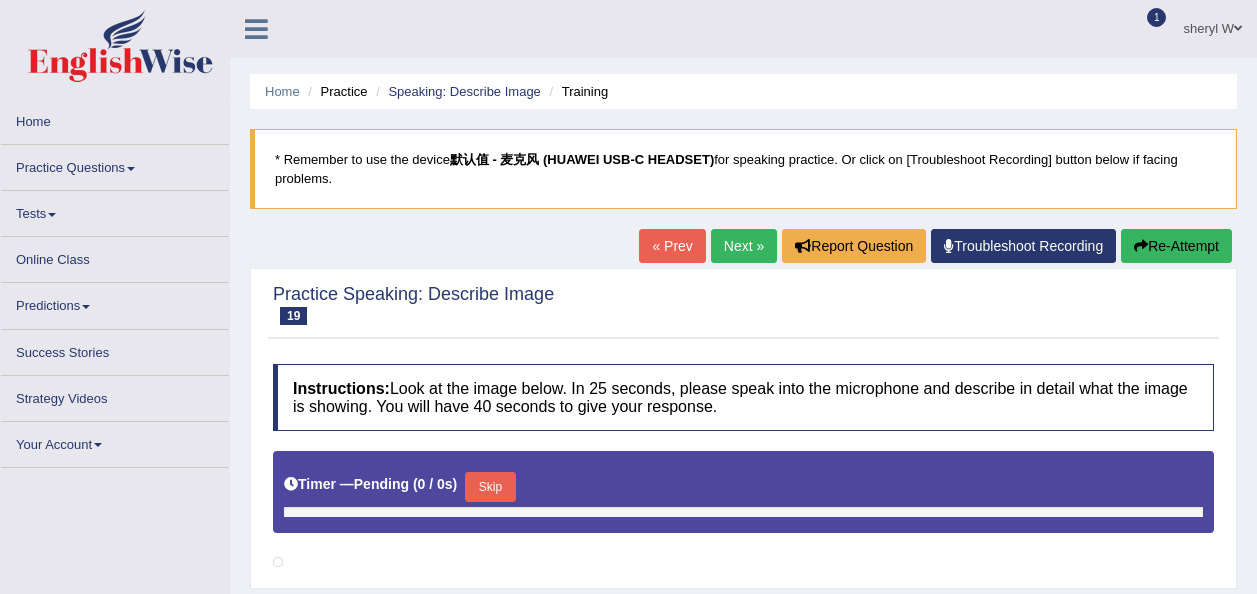 scroll, scrollTop: 0, scrollLeft: 0, axis: both 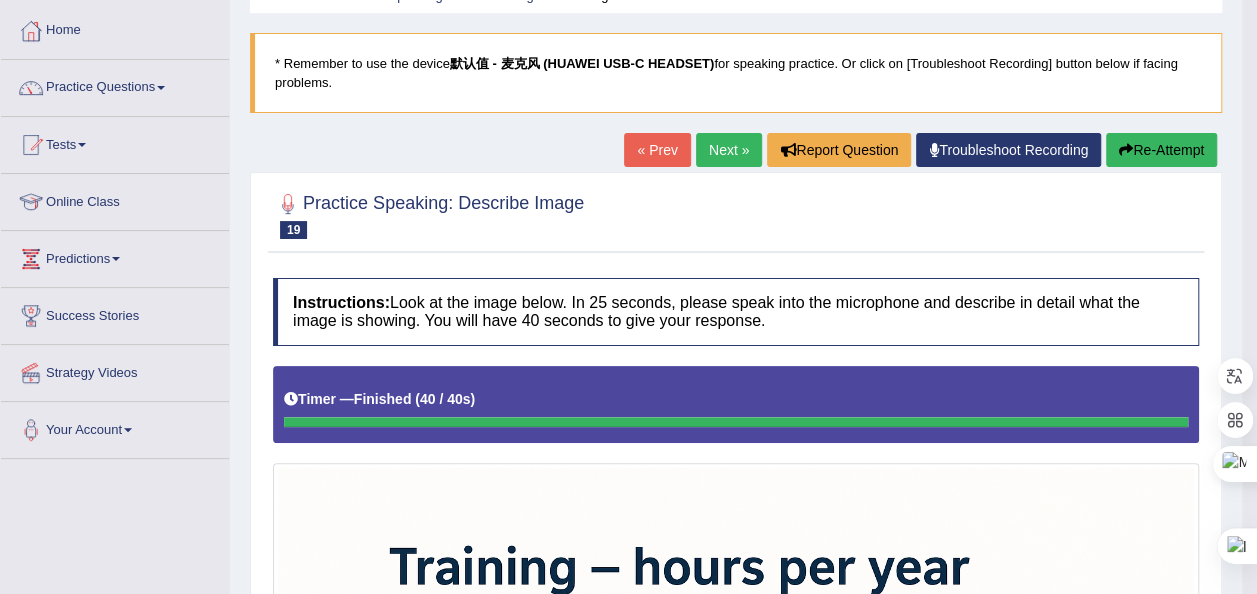 click on "Next »" at bounding box center [729, 150] 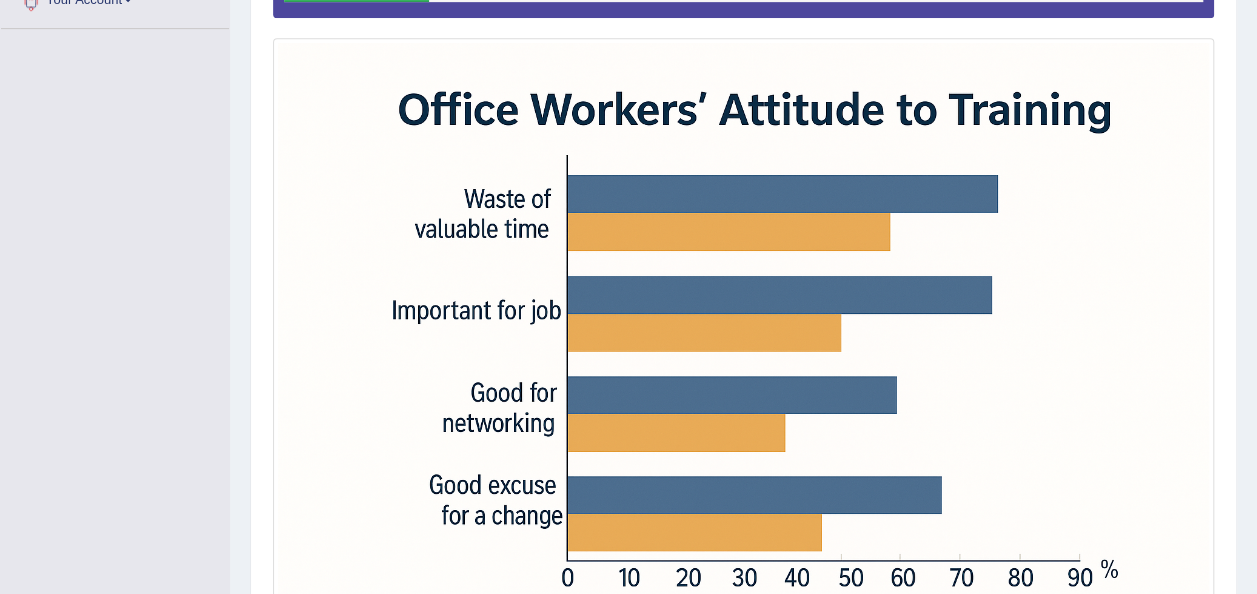 scroll, scrollTop: 526, scrollLeft: 0, axis: vertical 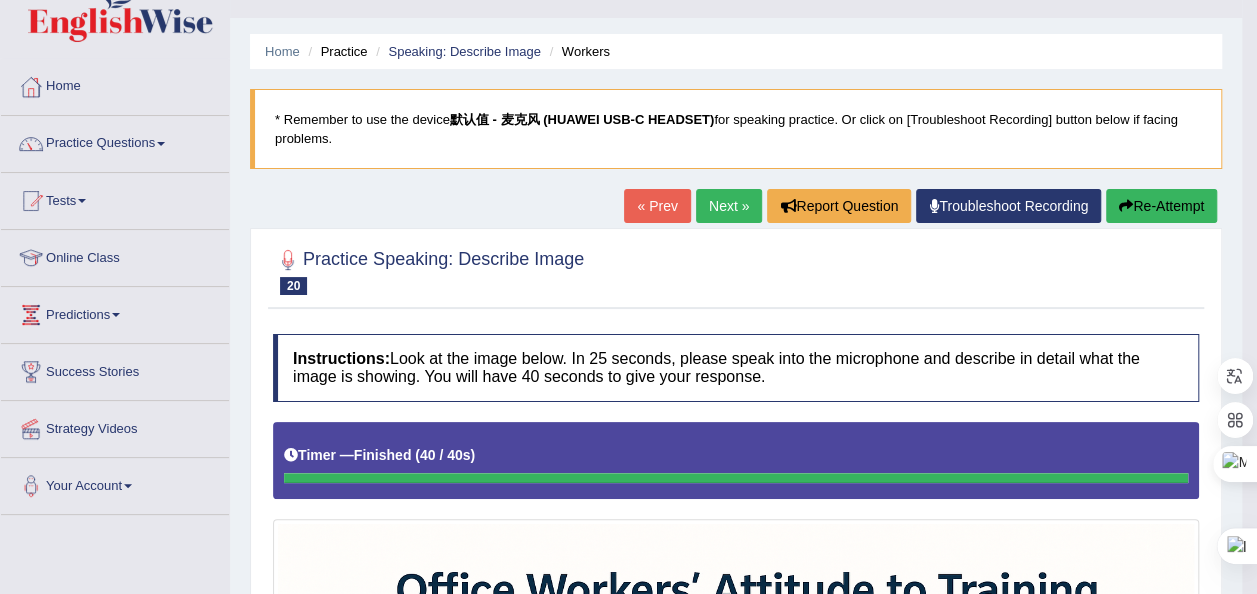 click on "Next »" at bounding box center (729, 206) 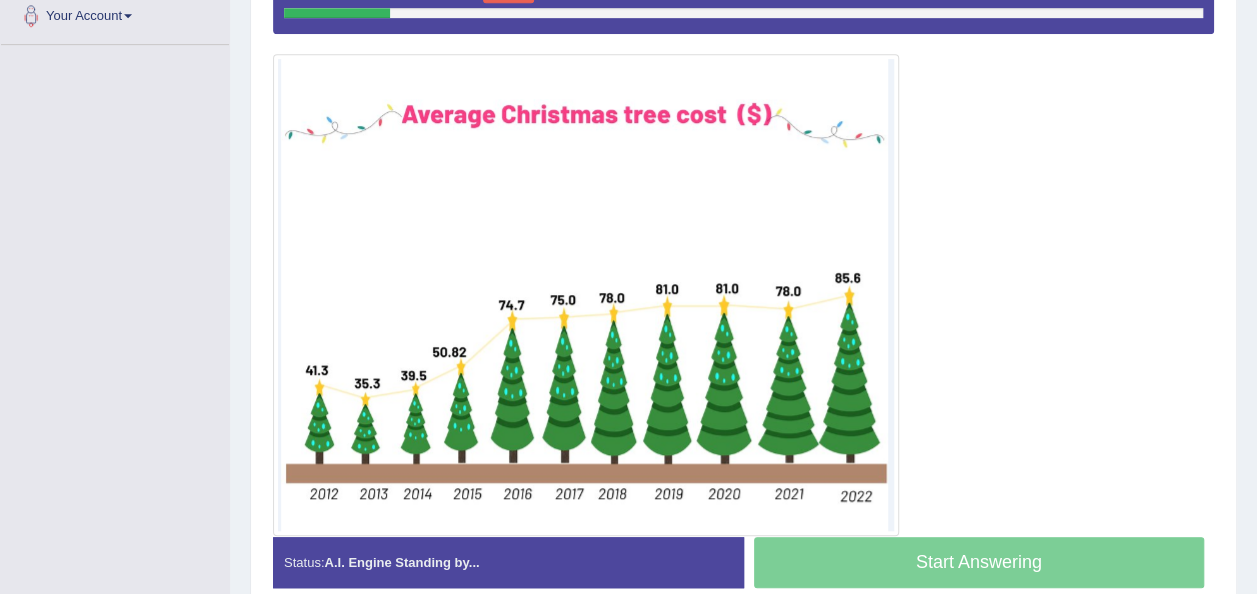 scroll, scrollTop: 510, scrollLeft: 0, axis: vertical 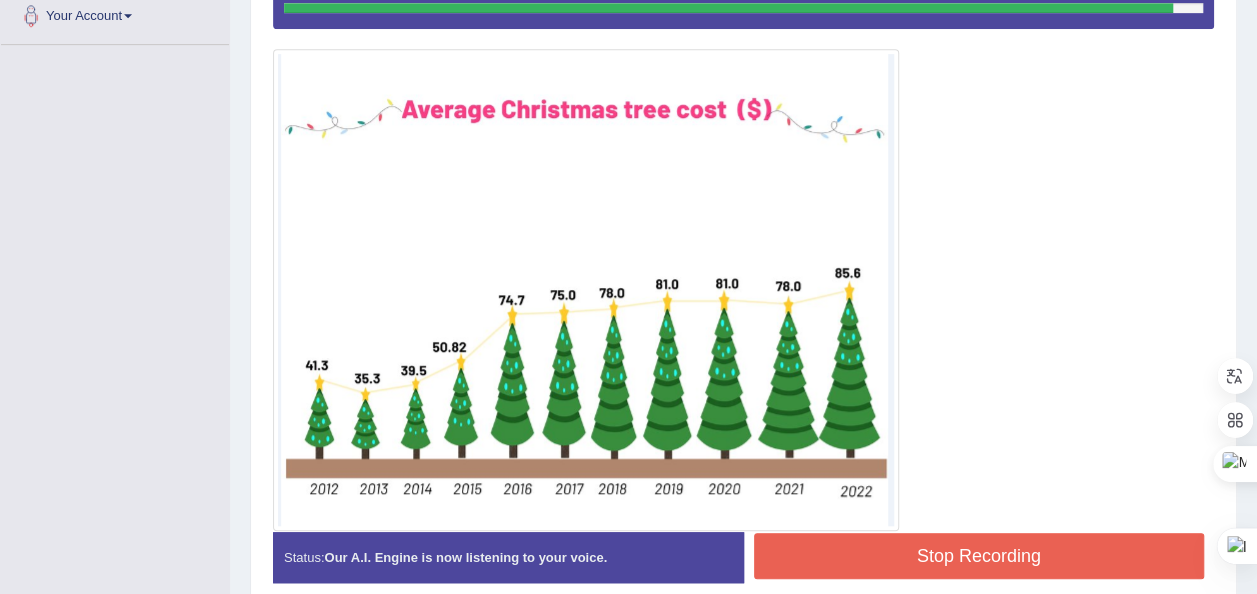 click on "Stop Recording" at bounding box center [979, 556] 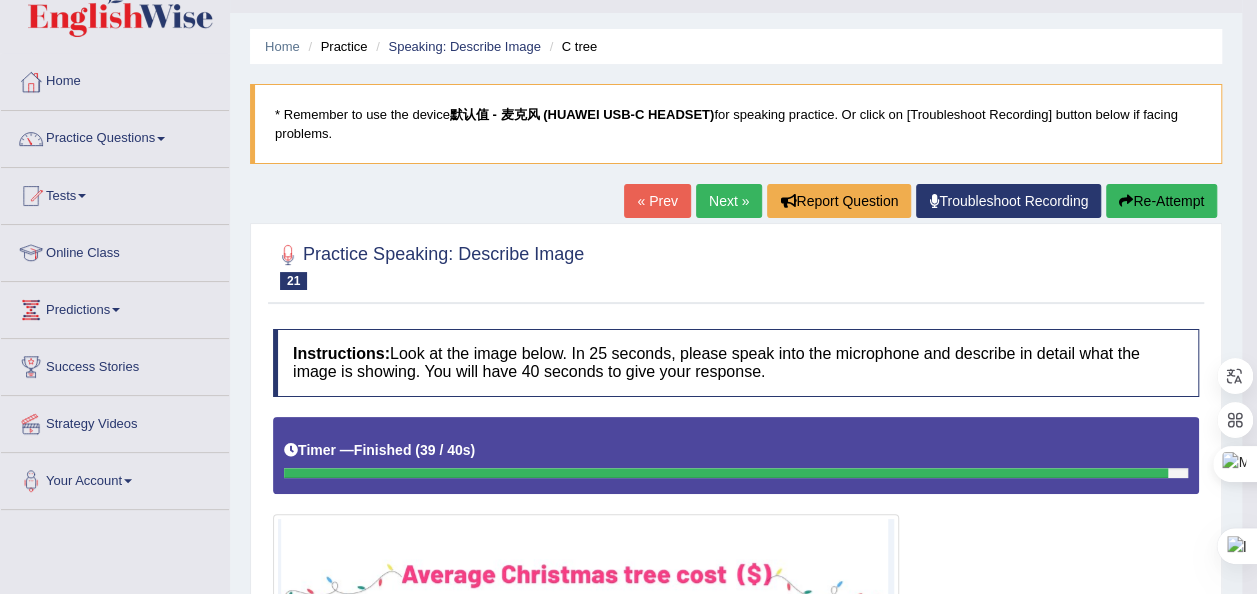 scroll, scrollTop: 0, scrollLeft: 0, axis: both 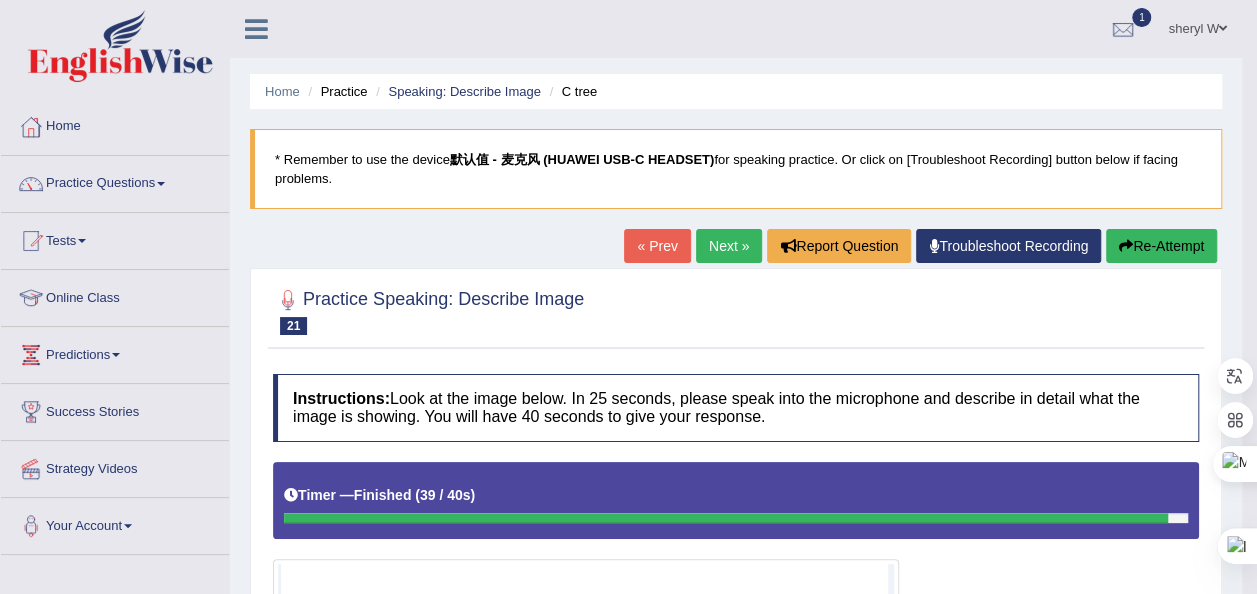 click on "Next »" at bounding box center (729, 246) 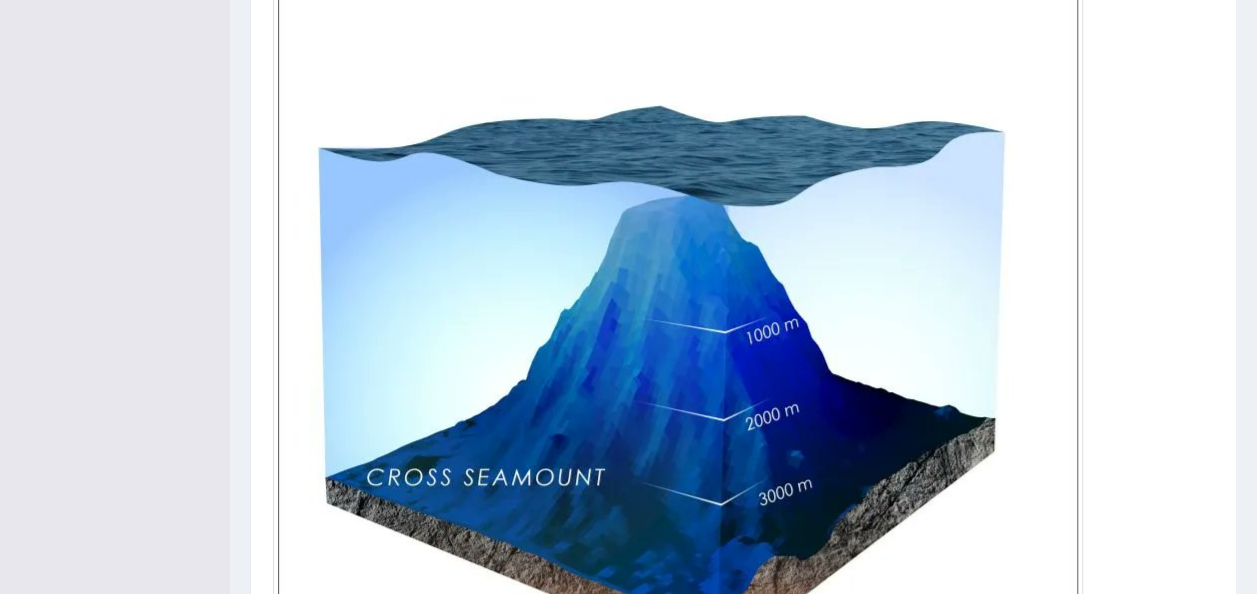 scroll, scrollTop: 600, scrollLeft: 0, axis: vertical 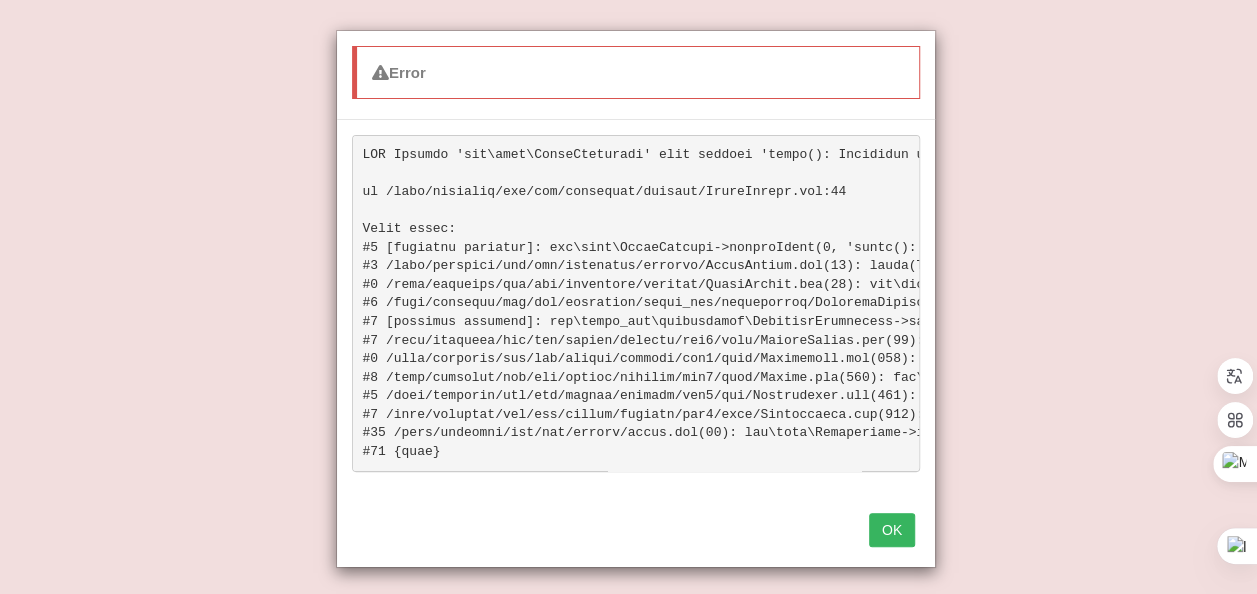 click on "OK" at bounding box center [892, 530] 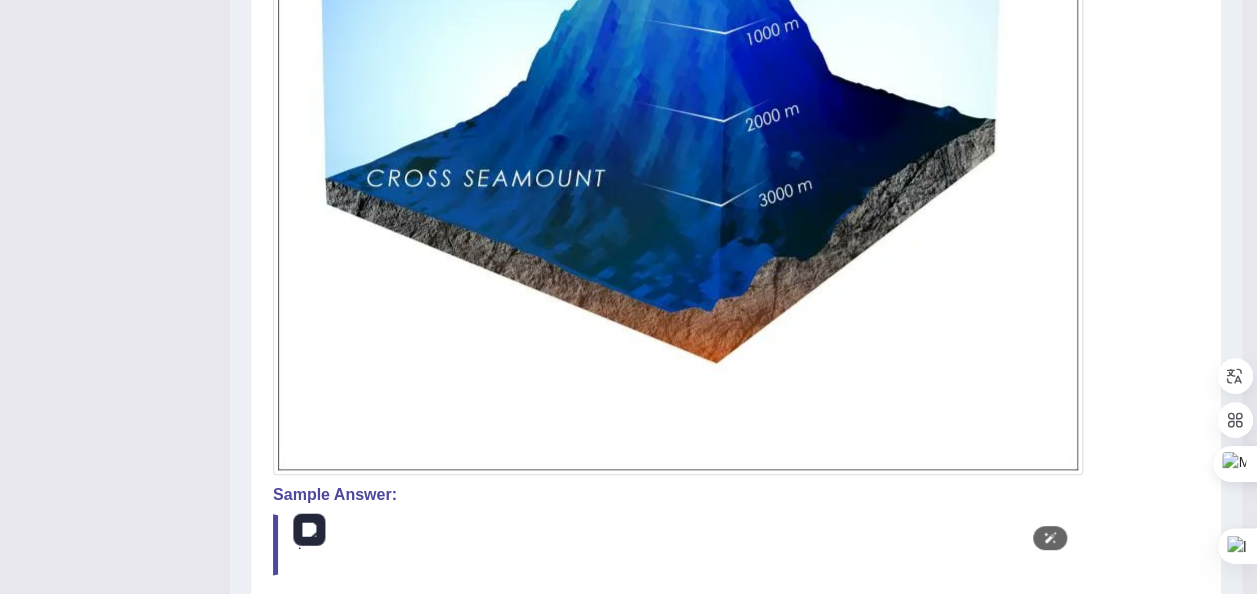 scroll, scrollTop: 1000, scrollLeft: 0, axis: vertical 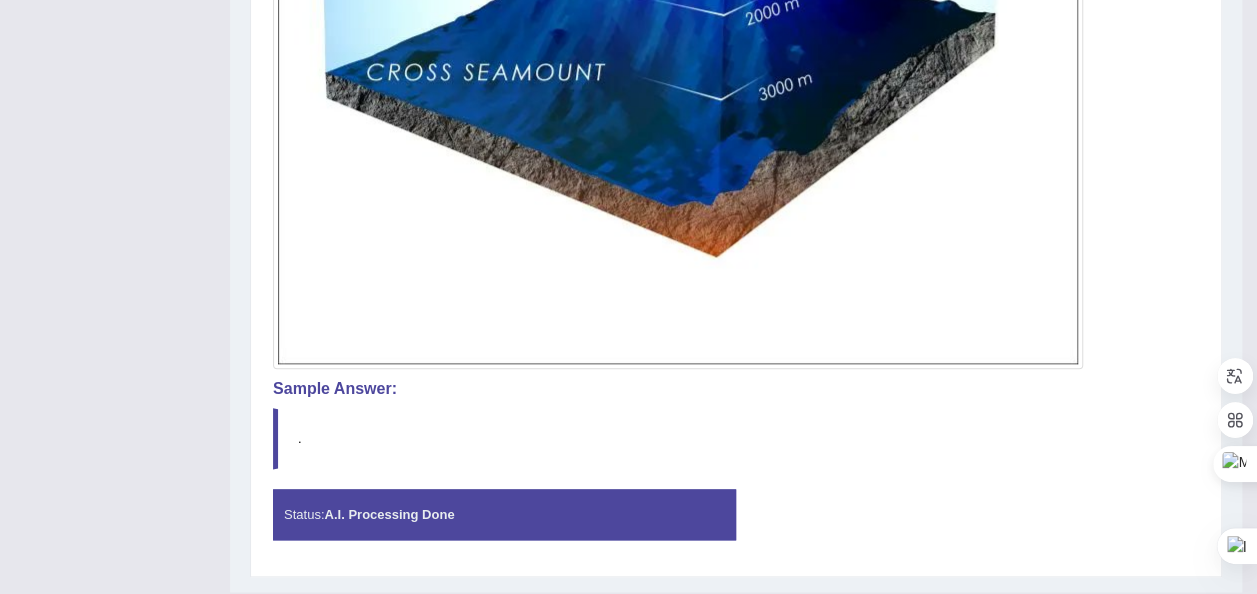click on "Status:  A.I. Processing Done" at bounding box center [504, 514] 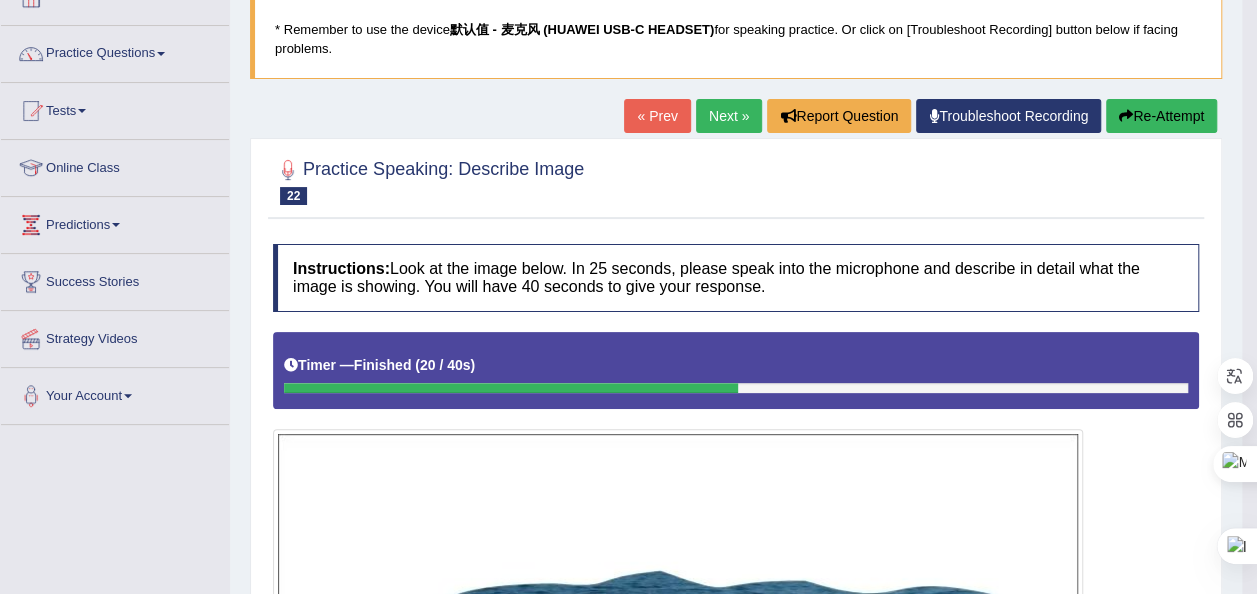scroll, scrollTop: 100, scrollLeft: 0, axis: vertical 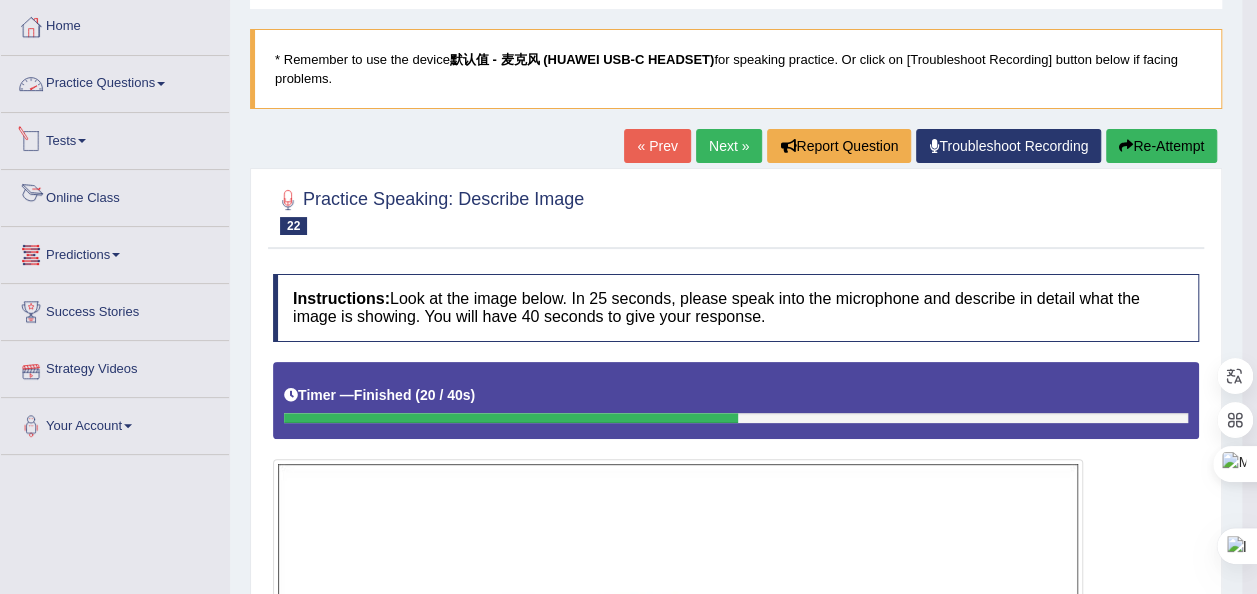 click on "Practice Questions" at bounding box center [115, 81] 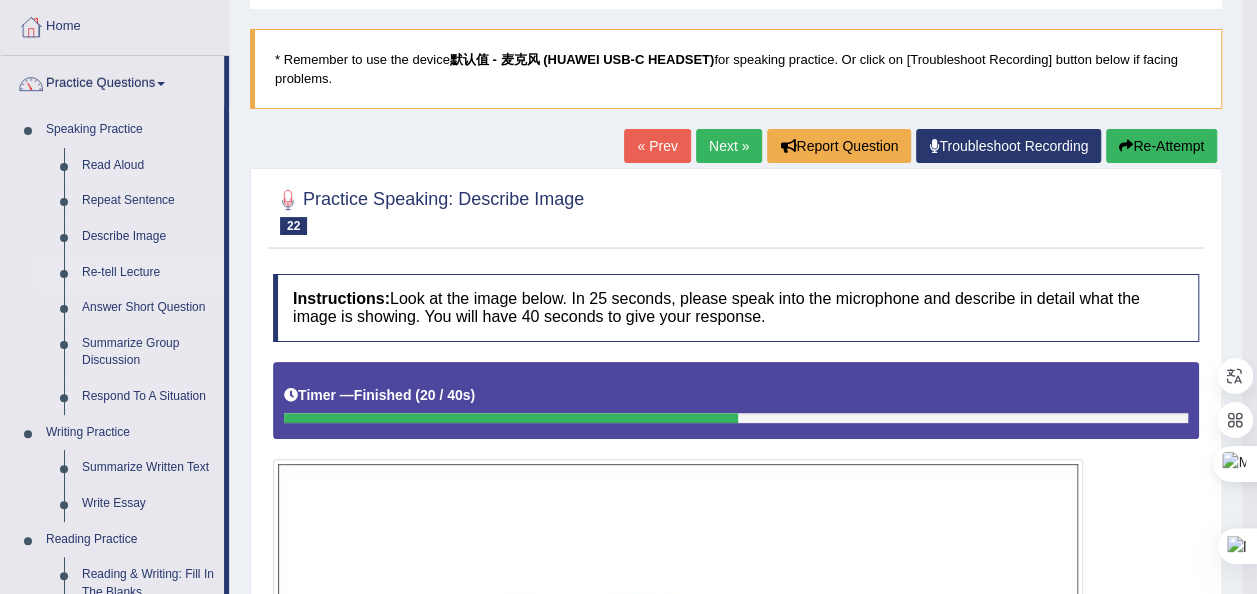 click on "Re-tell Lecture" at bounding box center (148, 273) 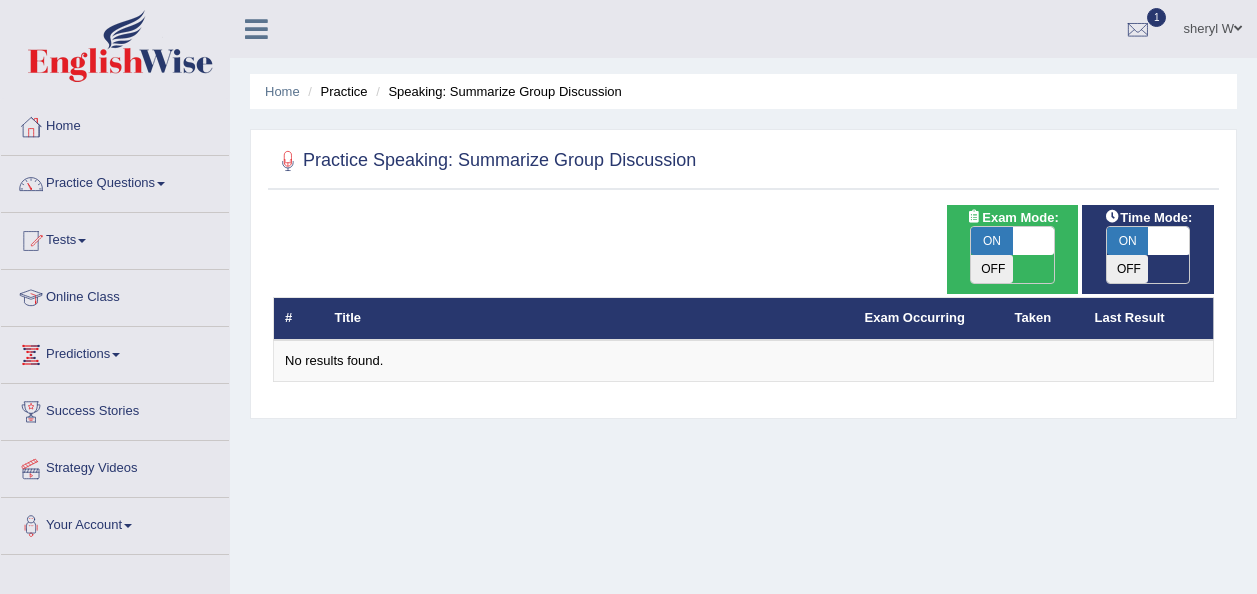 scroll, scrollTop: 0, scrollLeft: 0, axis: both 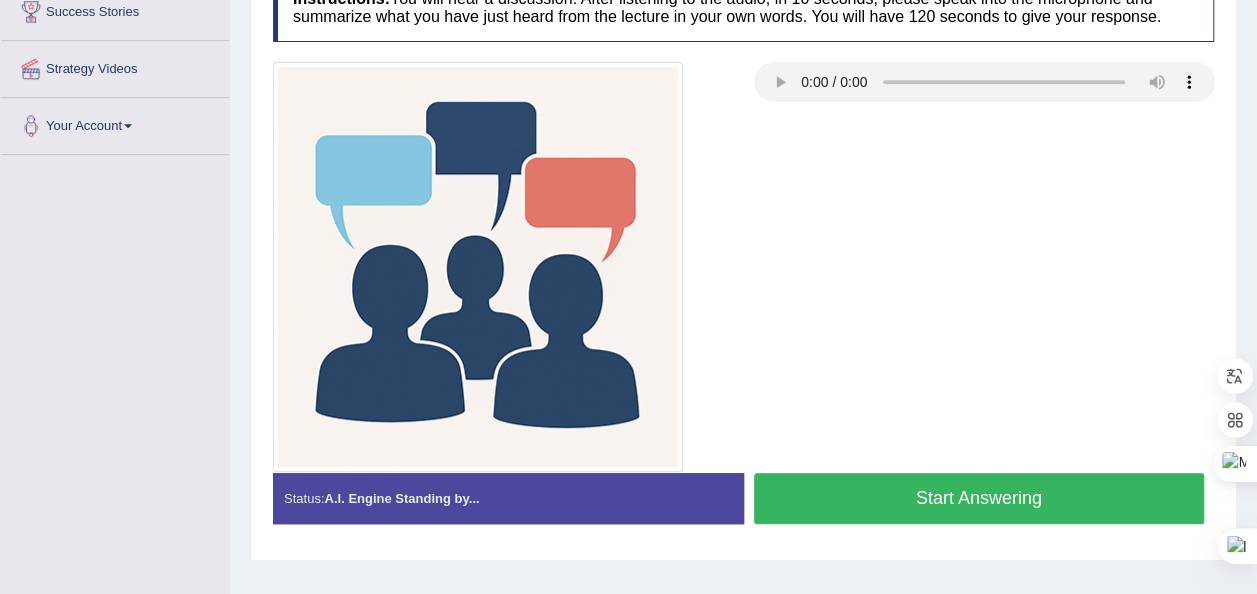 click on "Start Answering" at bounding box center [979, 498] 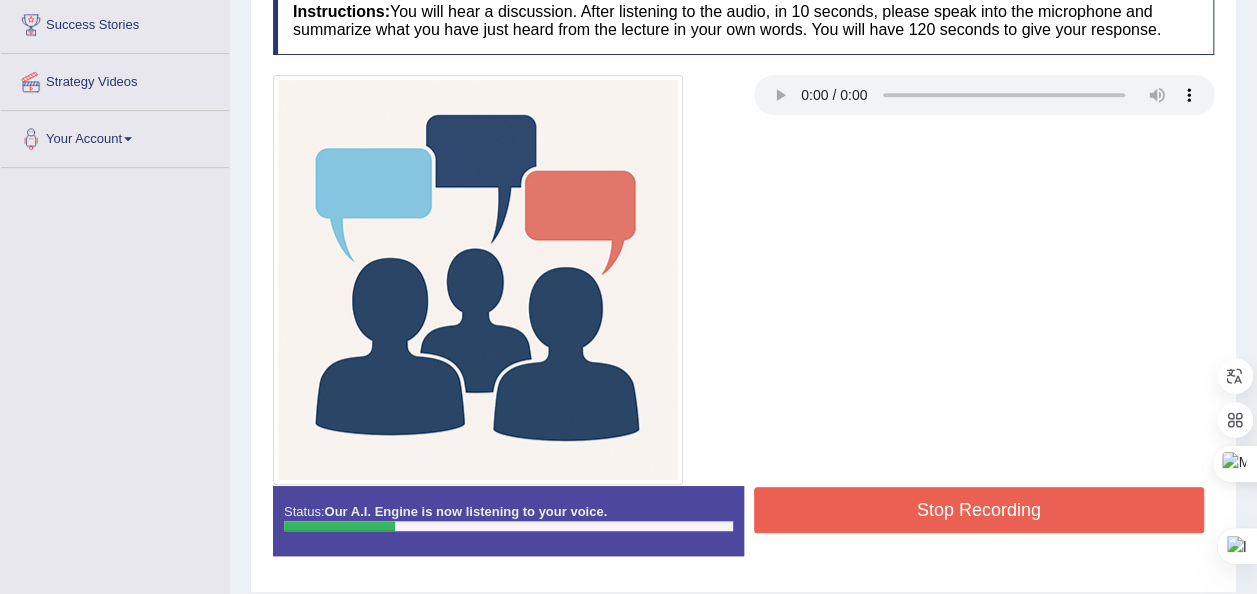 scroll, scrollTop: 356, scrollLeft: 0, axis: vertical 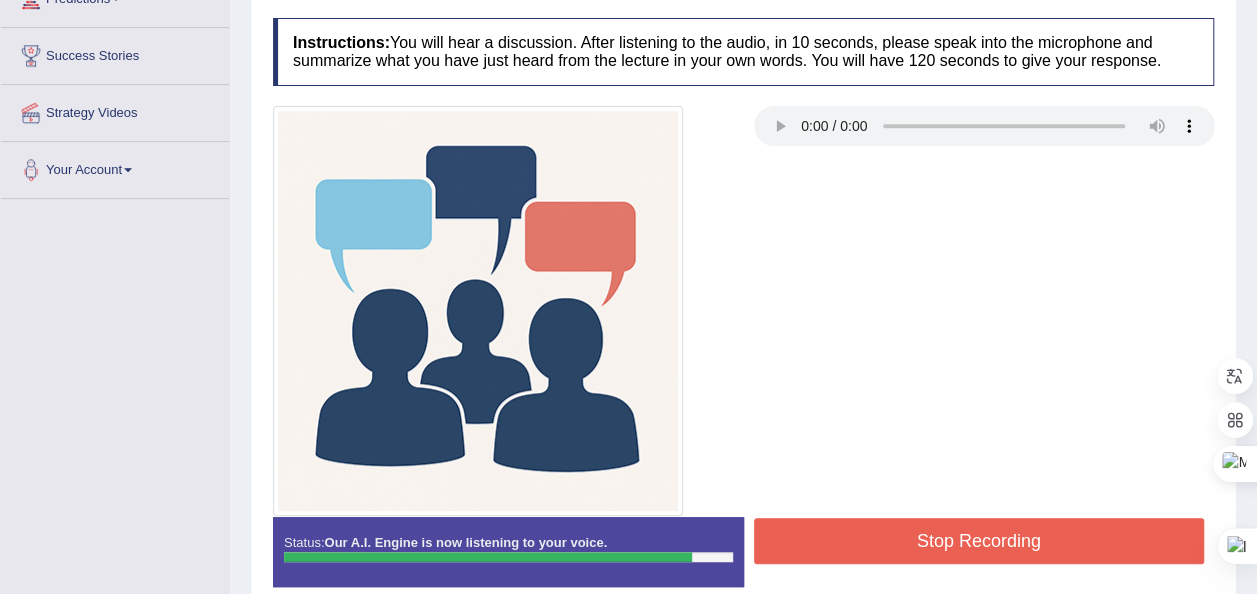 click on "Stop Recording" at bounding box center (979, 541) 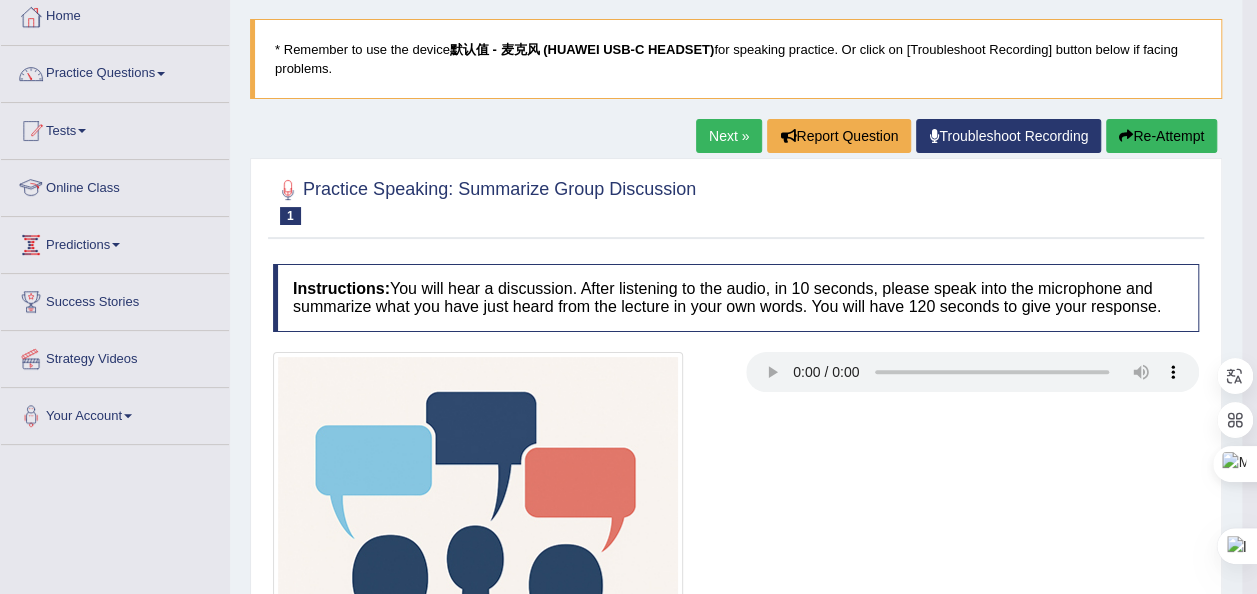 scroll, scrollTop: 79, scrollLeft: 0, axis: vertical 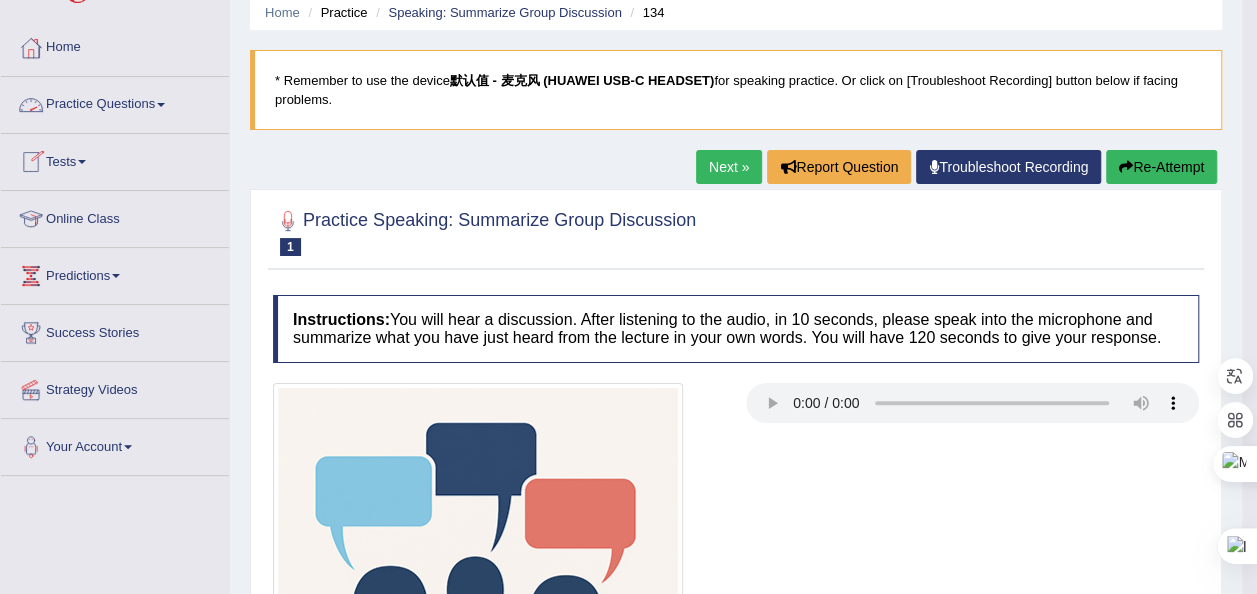 click on "Tests" at bounding box center (115, 159) 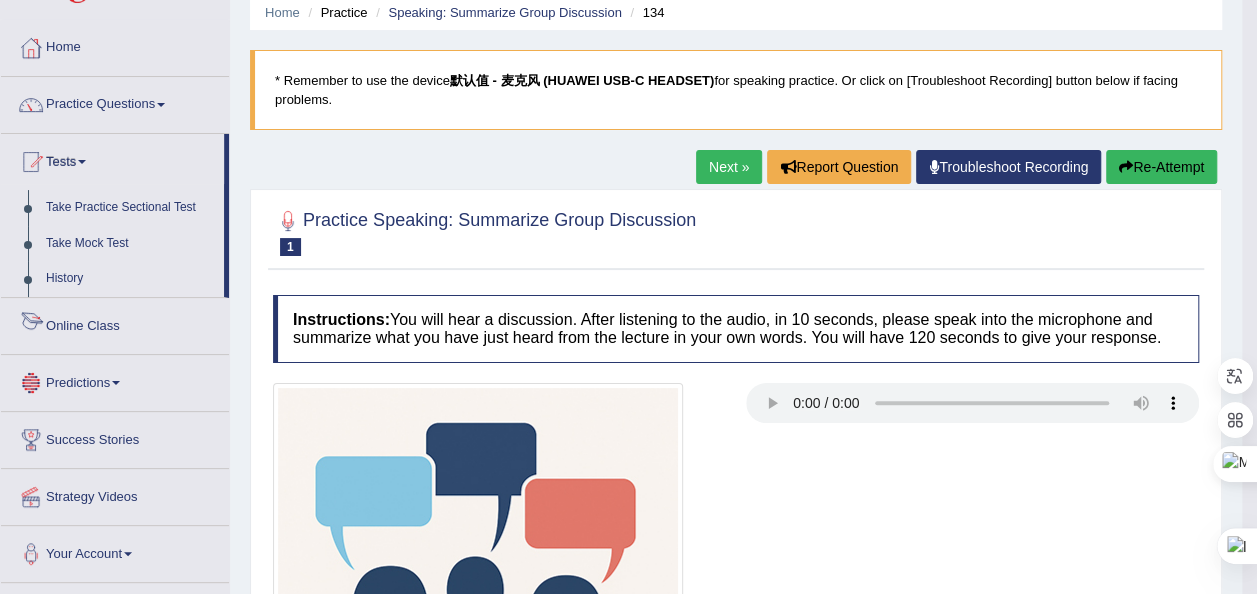 click on "Online Class" at bounding box center [115, 323] 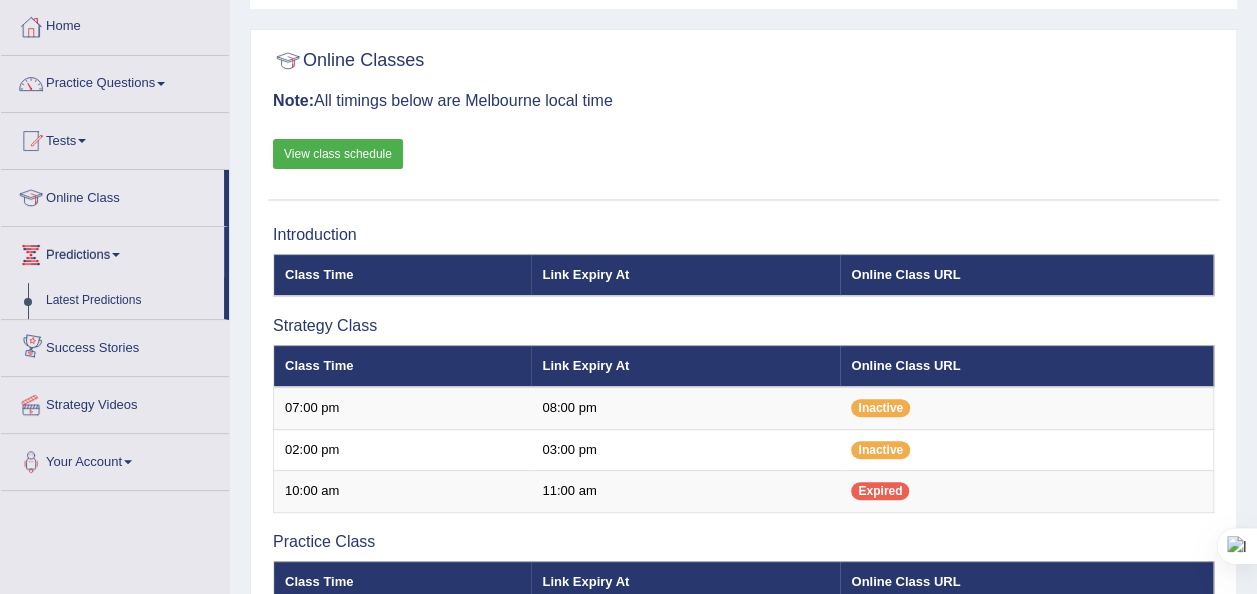 scroll, scrollTop: 100, scrollLeft: 0, axis: vertical 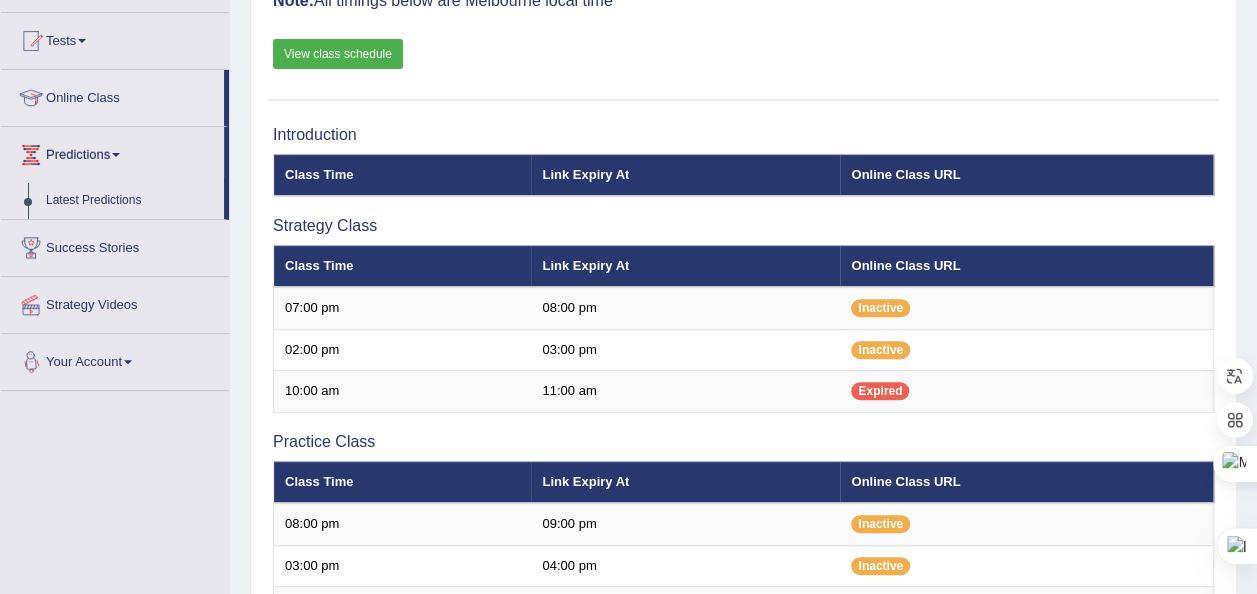 click on "Your Account" at bounding box center [115, 359] 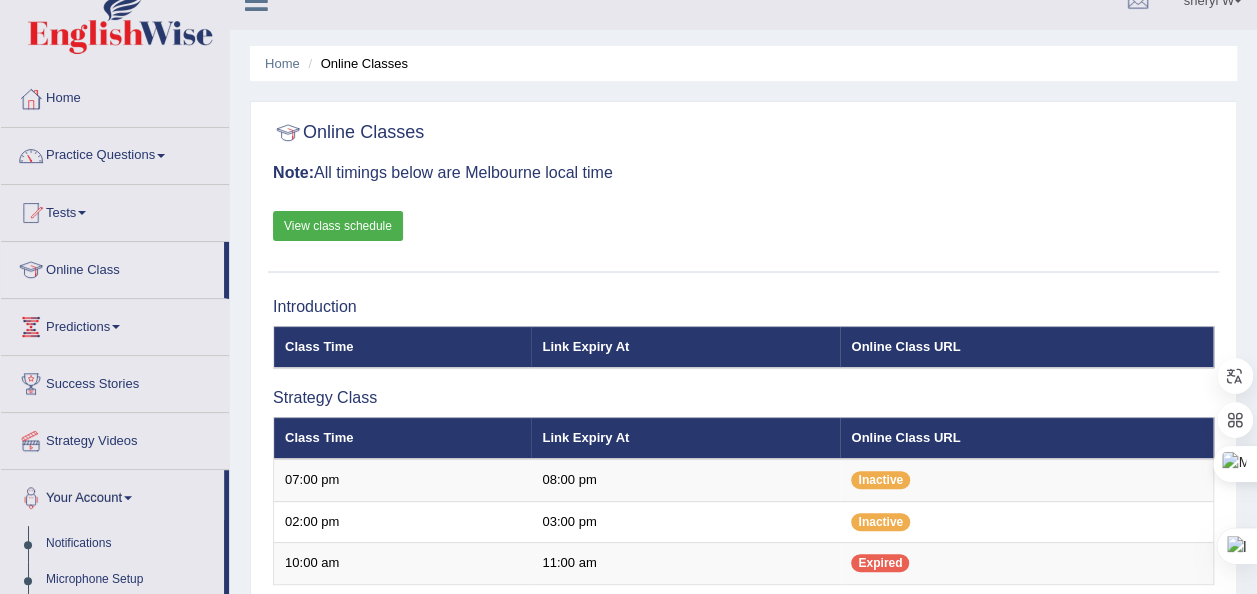 scroll, scrollTop: 0, scrollLeft: 0, axis: both 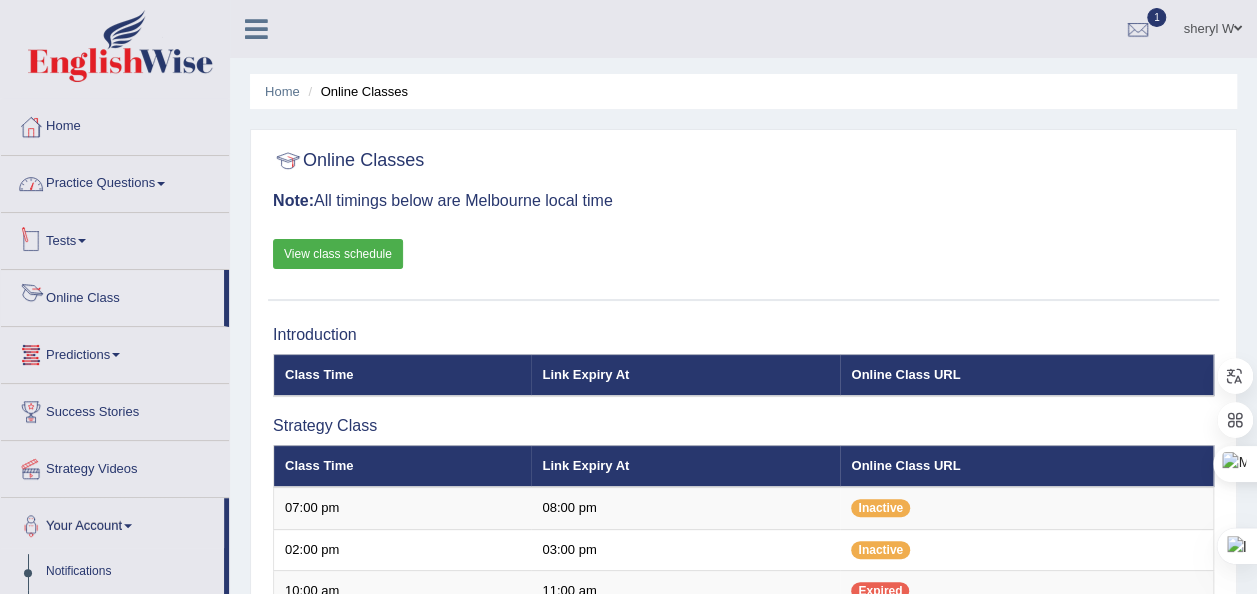 click on "Practice Questions" at bounding box center [115, 181] 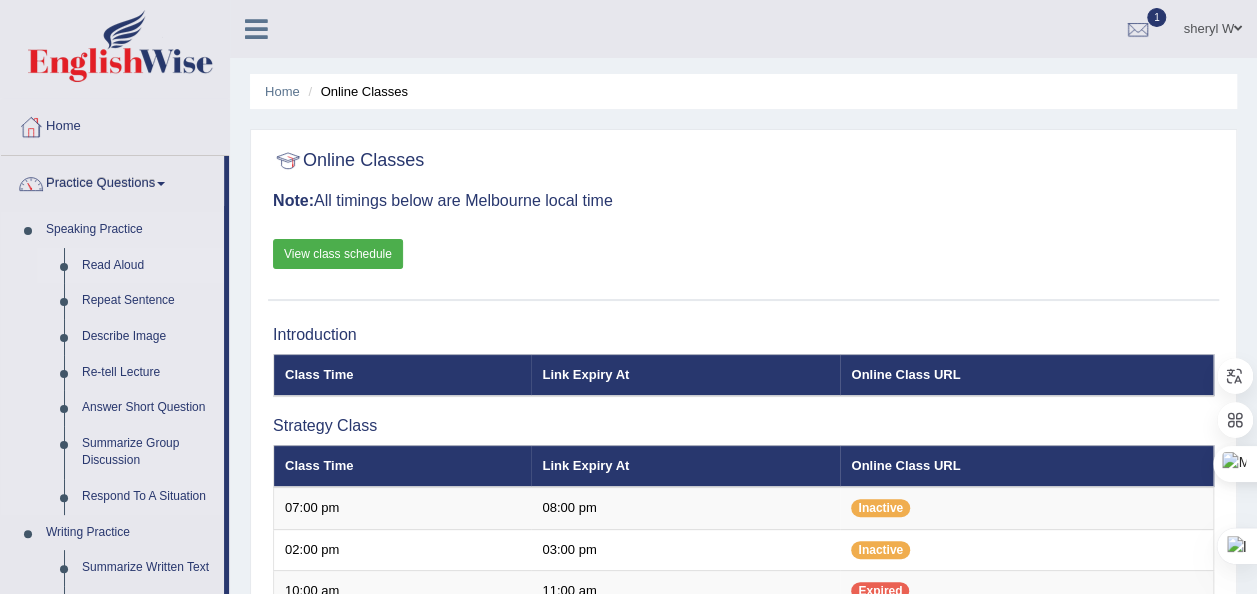 click on "Read Aloud" at bounding box center [148, 266] 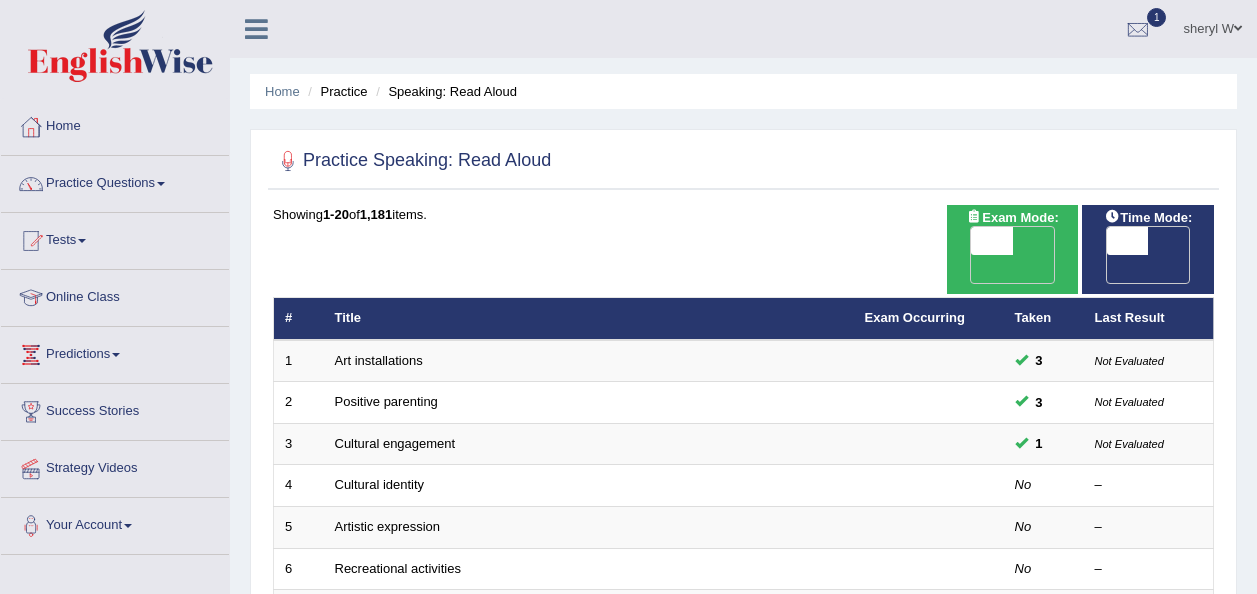 scroll, scrollTop: 0, scrollLeft: 0, axis: both 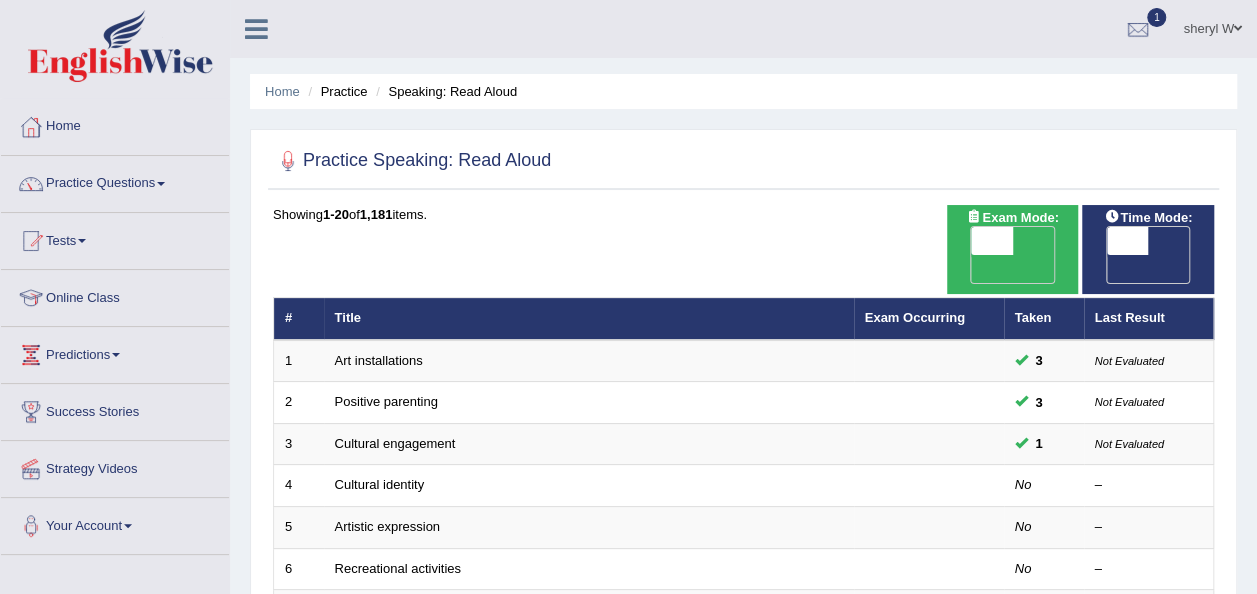 click at bounding box center (992, 241) 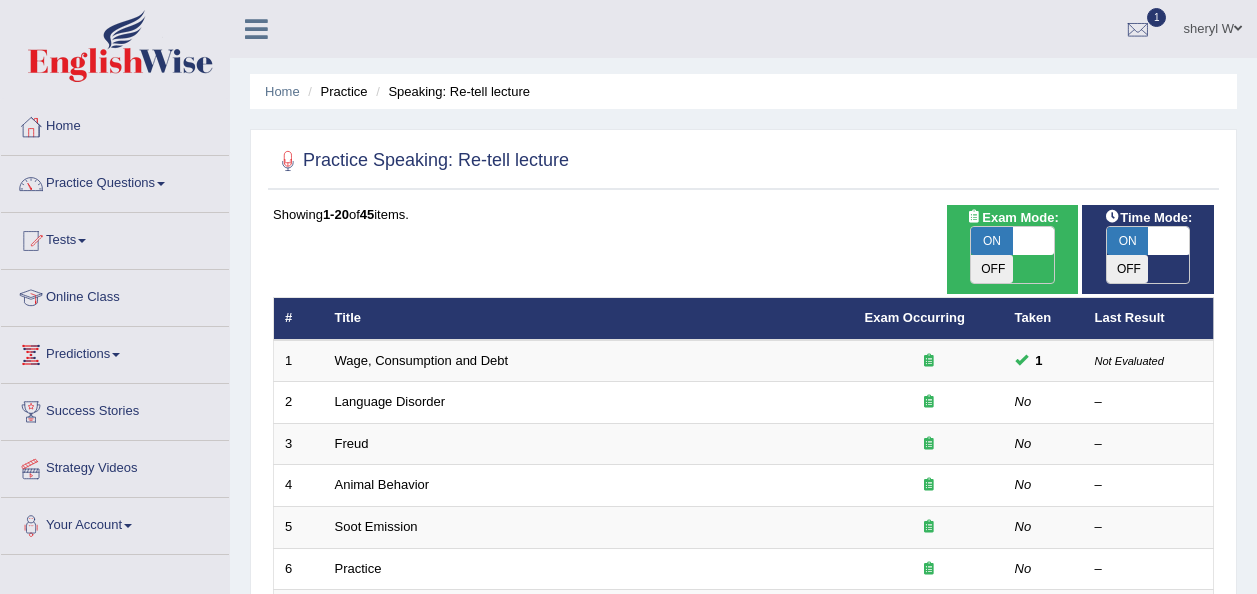 scroll, scrollTop: 0, scrollLeft: 0, axis: both 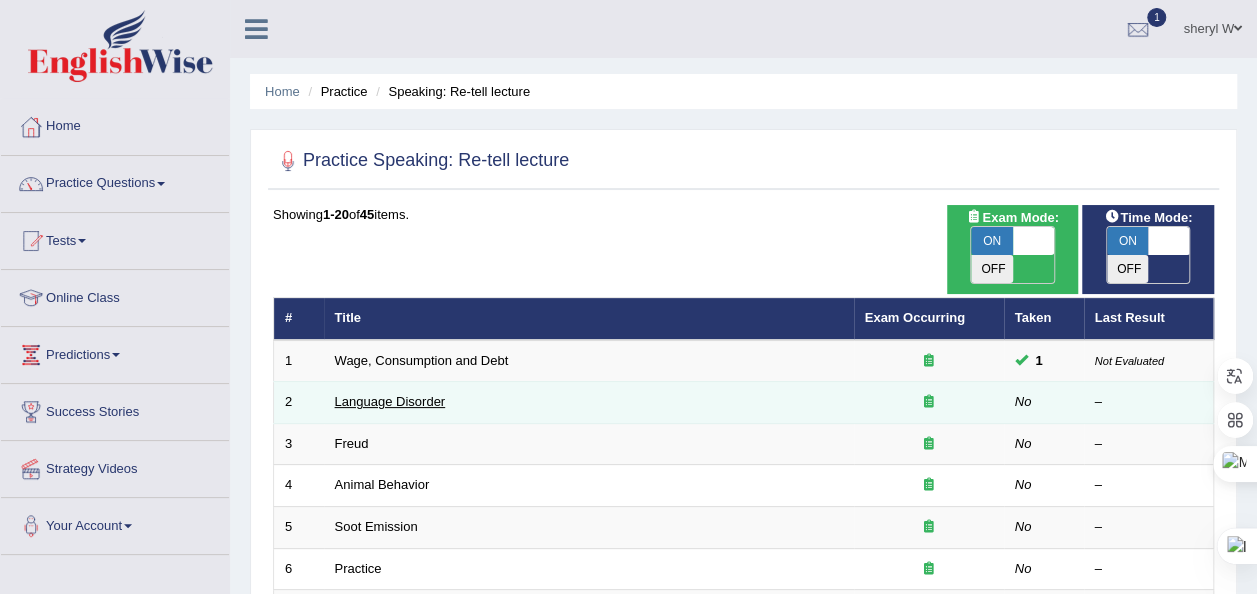 click on "Language Disorder" at bounding box center (390, 401) 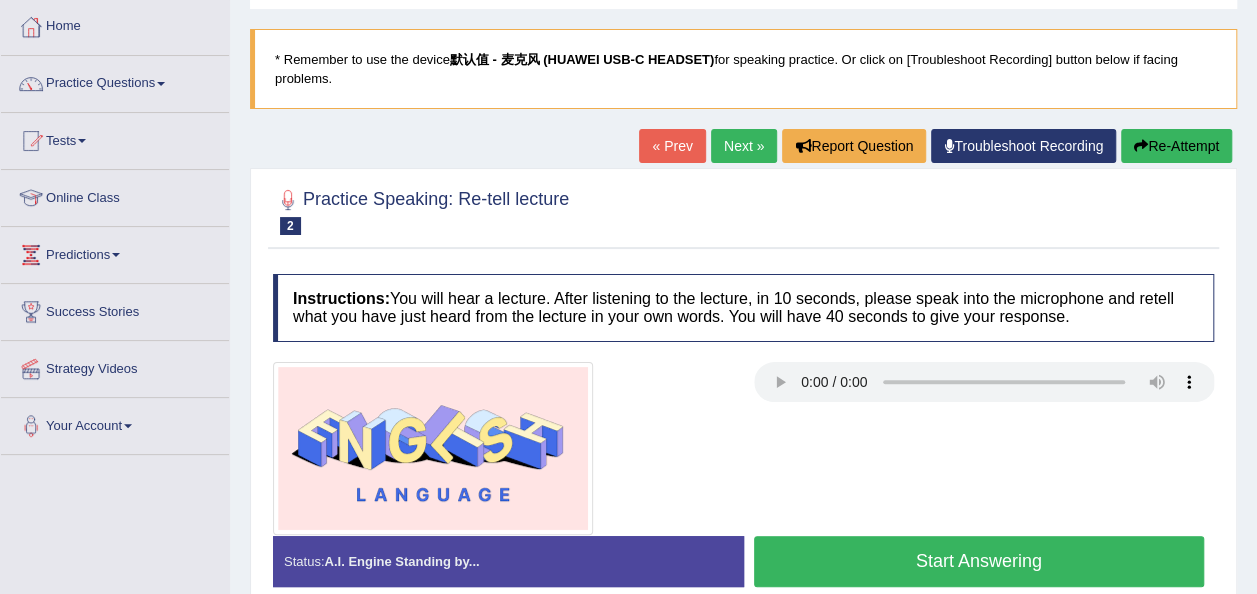 scroll, scrollTop: 100, scrollLeft: 0, axis: vertical 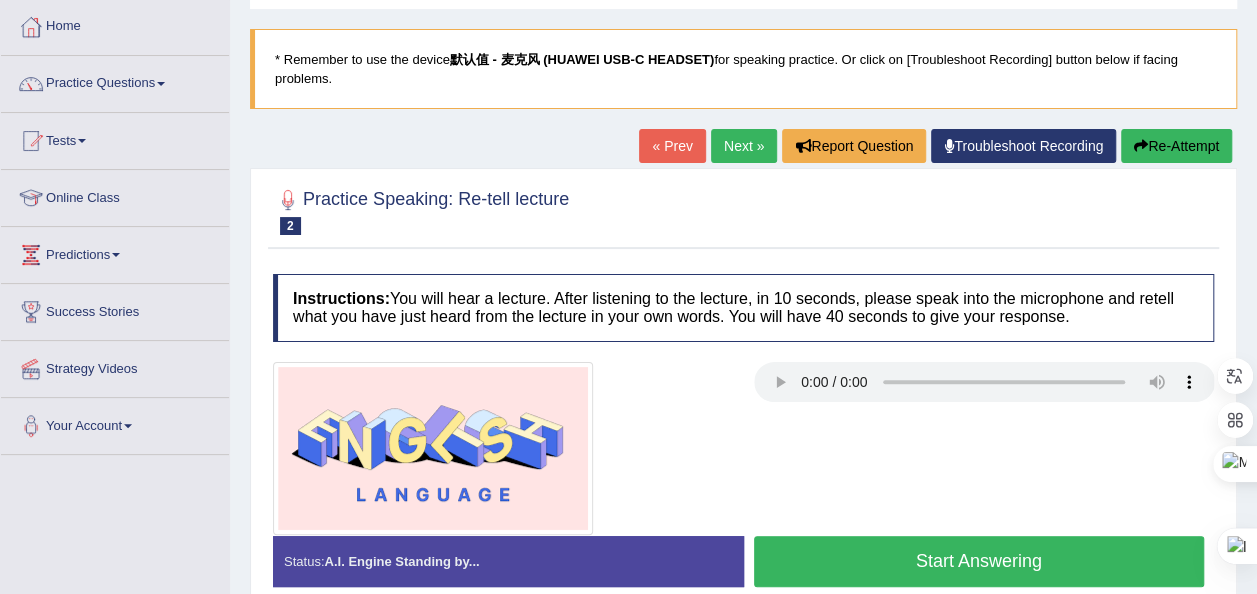 click on "Start Answering" at bounding box center (979, 561) 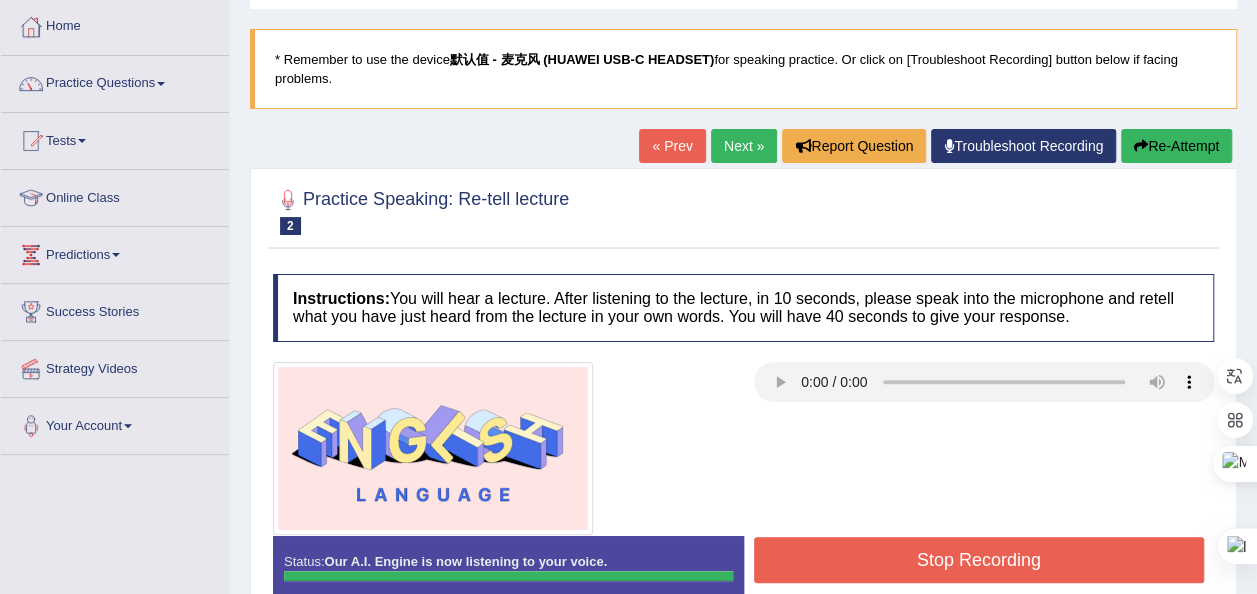 click on "Stop Recording" at bounding box center (979, 560) 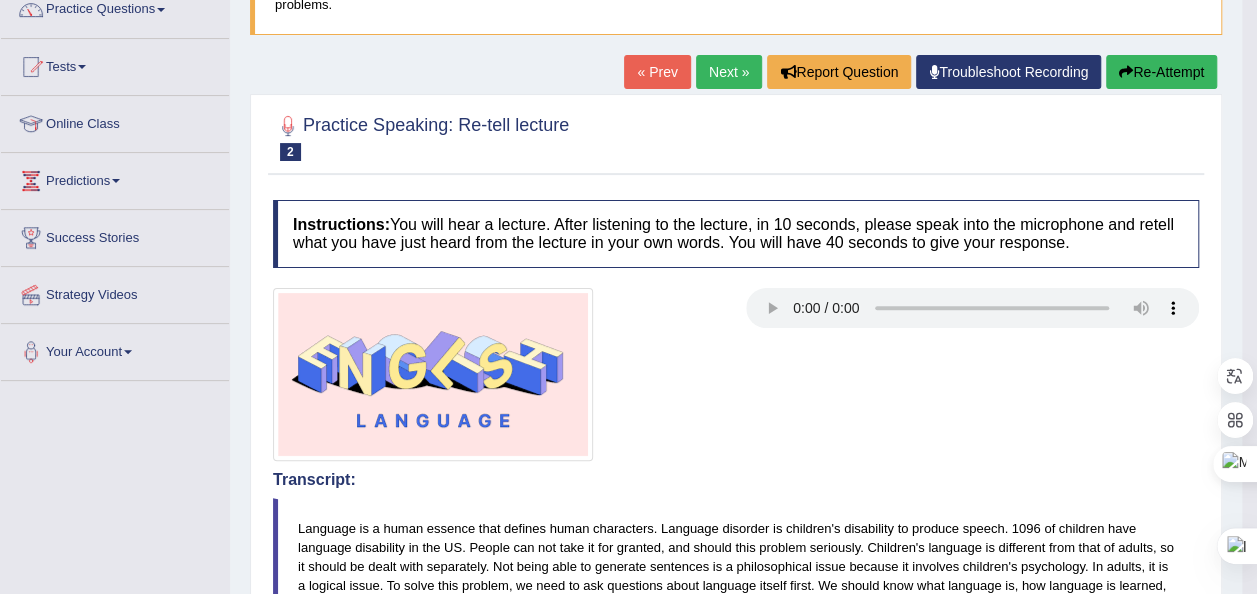 scroll, scrollTop: 74, scrollLeft: 0, axis: vertical 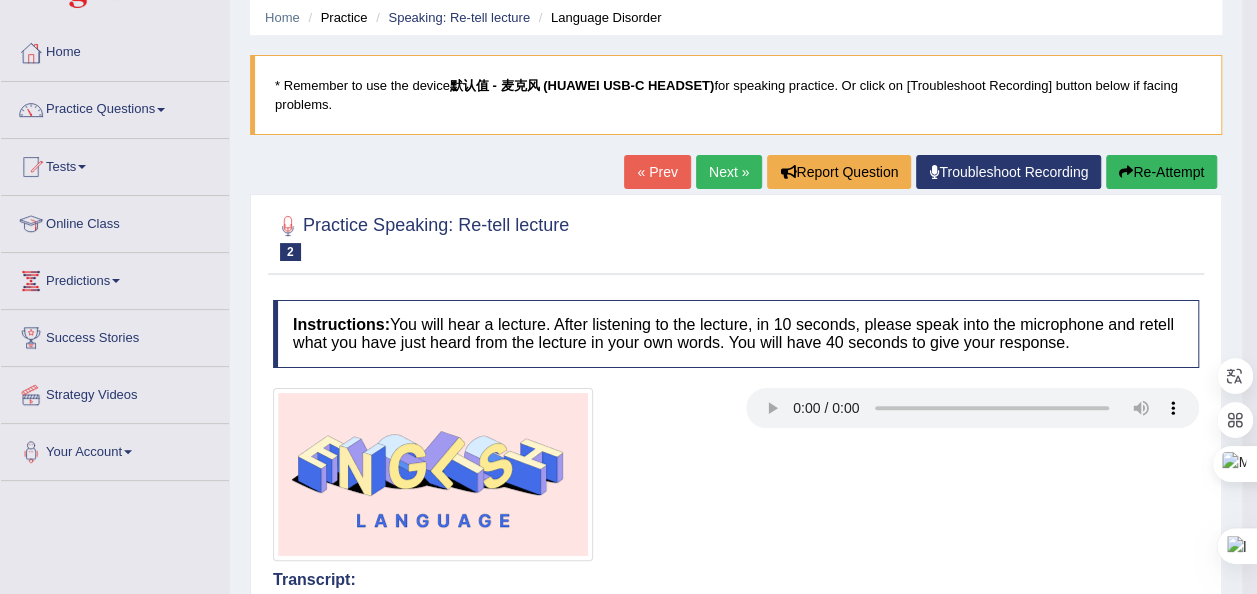 click on "Next »" at bounding box center (729, 172) 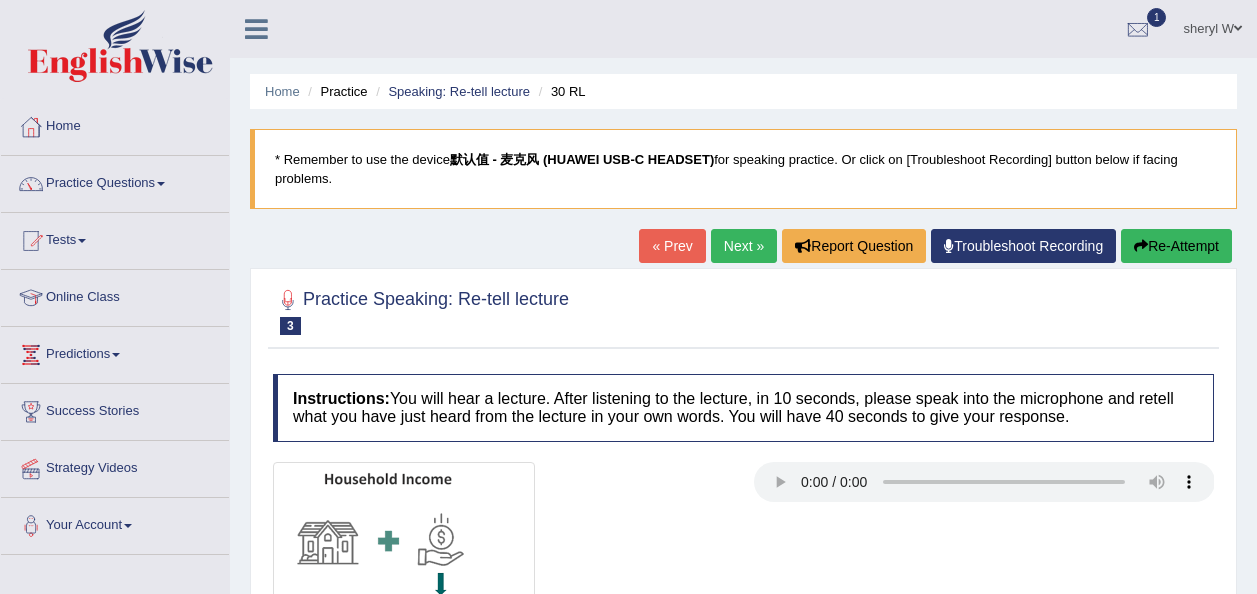 scroll, scrollTop: 0, scrollLeft: 0, axis: both 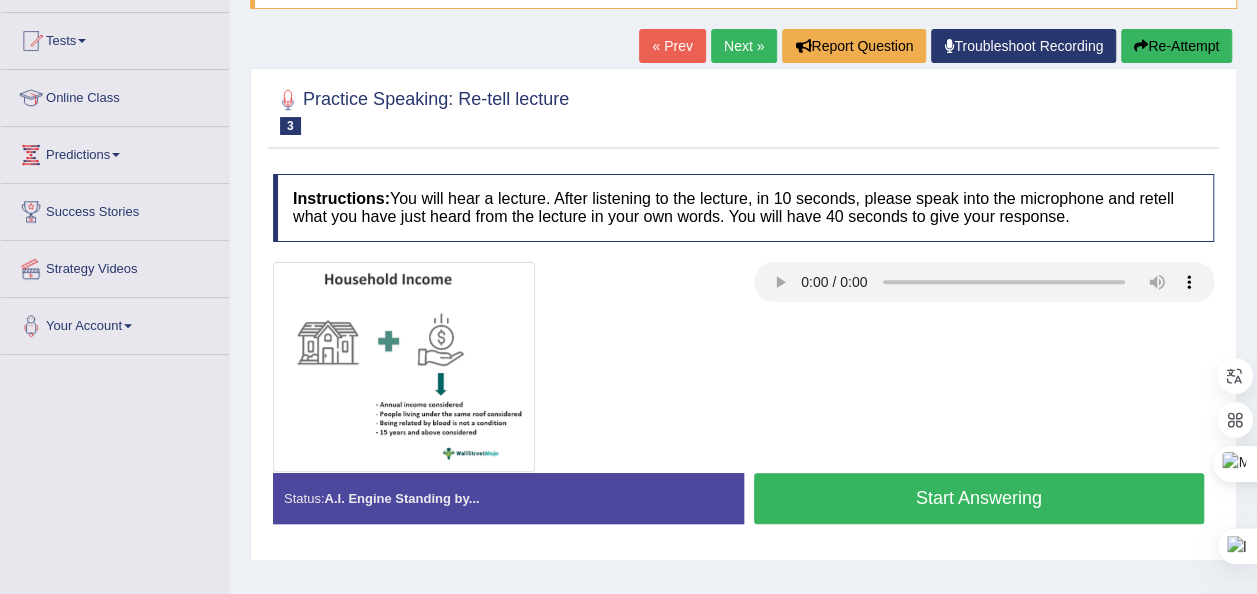 click on "Start Answering" at bounding box center (979, 498) 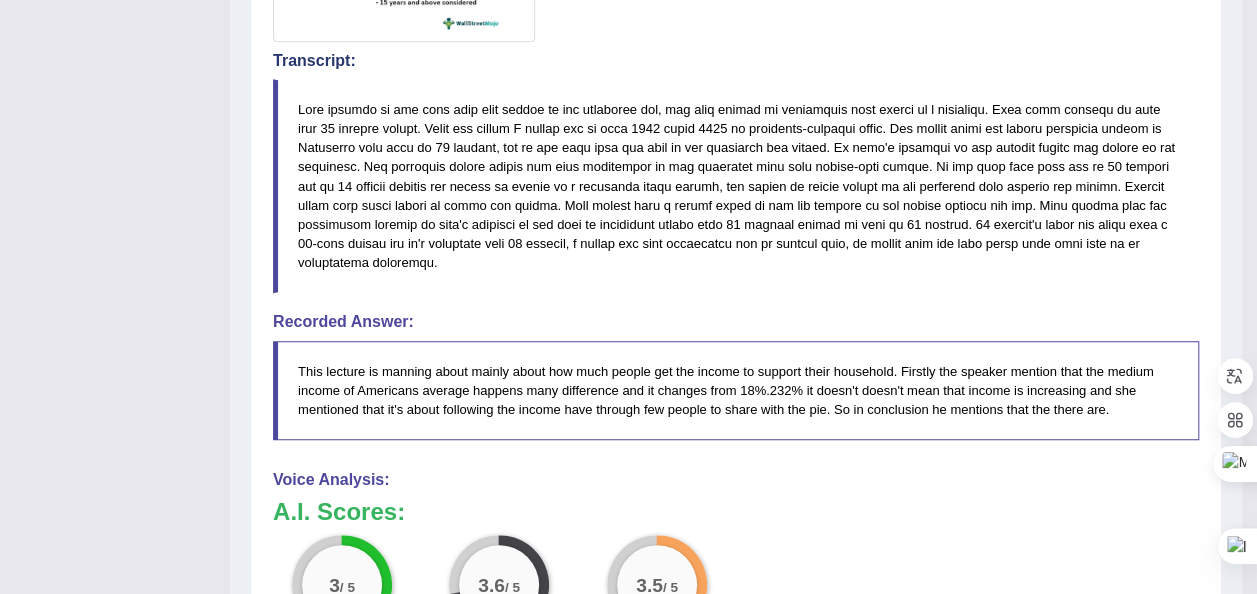scroll, scrollTop: 600, scrollLeft: 0, axis: vertical 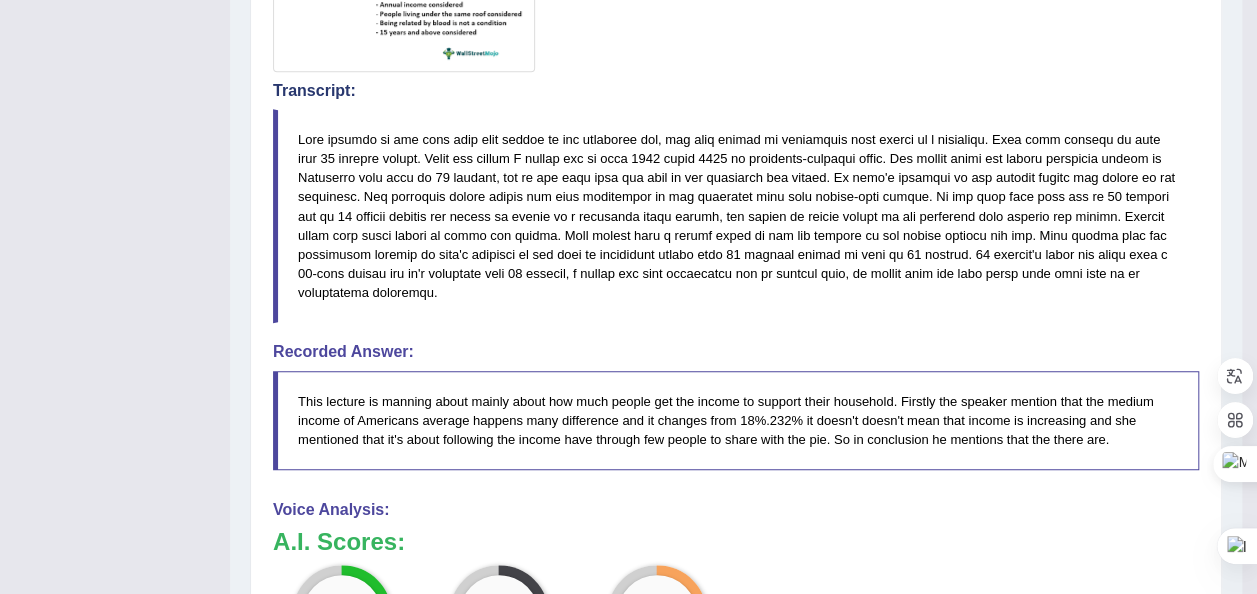 drag, startPoint x: 299, startPoint y: 131, endPoint x: 460, endPoint y: 268, distance: 211.4001 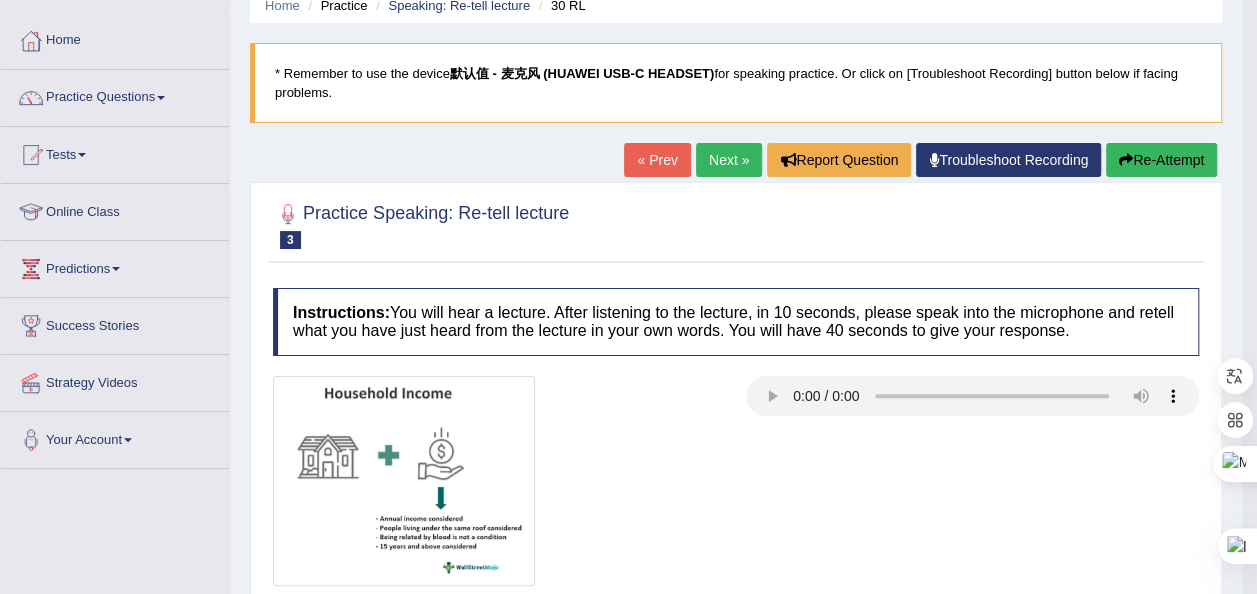 scroll, scrollTop: 0, scrollLeft: 0, axis: both 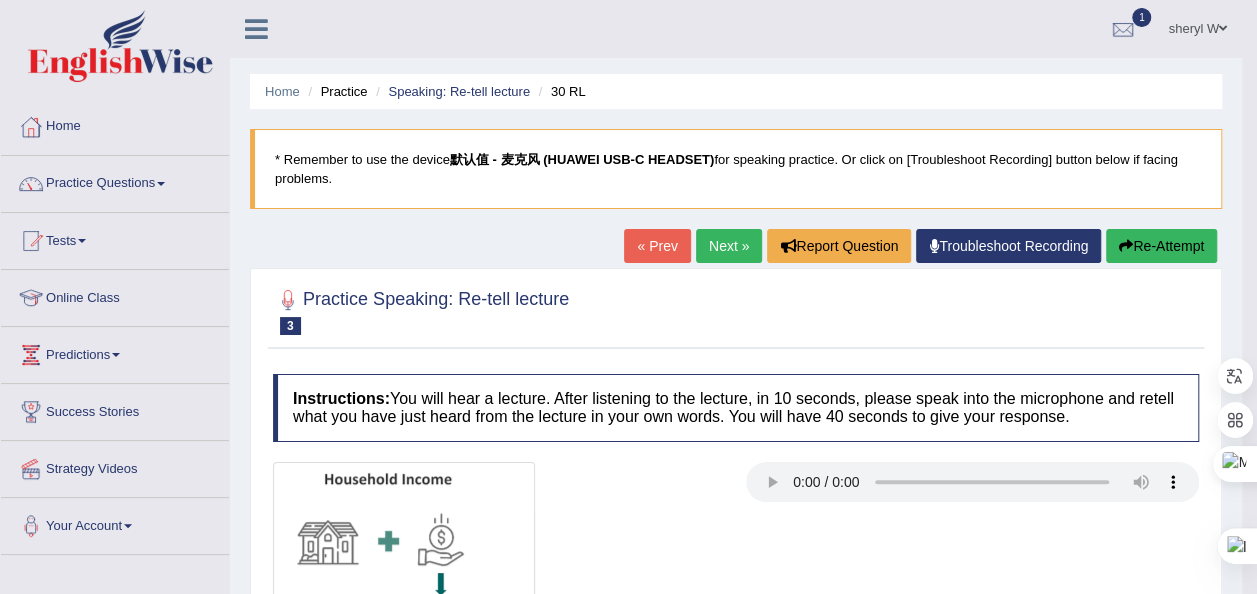 click on "Next »" at bounding box center [729, 246] 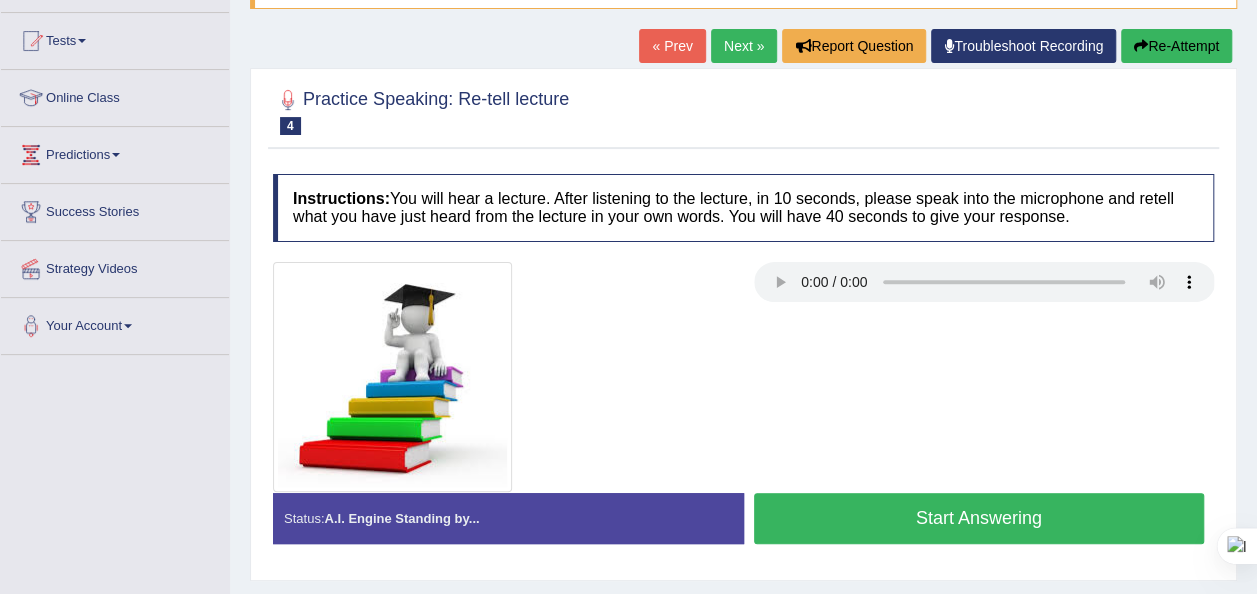 scroll, scrollTop: 200, scrollLeft: 0, axis: vertical 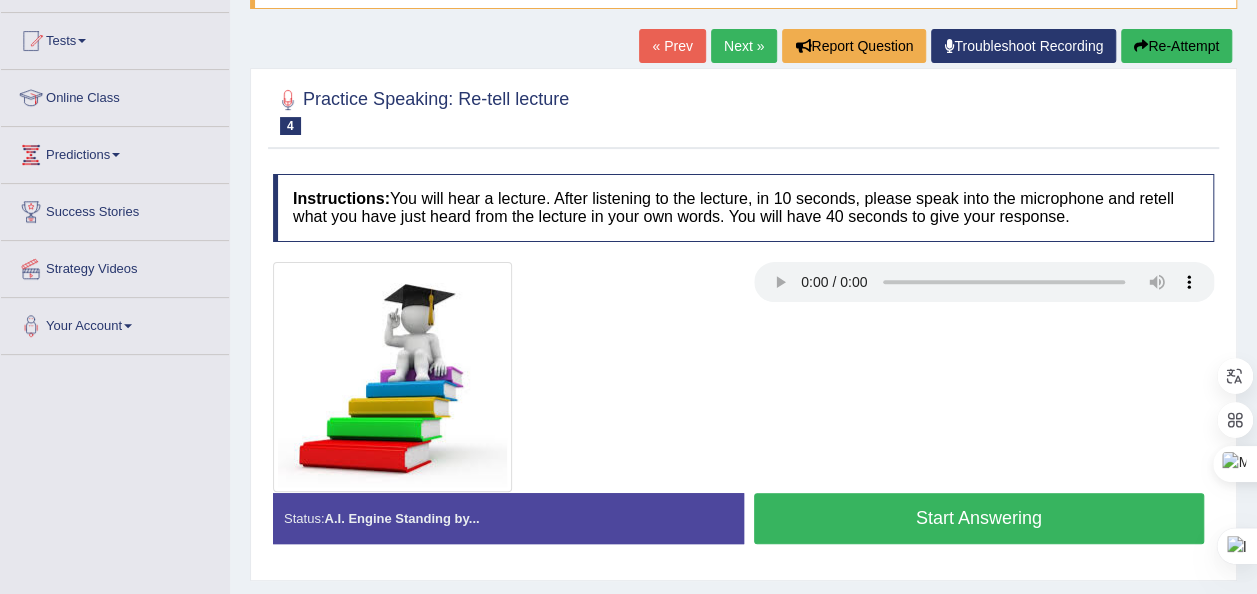 click on "Start Answering" at bounding box center [979, 518] 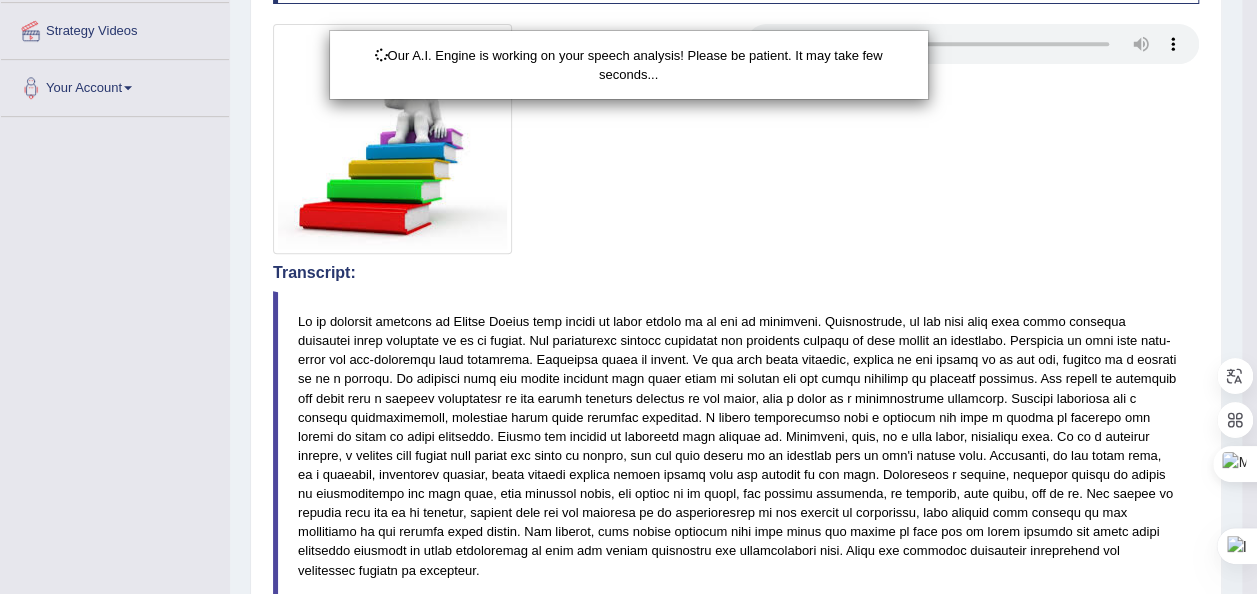 scroll, scrollTop: 700, scrollLeft: 0, axis: vertical 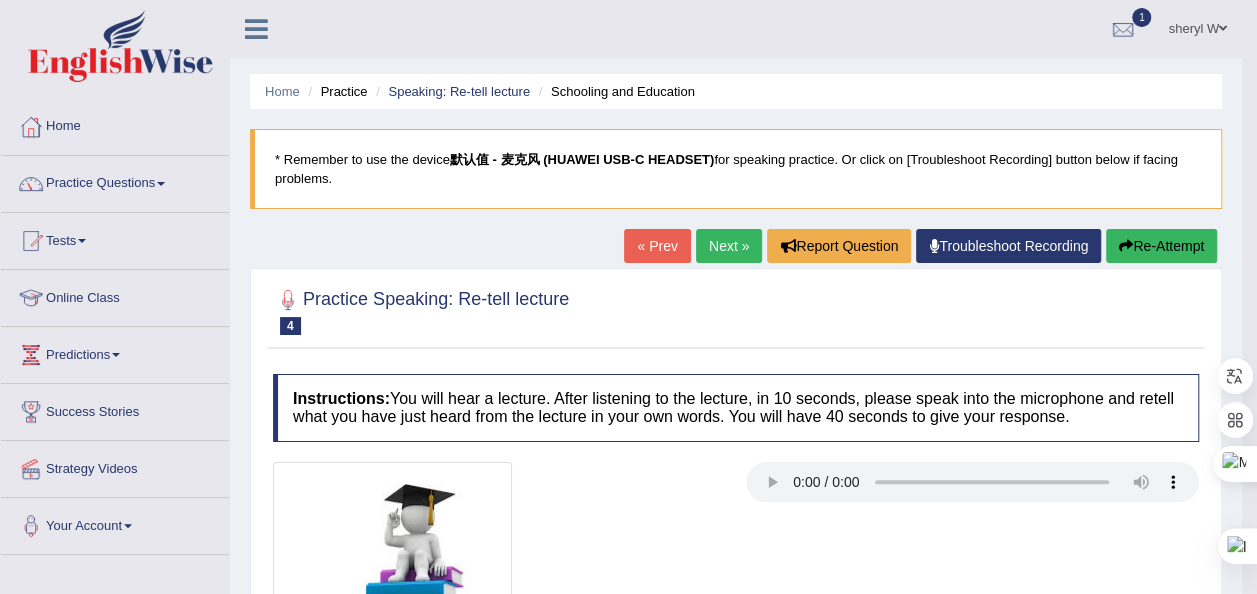 click on "Next »" at bounding box center [729, 246] 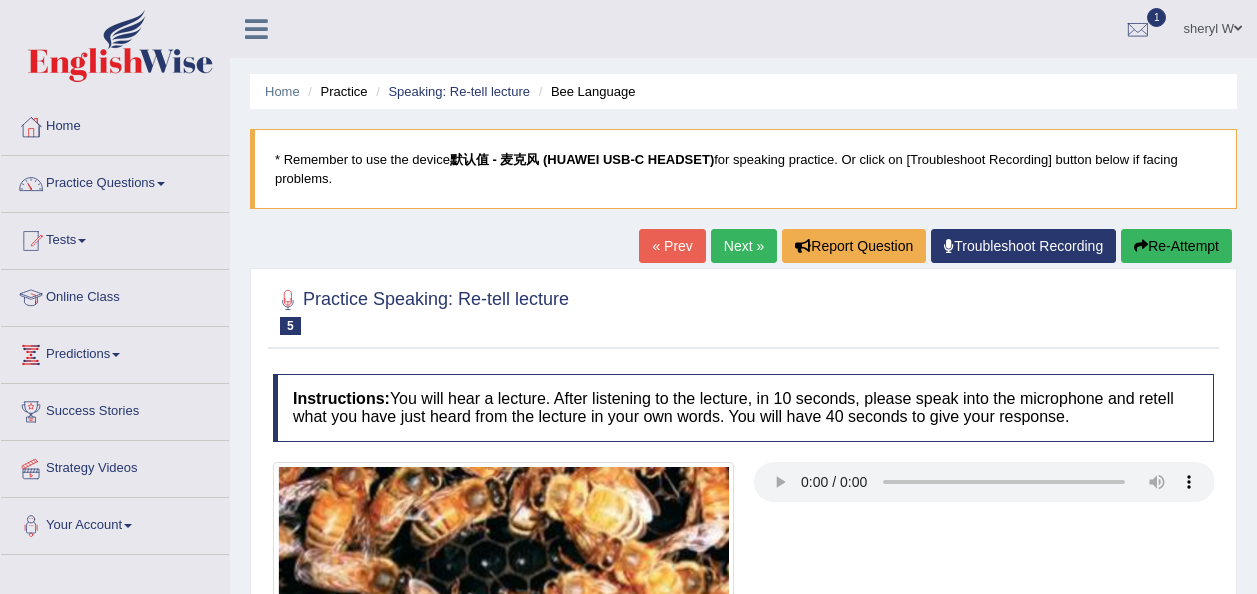 scroll, scrollTop: 400, scrollLeft: 0, axis: vertical 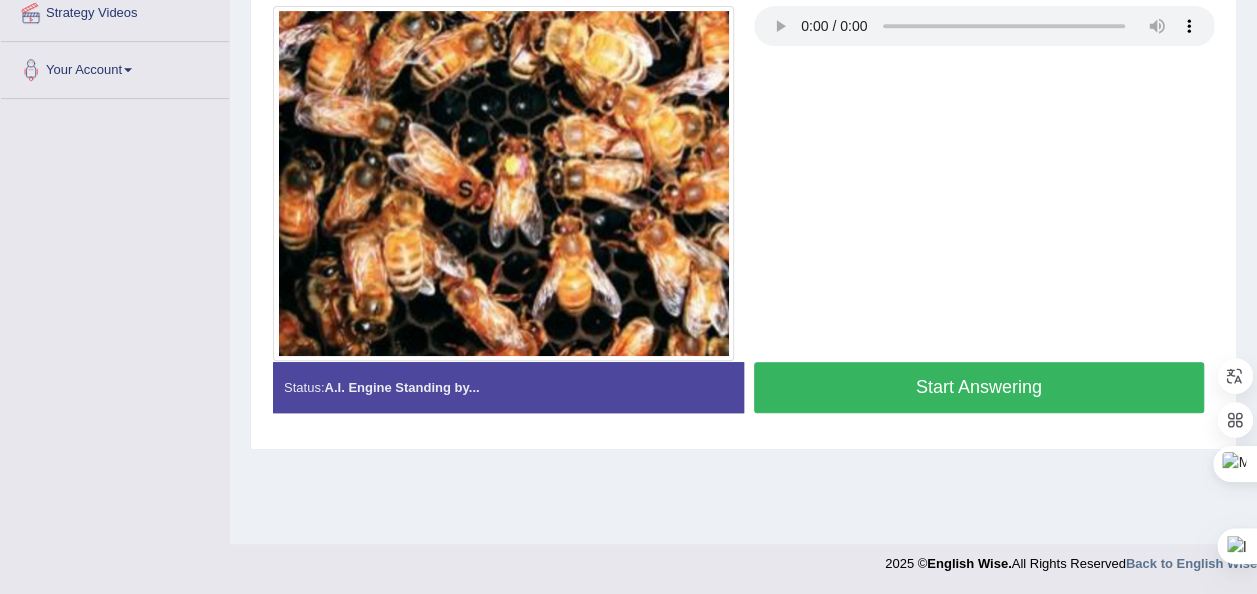 click on "Start Answering" at bounding box center (979, 387) 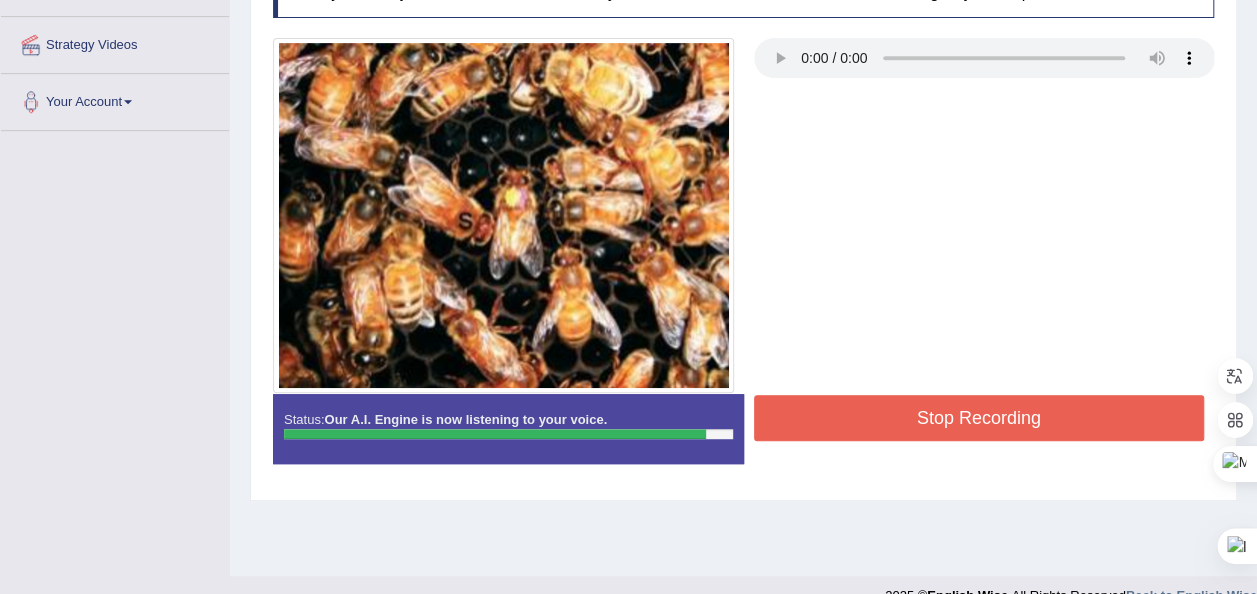 scroll, scrollTop: 456, scrollLeft: 0, axis: vertical 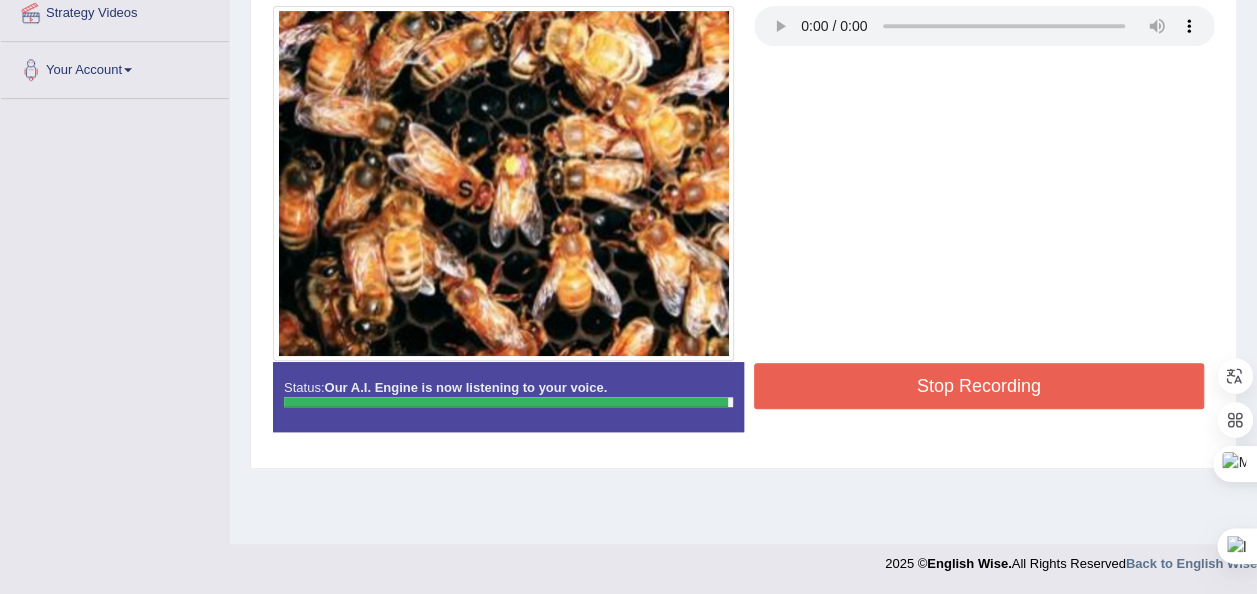 click on "Stop Recording" at bounding box center [979, 386] 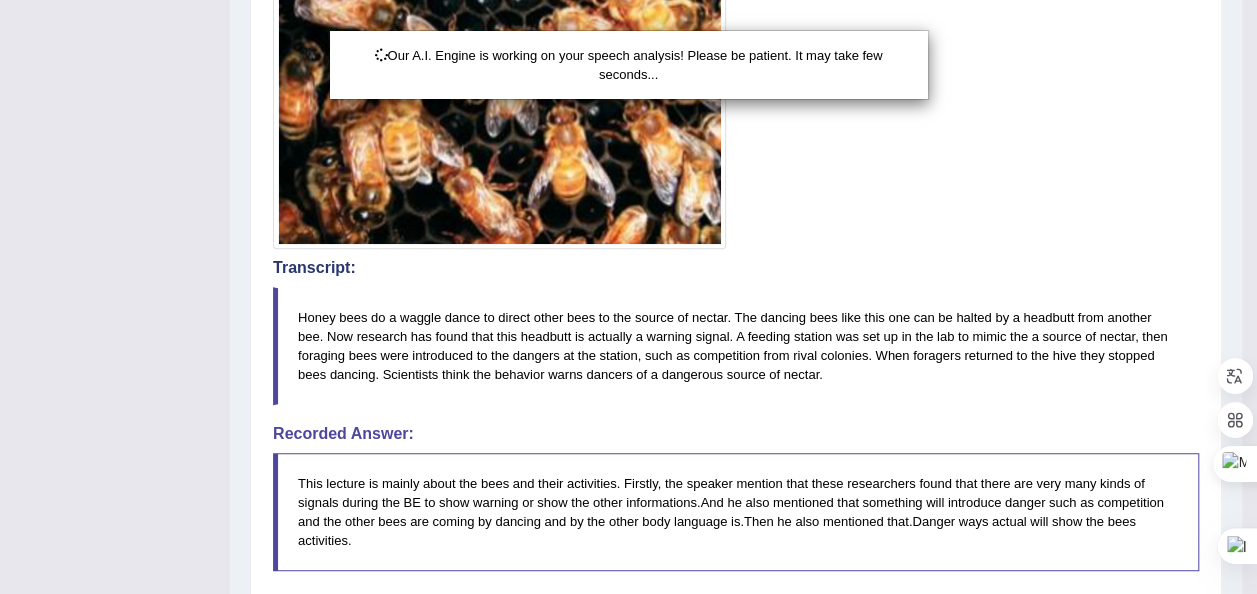 scroll, scrollTop: 833, scrollLeft: 0, axis: vertical 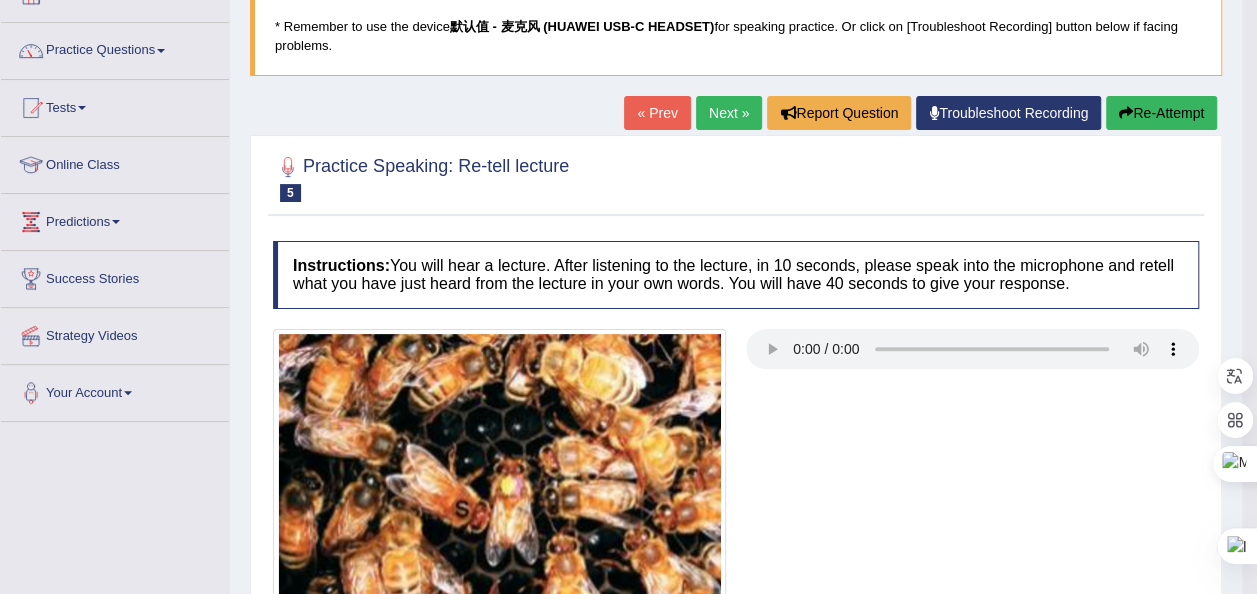 click on "Next »" at bounding box center (729, 113) 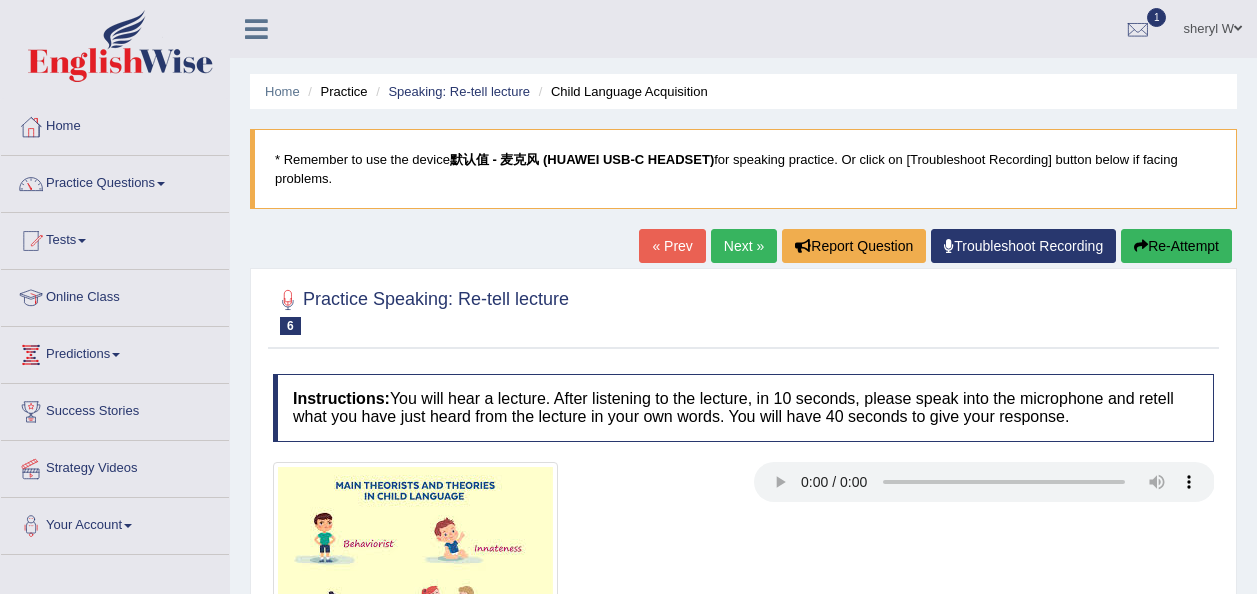 scroll, scrollTop: 0, scrollLeft: 0, axis: both 